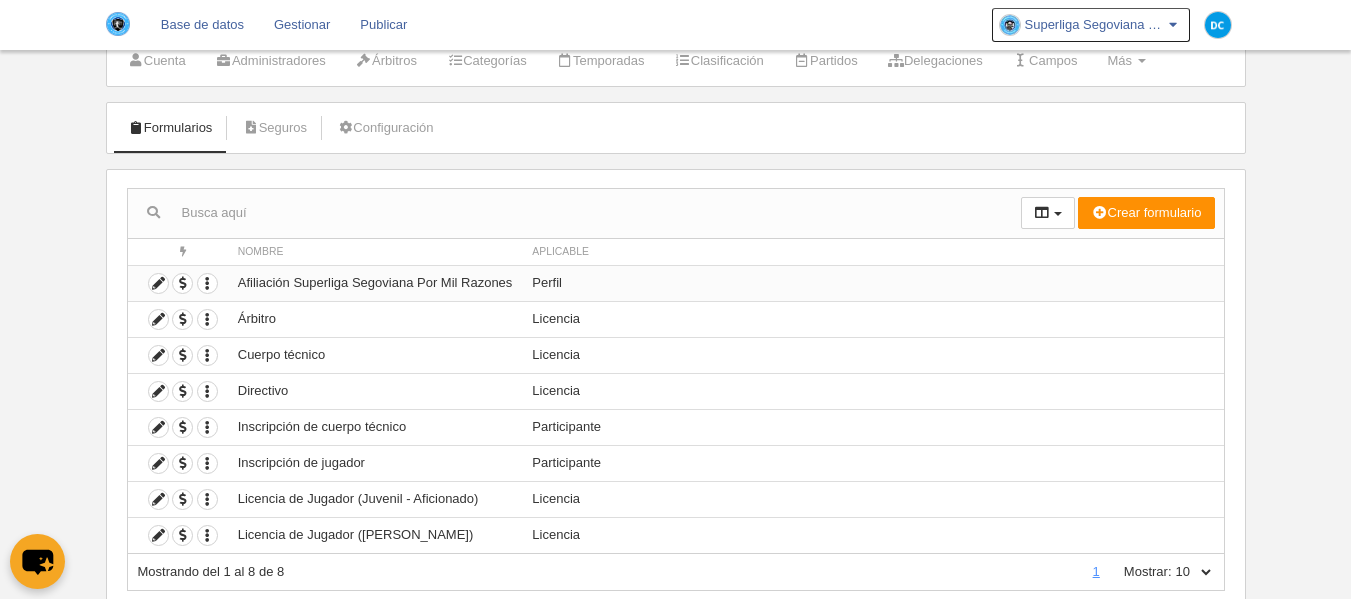 scroll, scrollTop: 127, scrollLeft: 0, axis: vertical 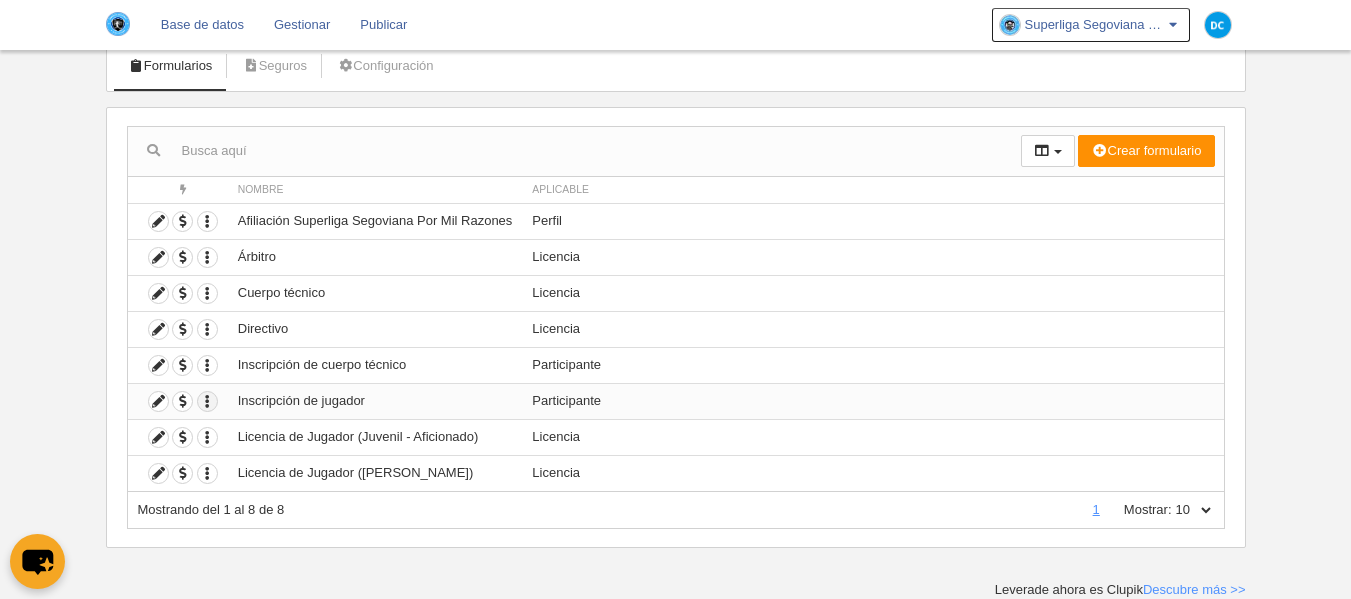 click at bounding box center [207, 401] 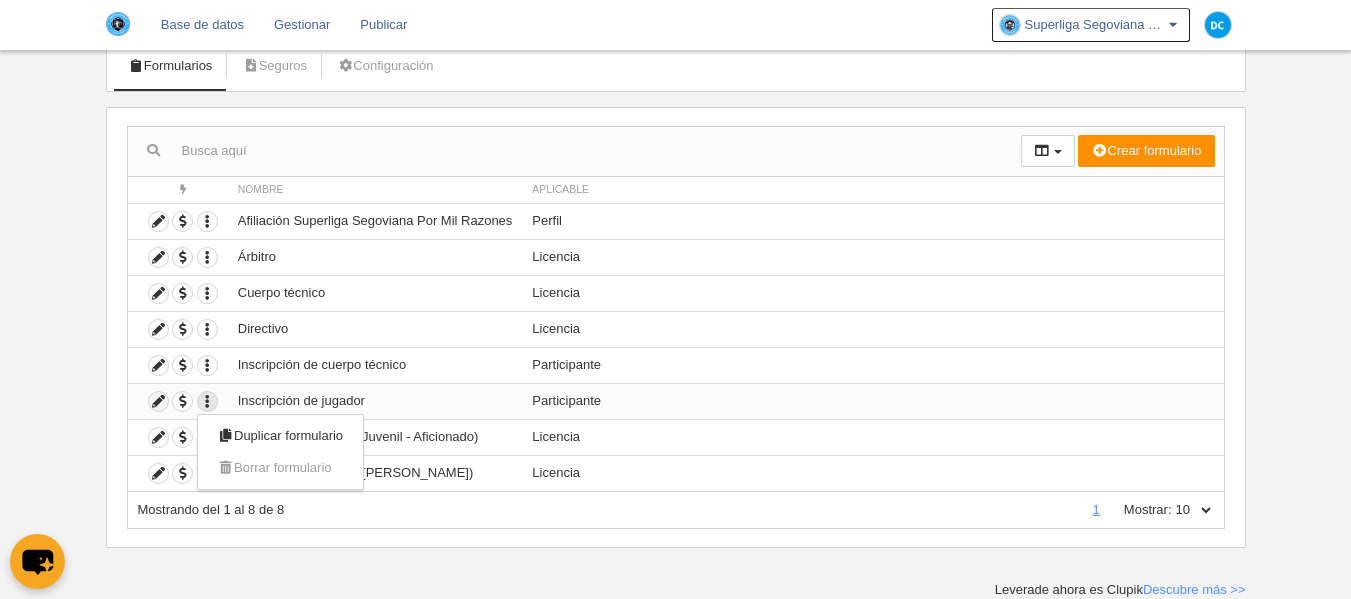 click at bounding box center [158, 401] 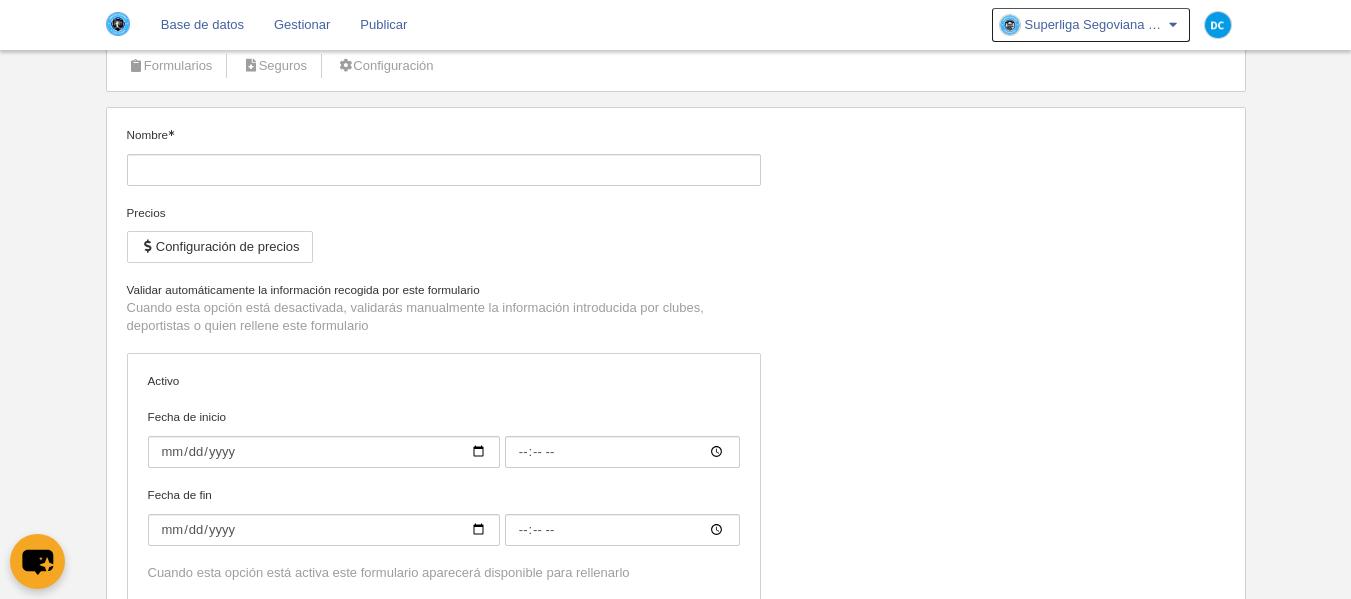 type on "Inscripción de jugador" 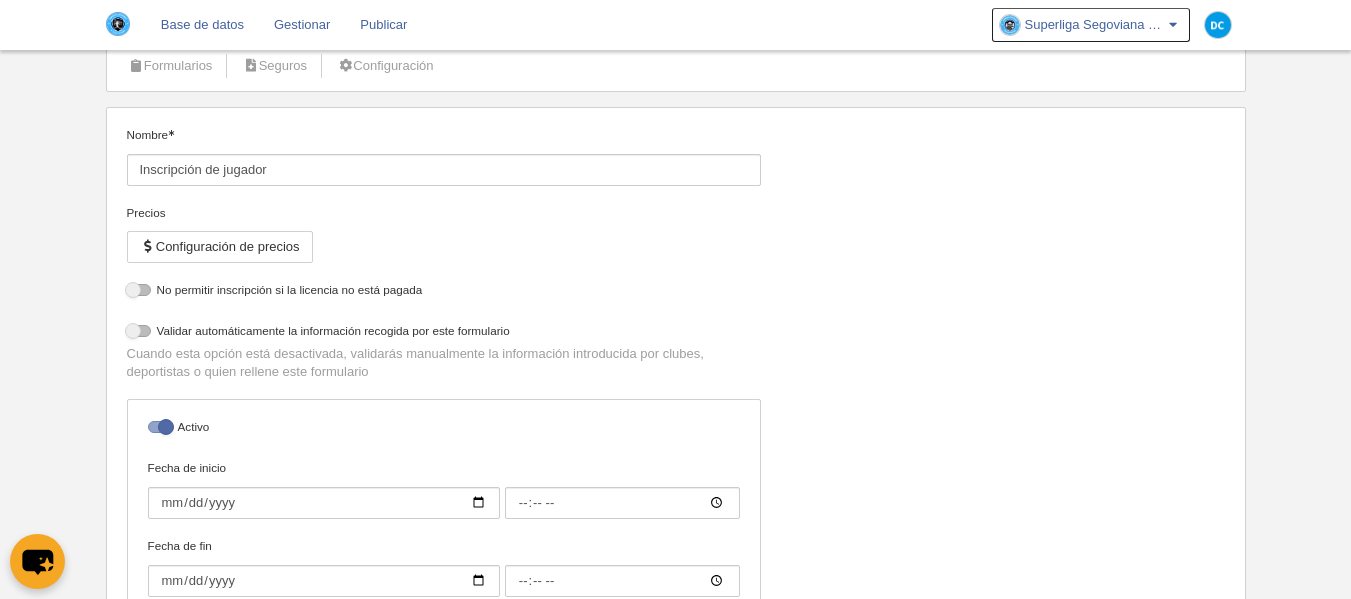 select on "selected" 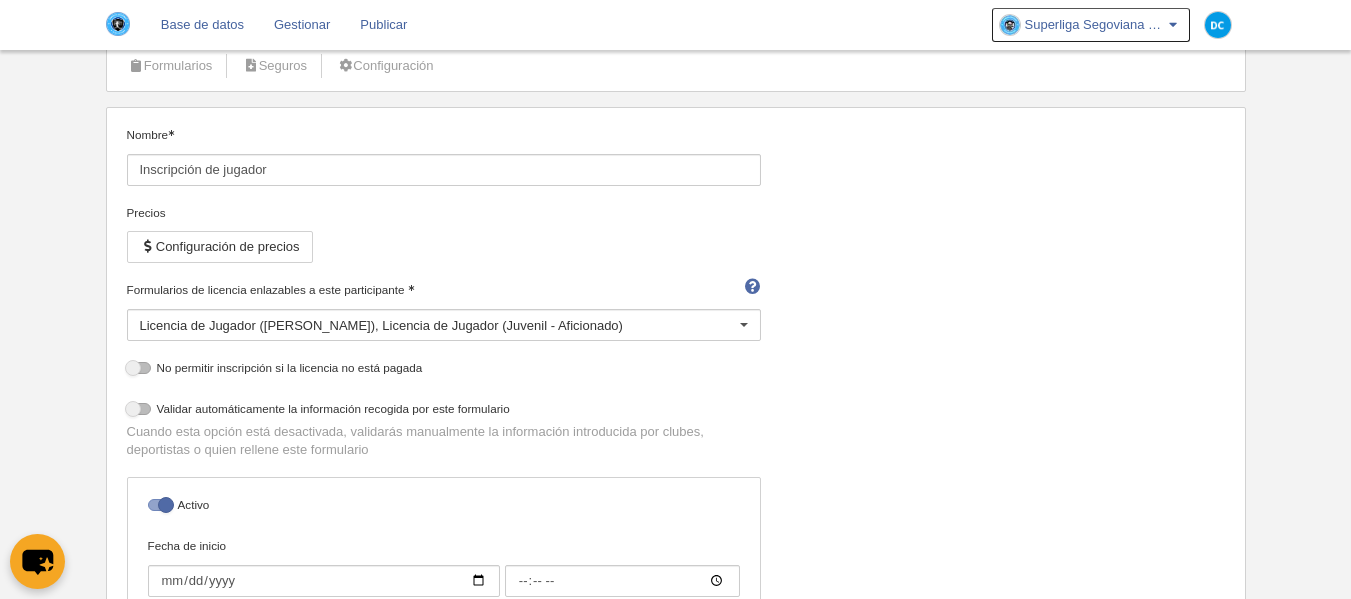 scroll, scrollTop: 0, scrollLeft: 0, axis: both 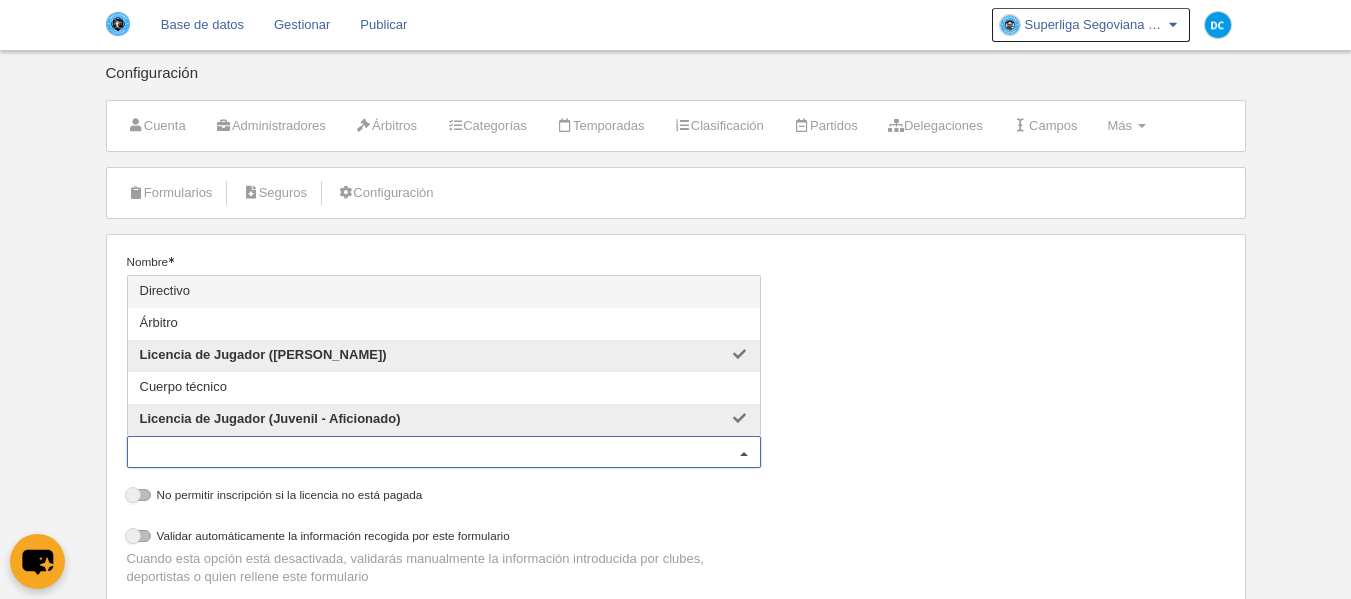 click on "Licencia de Jugador (Prebenjamín - Cadete)   Licencia de Jugador (Juvenil - Aficionado)" at bounding box center [444, 452] 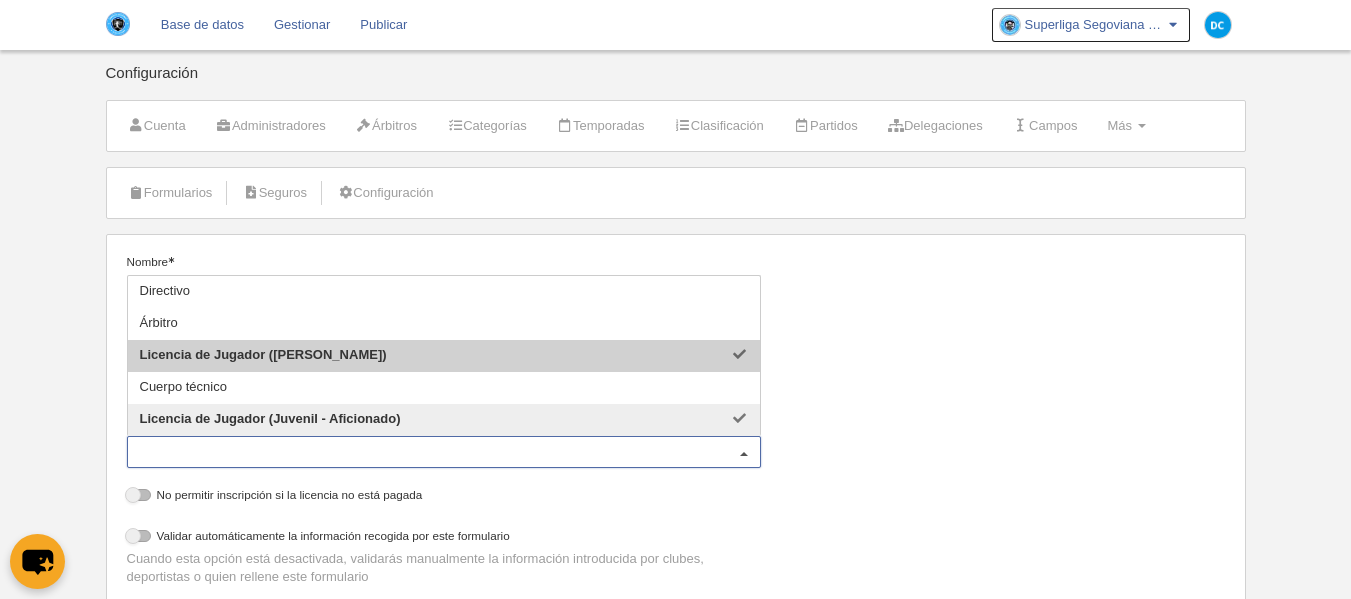 scroll, scrollTop: 133, scrollLeft: 0, axis: vertical 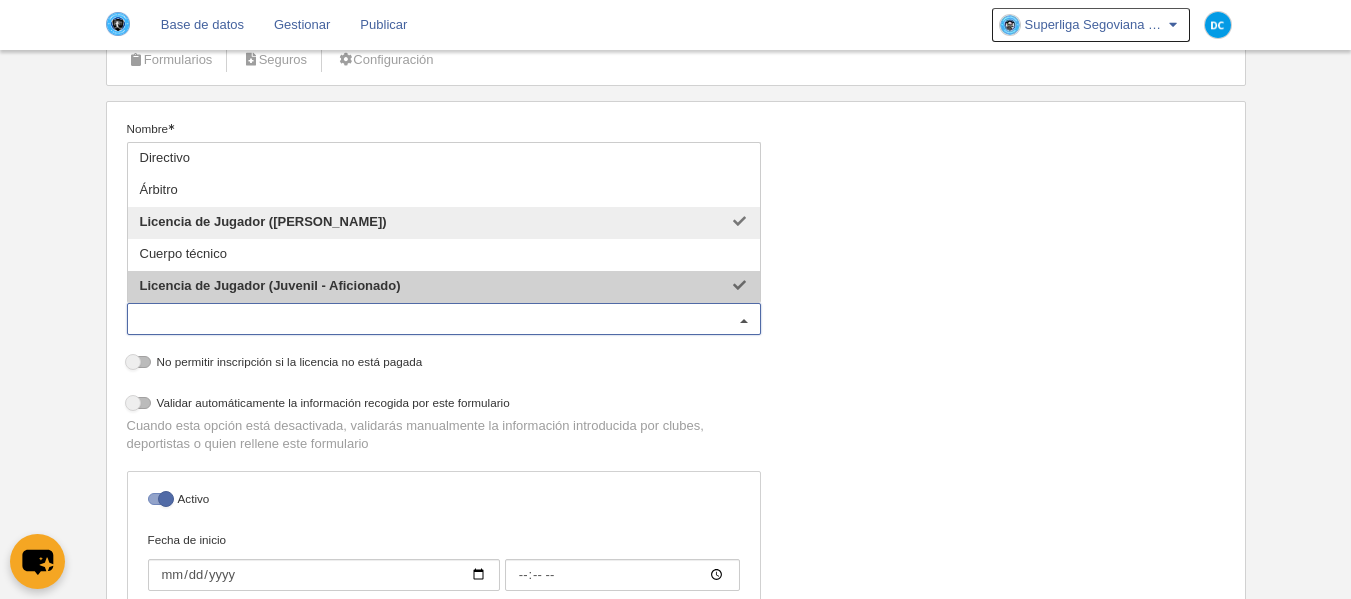 click on "Base de datos
Gestionar
Publicar
Superliga Segoviana Por Mil Razones
Ajustes generales
Ir a mi dominio
[PERSON_NAME]
Mi cuenta
Consultar importaciones y exportaciones
Comentarios
Centro de soporte
Idioma
Català [ca]
[PERSON_NAME] [de]" at bounding box center (675, 166) 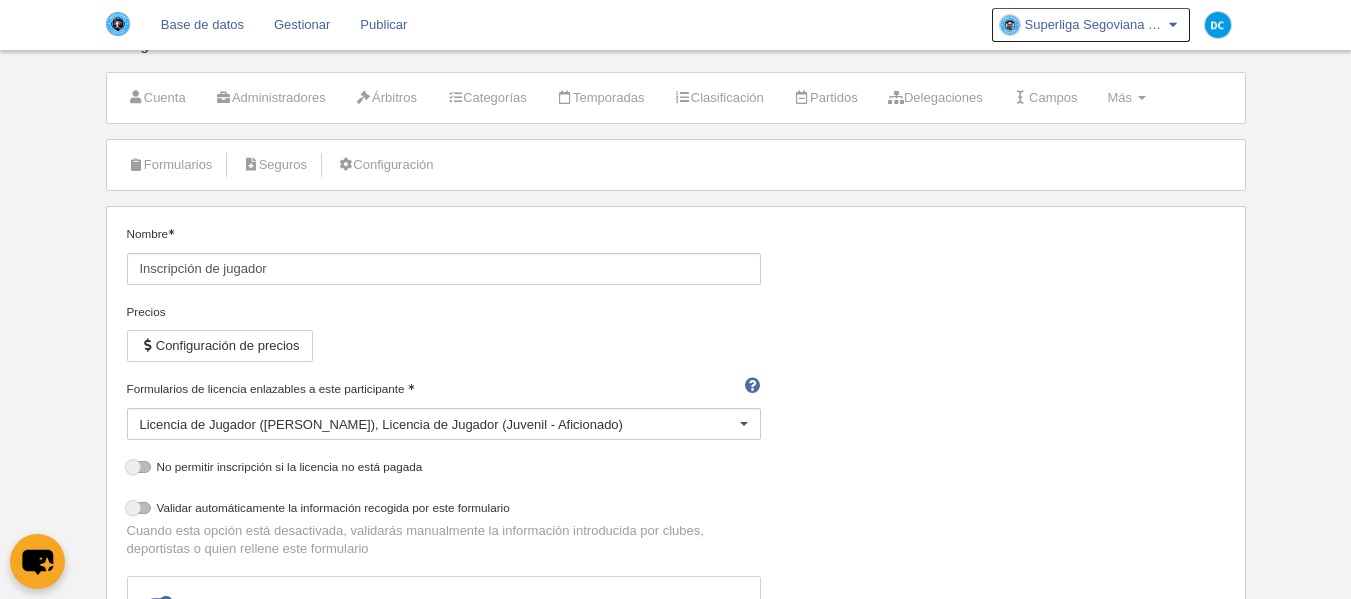 scroll, scrollTop: 0, scrollLeft: 0, axis: both 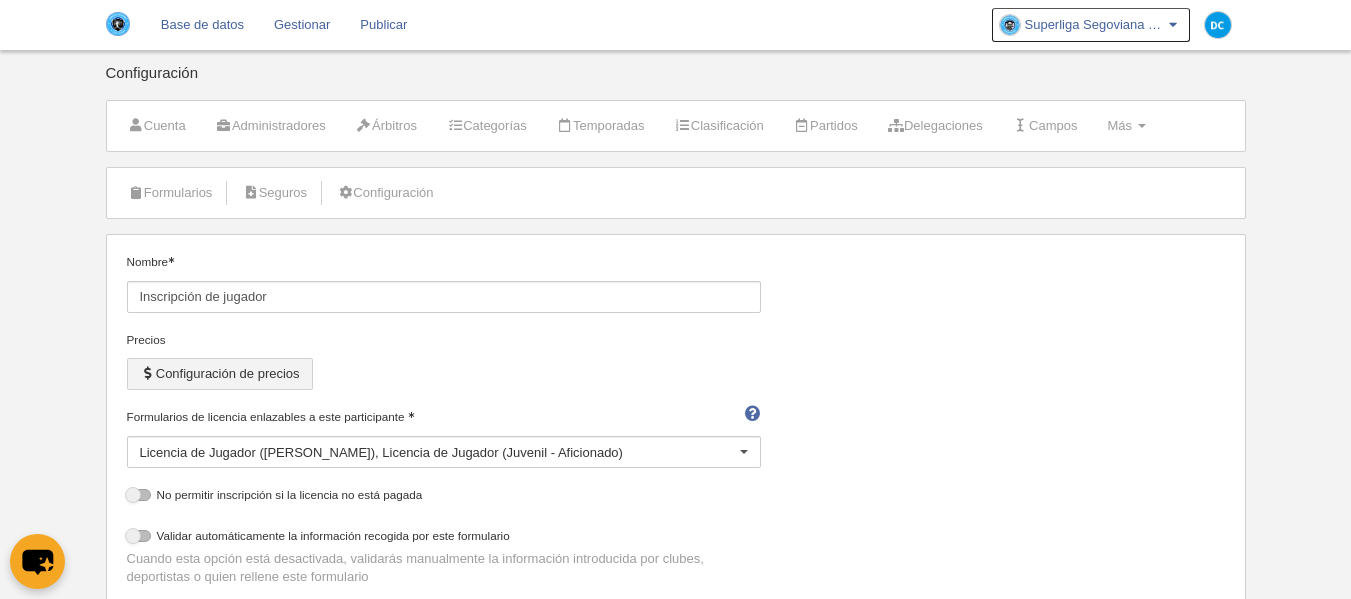 click on "Configuración de precios" at bounding box center (220, 374) 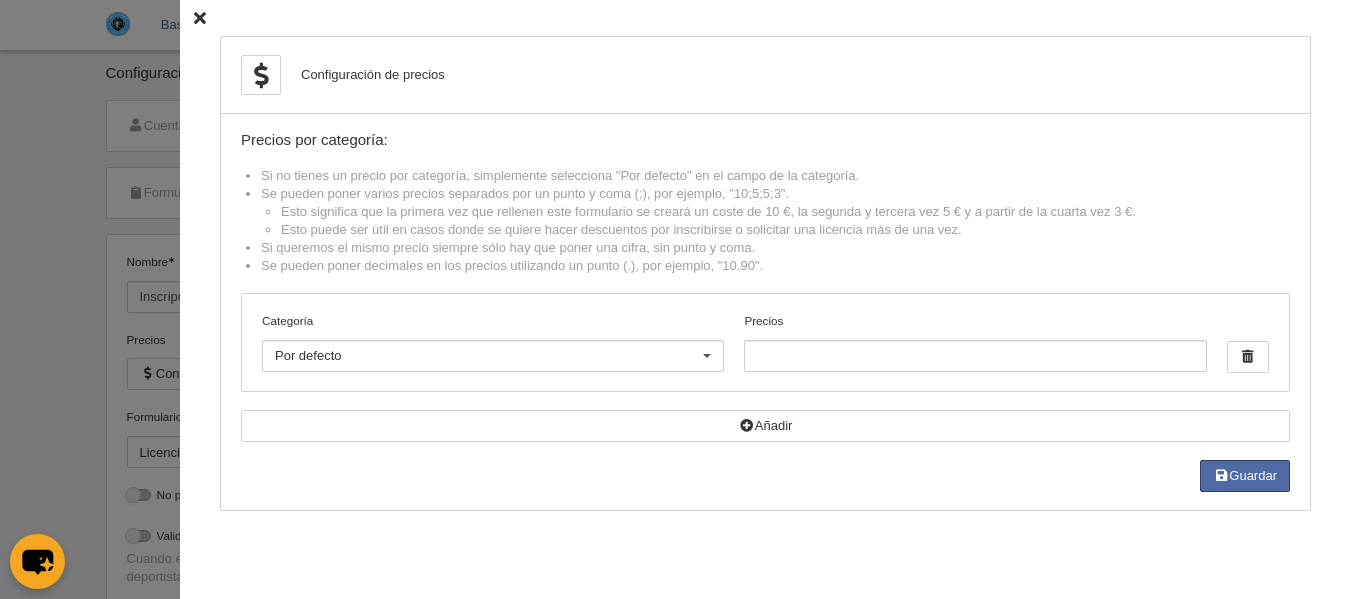 click at bounding box center (675, 299) 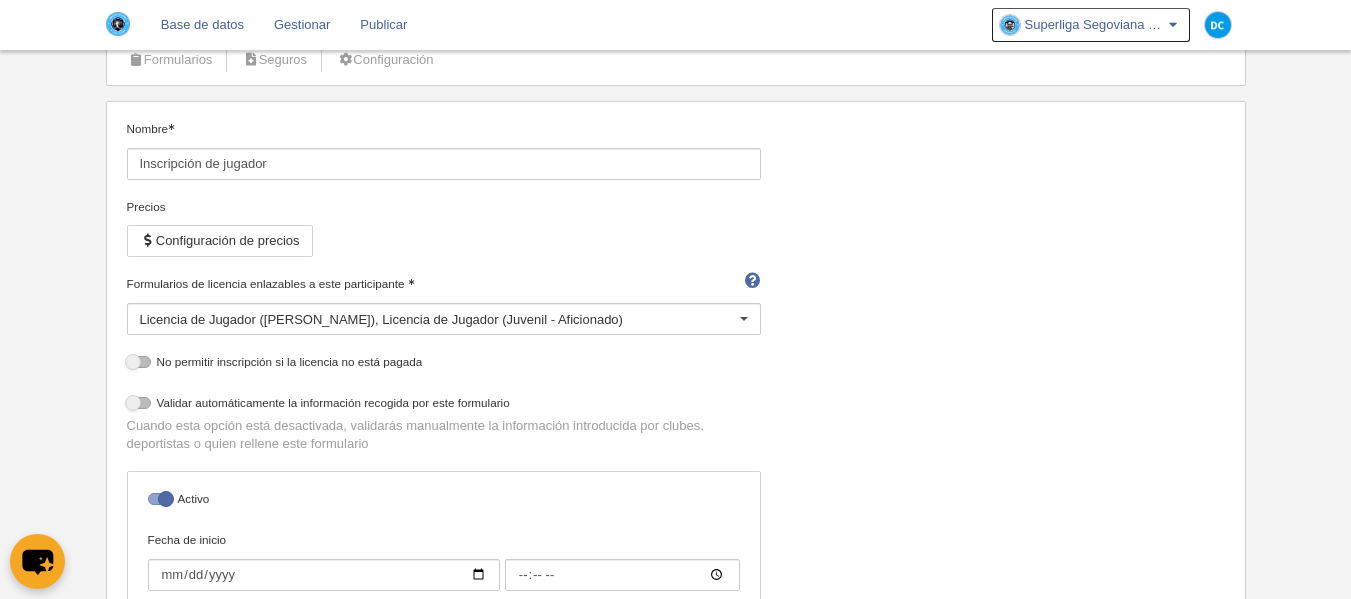 scroll, scrollTop: 0, scrollLeft: 0, axis: both 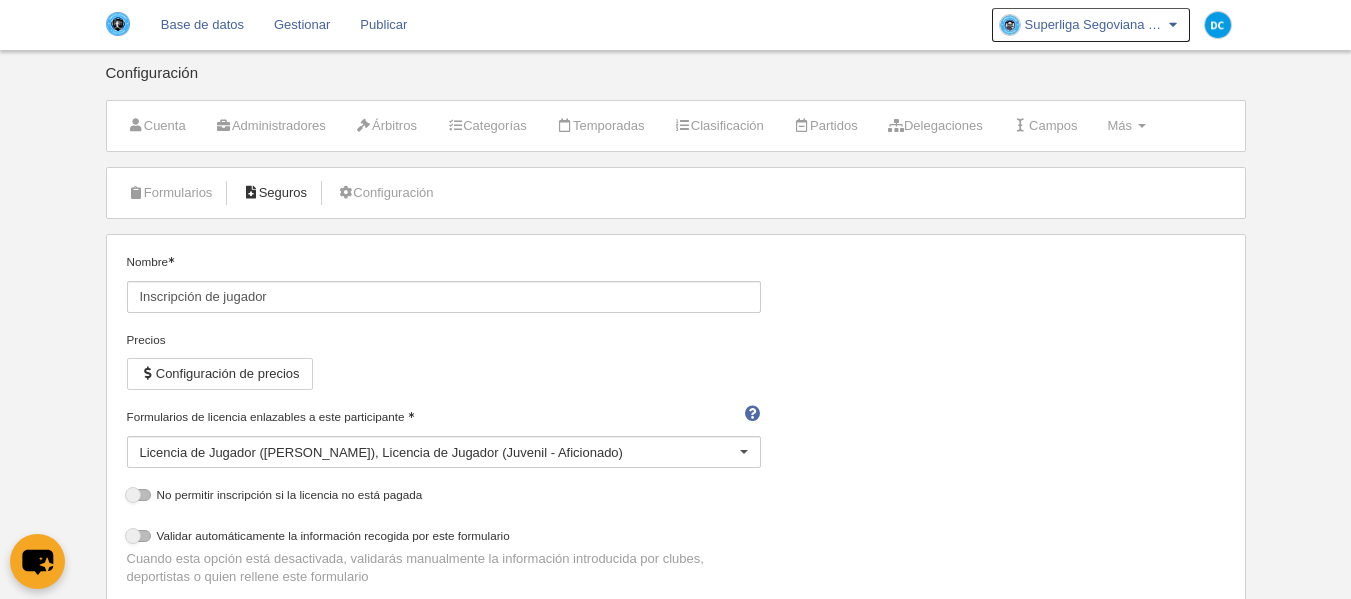 click on "Seguros" at bounding box center (274, 193) 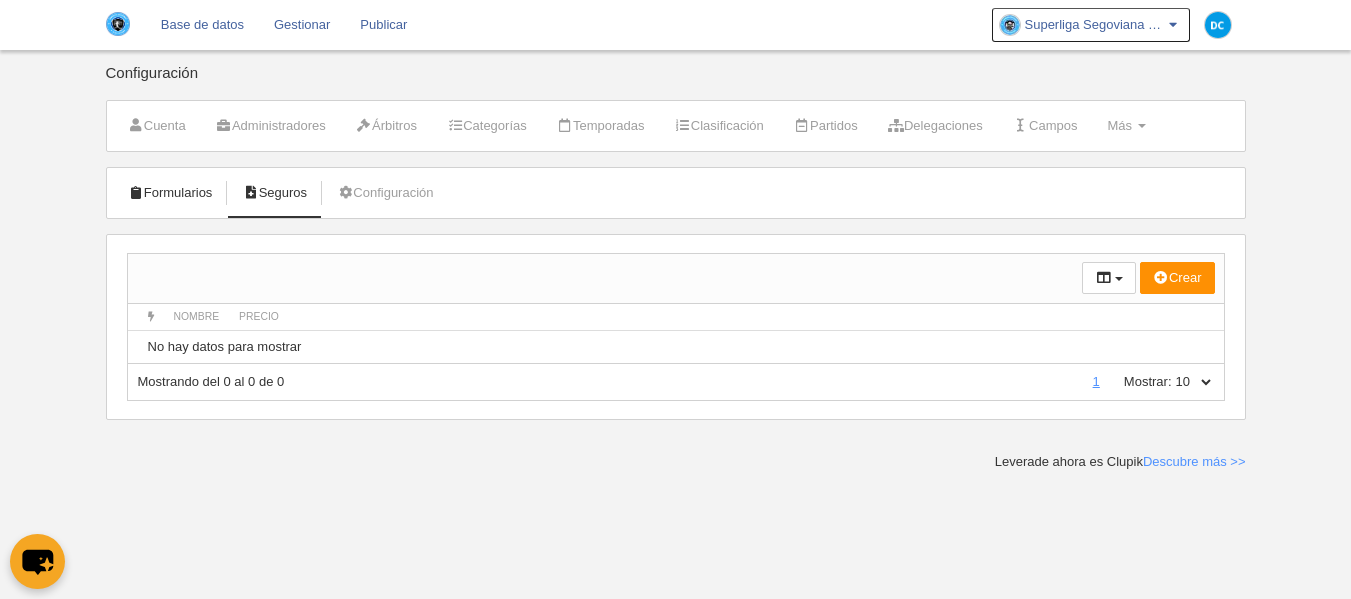 click on "Formularios" at bounding box center [170, 193] 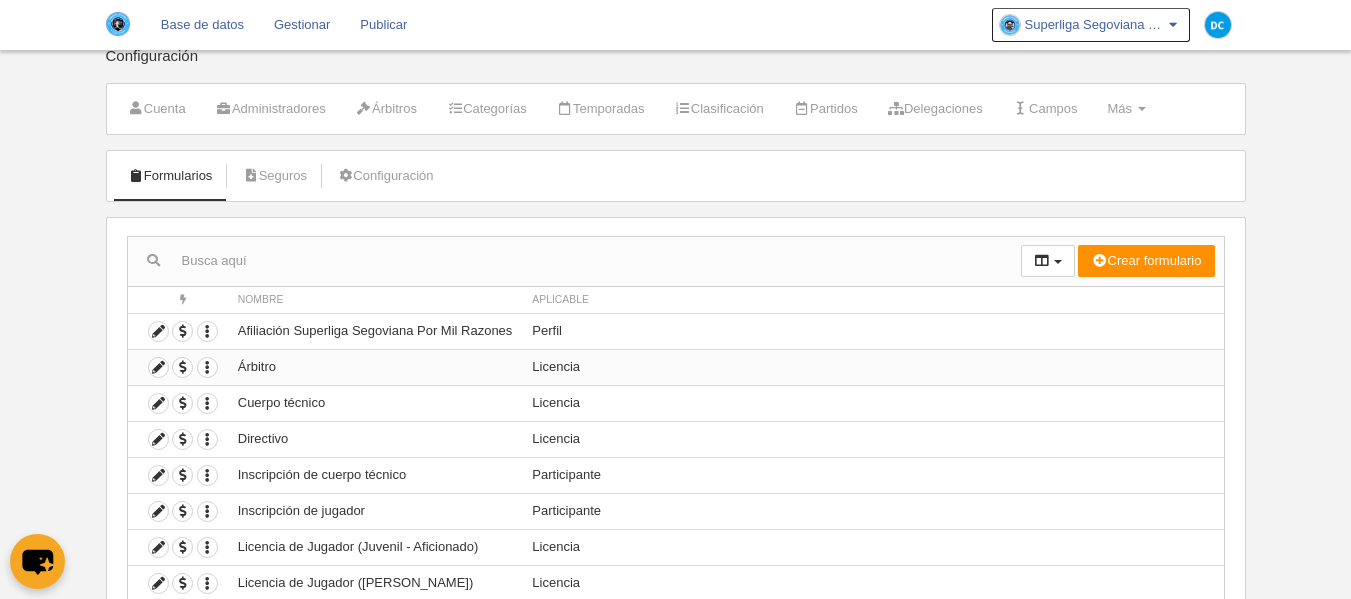 scroll, scrollTop: 127, scrollLeft: 0, axis: vertical 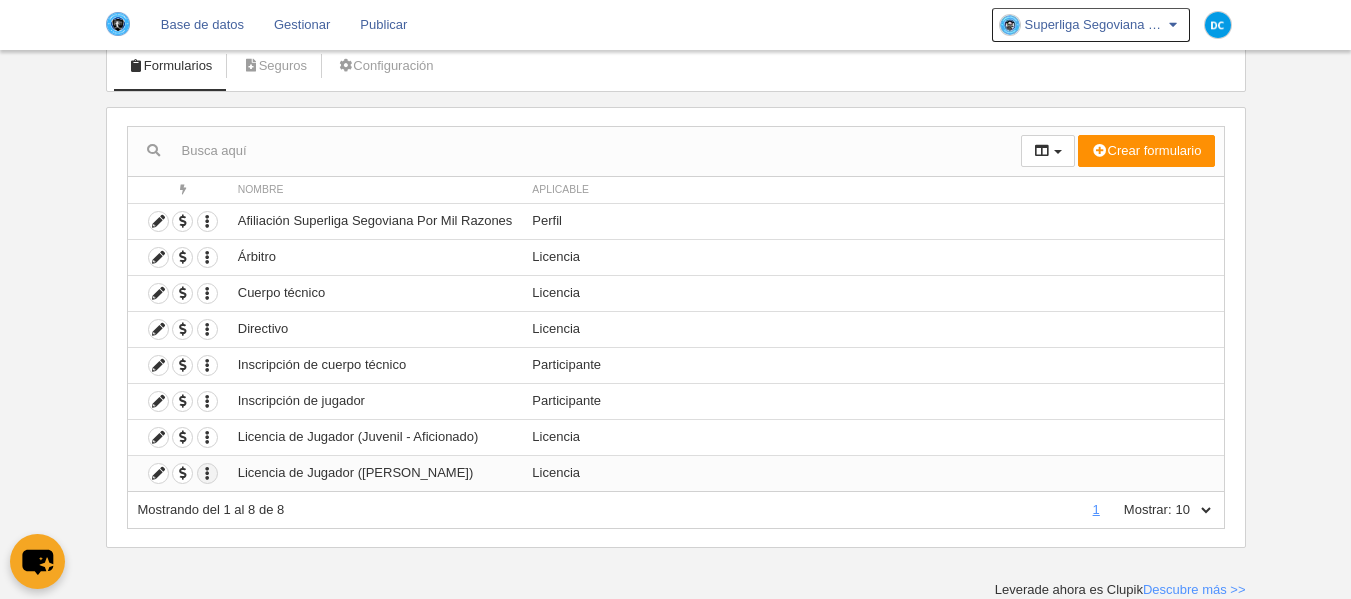 click at bounding box center (207, 473) 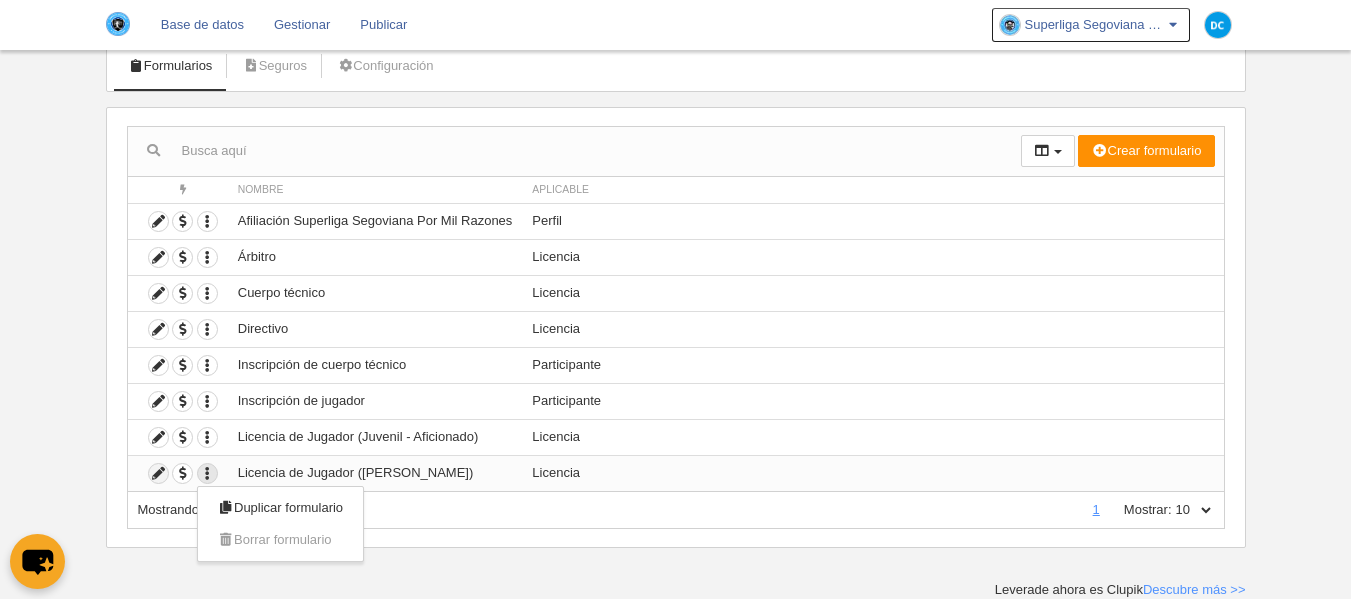 click at bounding box center [158, 473] 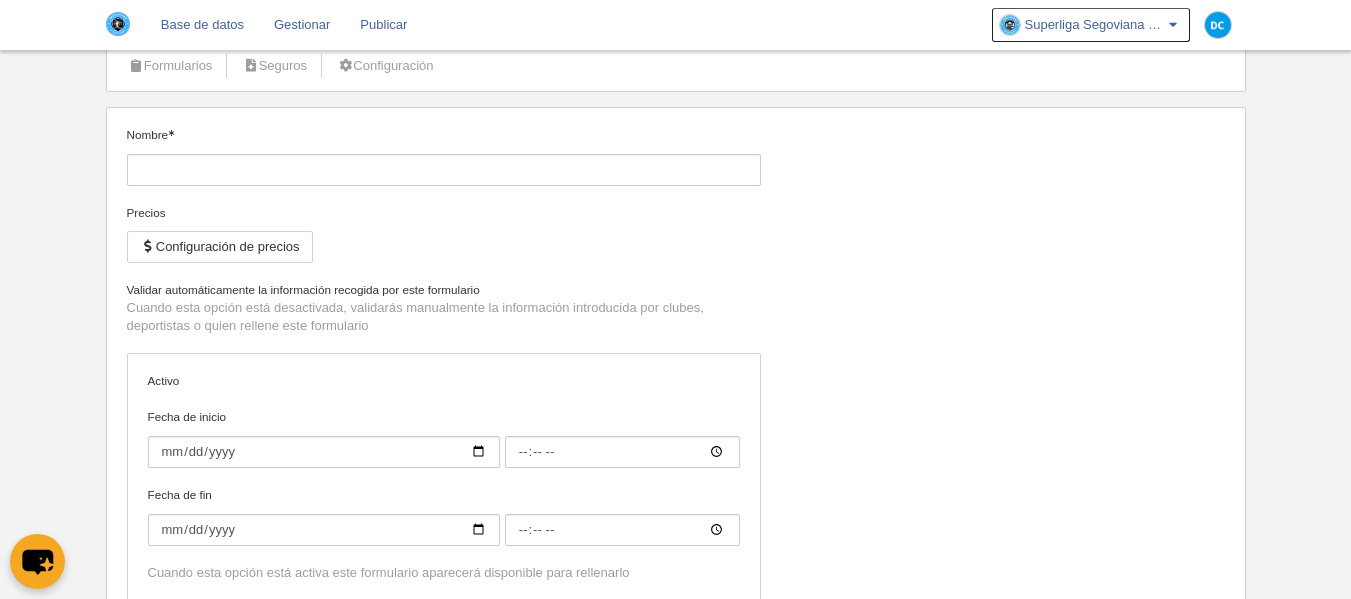 type on "Licencia de Jugador ([PERSON_NAME])" 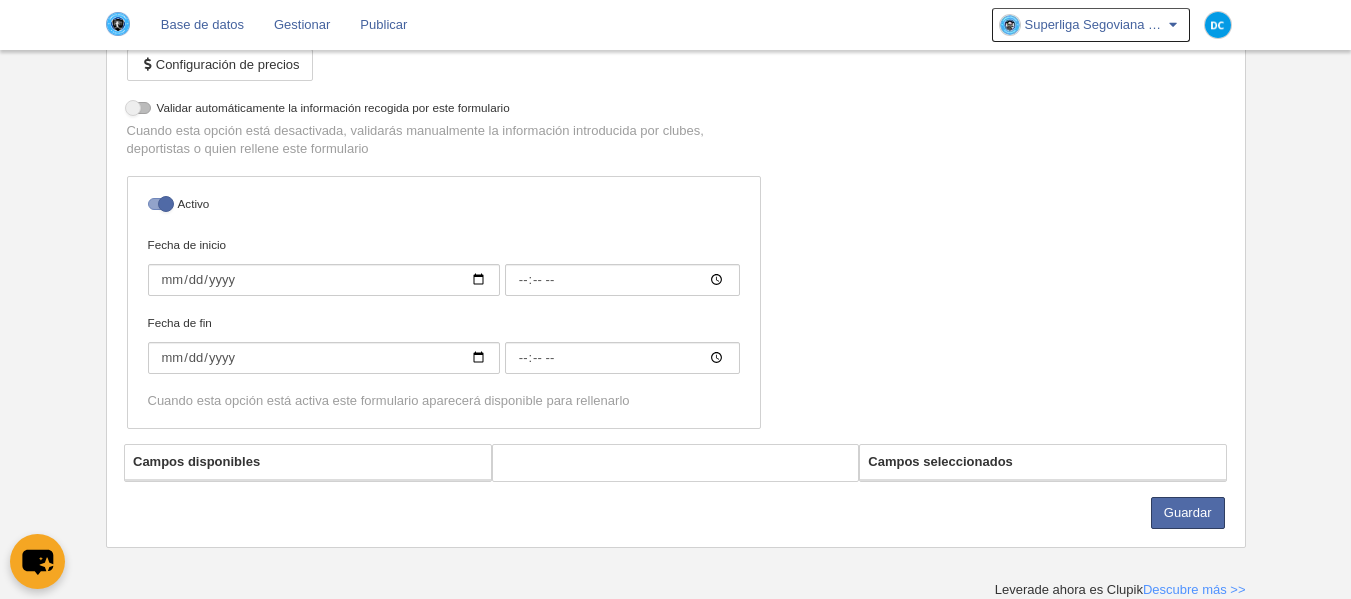 select on "selected" 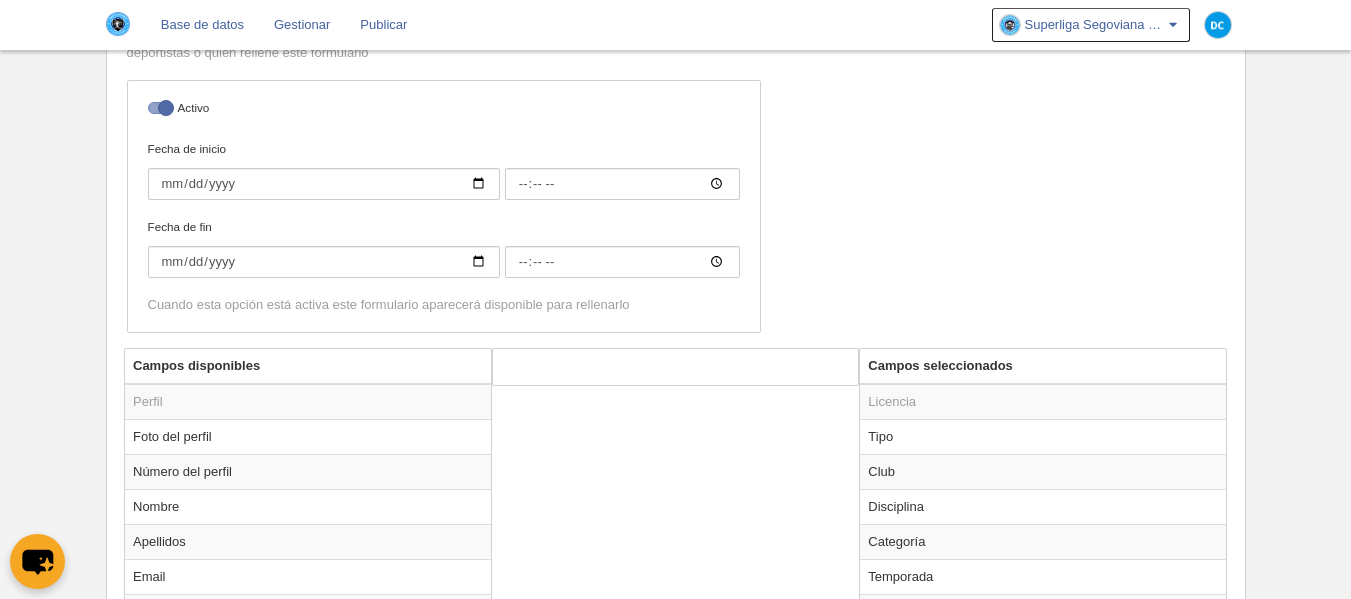 scroll, scrollTop: 520, scrollLeft: 0, axis: vertical 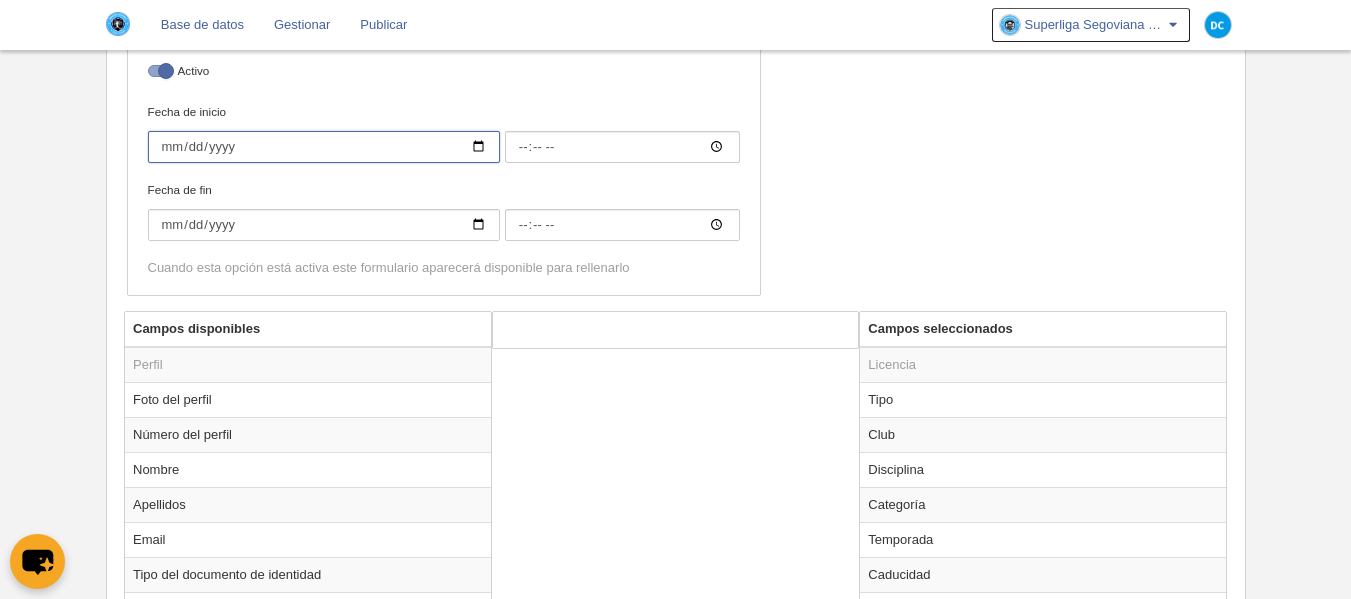 click on "Fecha de inicio" at bounding box center [324, 147] 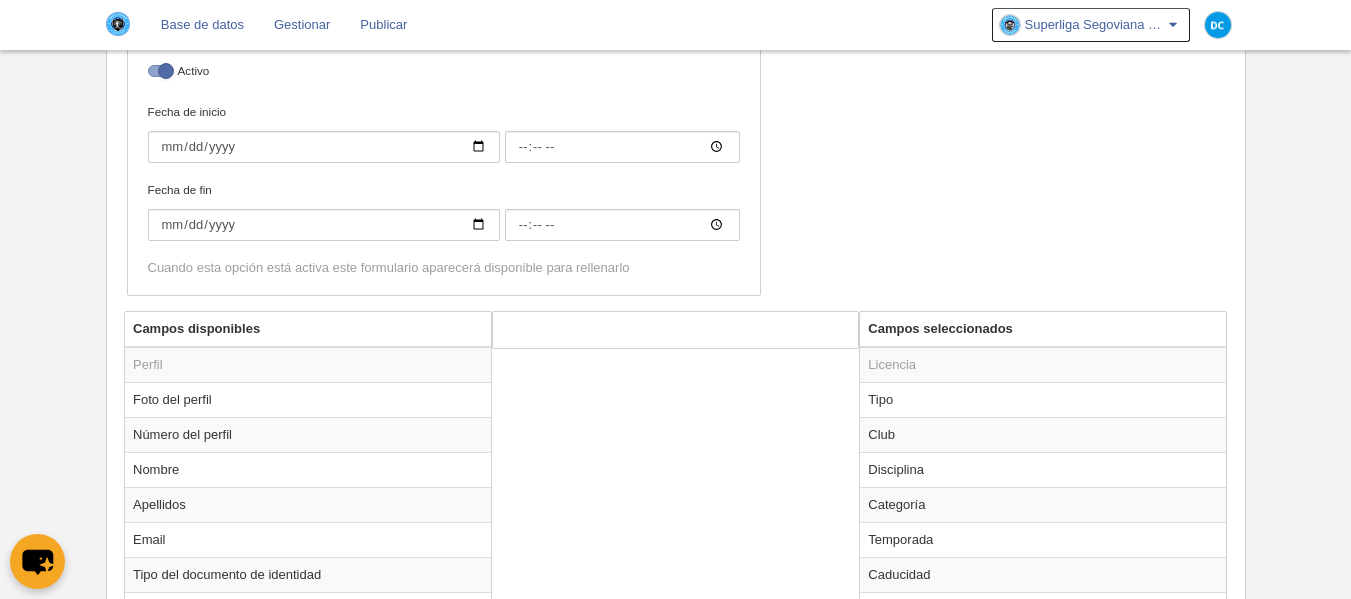 click on "Base de datos
Gestionar
Publicar
Superliga Segoviana Por Mil Razones
Ajustes generales
Ir a mi dominio
[PERSON_NAME]
Mi cuenta
Consultar importaciones y exportaciones
Comentarios
Centro de soporte
Idioma
Català [ca]
[PERSON_NAME] [de]" at bounding box center [675, -221] 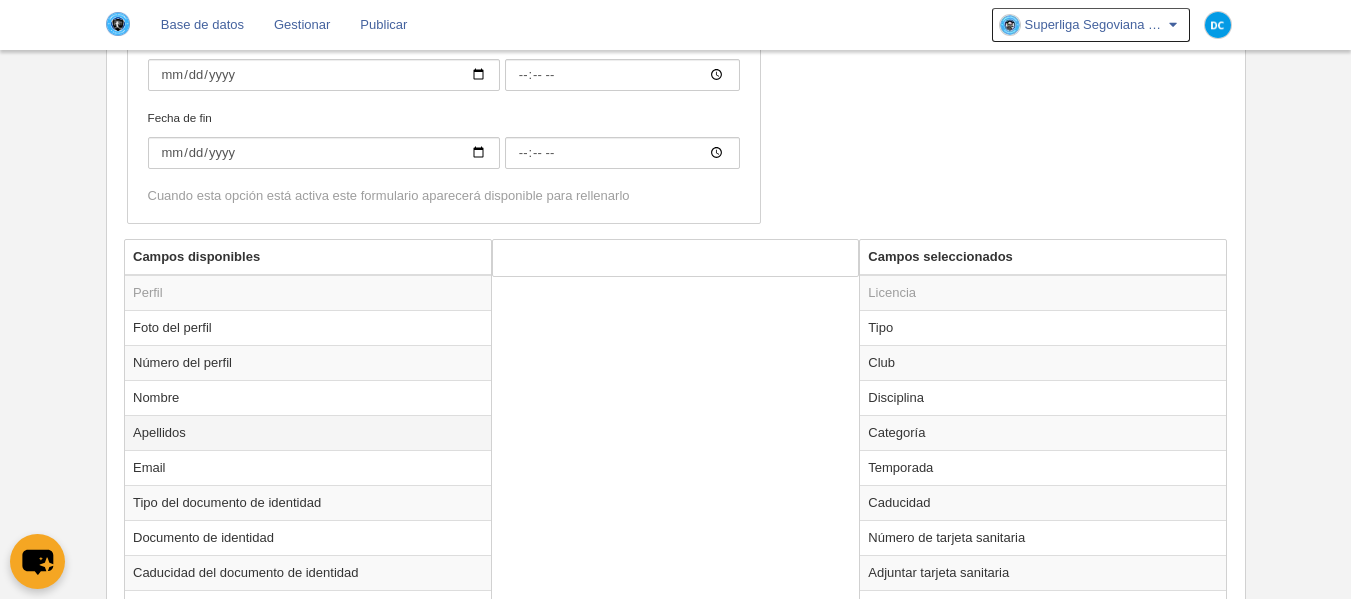 scroll, scrollTop: 654, scrollLeft: 0, axis: vertical 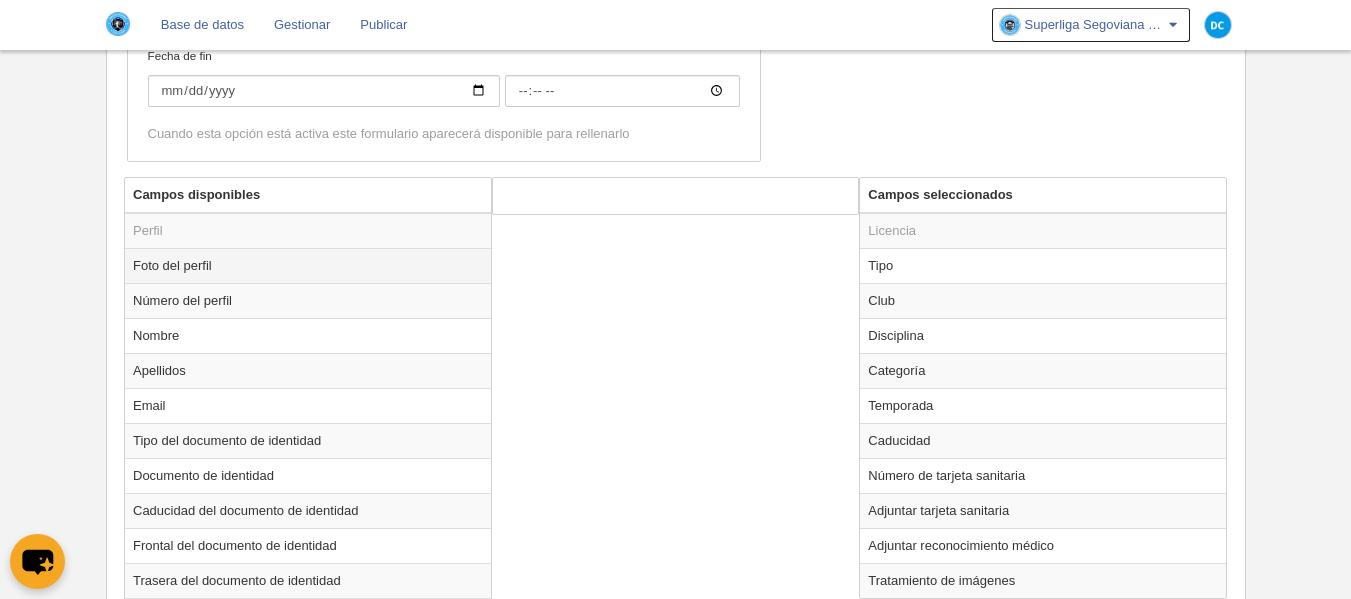 click on "Foto del perfil" at bounding box center [308, 265] 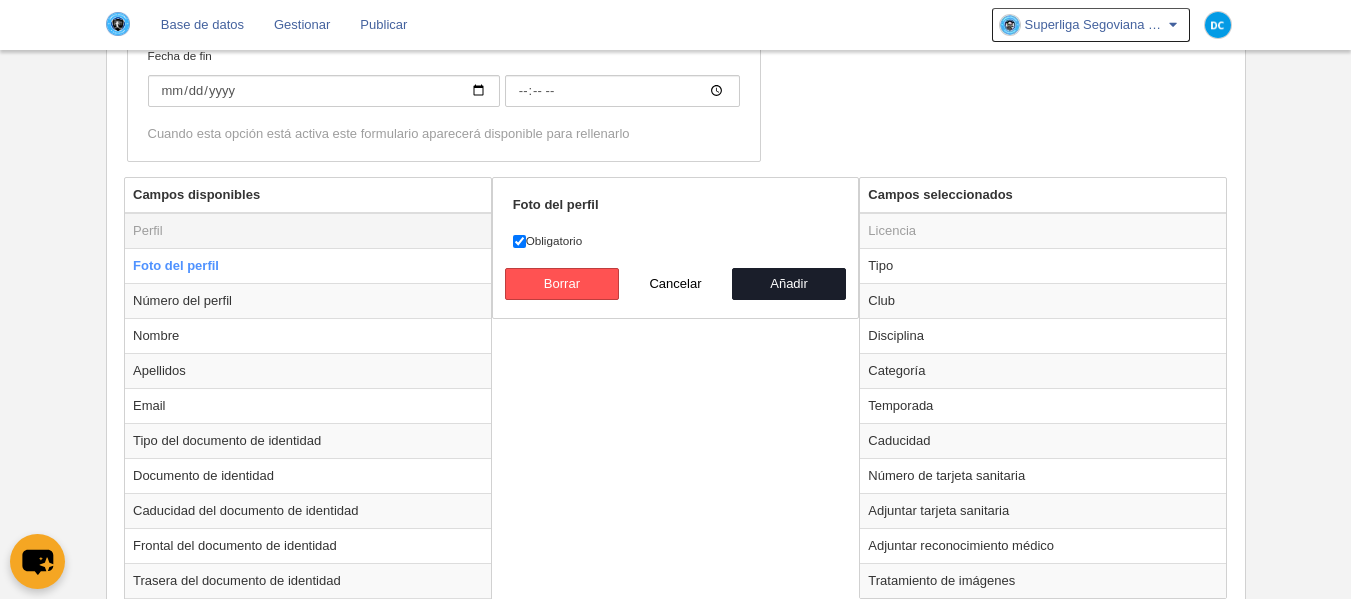 click on "Perfil" at bounding box center [308, 231] 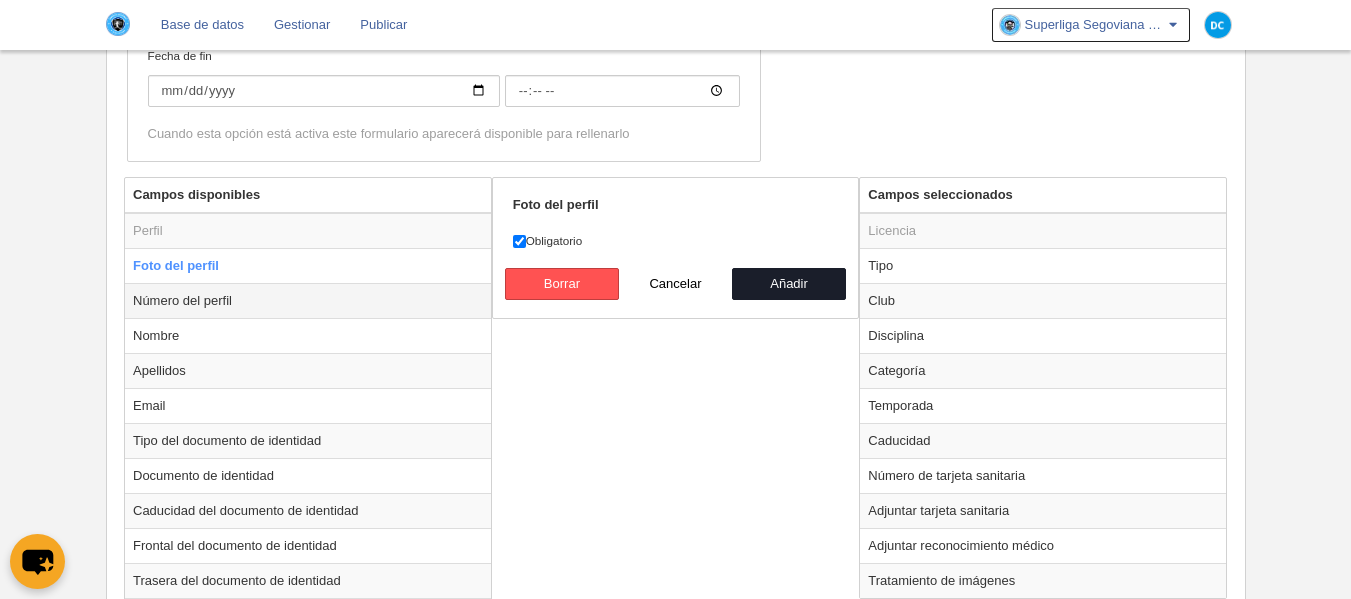 click on "Número del perfil" at bounding box center (308, 300) 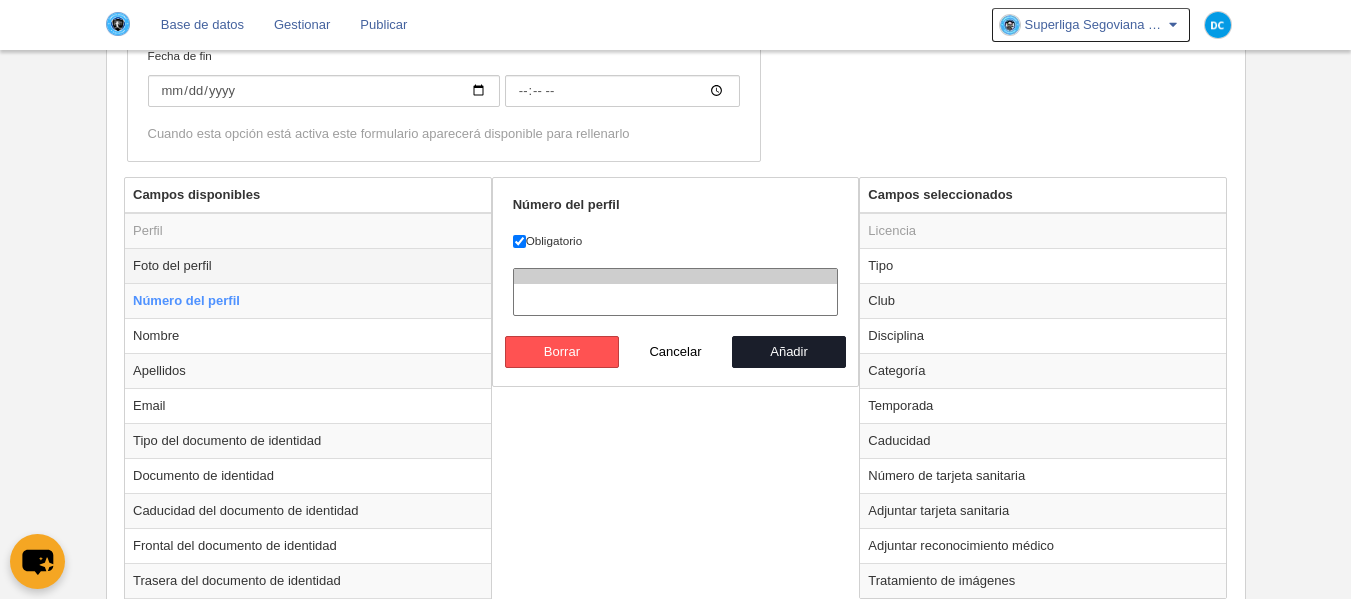 click on "Foto del perfil" at bounding box center (308, 265) 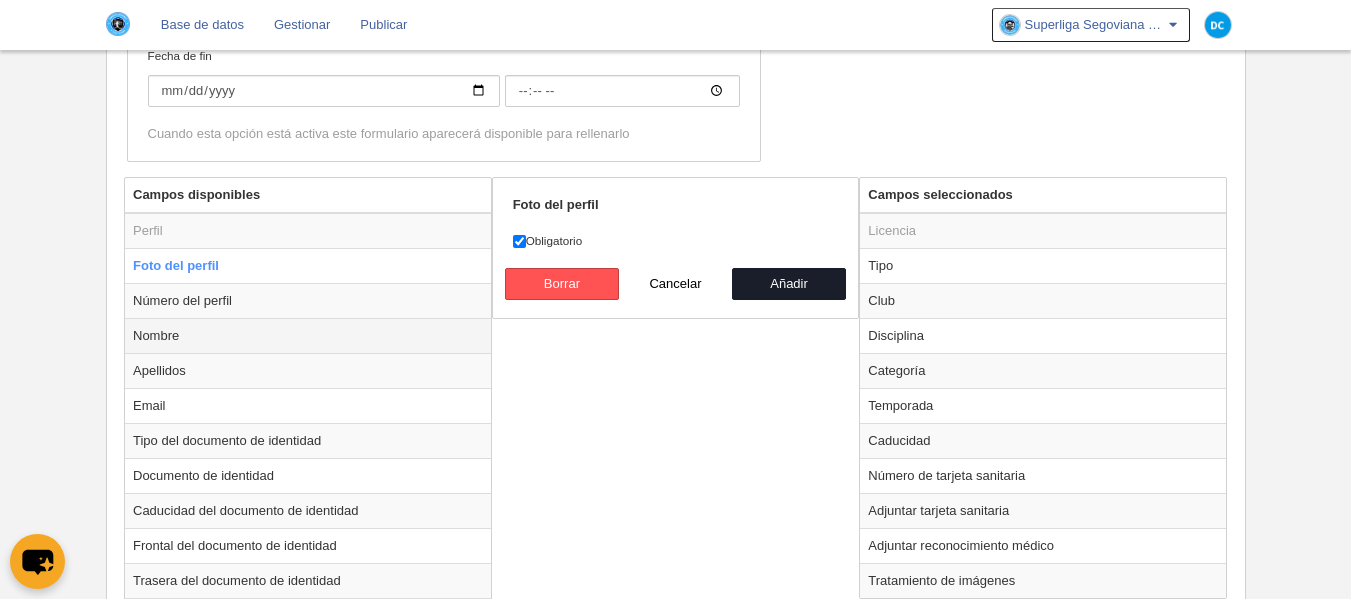 click on "Nombre" at bounding box center [308, 335] 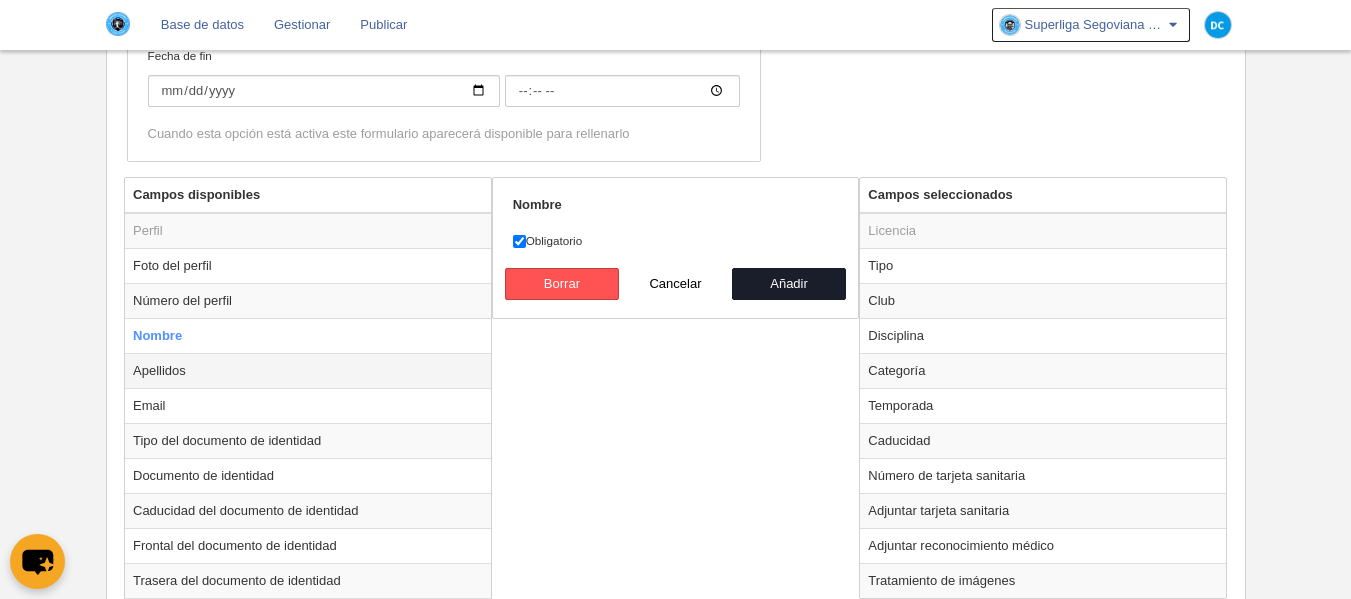 click on "Apellidos" at bounding box center (308, 370) 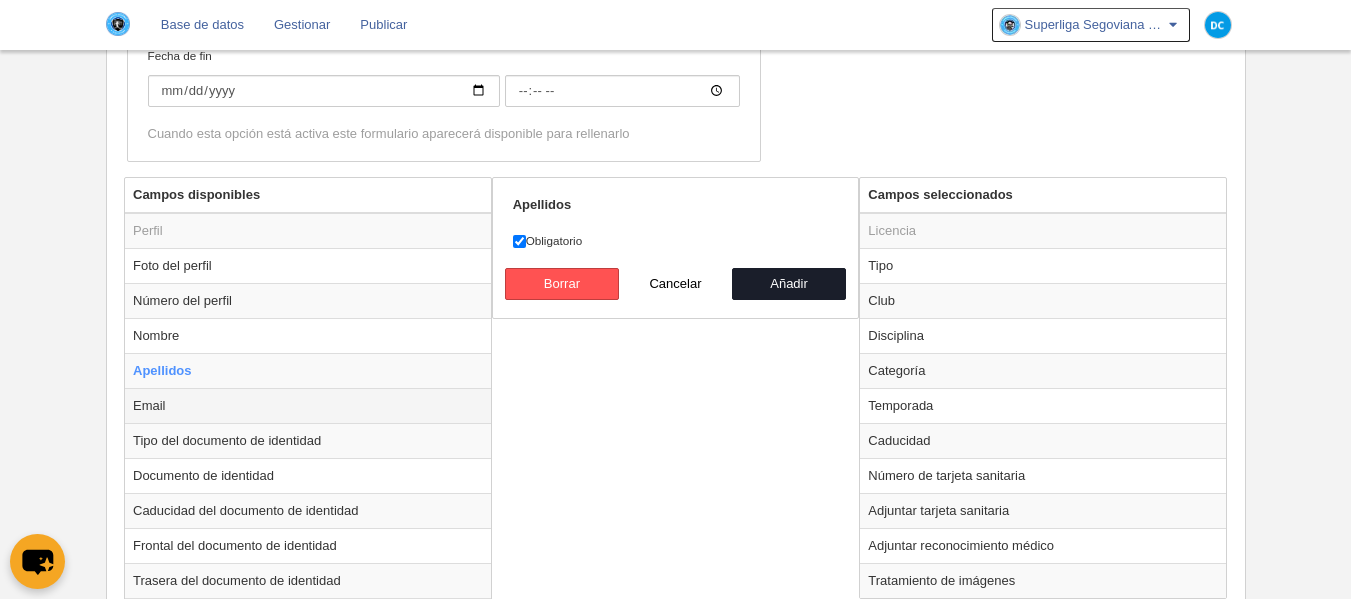 click on "Email" at bounding box center (308, 405) 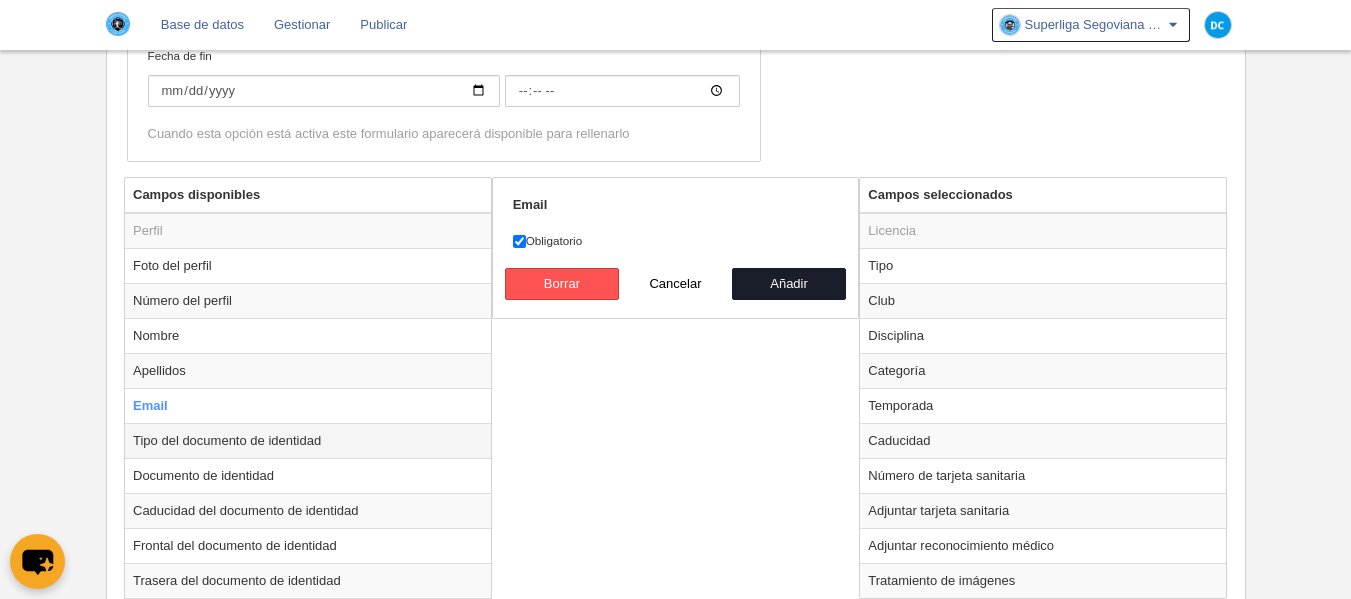 click on "Tipo del documento de identidad" at bounding box center [308, 440] 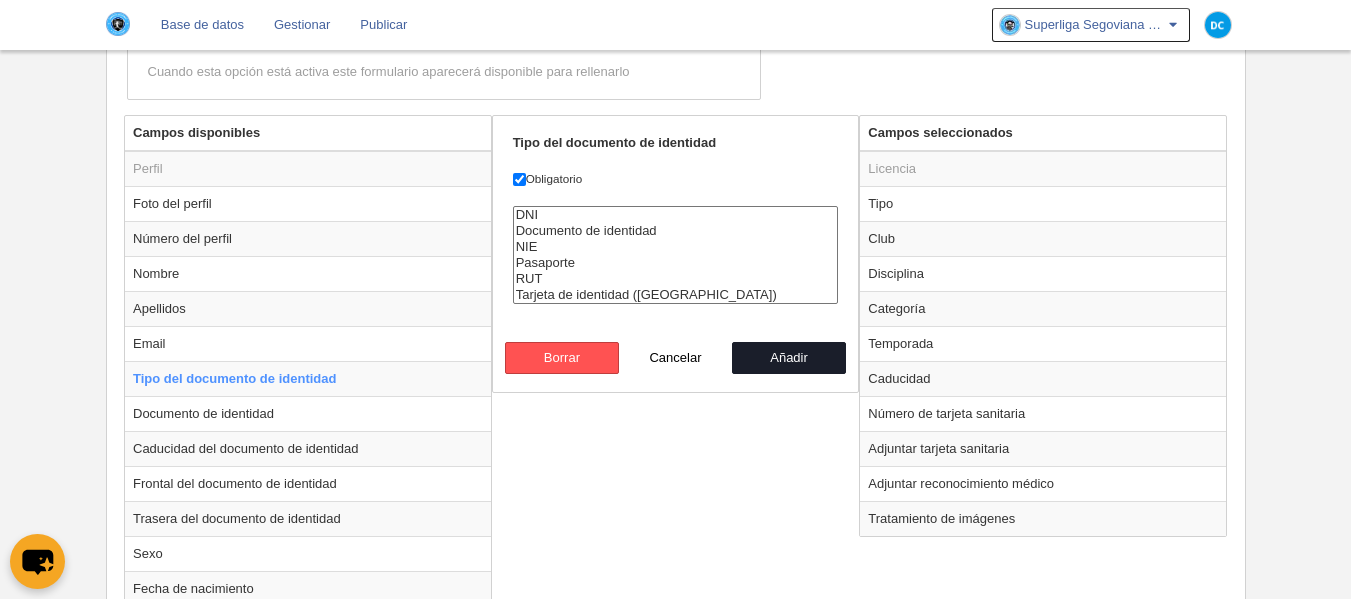 scroll, scrollTop: 654, scrollLeft: 0, axis: vertical 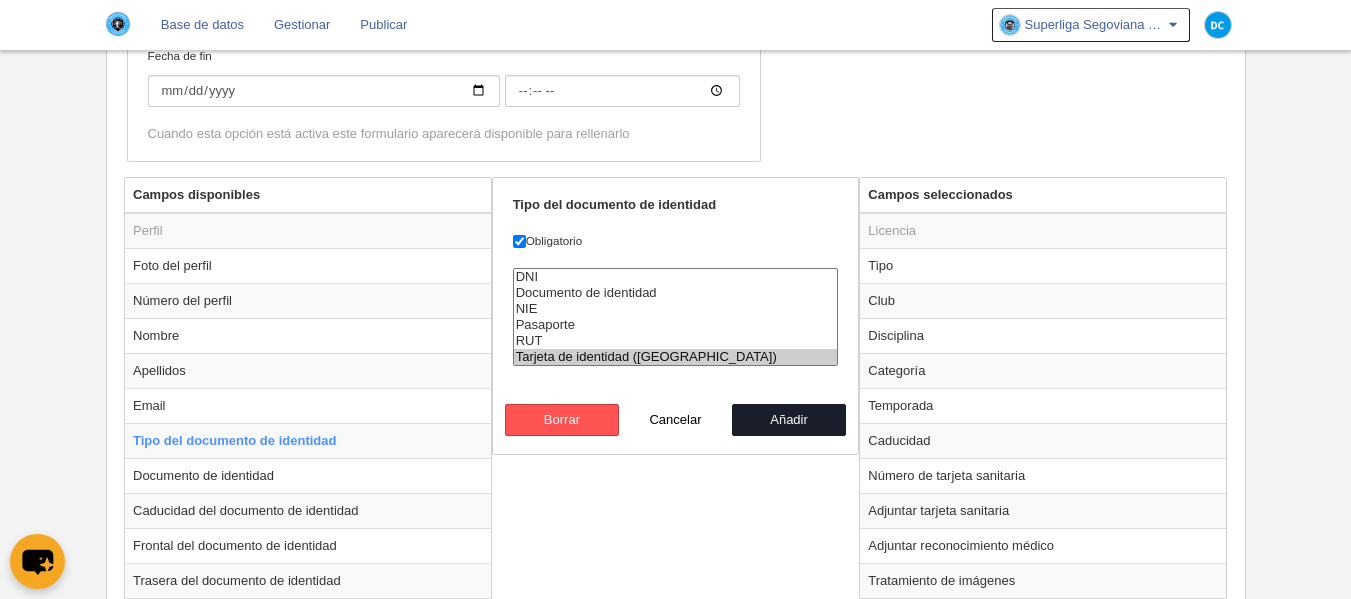 click on "Tarjeta de identidad ([GEOGRAPHIC_DATA])" at bounding box center (676, 357) 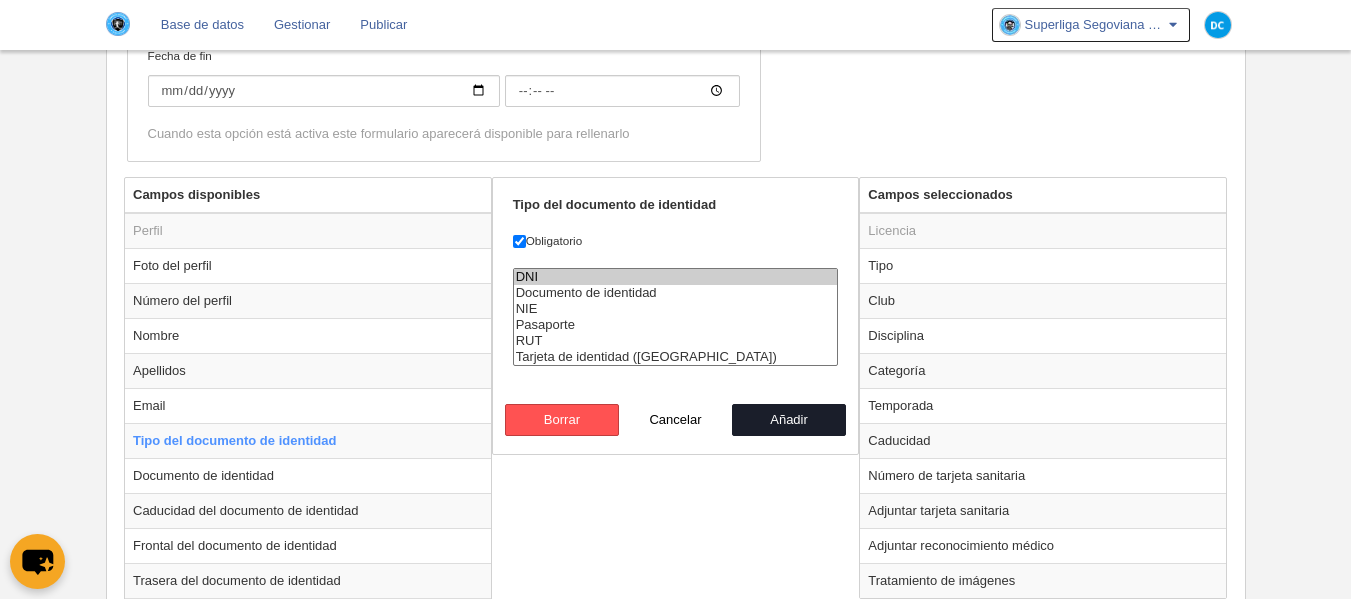 click on "DNI" at bounding box center [676, 277] 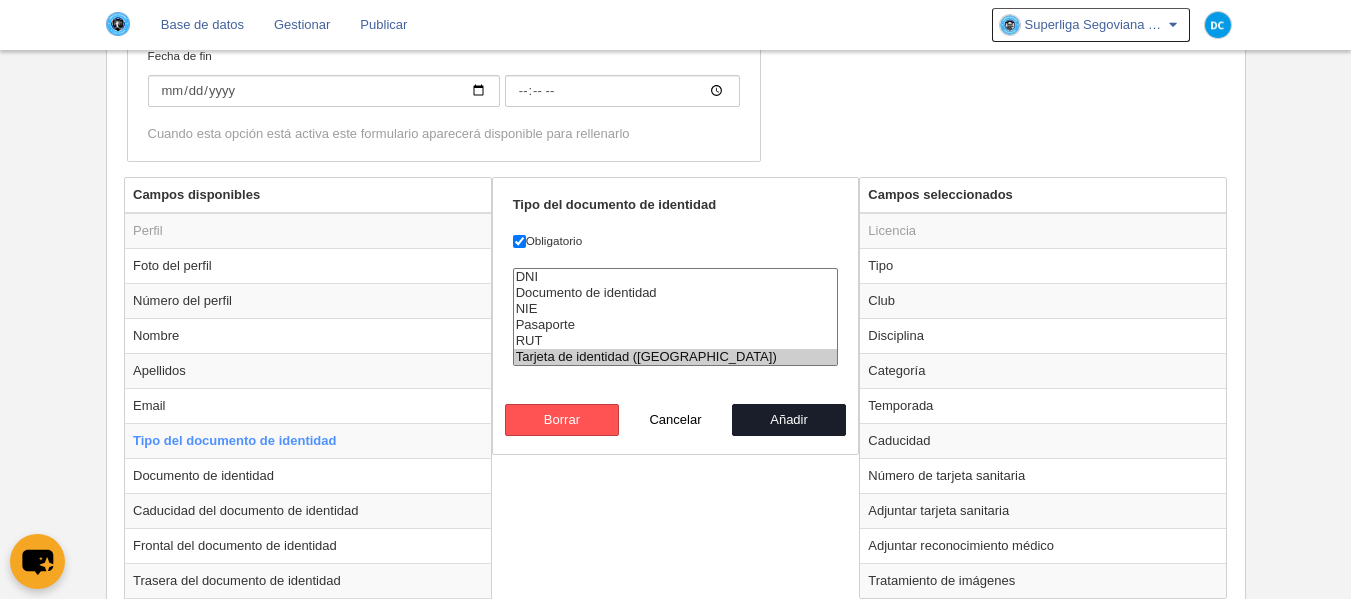 click on "Tarjeta de identidad ([GEOGRAPHIC_DATA])" at bounding box center (676, 357) 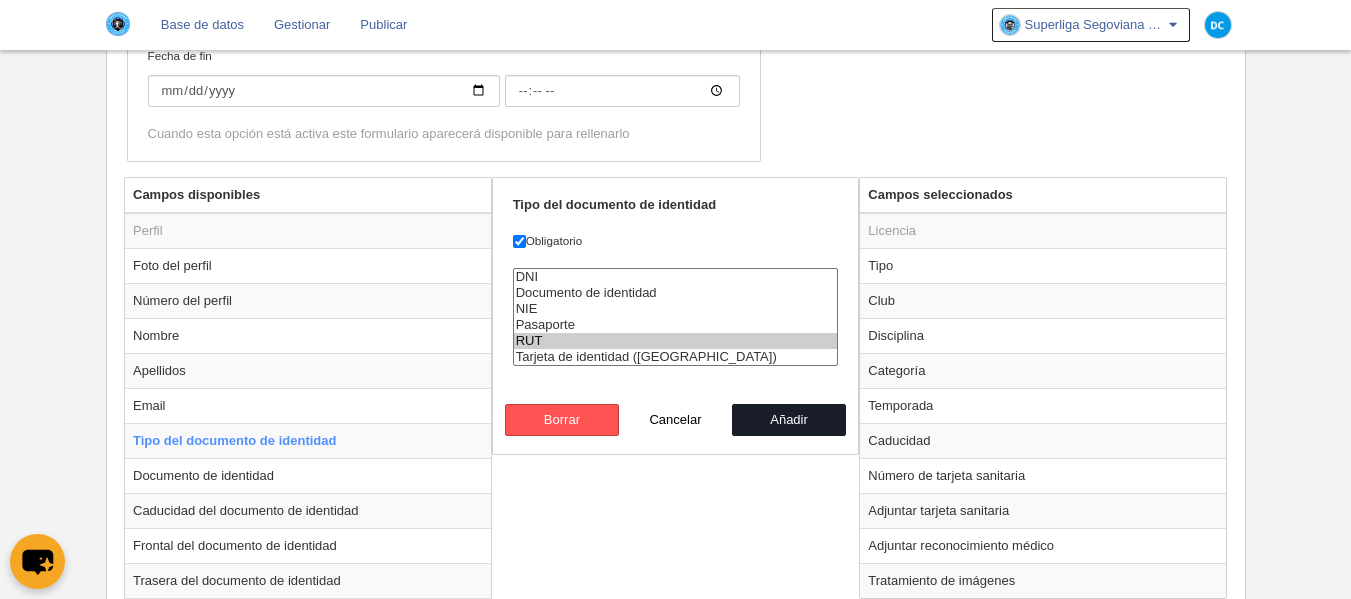 click on "RUT" at bounding box center (676, 341) 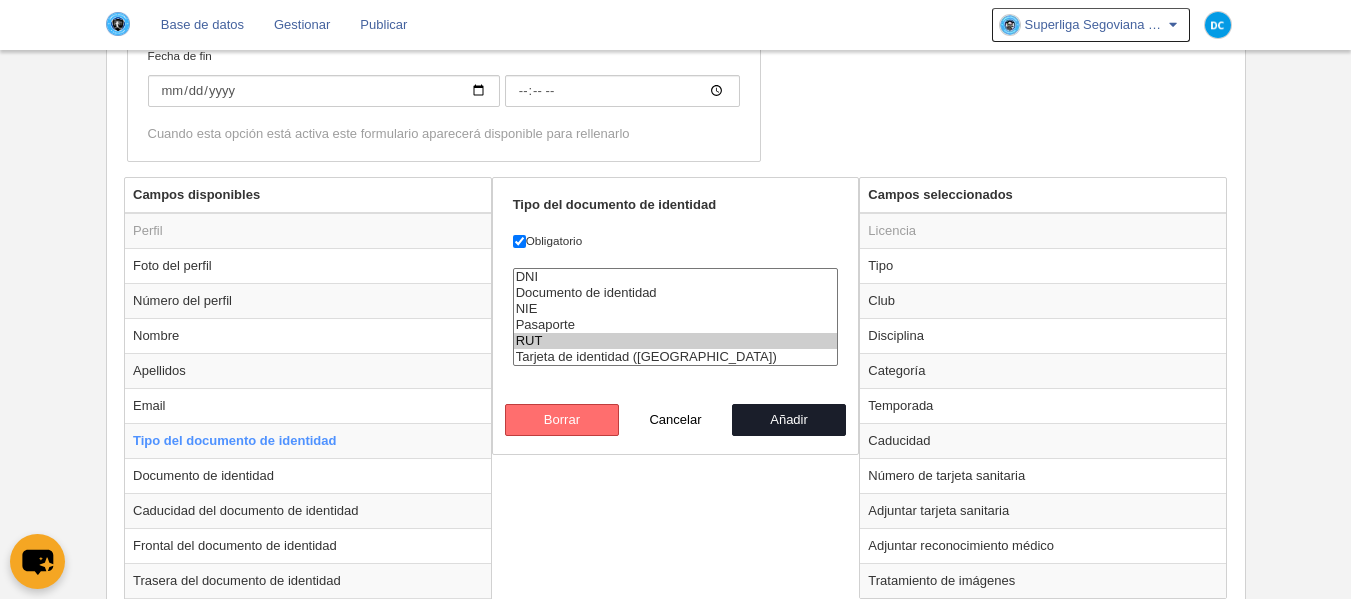 click on "Borrar" at bounding box center [562, 420] 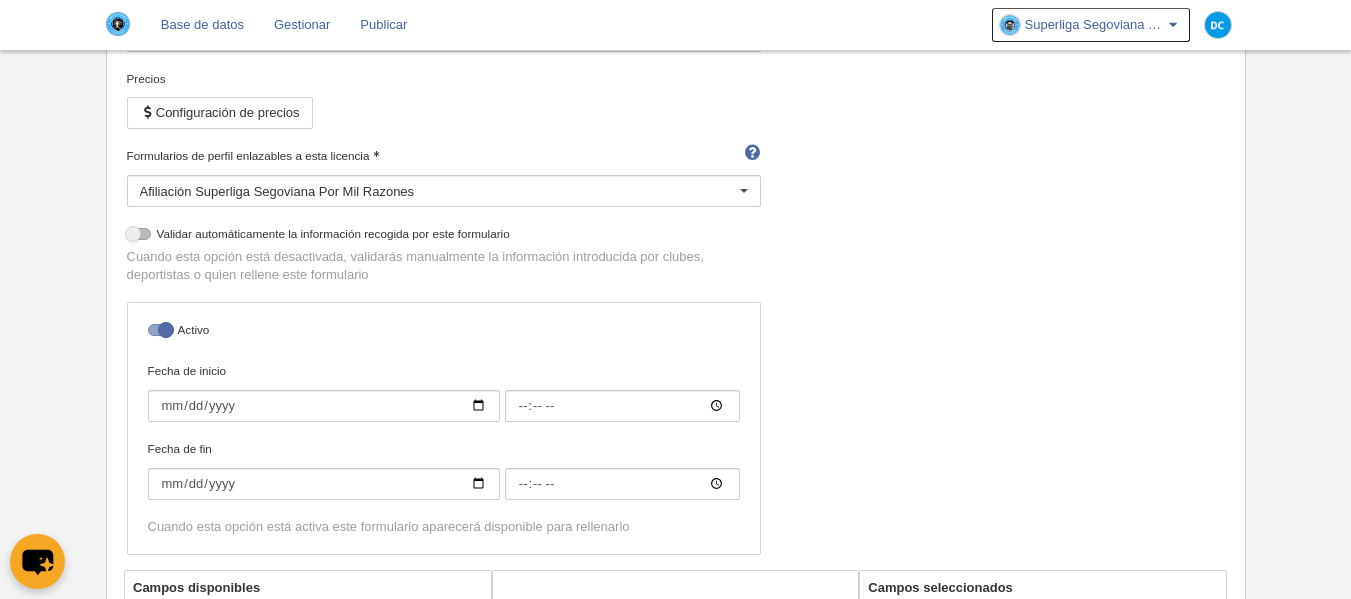 scroll, scrollTop: 560, scrollLeft: 0, axis: vertical 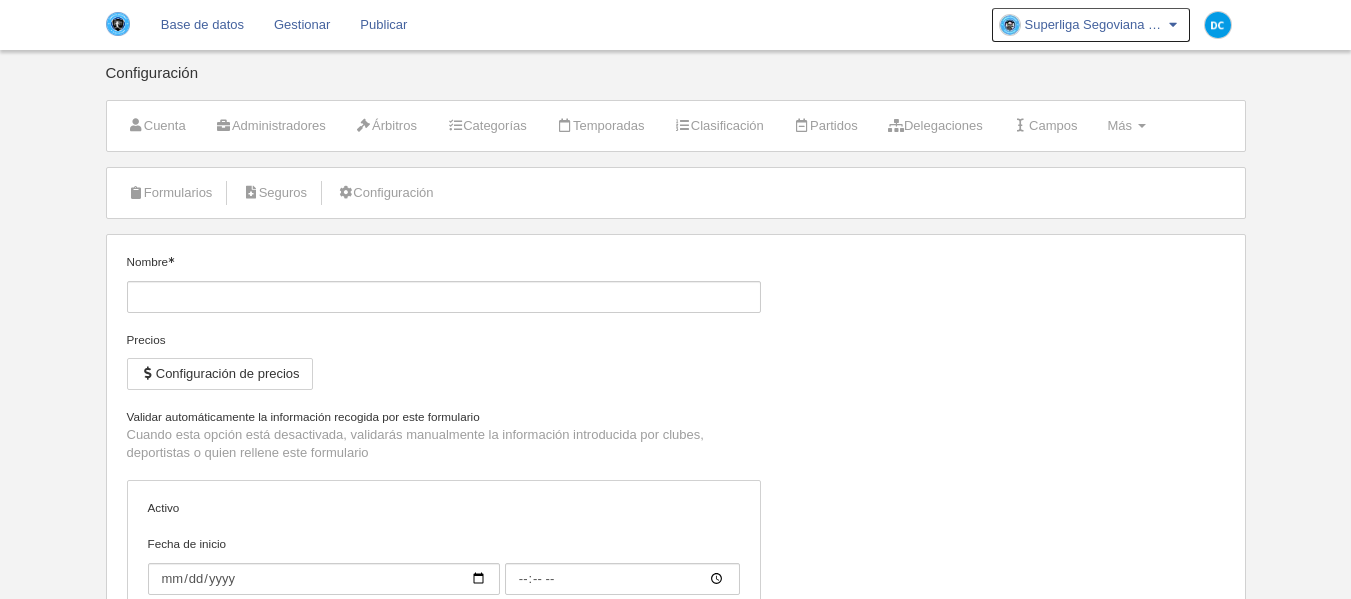 type on "Licencia de Jugador ([PERSON_NAME])" 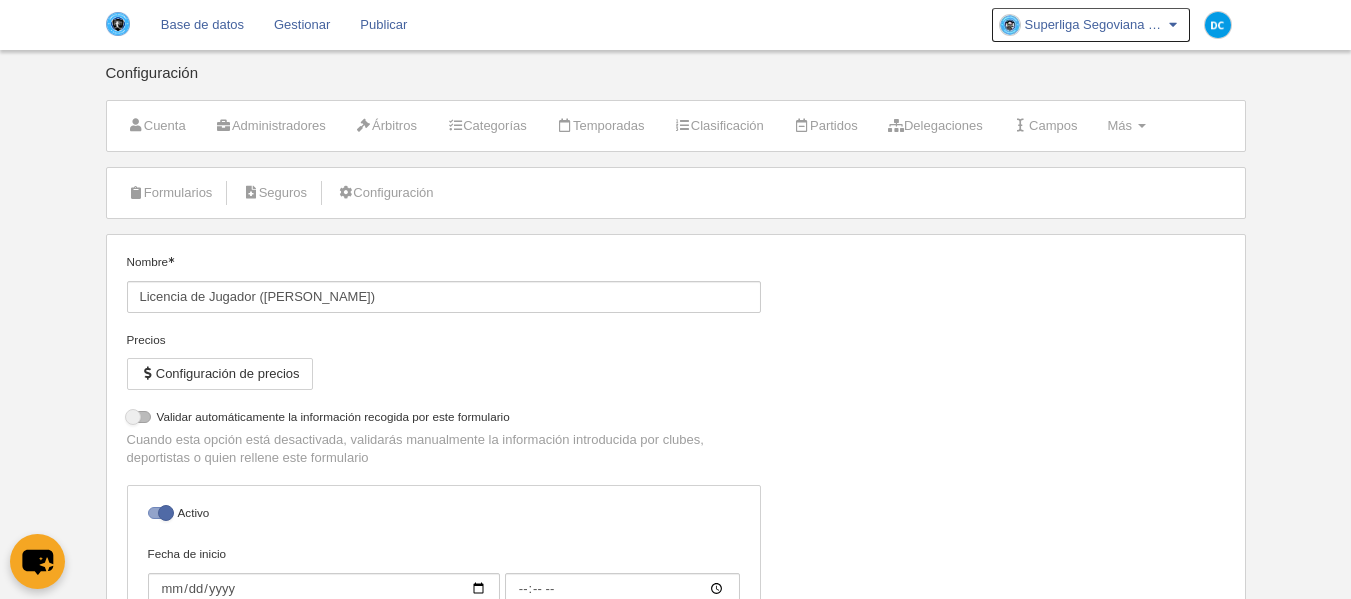 select on "selected" 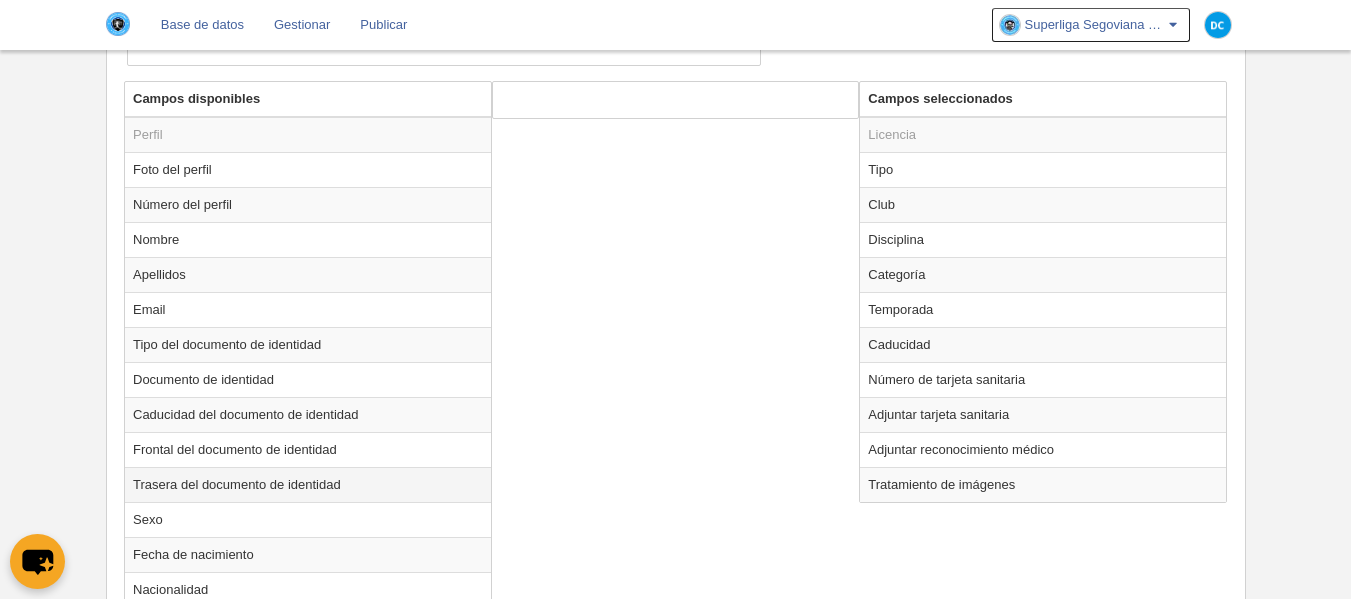 scroll, scrollTop: 787, scrollLeft: 0, axis: vertical 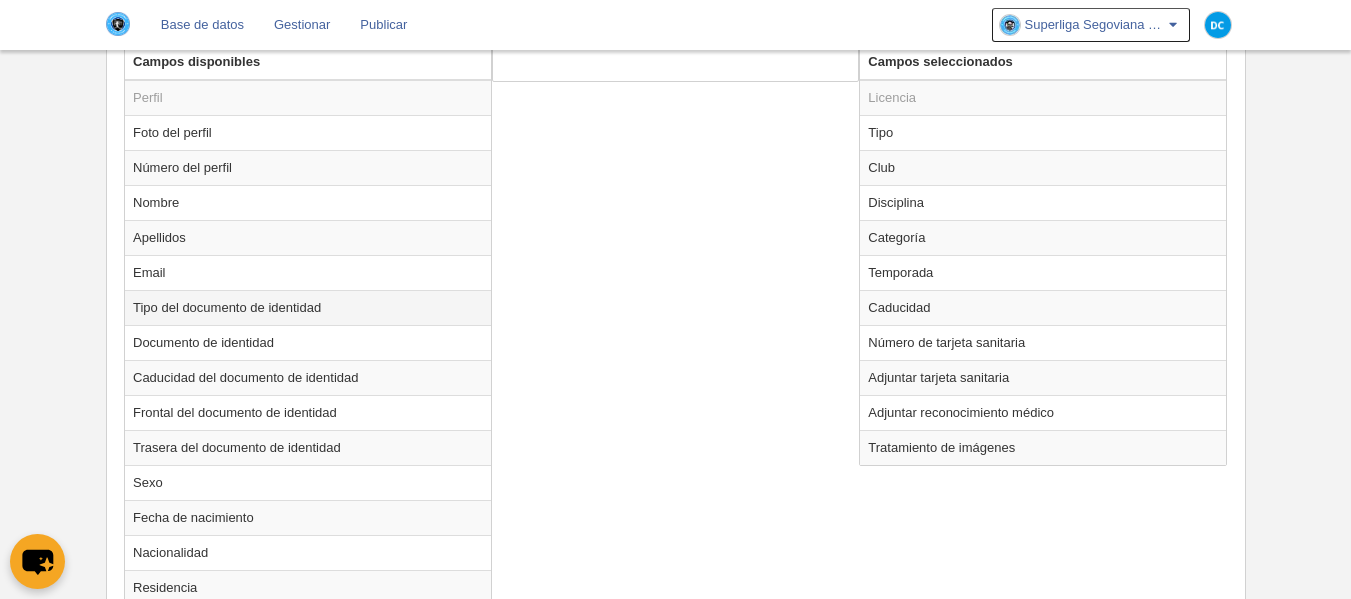 click on "Tipo del documento de identidad" at bounding box center (308, 307) 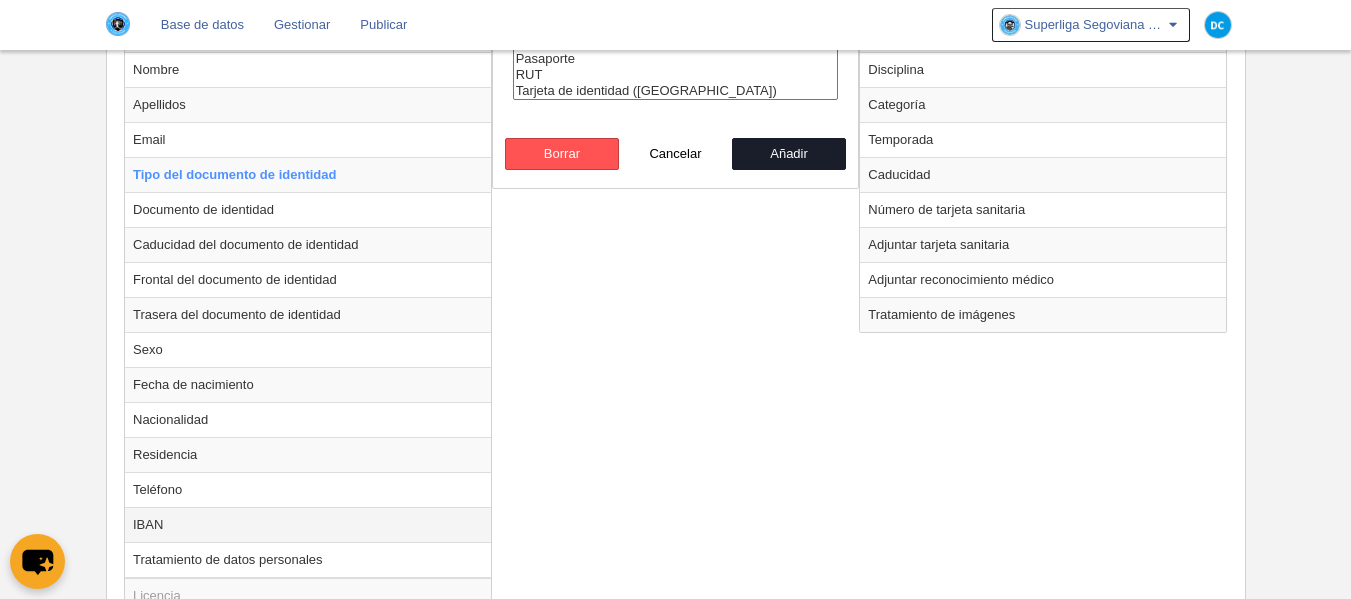 scroll, scrollTop: 1054, scrollLeft: 0, axis: vertical 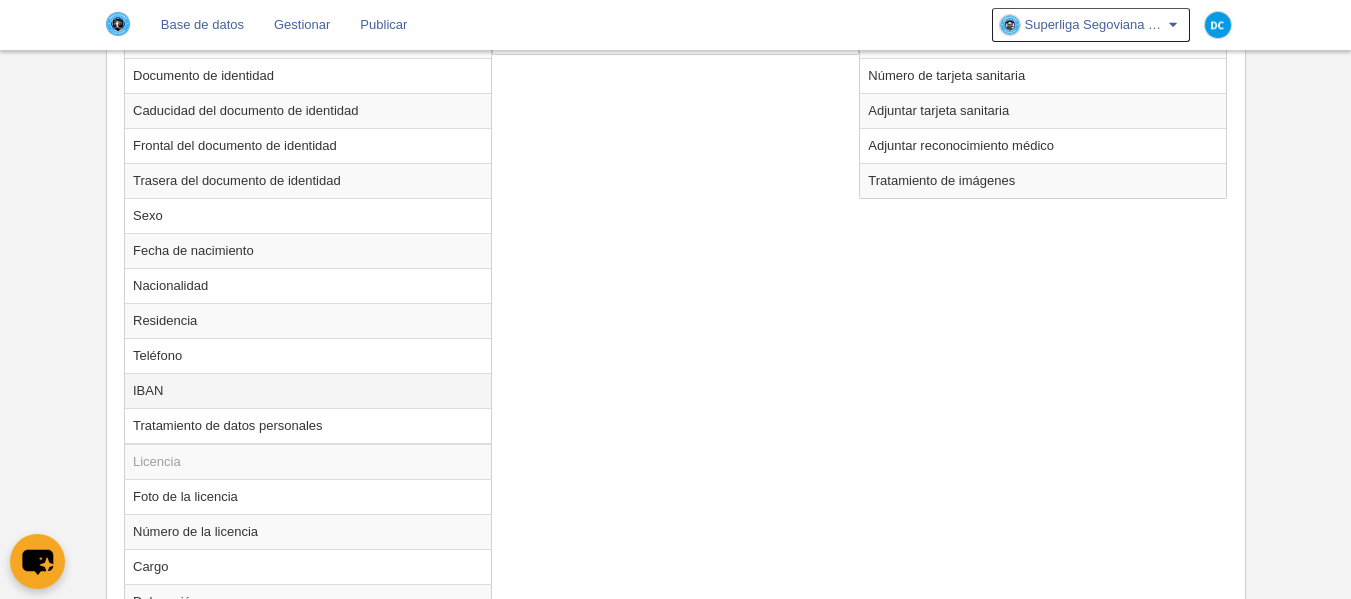 click on "IBAN" at bounding box center [308, 390] 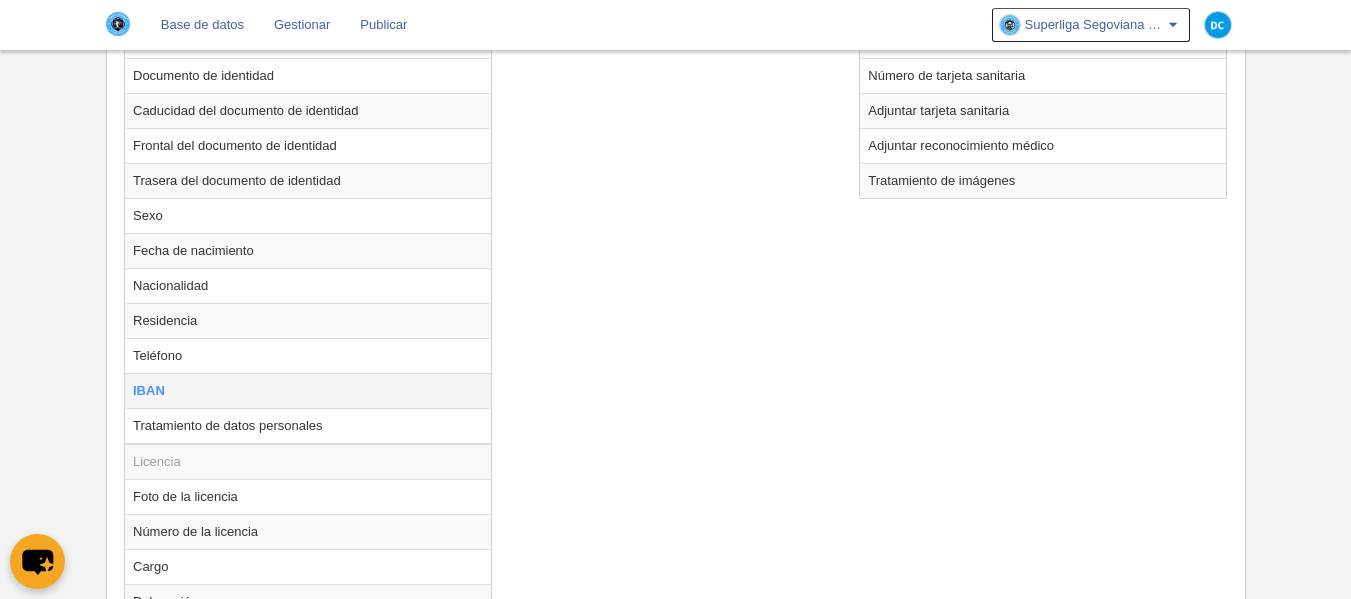 radio on "false" 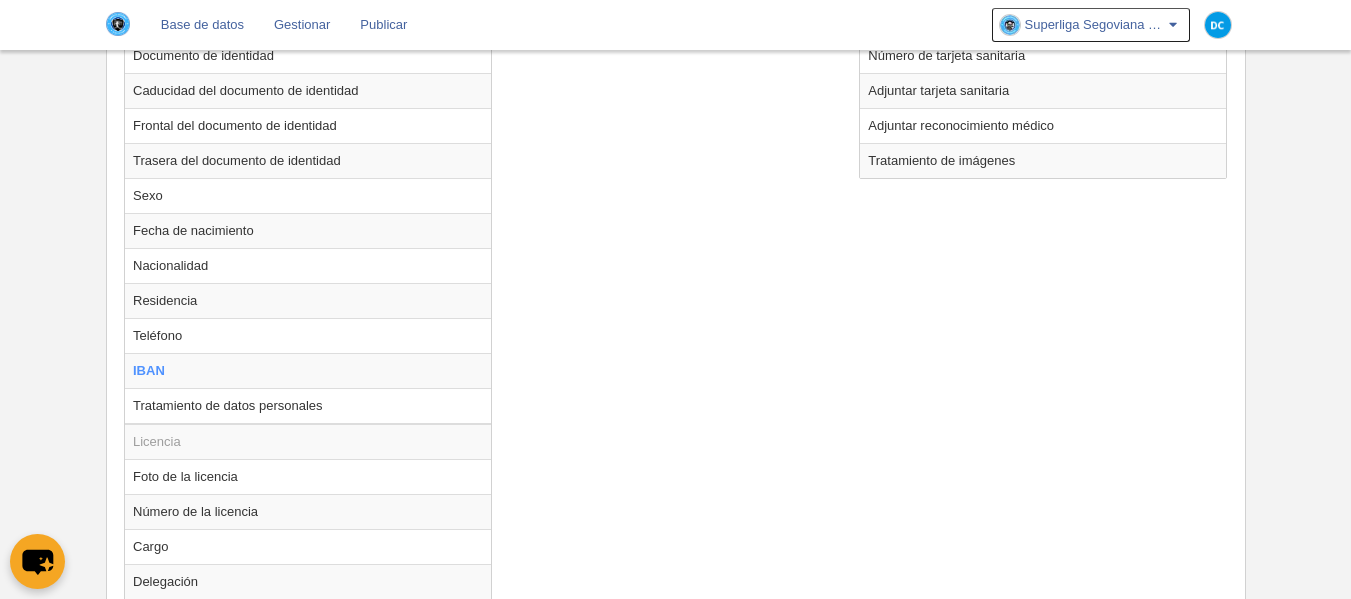 scroll, scrollTop: 1187, scrollLeft: 0, axis: vertical 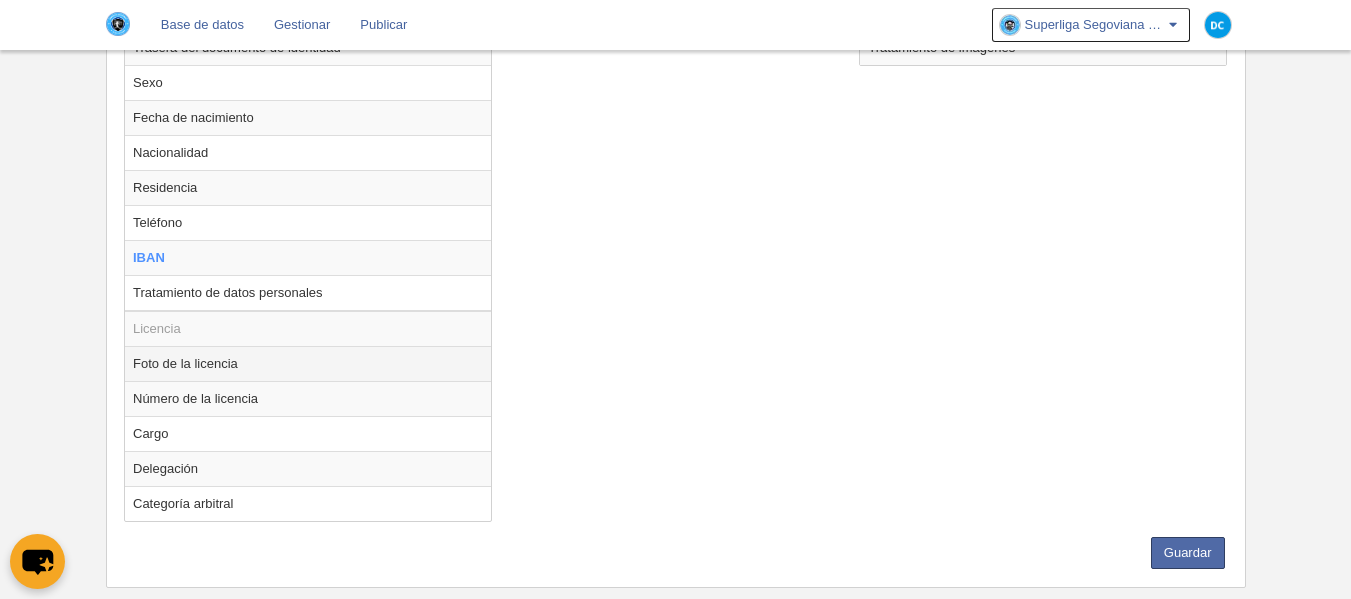 click on "Foto de la licencia" at bounding box center [308, 363] 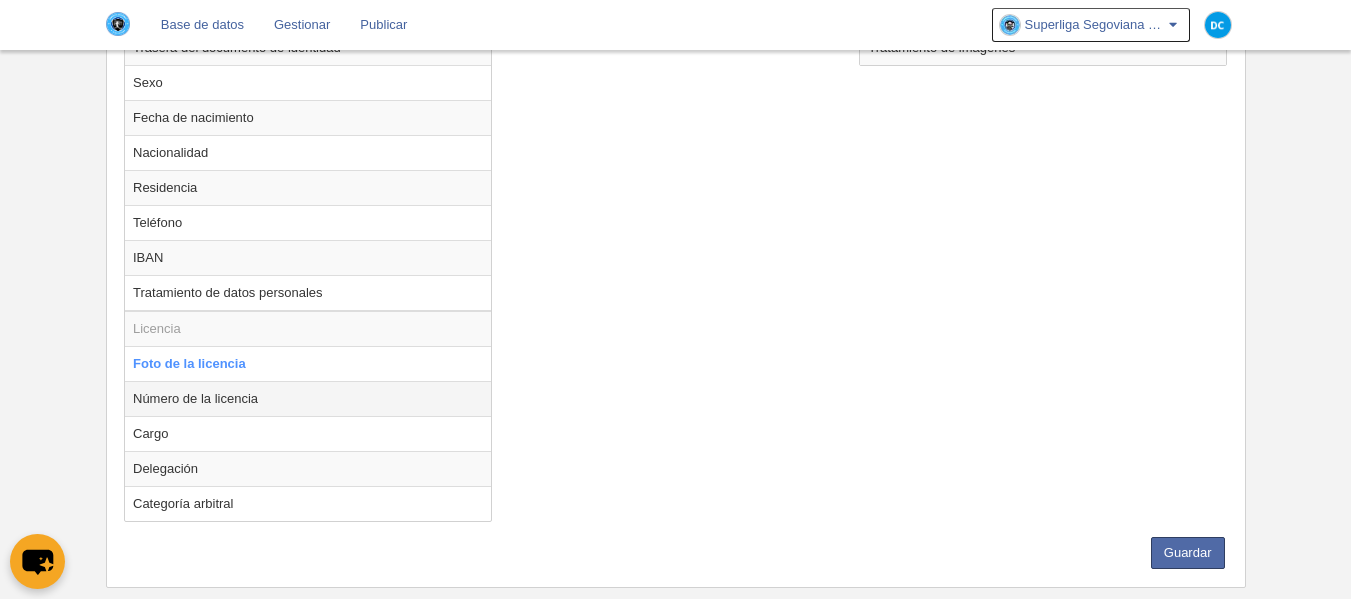 click on "Número de la licencia" at bounding box center [308, 398] 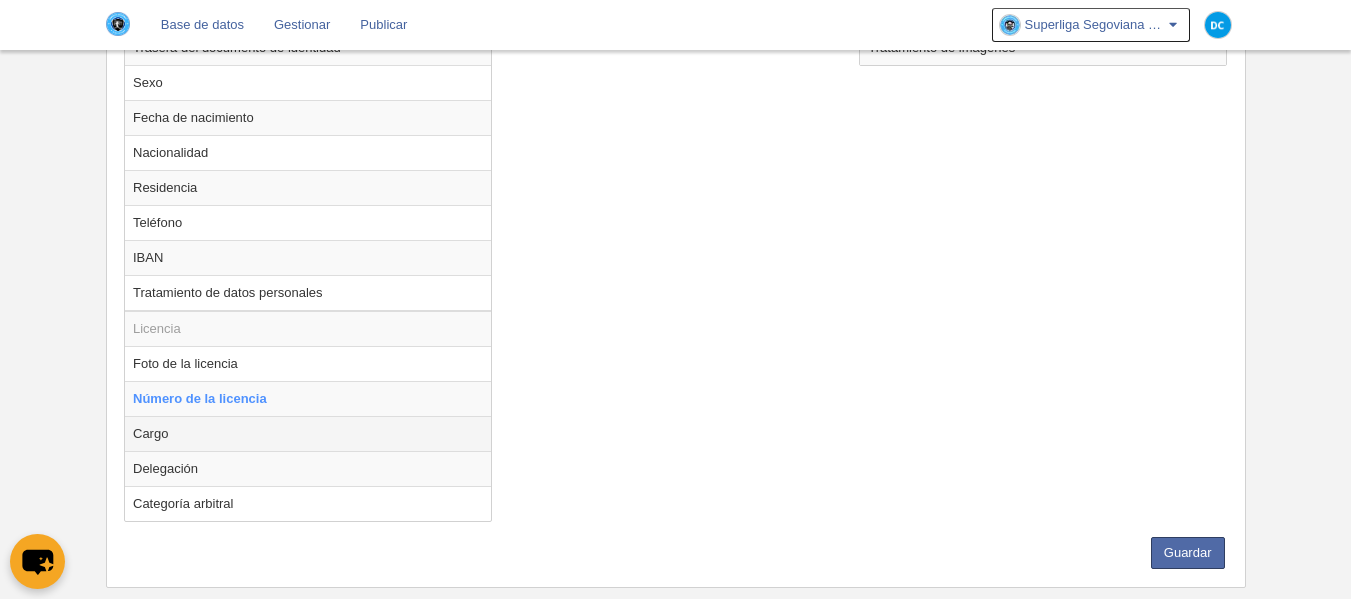 click on "Cargo" at bounding box center (308, 433) 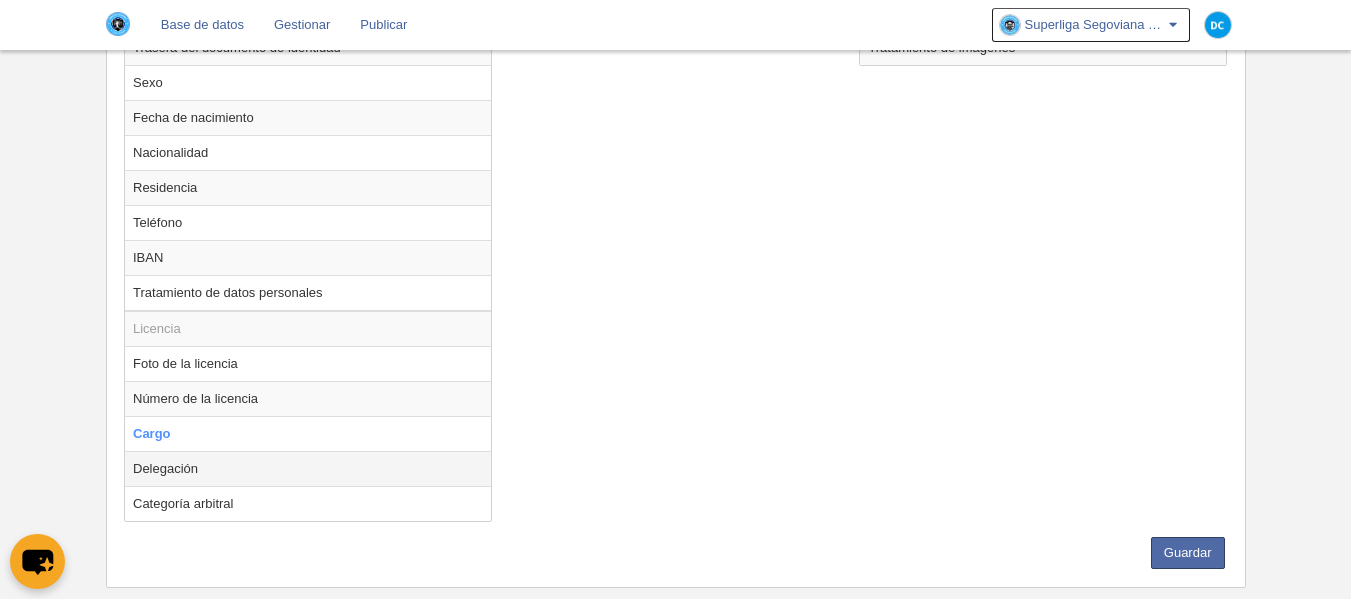 click on "Delegación" at bounding box center [308, 468] 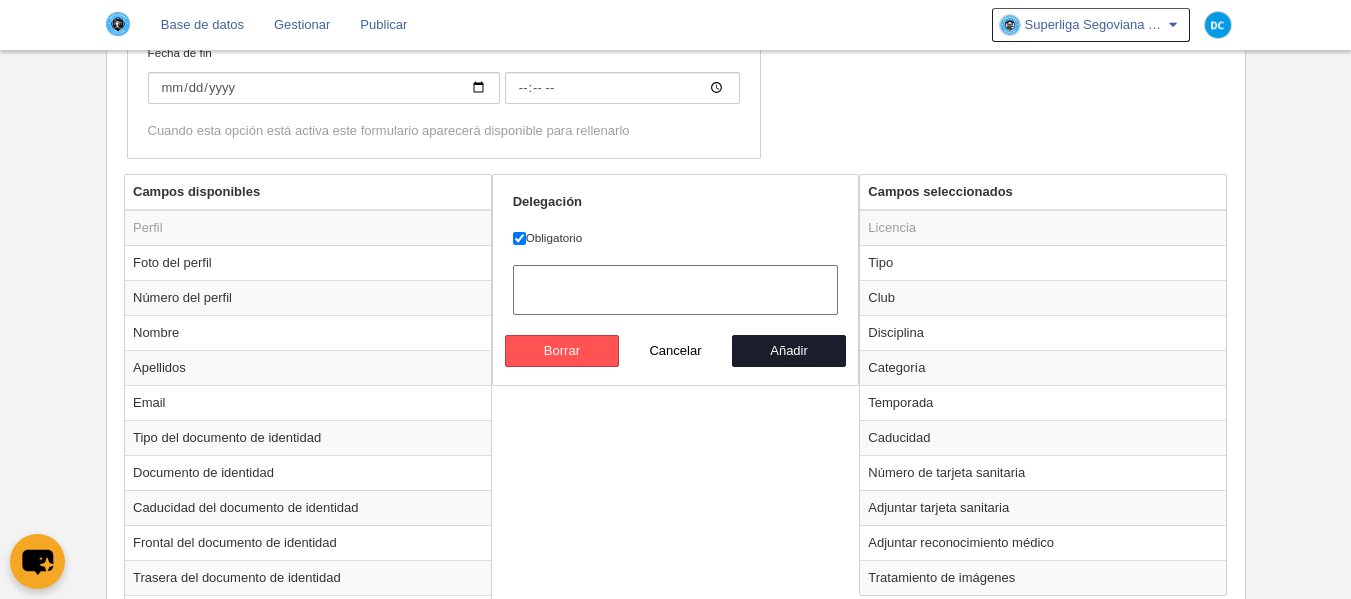 scroll, scrollTop: 654, scrollLeft: 0, axis: vertical 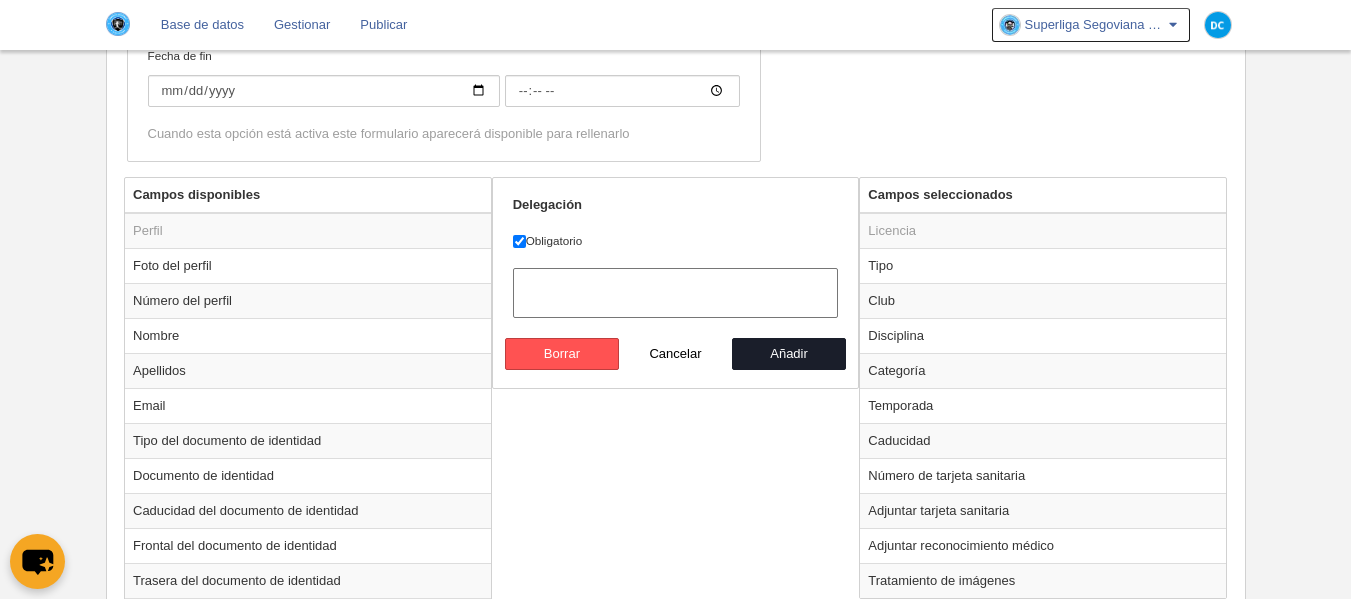 click on "Obligatorio" at bounding box center [676, 241] 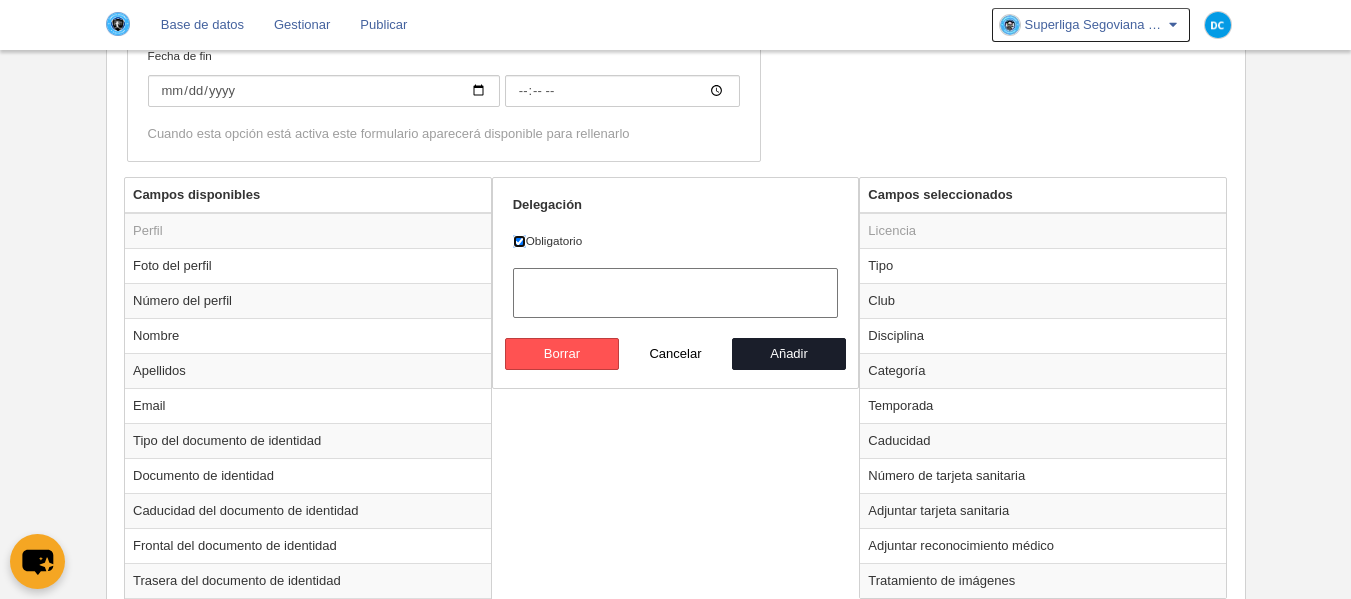 click on "Obligatorio" at bounding box center (519, 241) 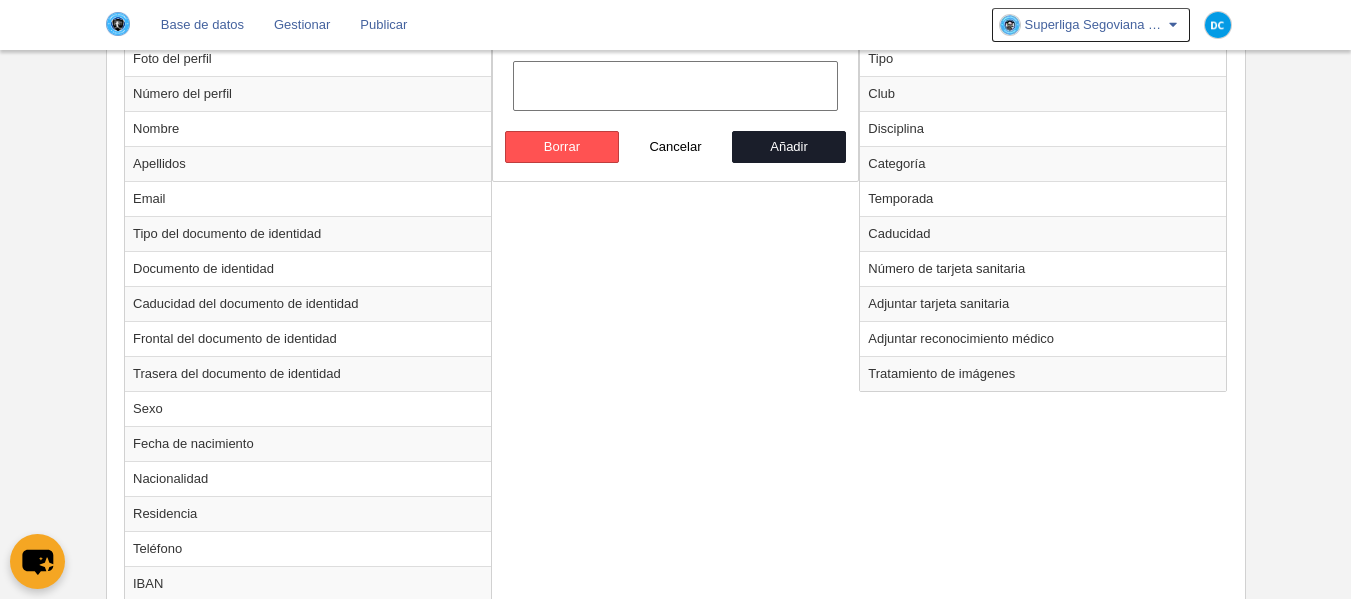 scroll, scrollTop: 654, scrollLeft: 0, axis: vertical 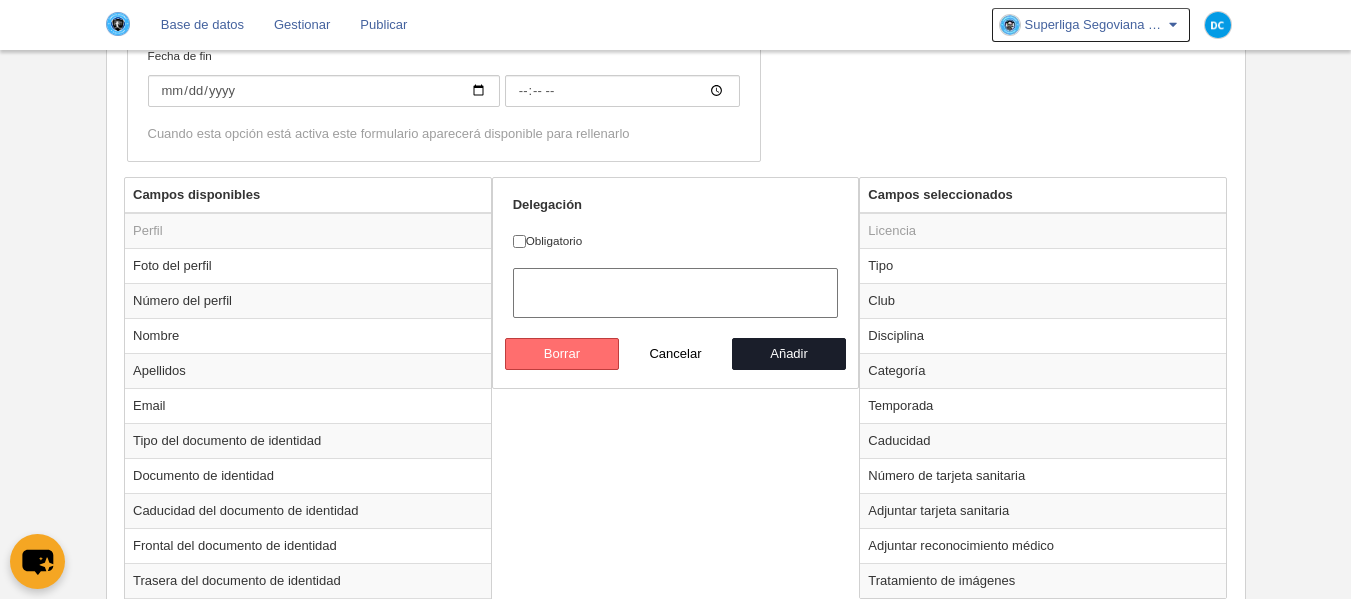 click on "Borrar" at bounding box center (562, 354) 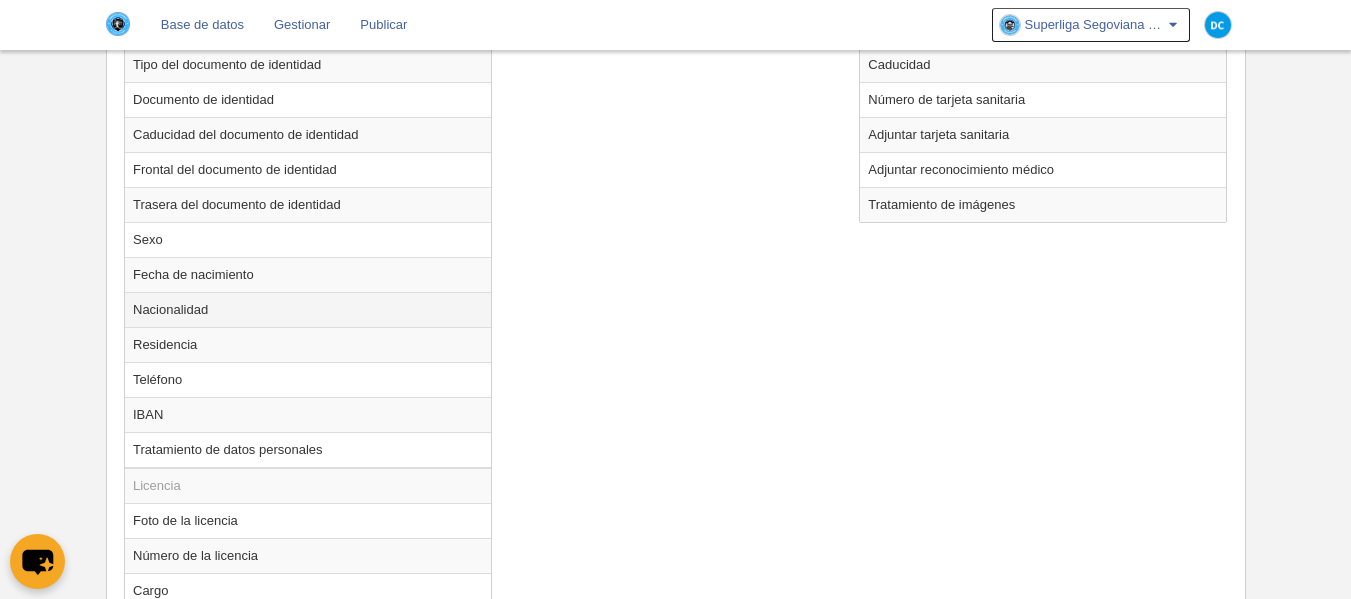 scroll, scrollTop: 1187, scrollLeft: 0, axis: vertical 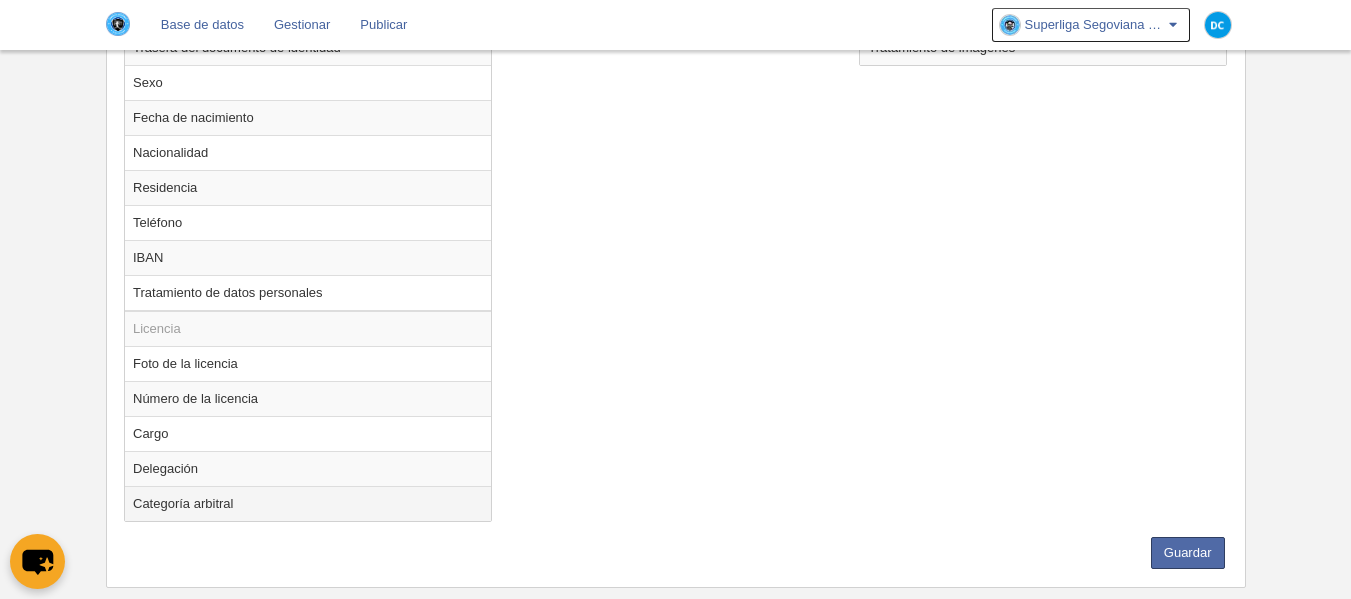 click on "Categoría arbitral" at bounding box center [308, 503] 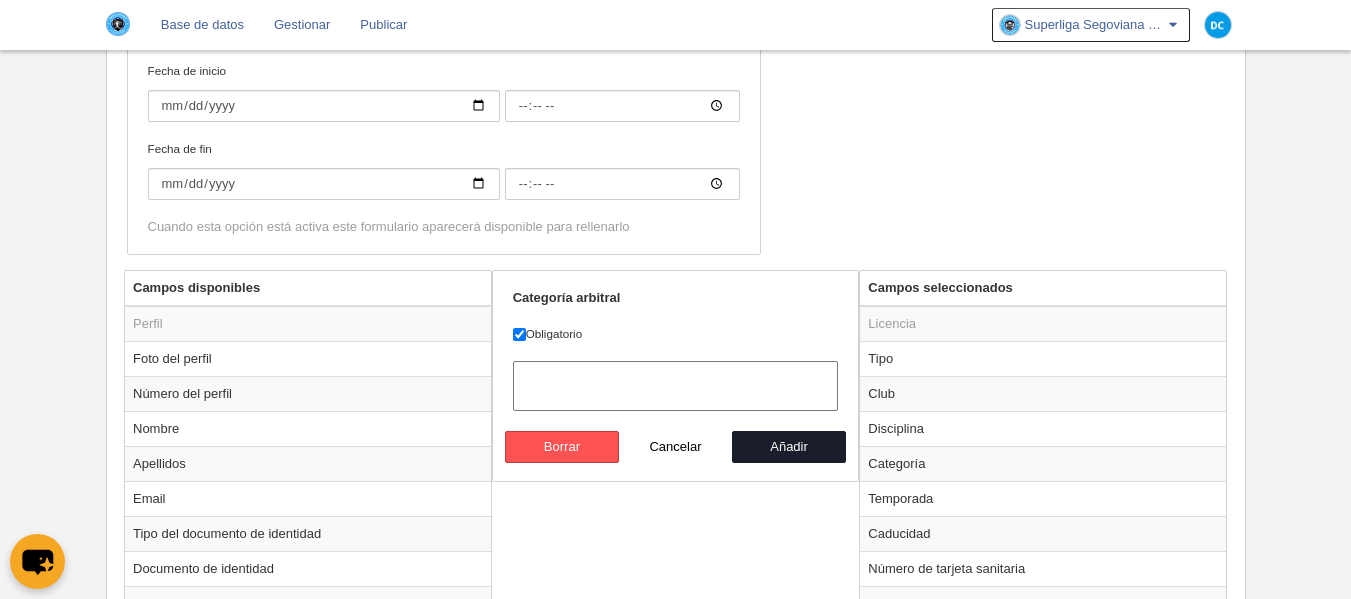 scroll, scrollTop: 560, scrollLeft: 0, axis: vertical 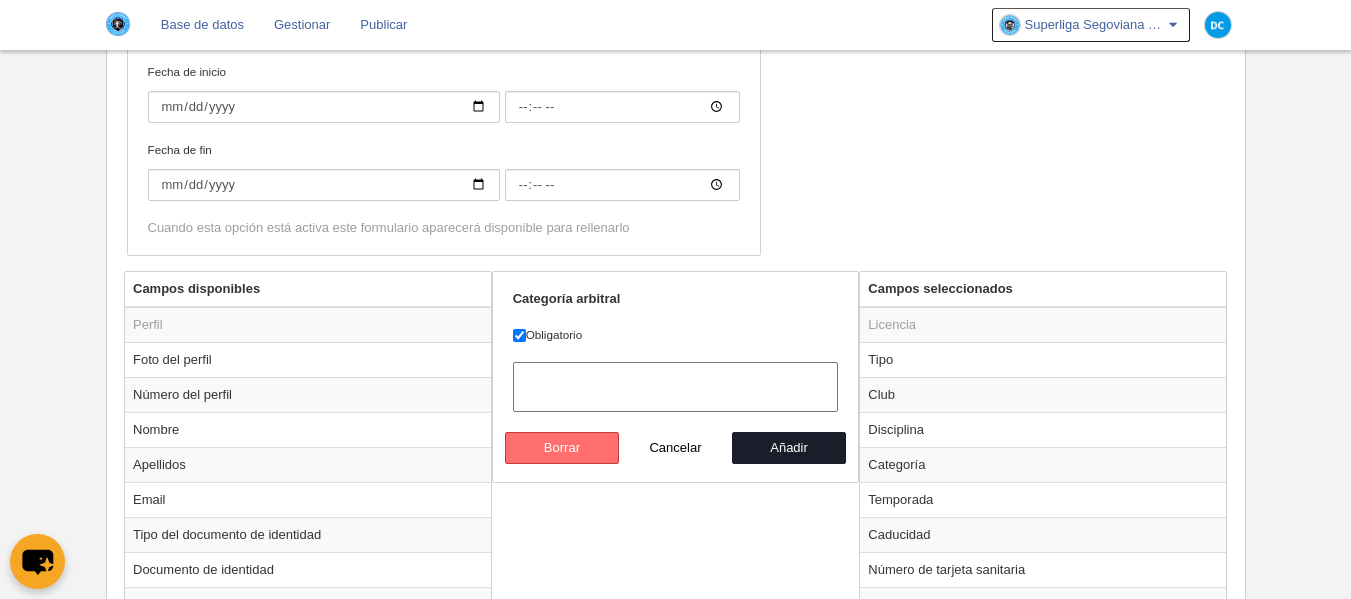 click on "Borrar" at bounding box center (562, 448) 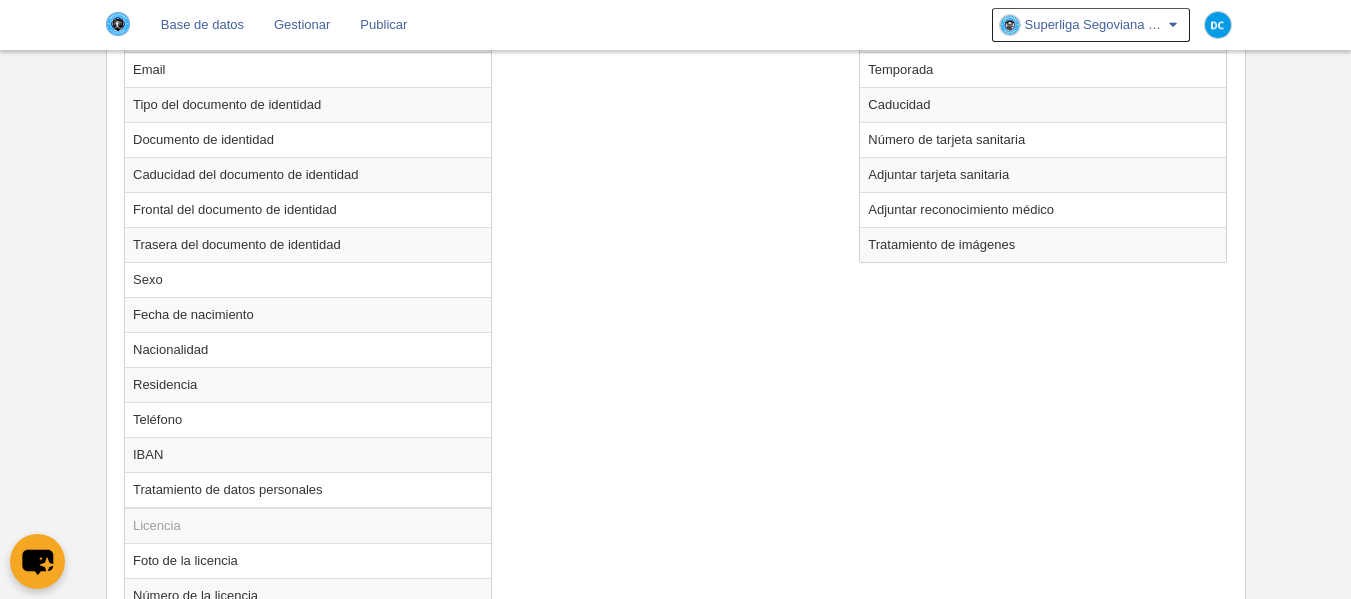 scroll, scrollTop: 1227, scrollLeft: 0, axis: vertical 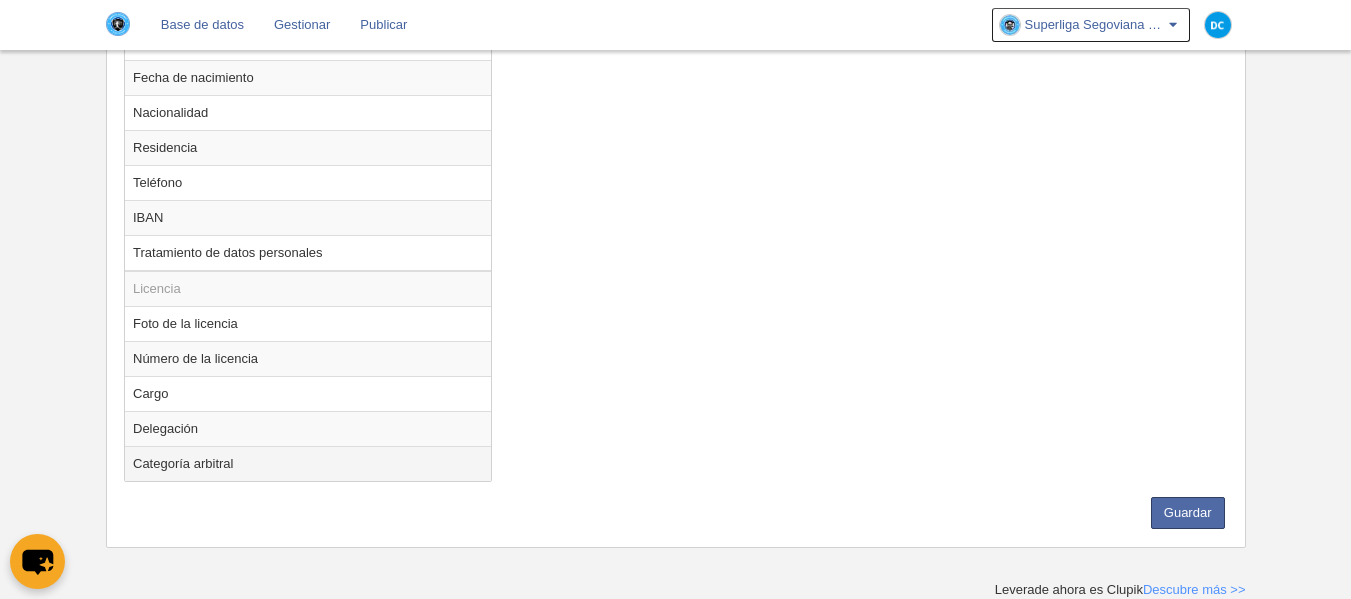 click on "Categoría arbitral" at bounding box center (308, 463) 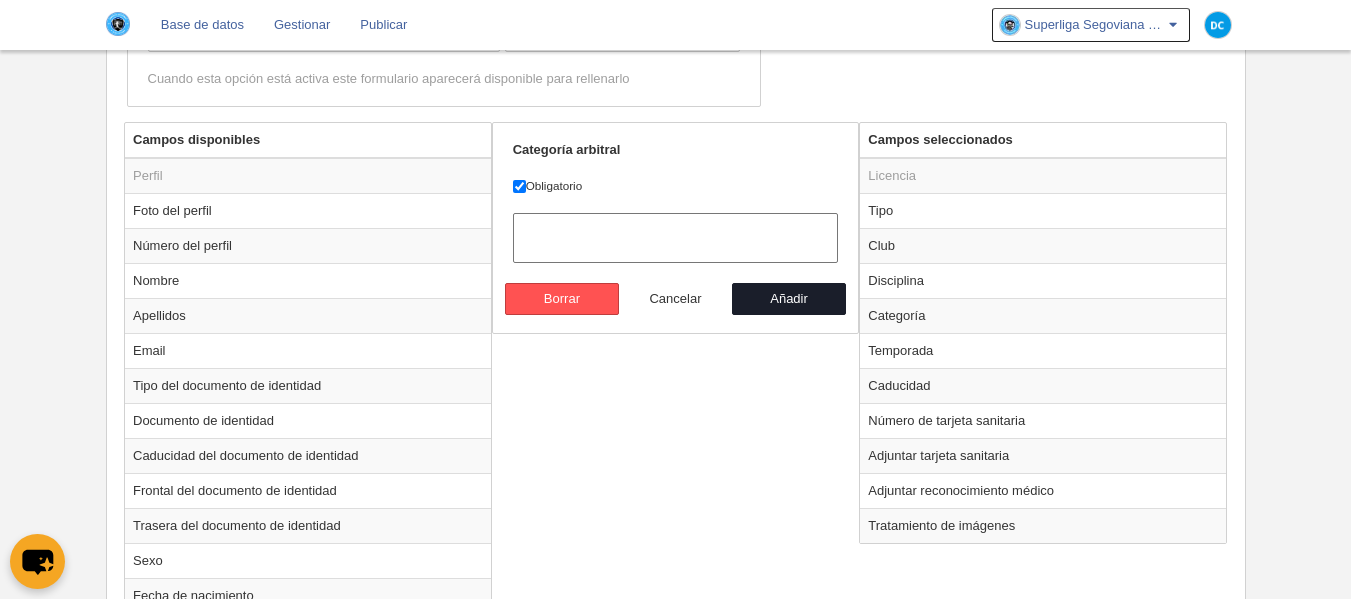 scroll, scrollTop: 694, scrollLeft: 0, axis: vertical 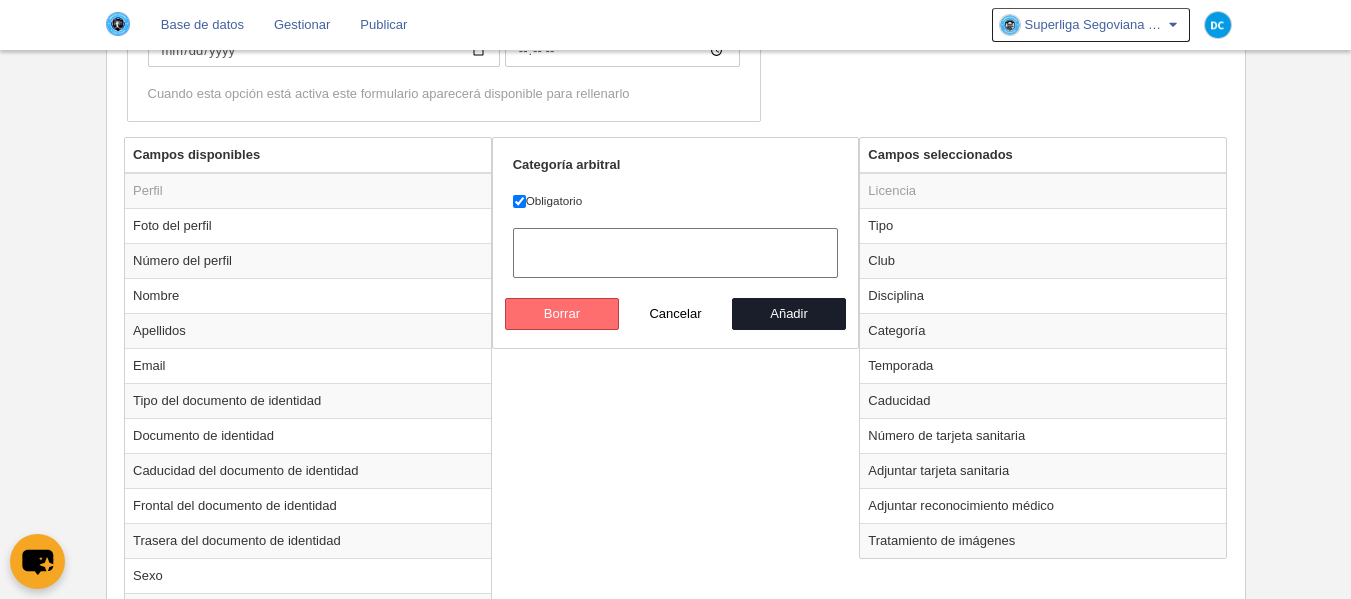 click on "Borrar" at bounding box center (562, 314) 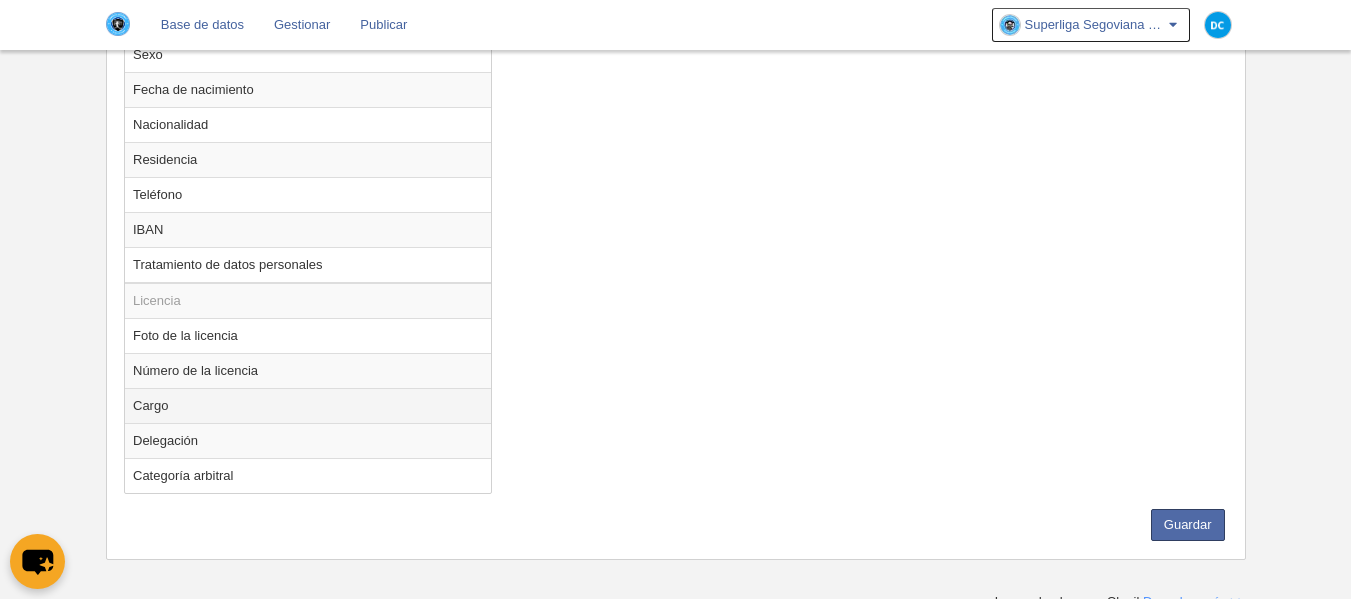 scroll, scrollTop: 1227, scrollLeft: 0, axis: vertical 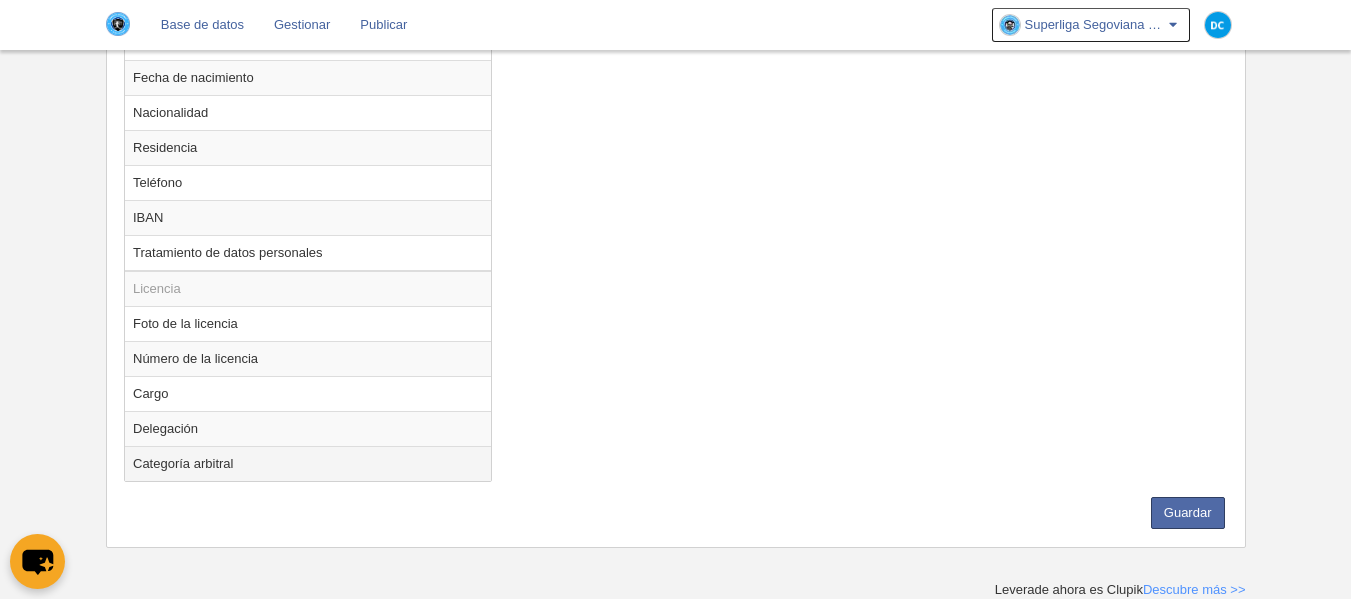 click on "Categoría arbitral" at bounding box center [308, 463] 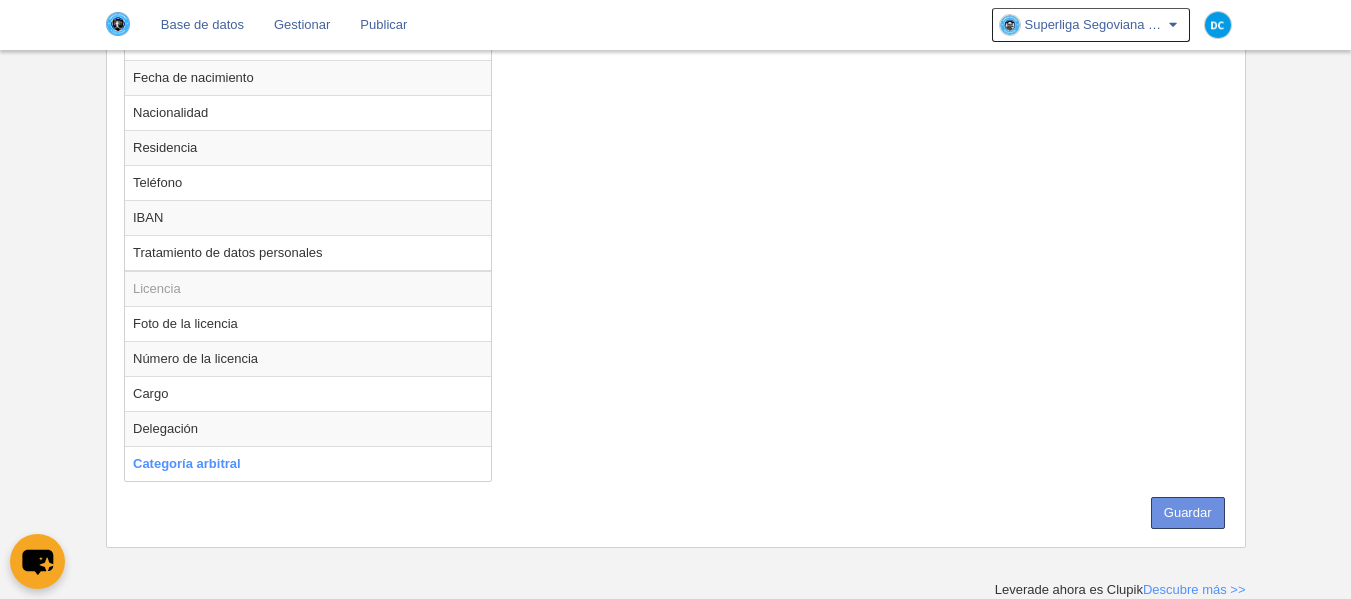 click on "Guardar" at bounding box center [1188, 513] 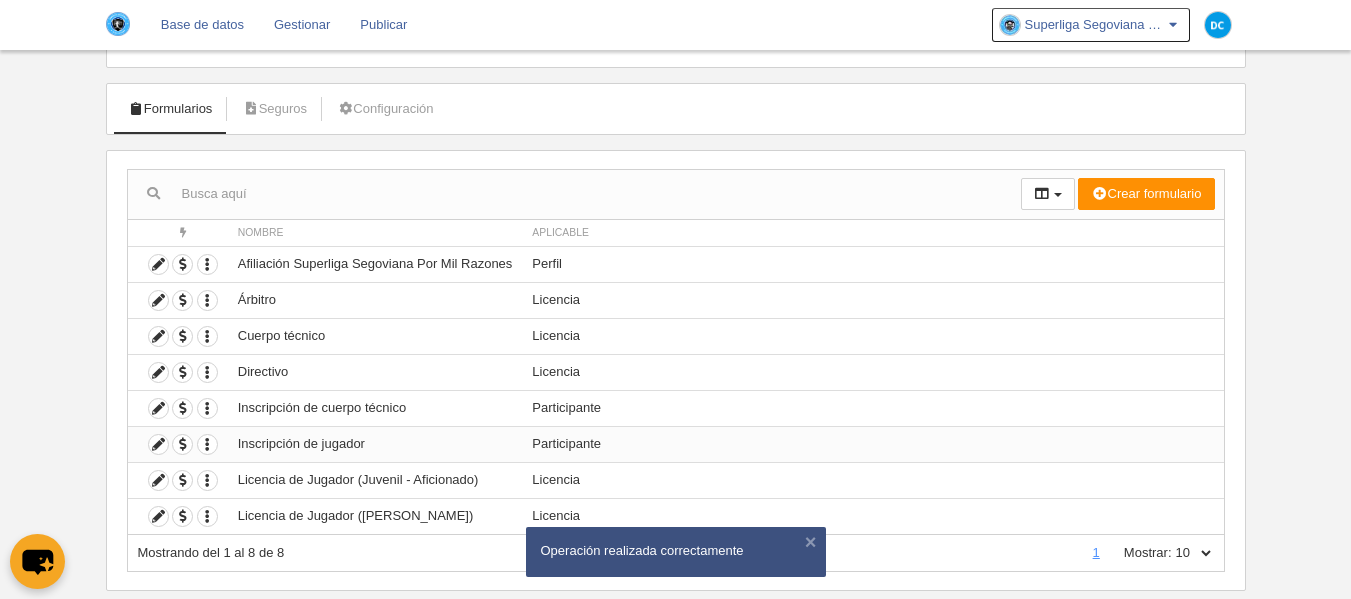 scroll, scrollTop: 127, scrollLeft: 0, axis: vertical 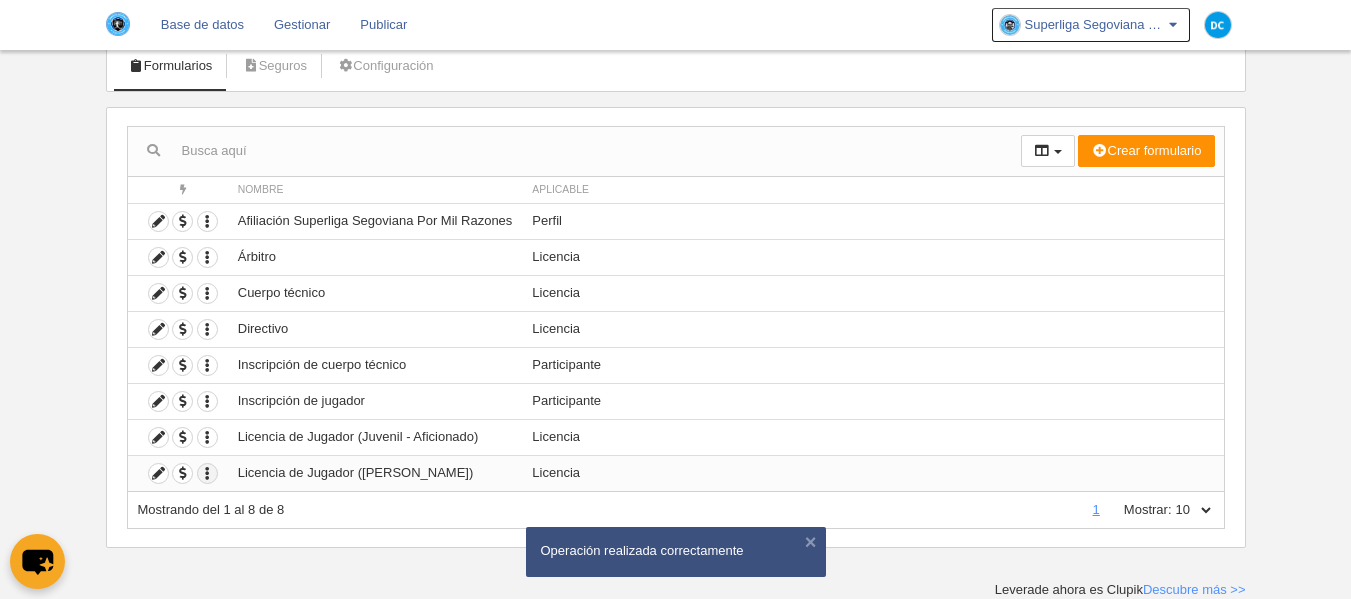 click at bounding box center [207, 473] 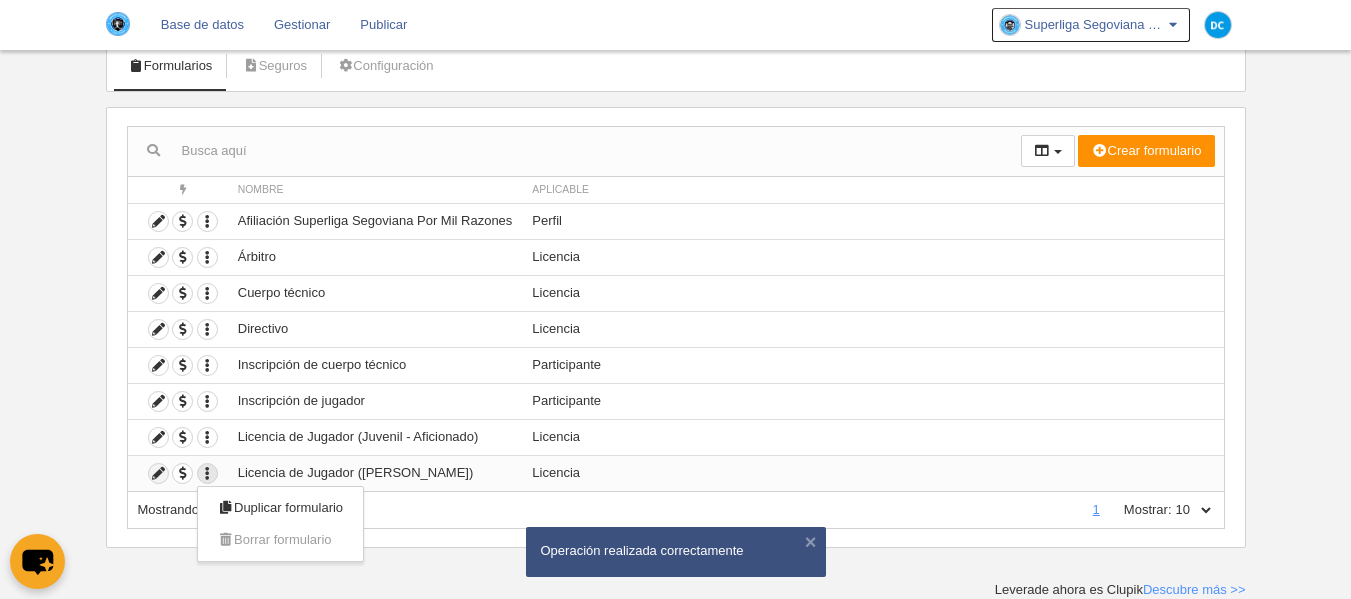 click at bounding box center (158, 473) 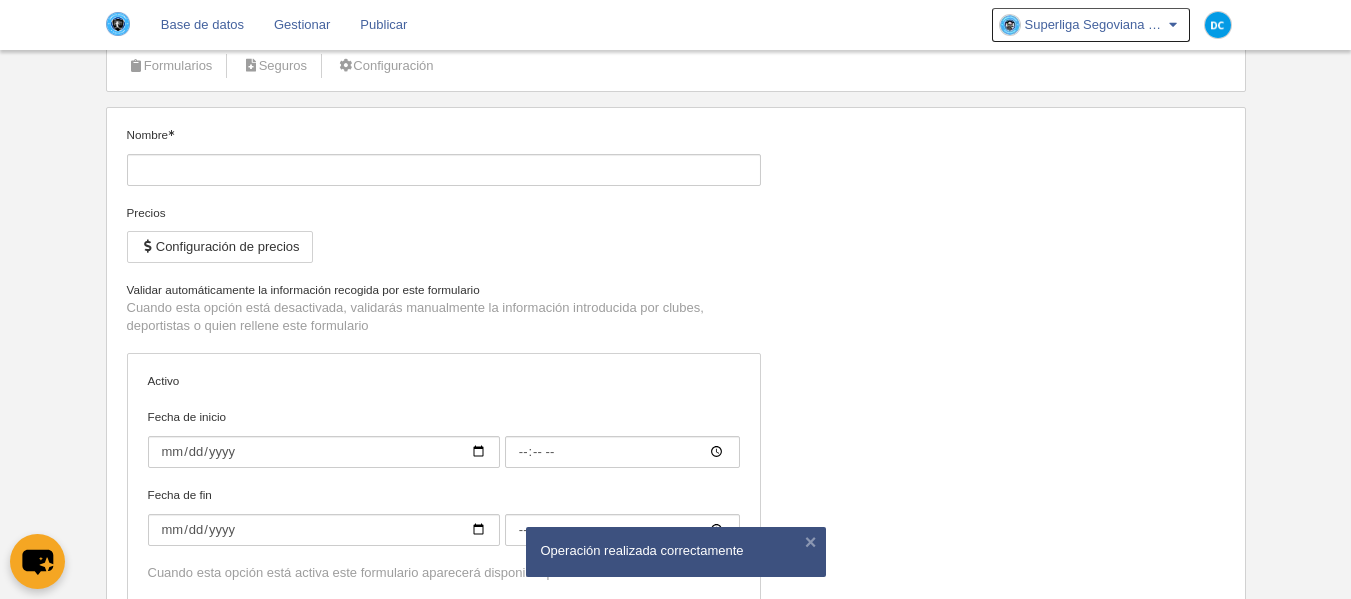 type on "Licencia de Jugador ([PERSON_NAME])" 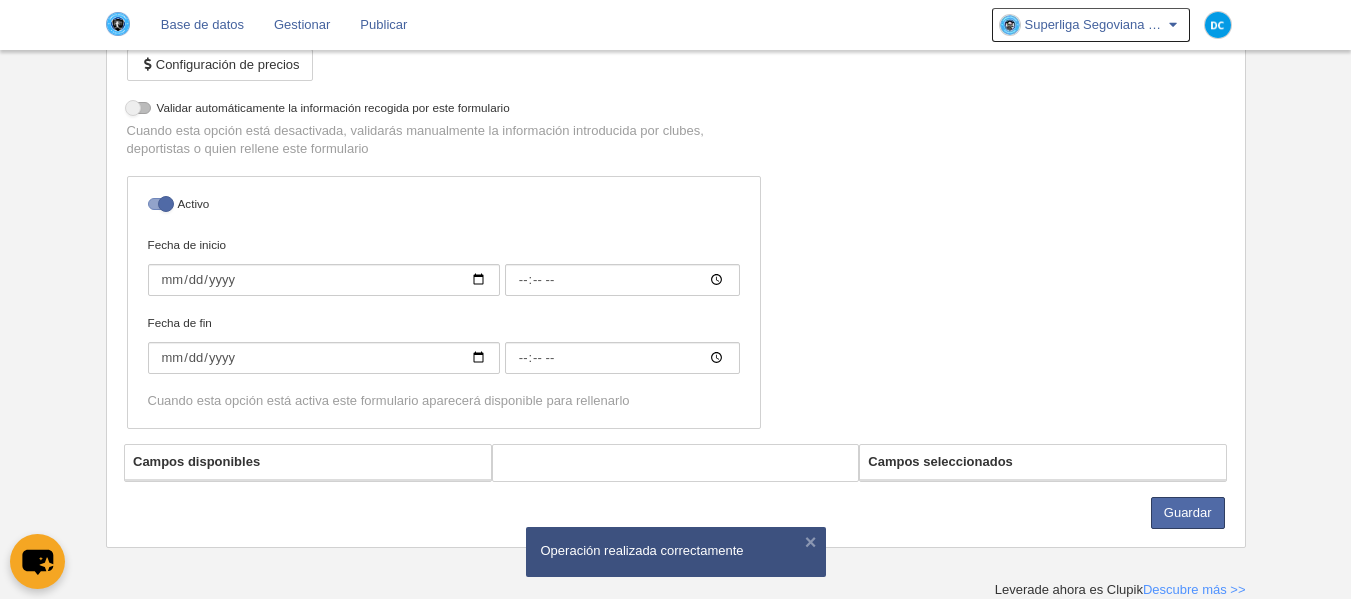 select on "selected" 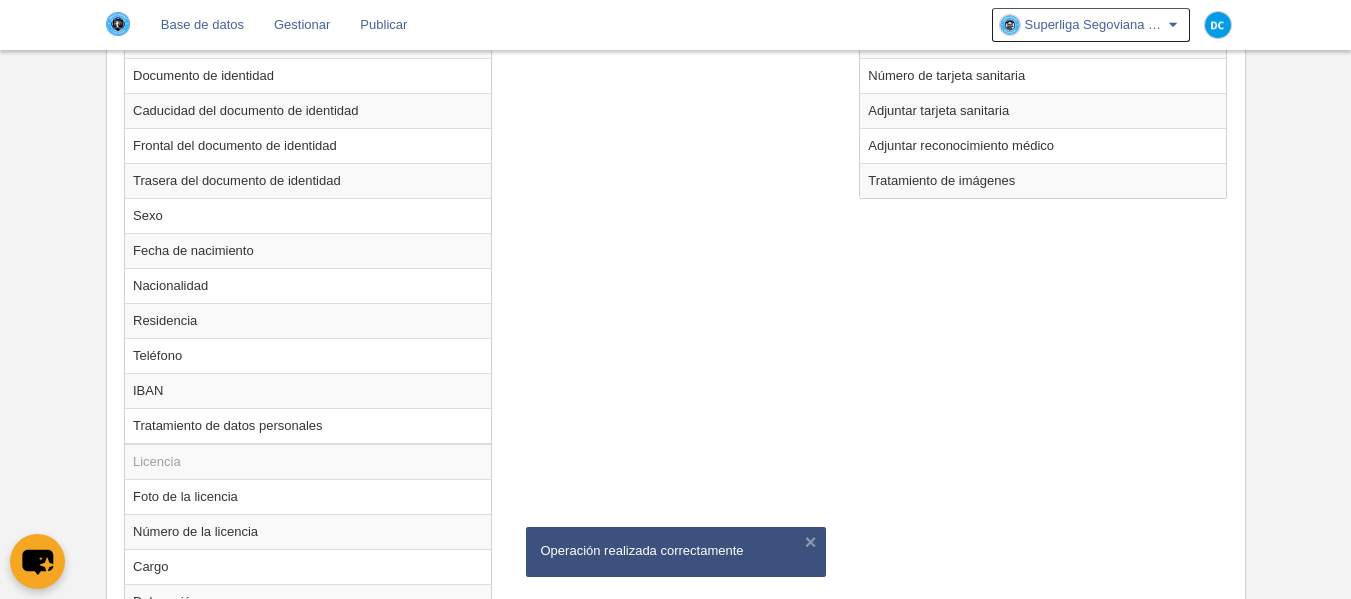 scroll, scrollTop: 1227, scrollLeft: 0, axis: vertical 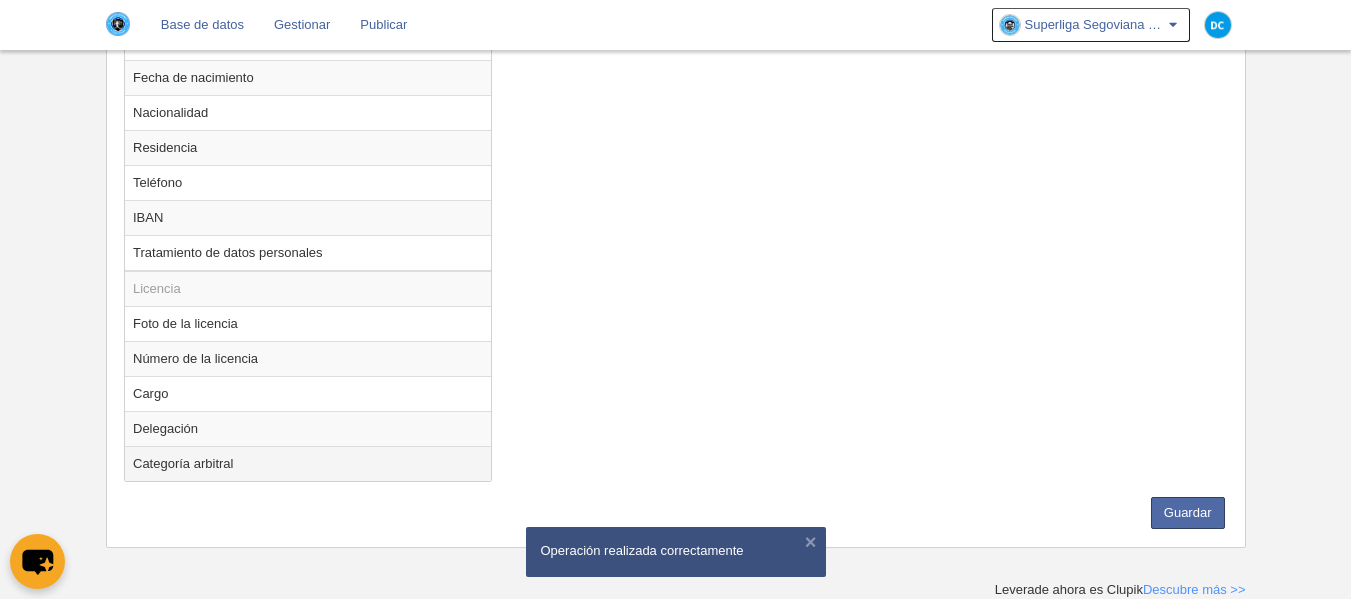 click on "Categoría arbitral" at bounding box center [308, 463] 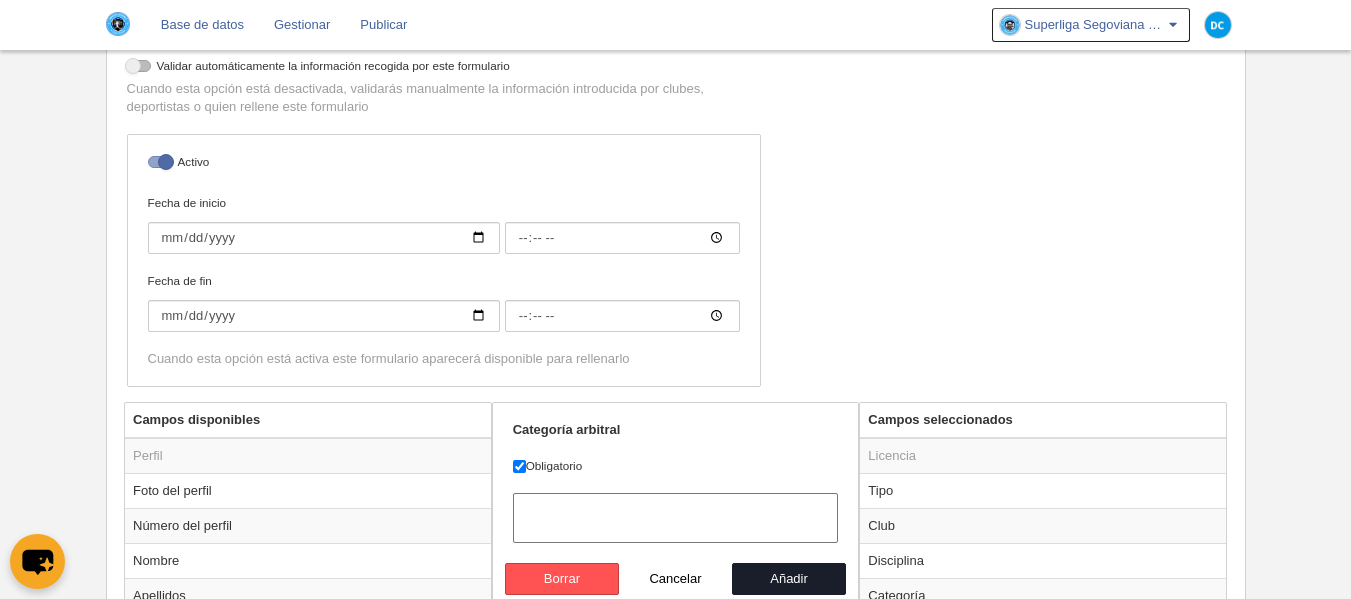 scroll, scrollTop: 427, scrollLeft: 0, axis: vertical 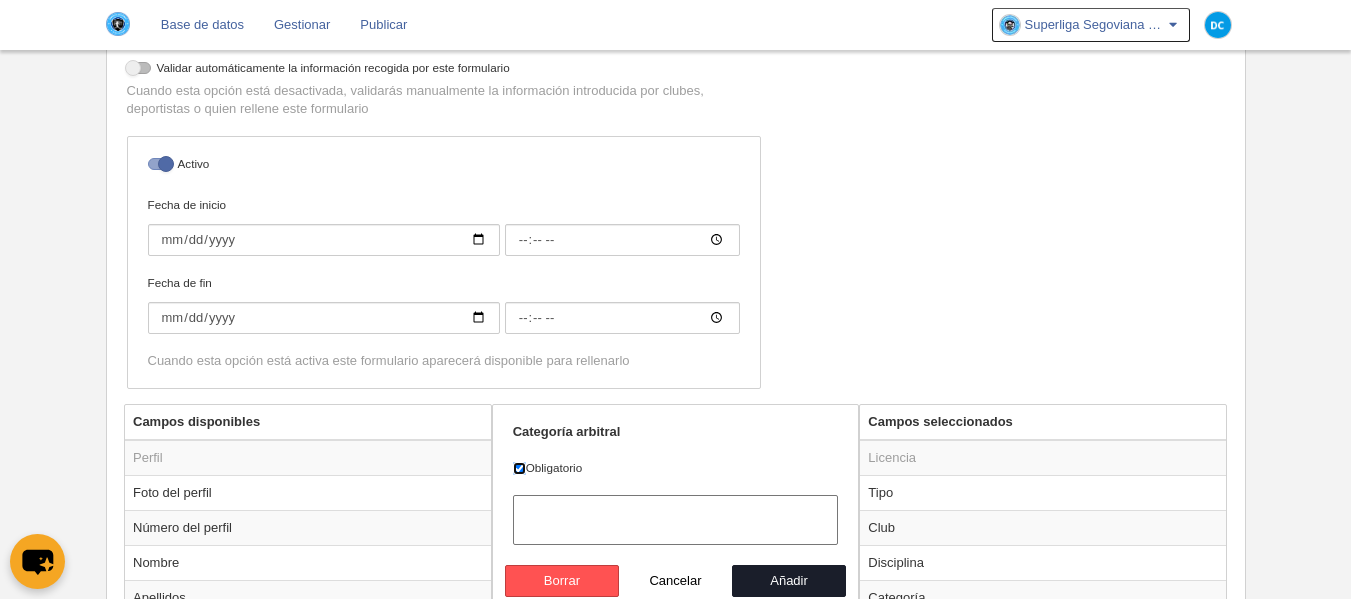 click on "Obligatorio" at bounding box center (519, 468) 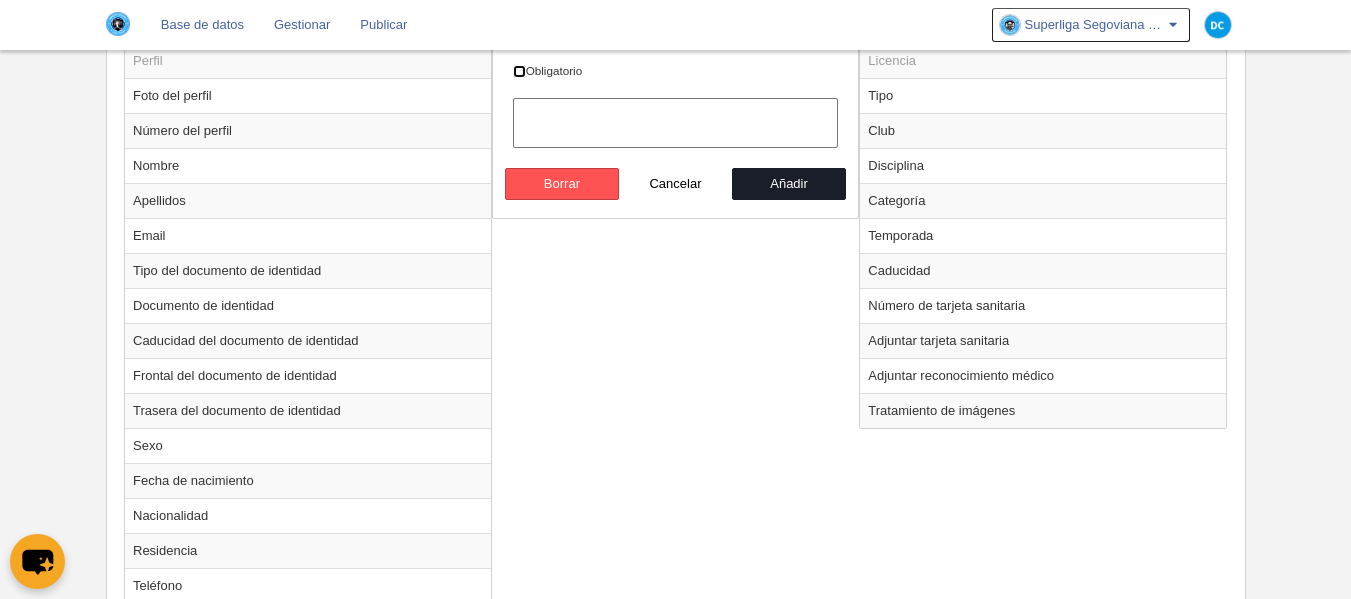 scroll, scrollTop: 827, scrollLeft: 0, axis: vertical 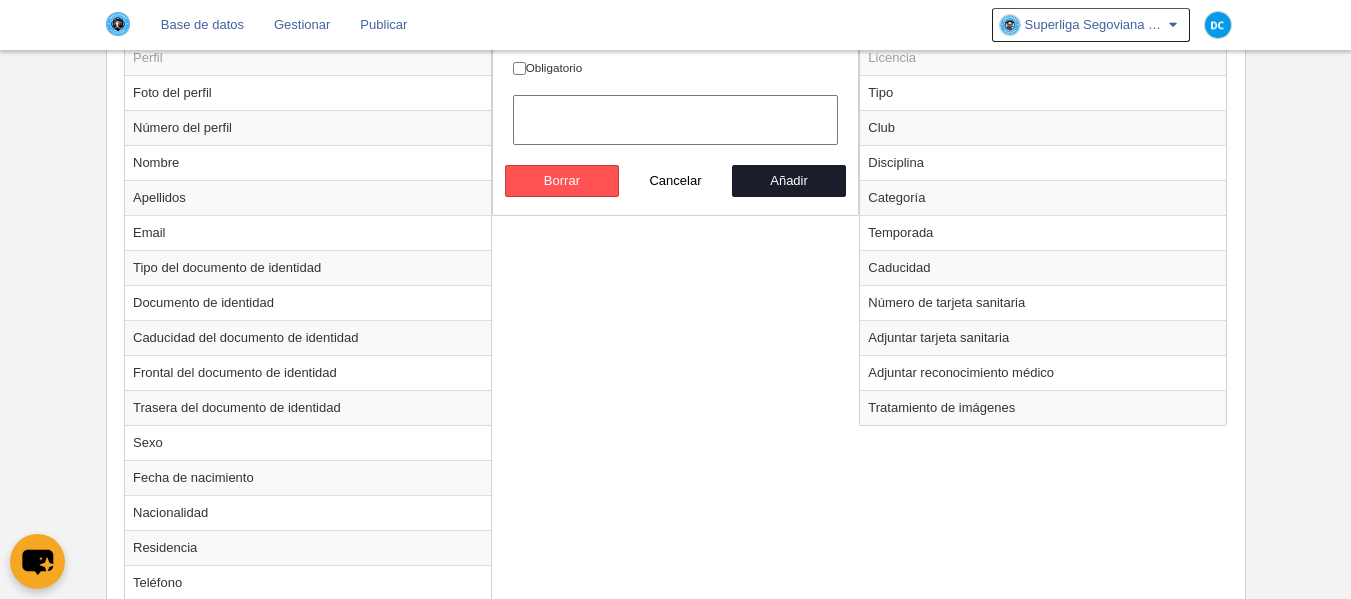 click on "Campos disponibles
Perfil
Foto del perfil
Número del perfil
Nombre
Apellidos
Email
Tipo del documento de identidad
Documento de identidad
Caducidad del documento de identidad
Frontal del documento de identidad
Trasera del documento de identidad
Sexo
Fecha de nacimiento
Nacionalidad
Residencia
Teléfono
IBAN
Tratamiento de datos personales
Licencia
Foto de la licencia" at bounding box center (675, 450) 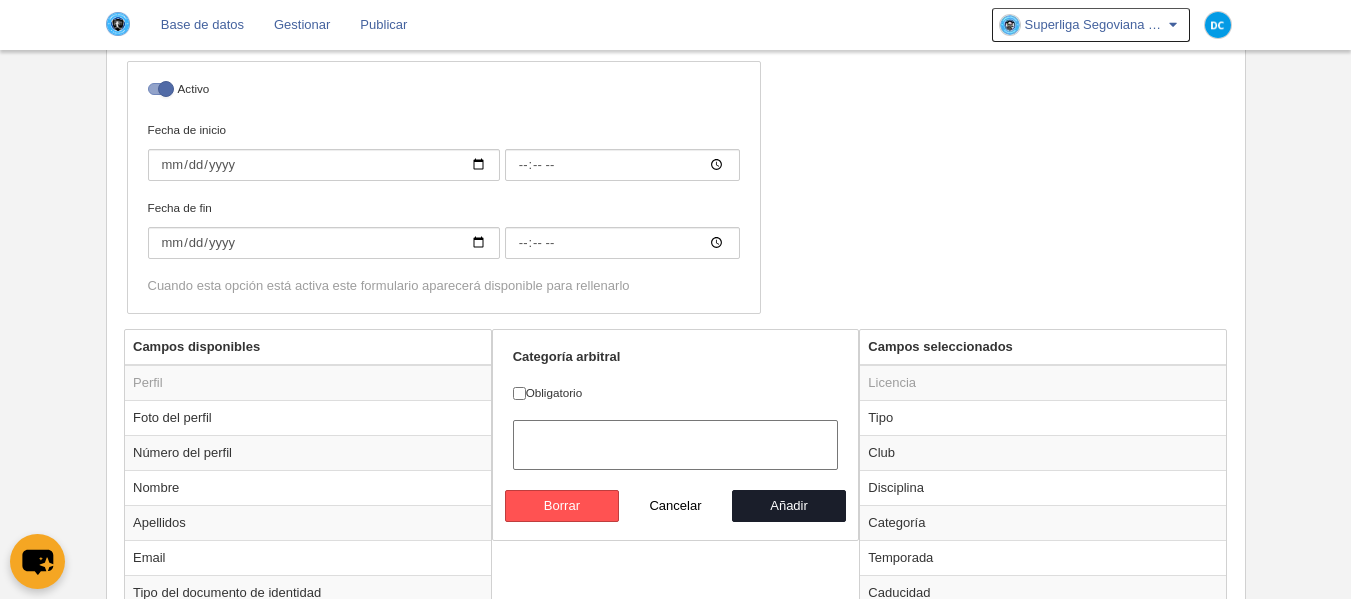scroll, scrollTop: 560, scrollLeft: 0, axis: vertical 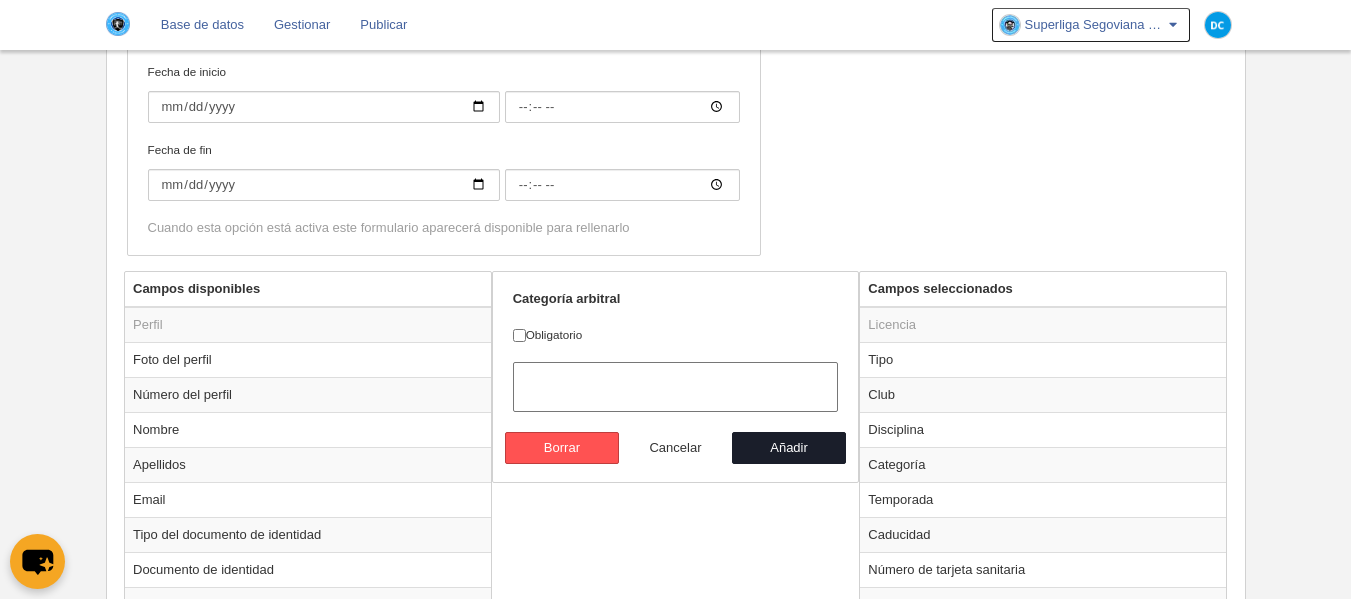 click on "Cancelar" at bounding box center [676, 448] 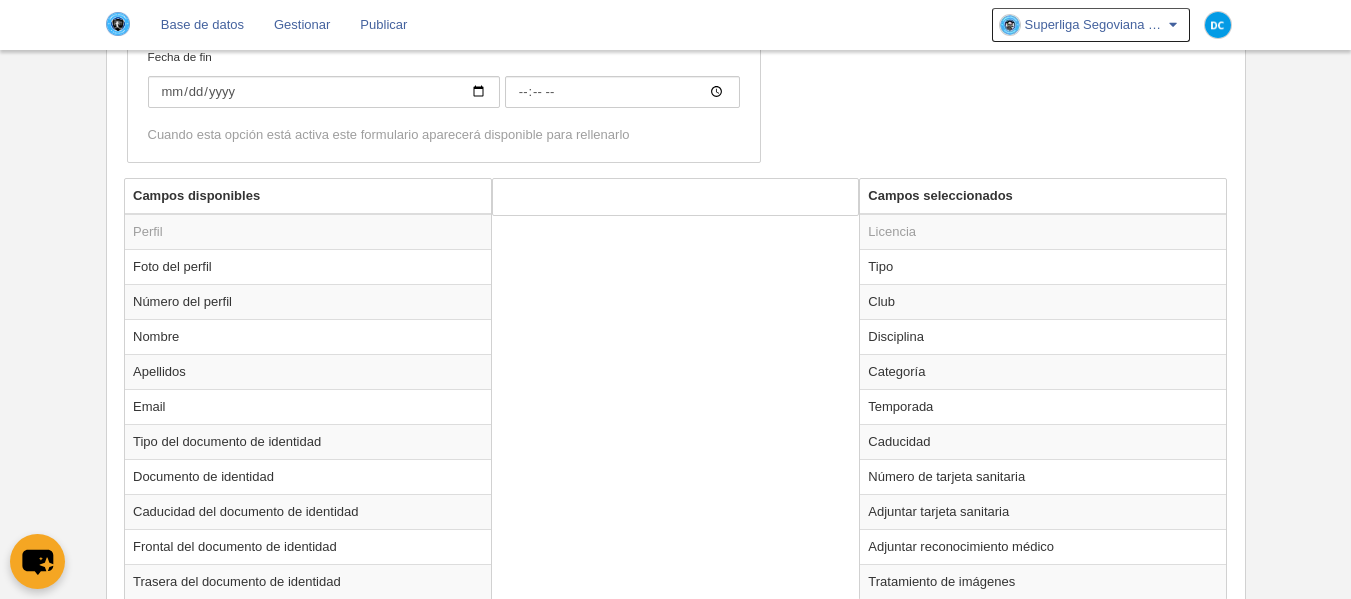 scroll, scrollTop: 694, scrollLeft: 0, axis: vertical 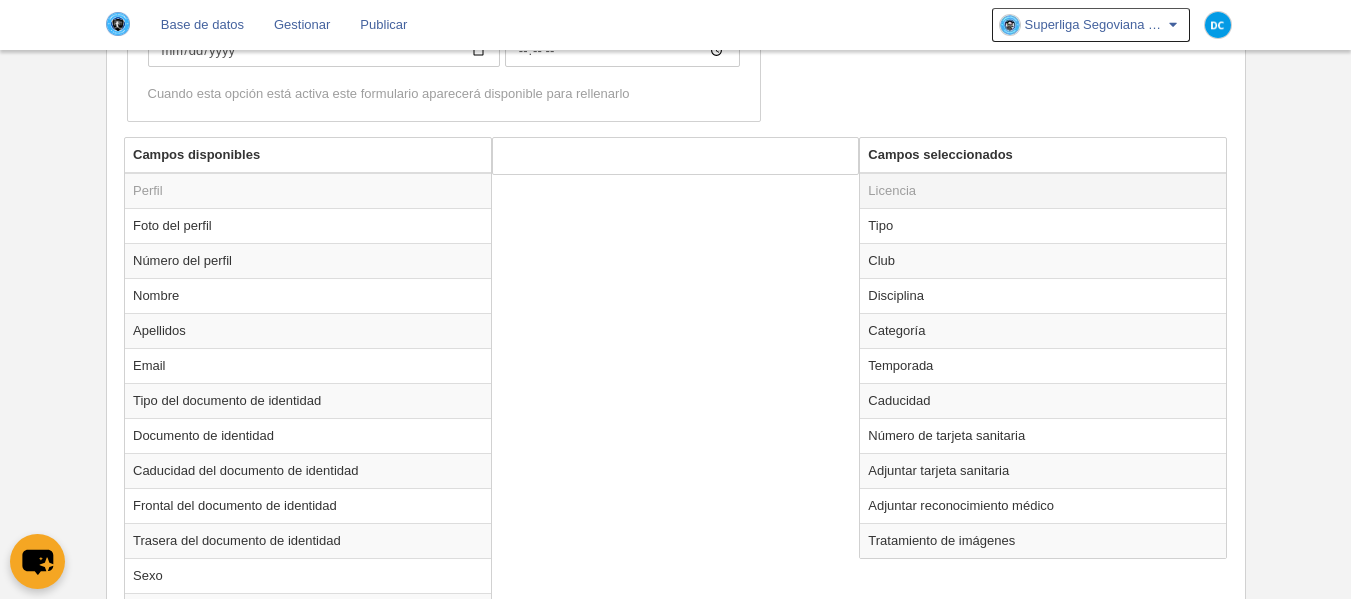 click on "Licencia" at bounding box center [1043, 191] 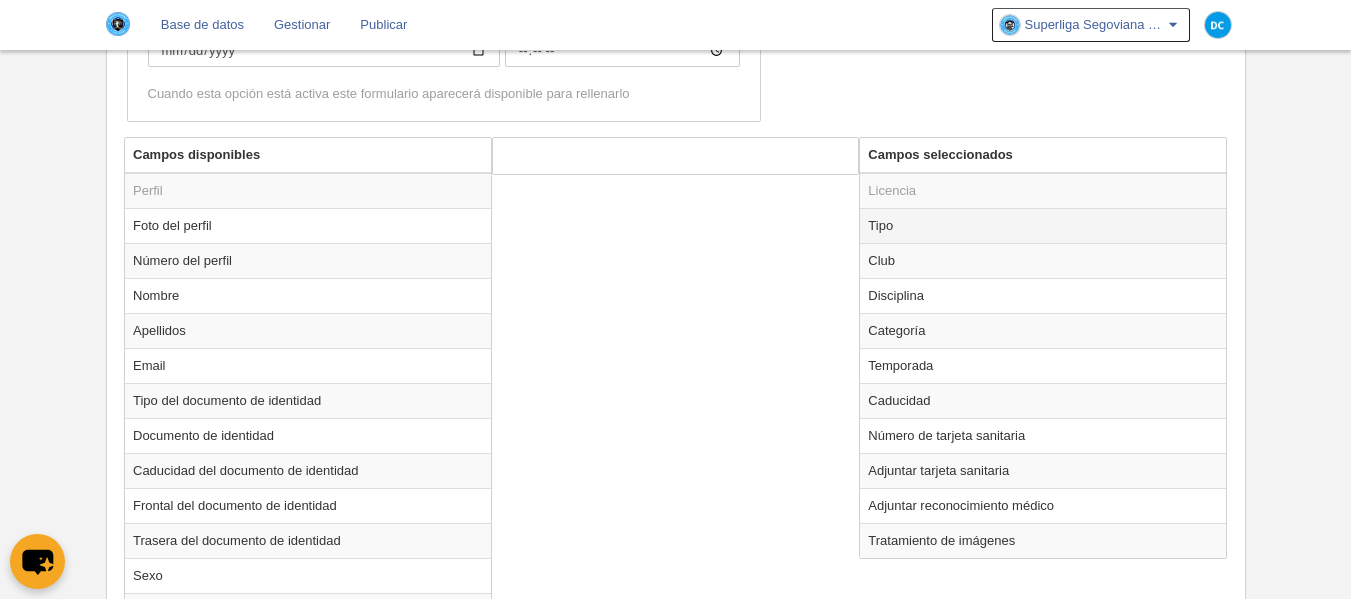 click on "Tipo" at bounding box center [1043, 225] 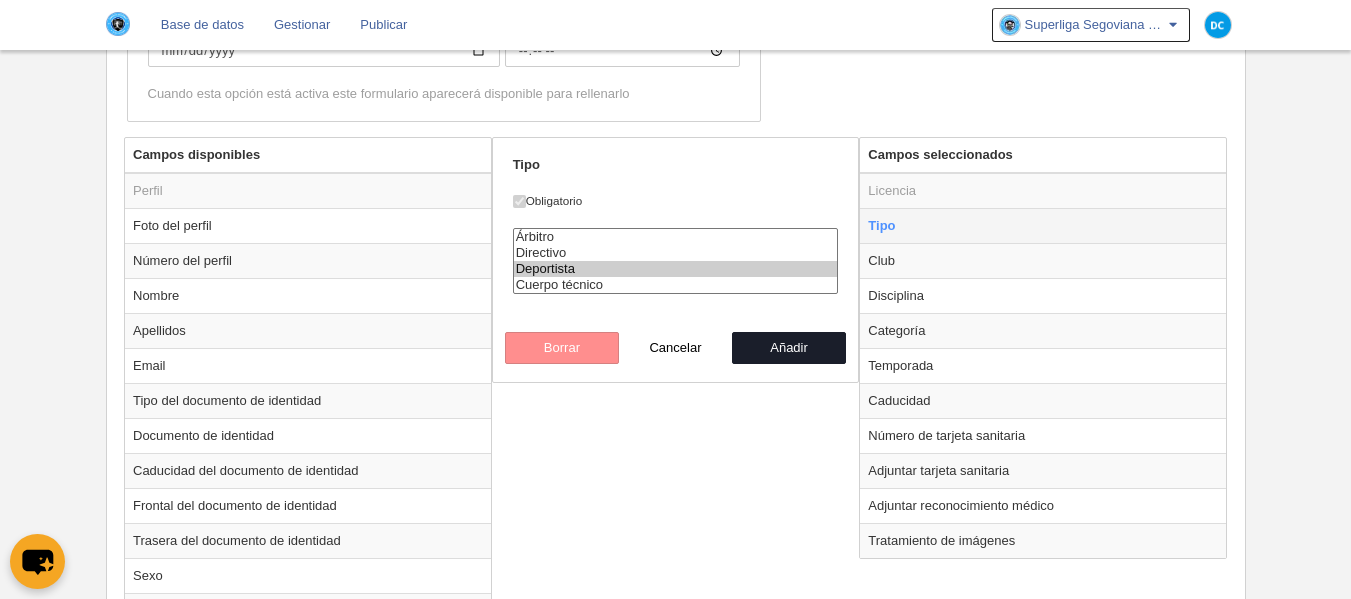 click on "Tipo" at bounding box center [1043, 225] 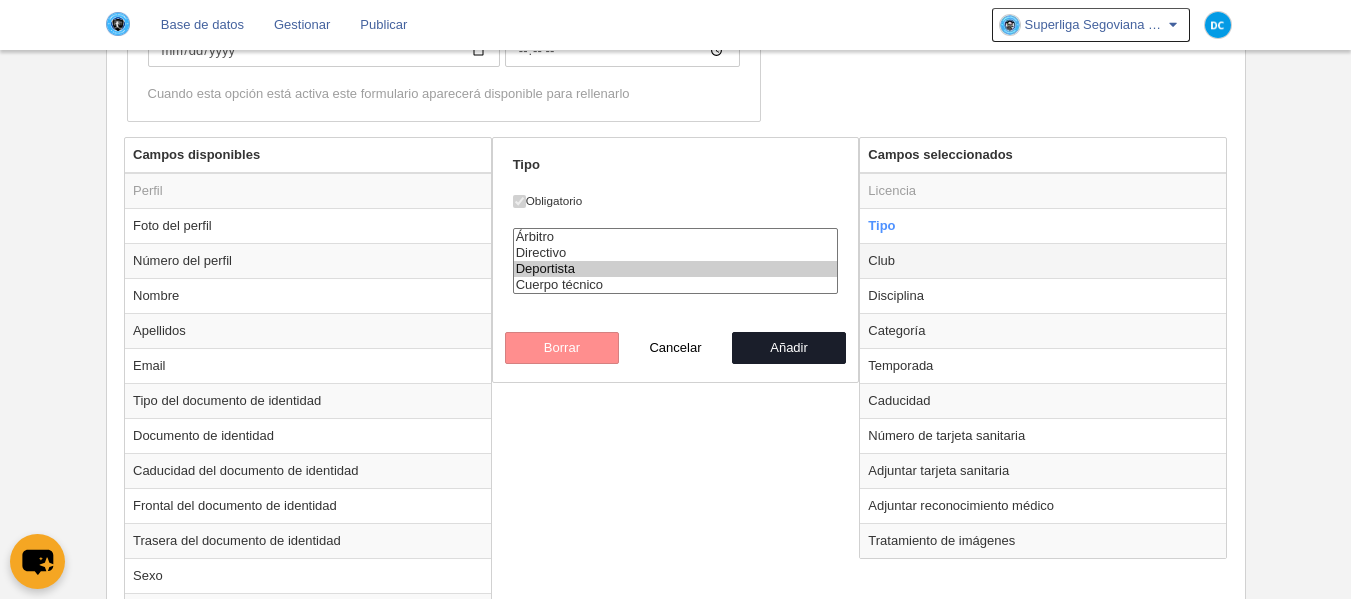click on "Club" at bounding box center (1043, 260) 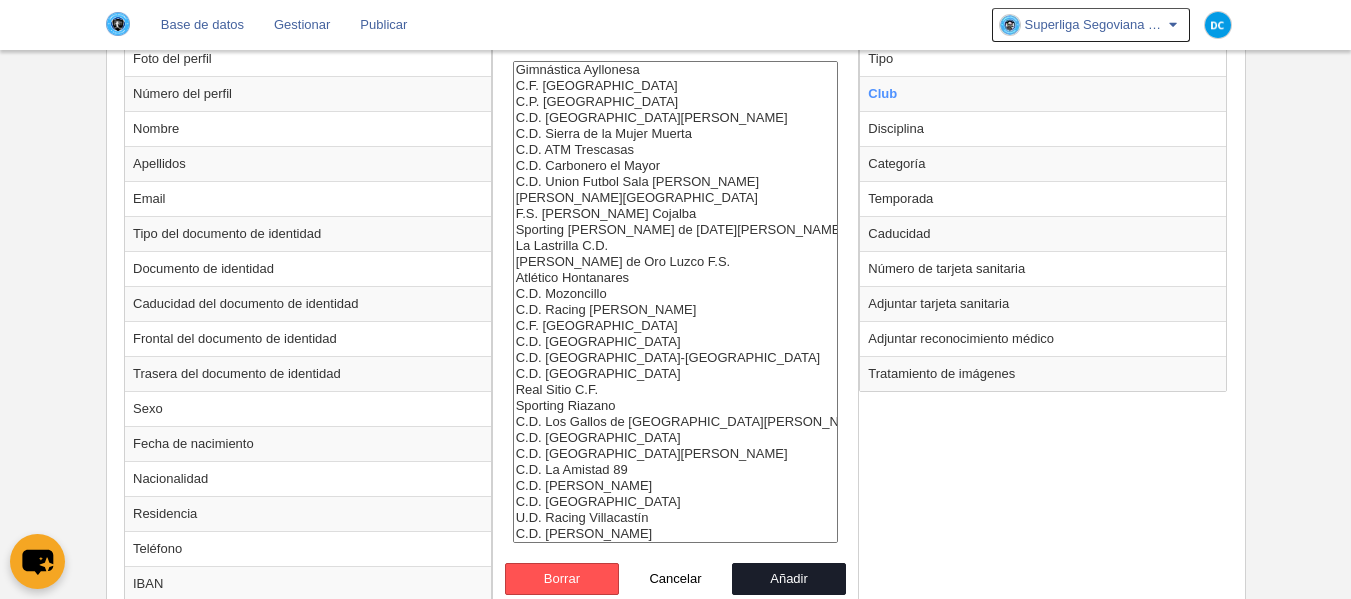 scroll, scrollTop: 960, scrollLeft: 0, axis: vertical 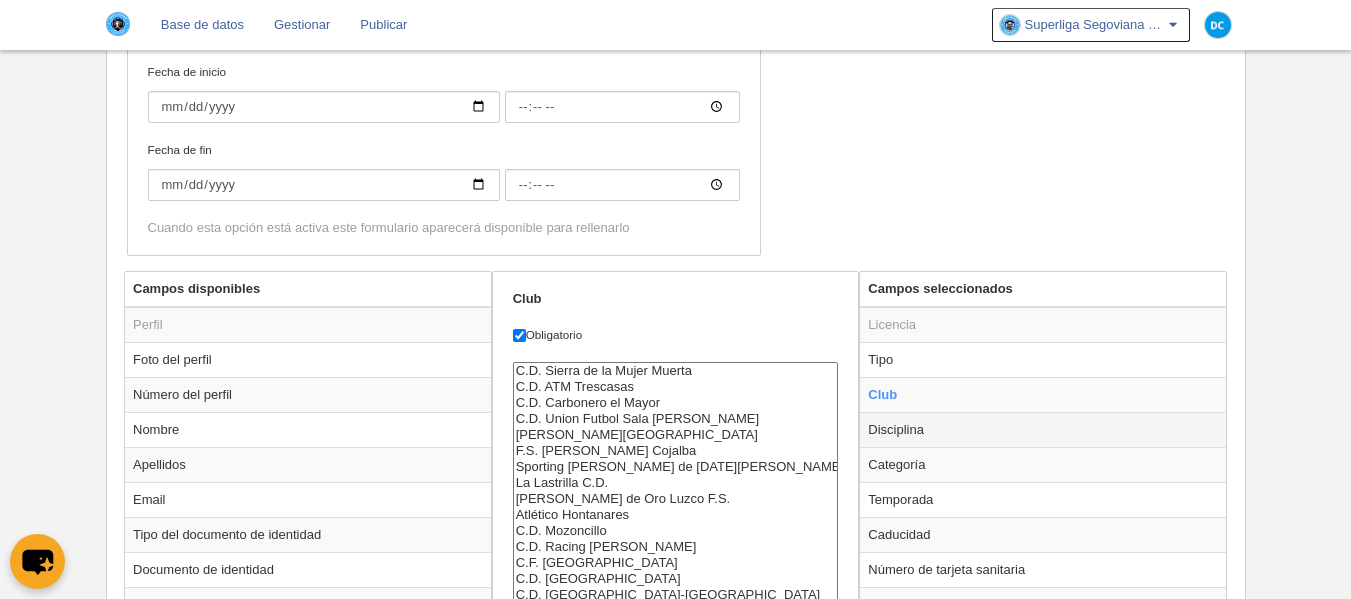 click on "Disciplina" at bounding box center [1043, 429] 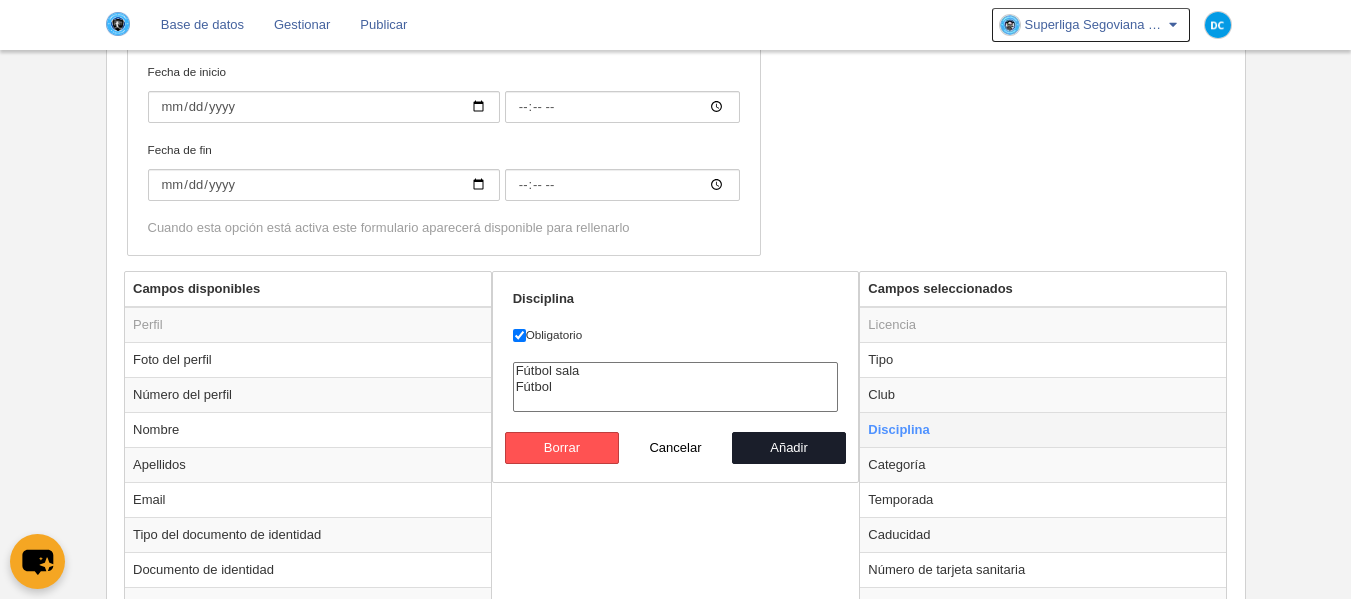 scroll, scrollTop: 0, scrollLeft: 0, axis: both 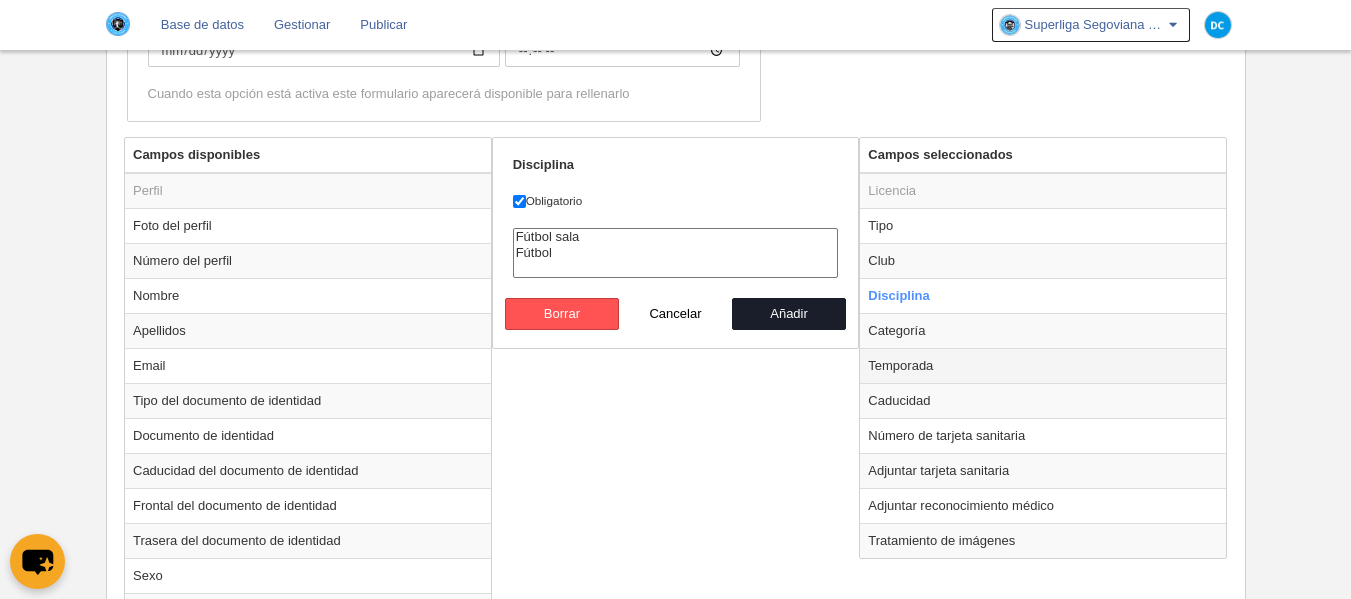 click on "Temporada" at bounding box center [1043, 365] 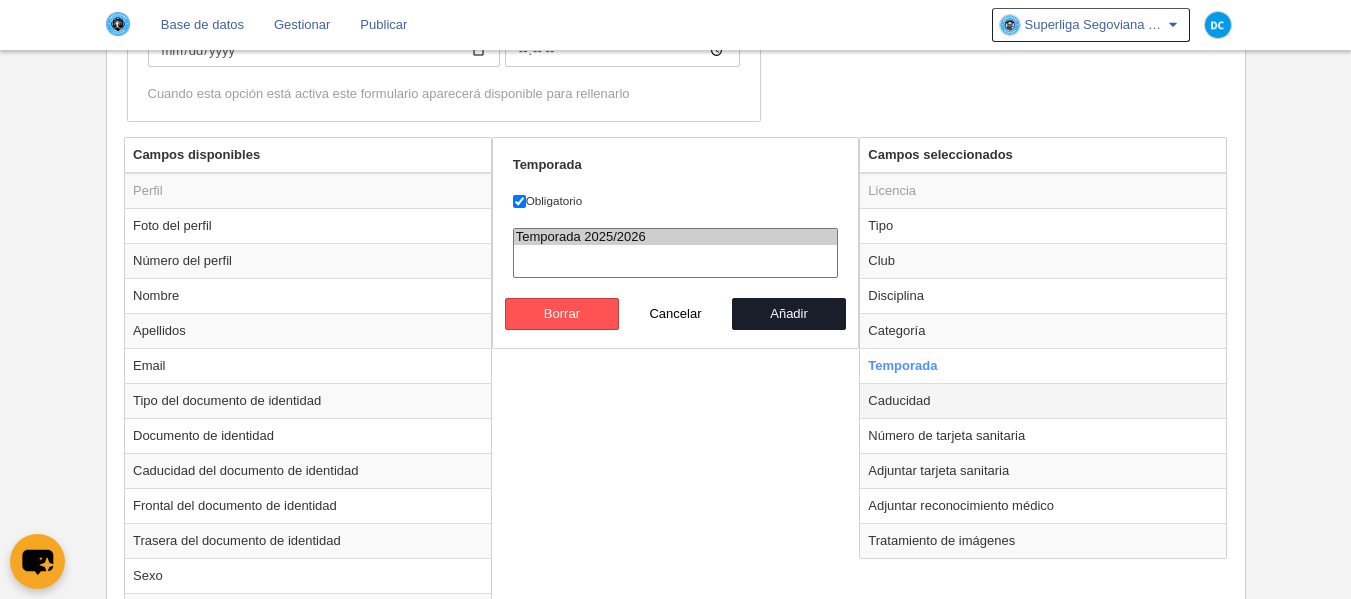 click on "Caducidad" at bounding box center [1043, 400] 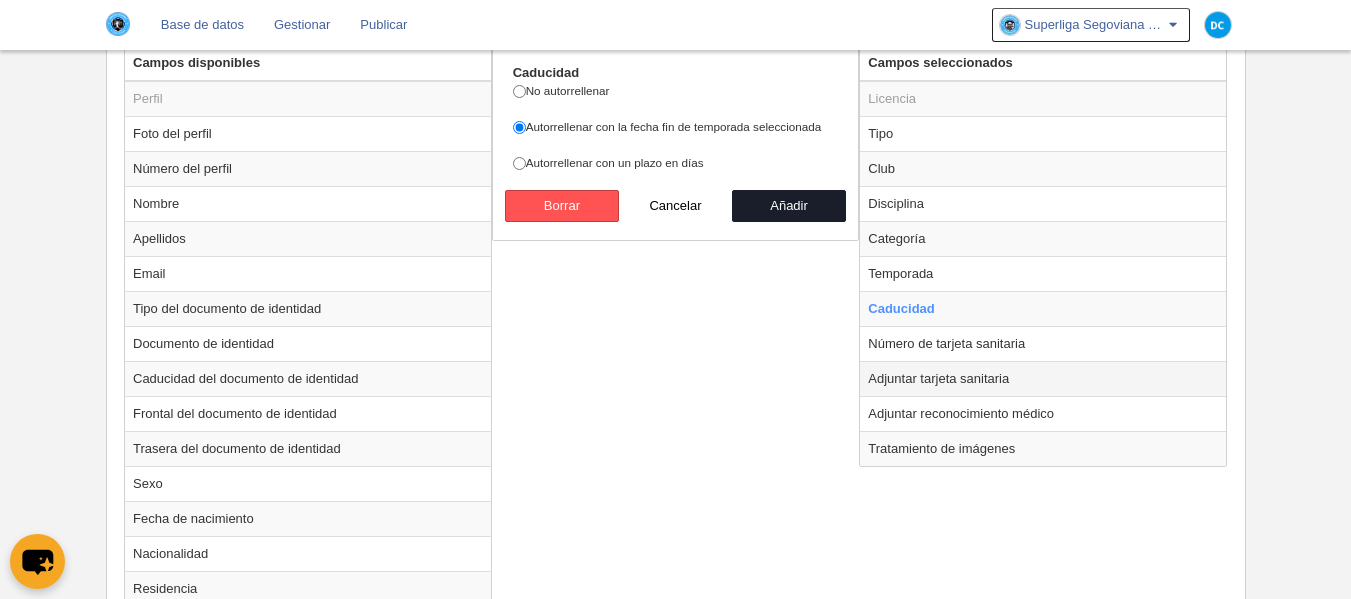 scroll, scrollTop: 827, scrollLeft: 0, axis: vertical 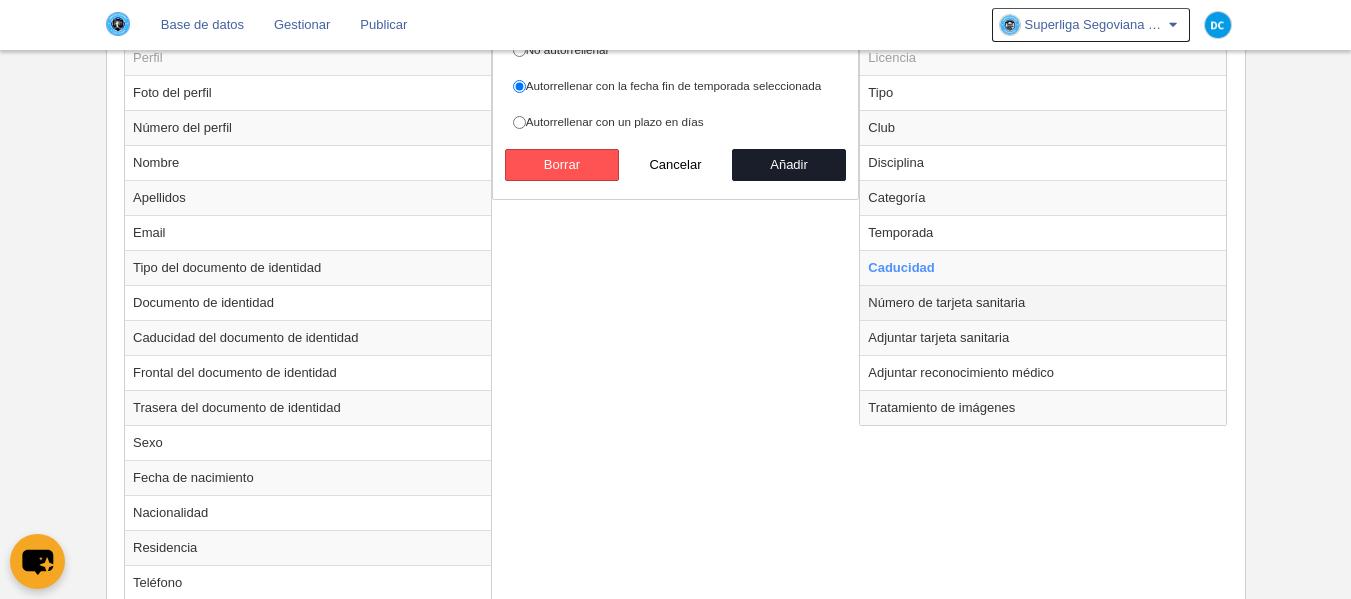 click on "Número de tarjeta sanitaria" at bounding box center [1043, 302] 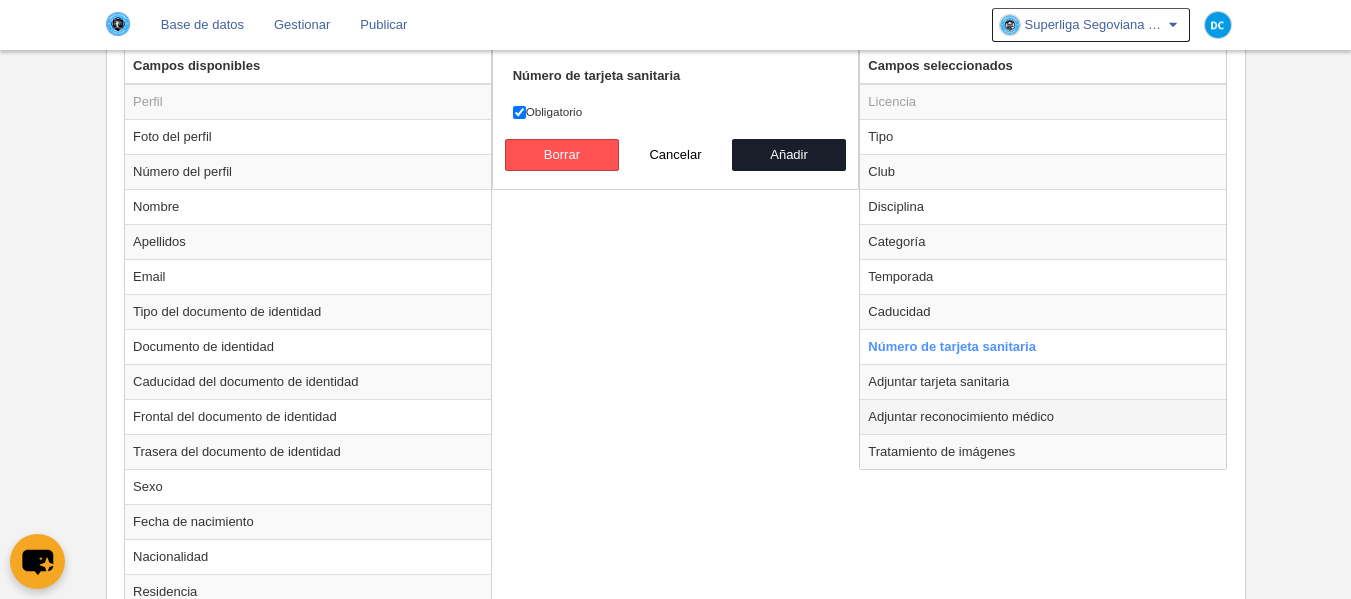 scroll, scrollTop: 827, scrollLeft: 0, axis: vertical 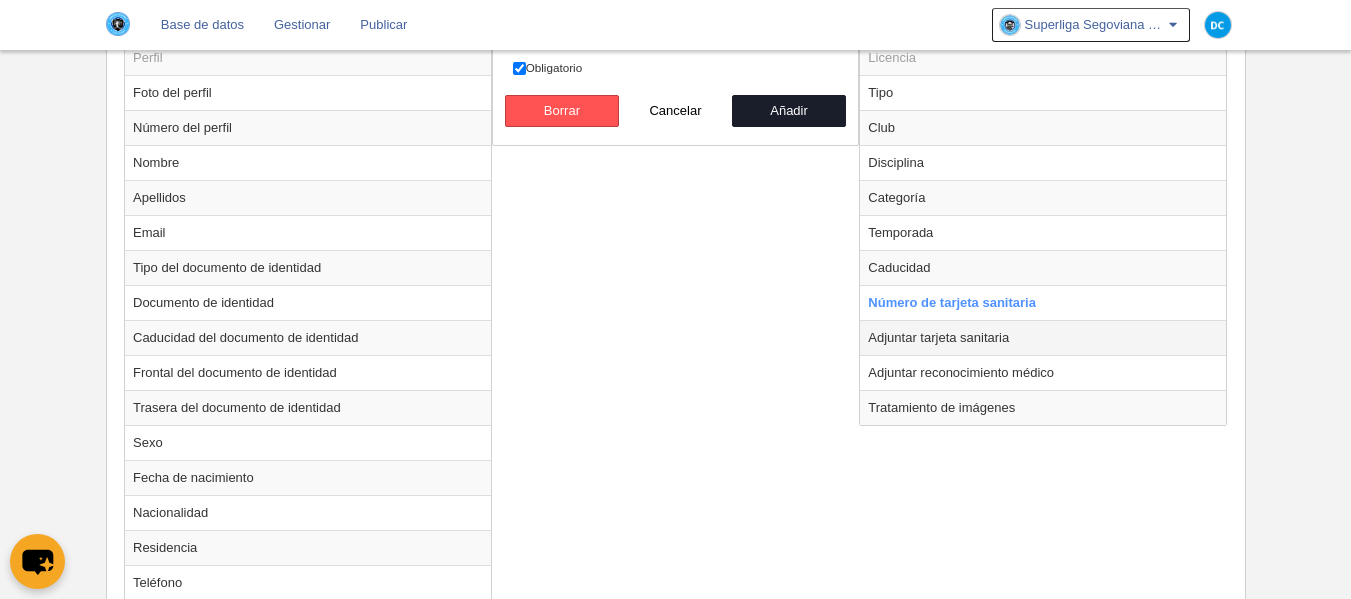 click on "Adjuntar tarjeta sanitaria" at bounding box center [1043, 337] 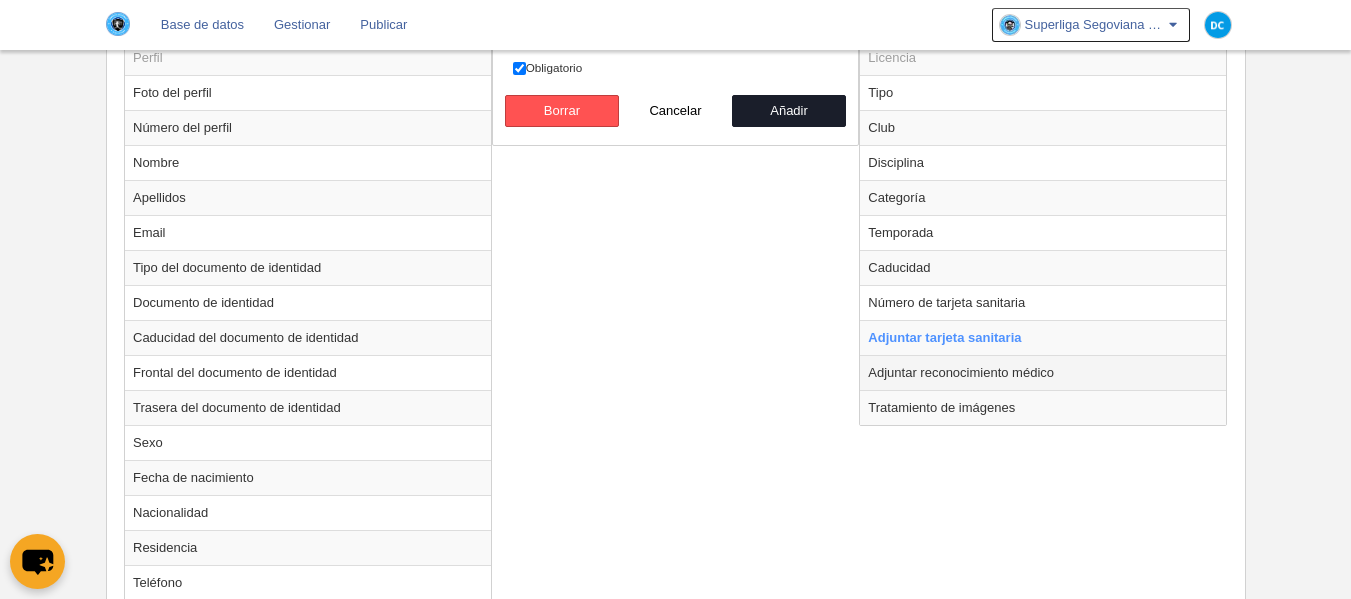click on "Adjuntar reconocimiento médico" at bounding box center (1043, 372) 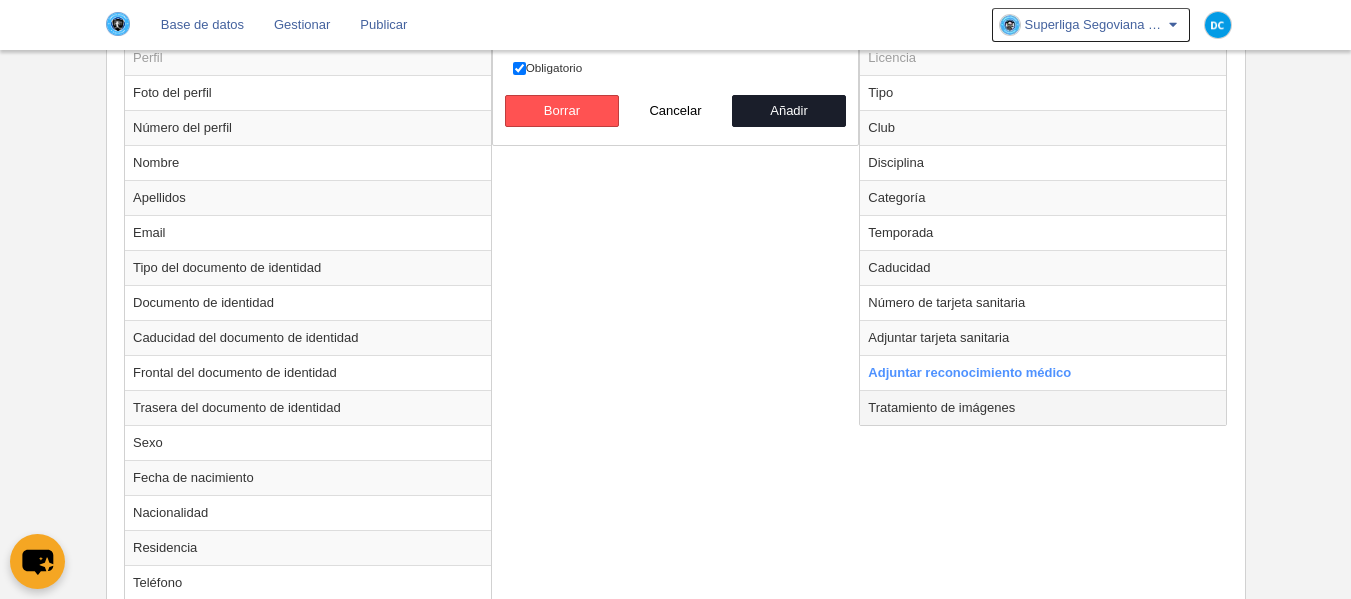 click on "Tratamiento de imágenes" at bounding box center [1043, 407] 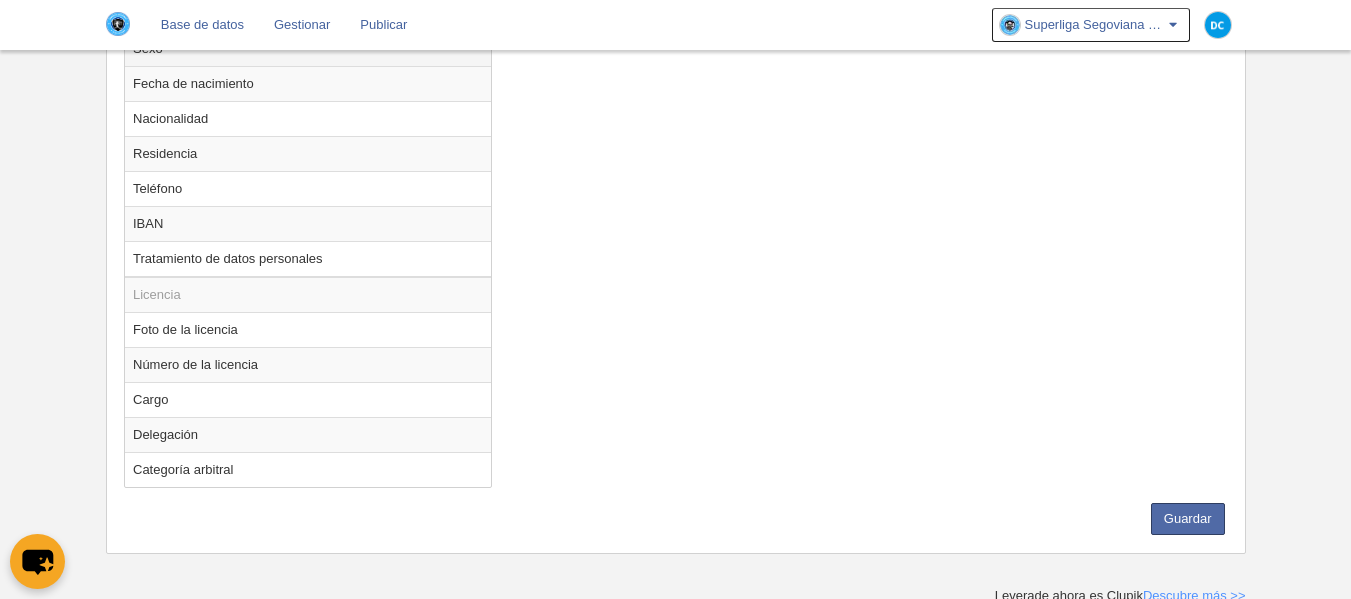 scroll, scrollTop: 1227, scrollLeft: 0, axis: vertical 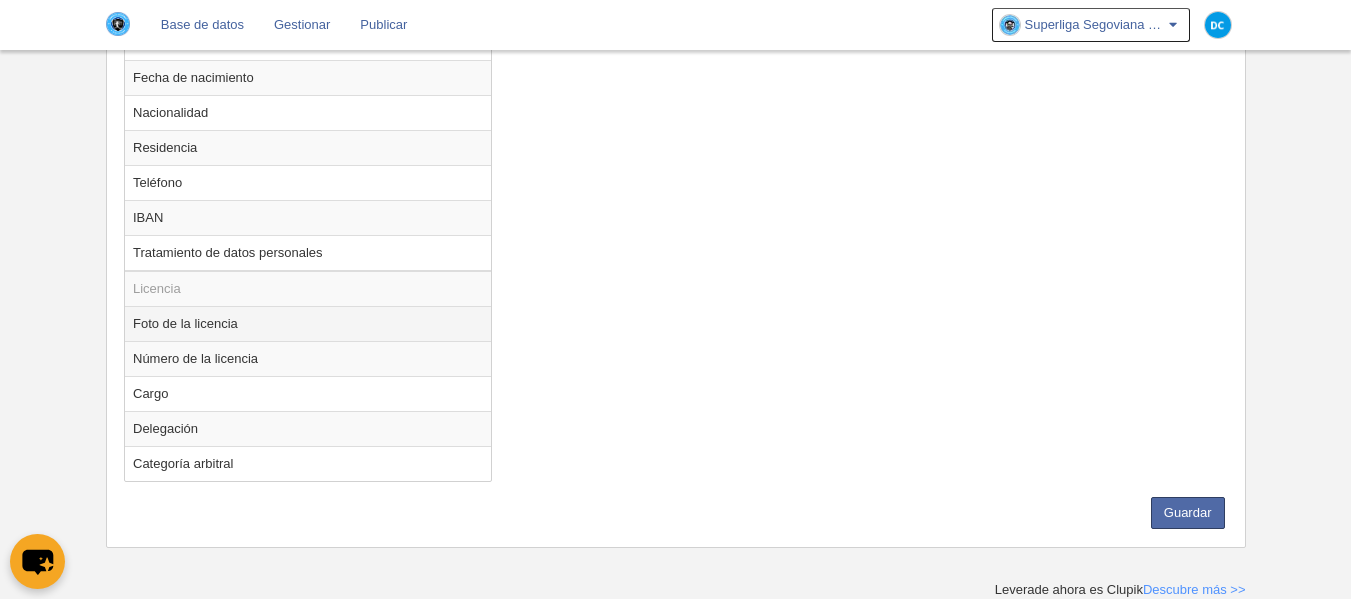 click on "Foto de la licencia" at bounding box center (308, 323) 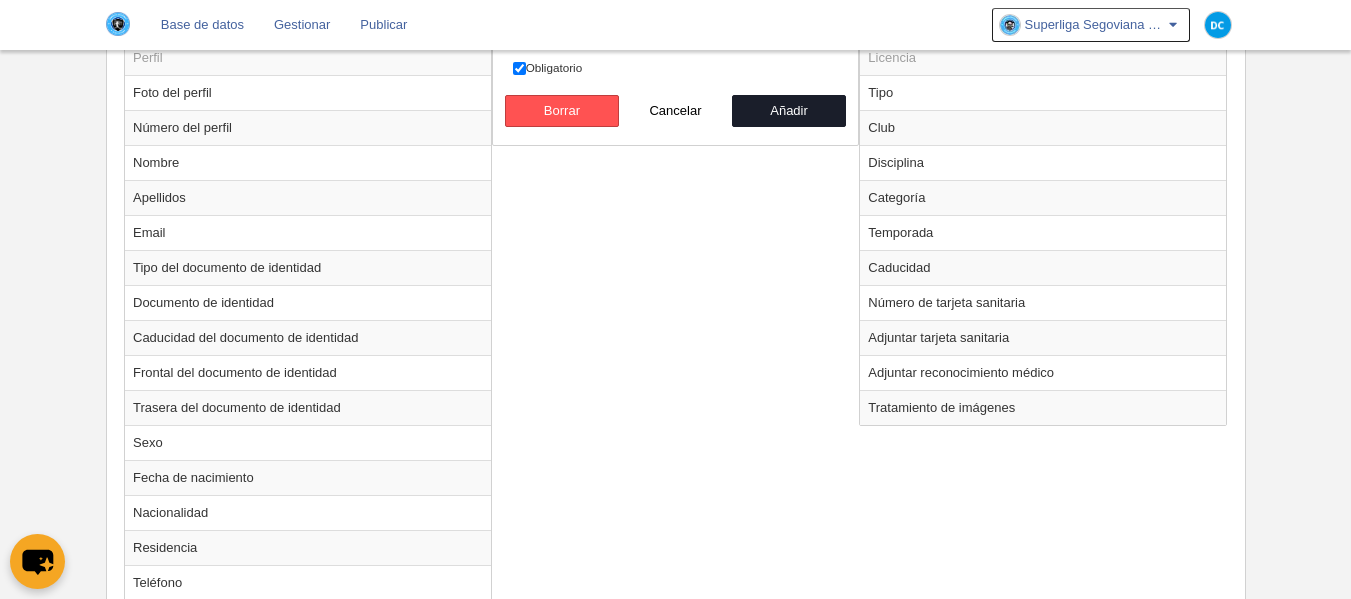 scroll, scrollTop: 694, scrollLeft: 0, axis: vertical 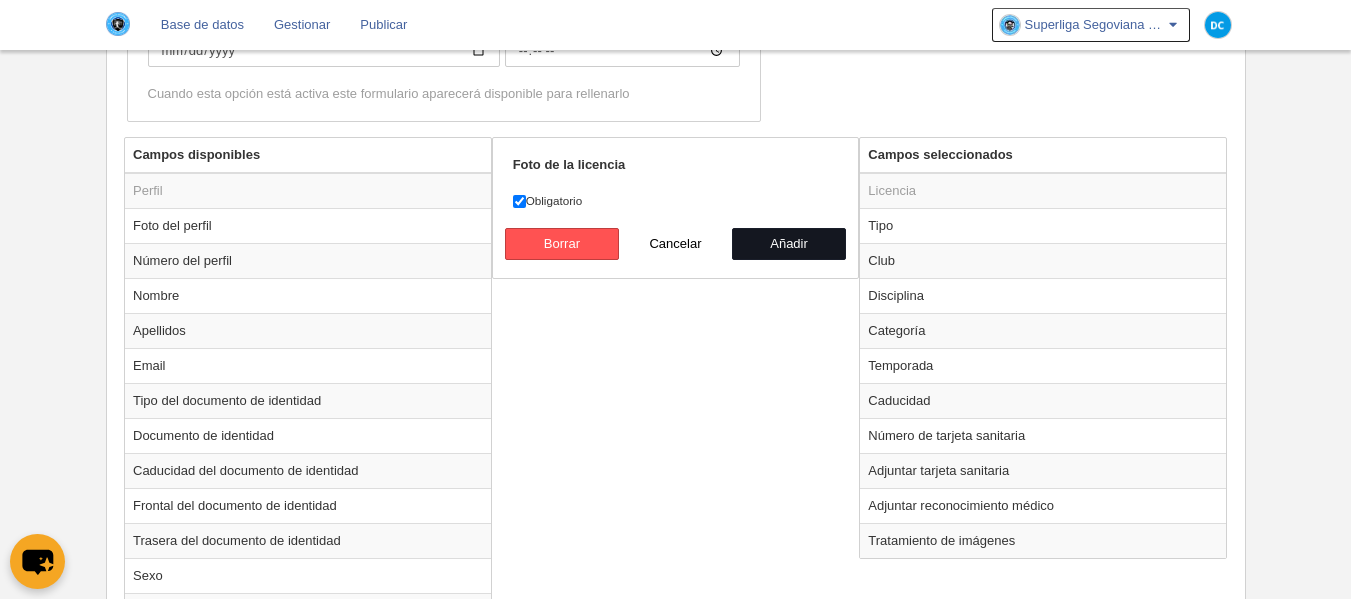 click on "Añadir" at bounding box center (789, 244) 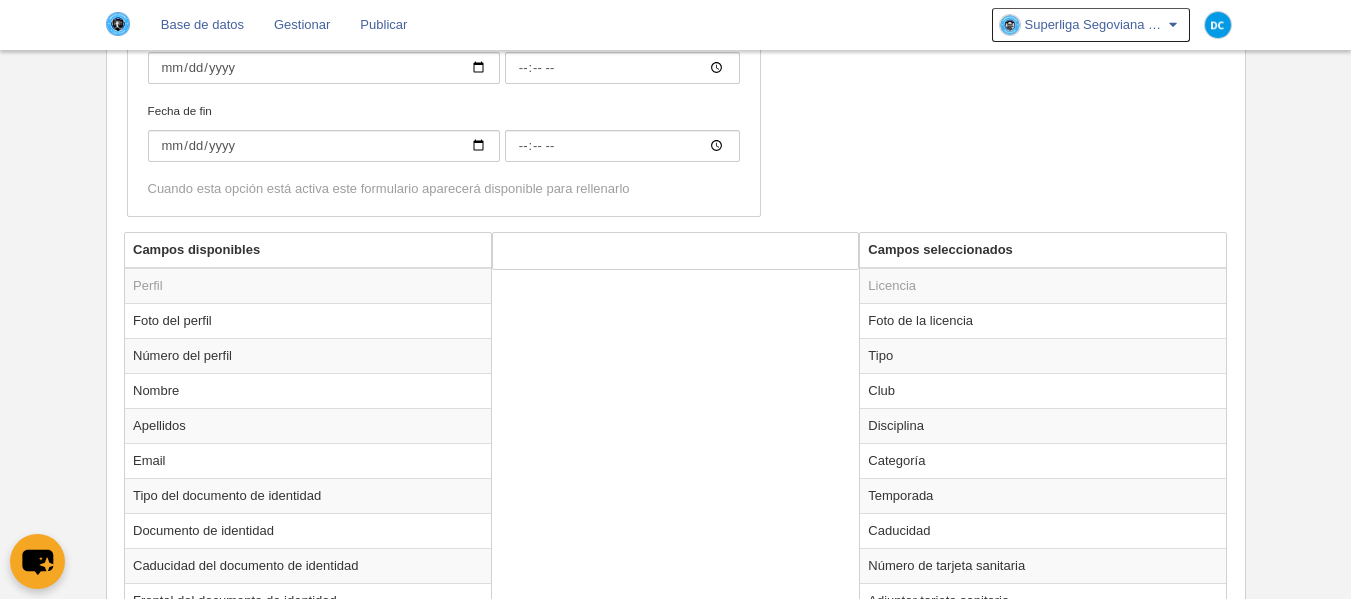 scroll, scrollTop: 560, scrollLeft: 0, axis: vertical 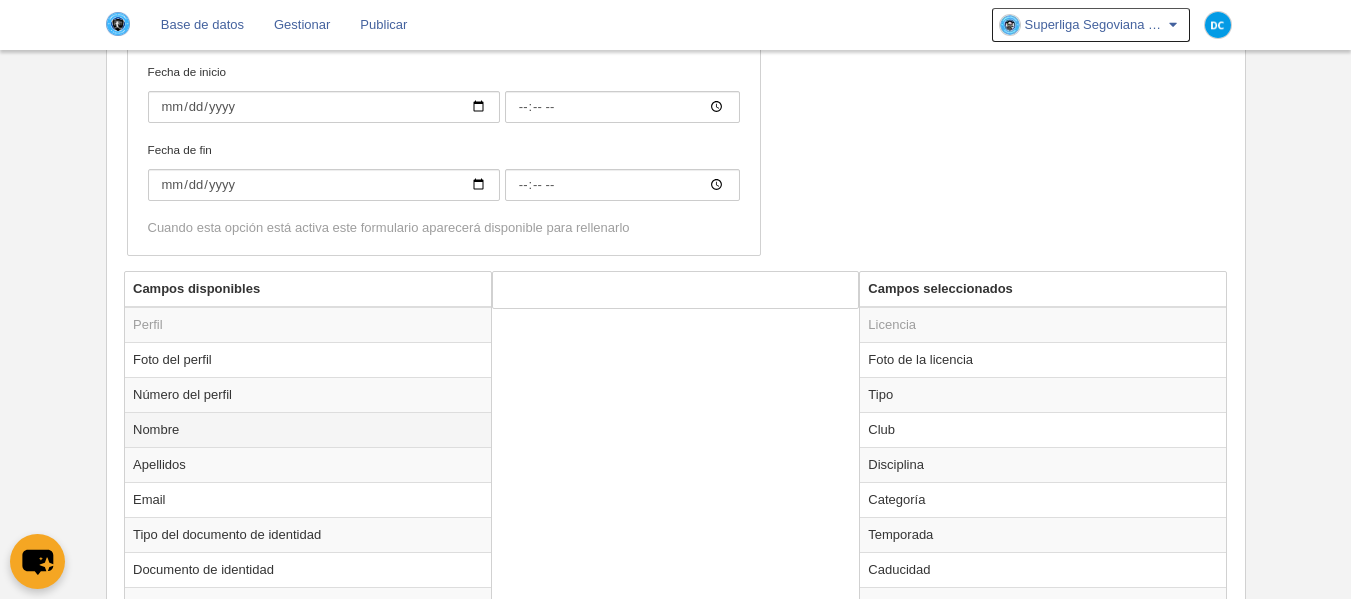 click on "Nombre" at bounding box center [308, 429] 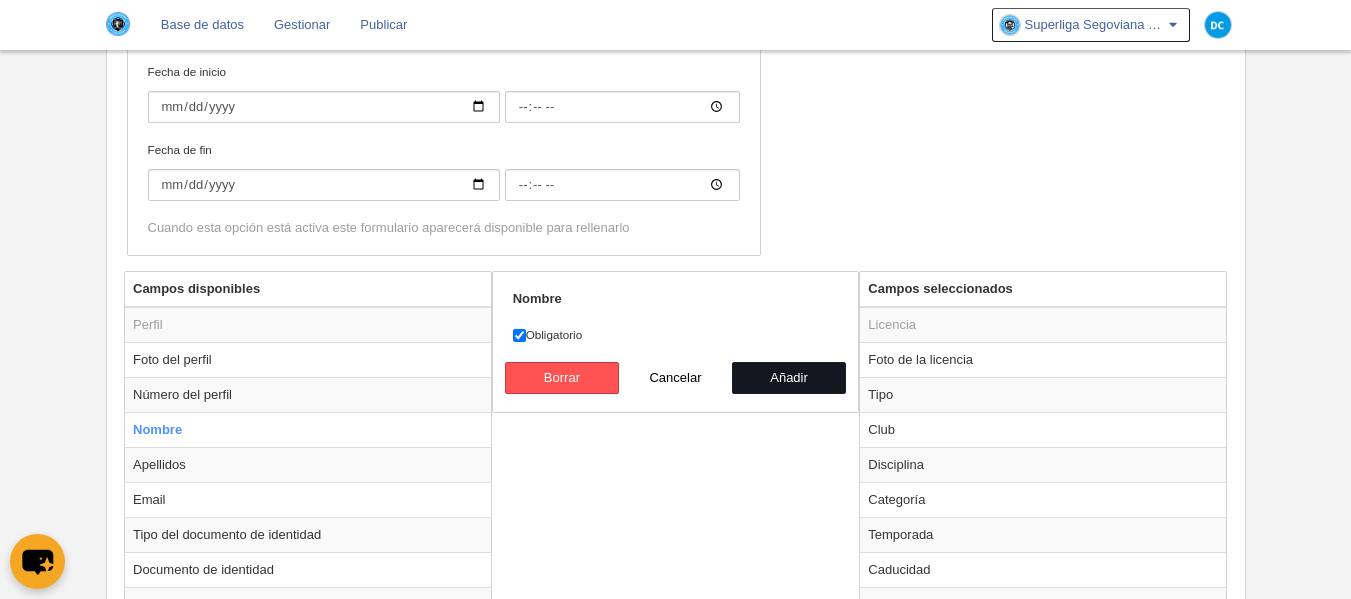click on "Añadir" at bounding box center [789, 378] 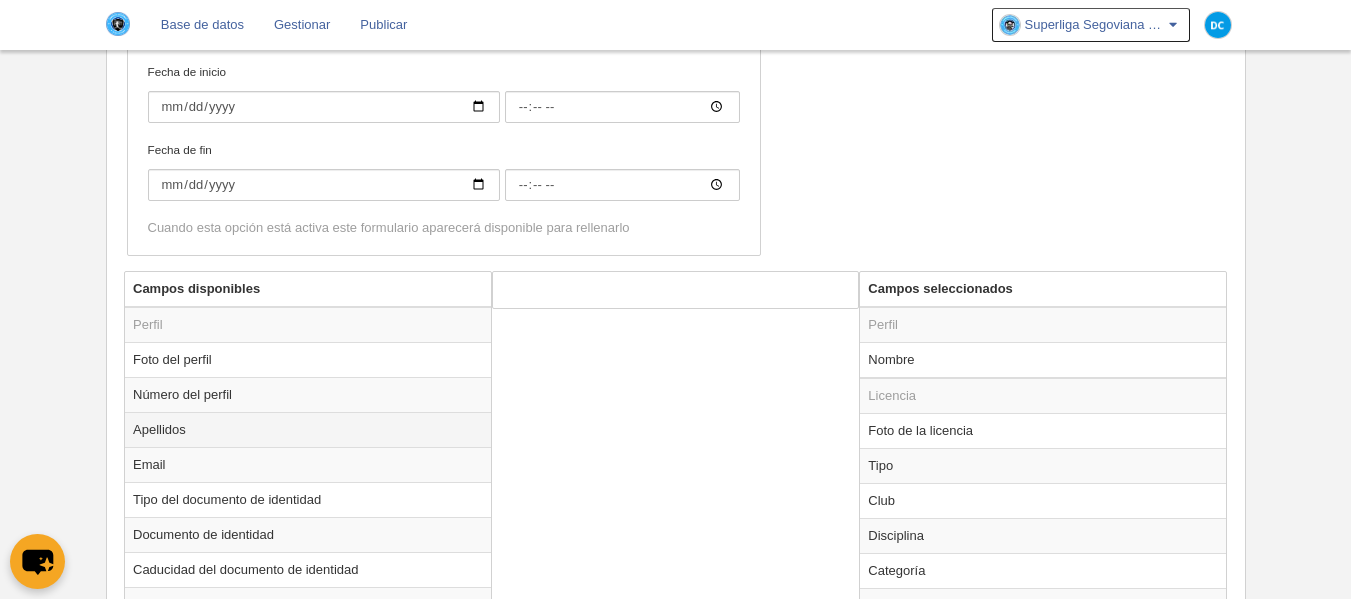 click on "Apellidos" at bounding box center [308, 429] 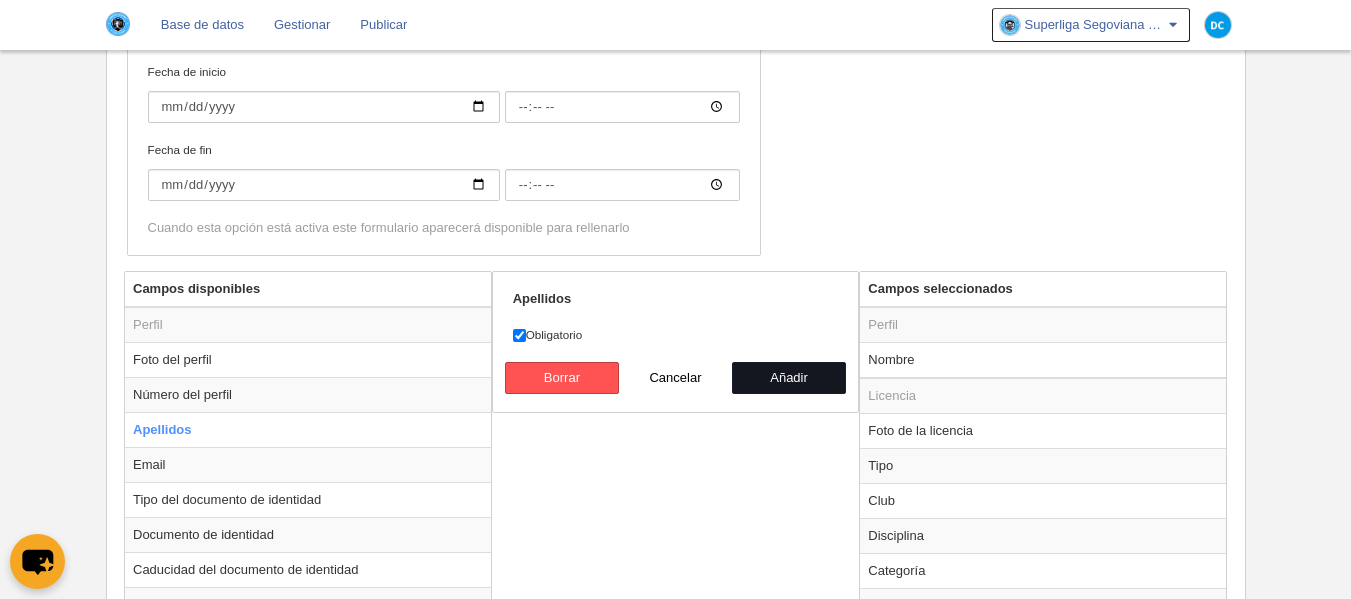 click on "Añadir" at bounding box center [789, 378] 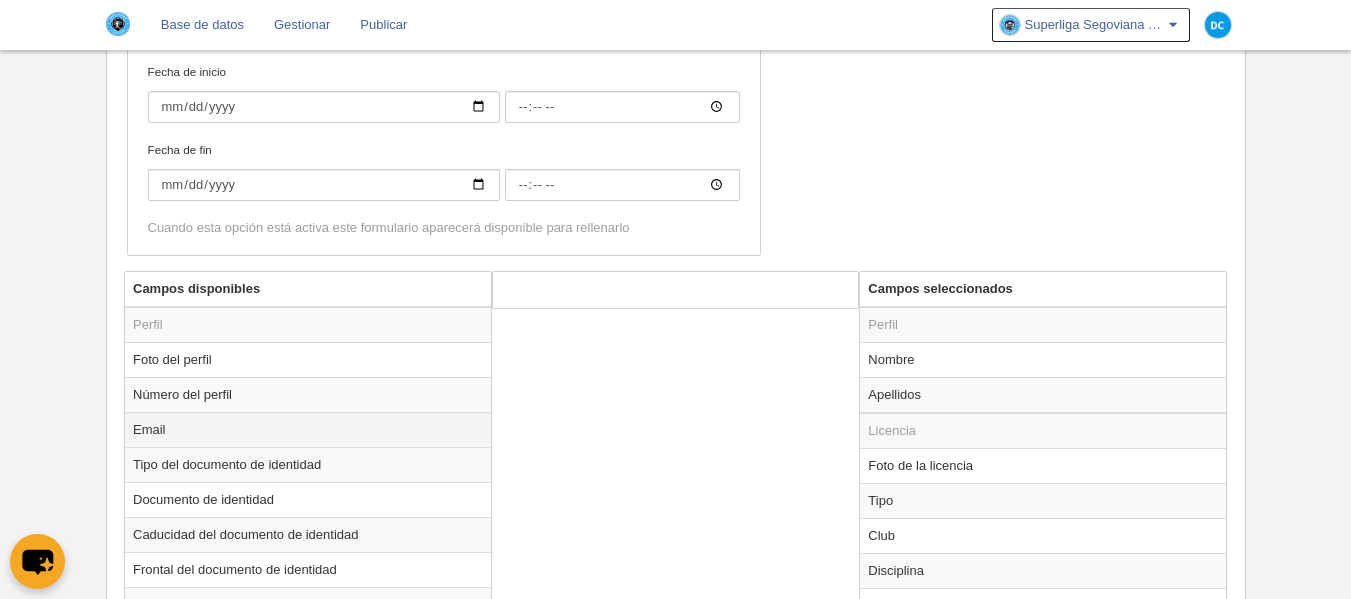 click on "Email" at bounding box center [308, 429] 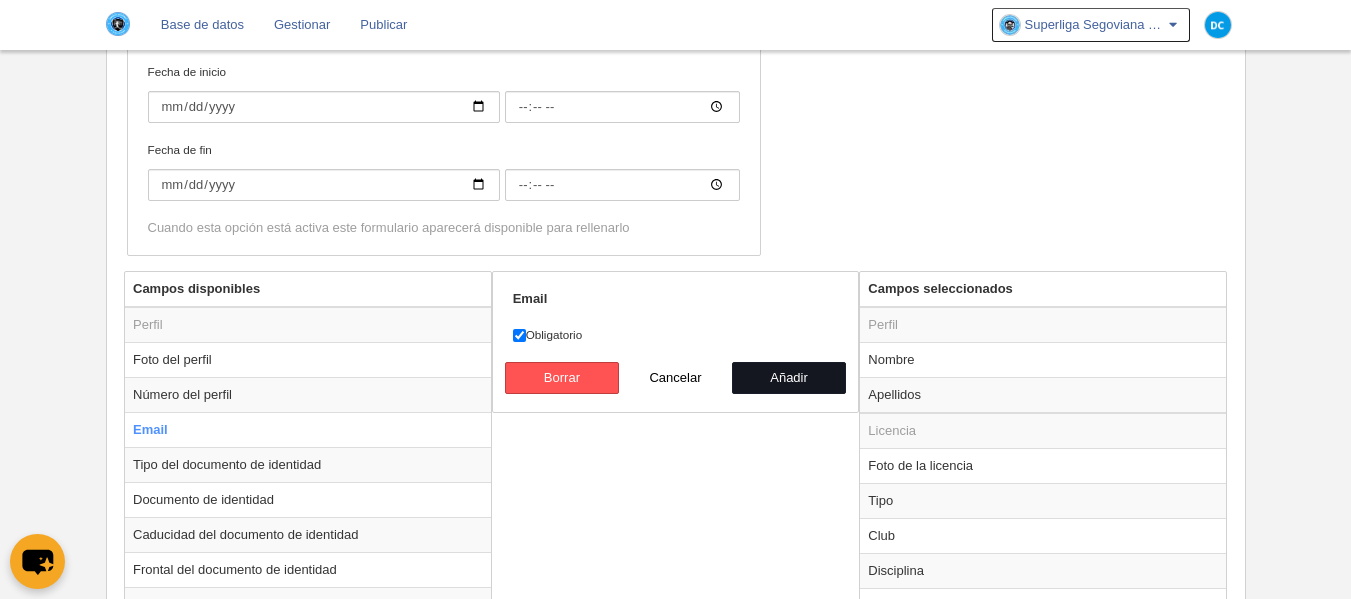 click on "Añadir" at bounding box center (789, 378) 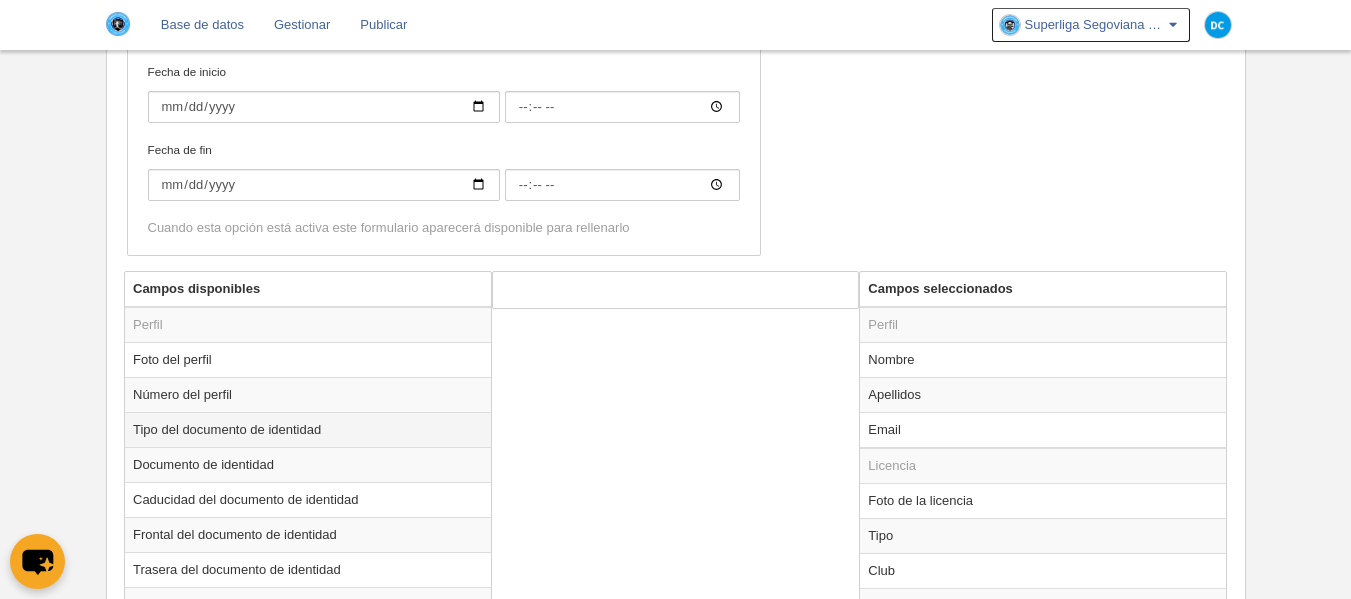 click on "Tipo del documento de identidad" at bounding box center (308, 429) 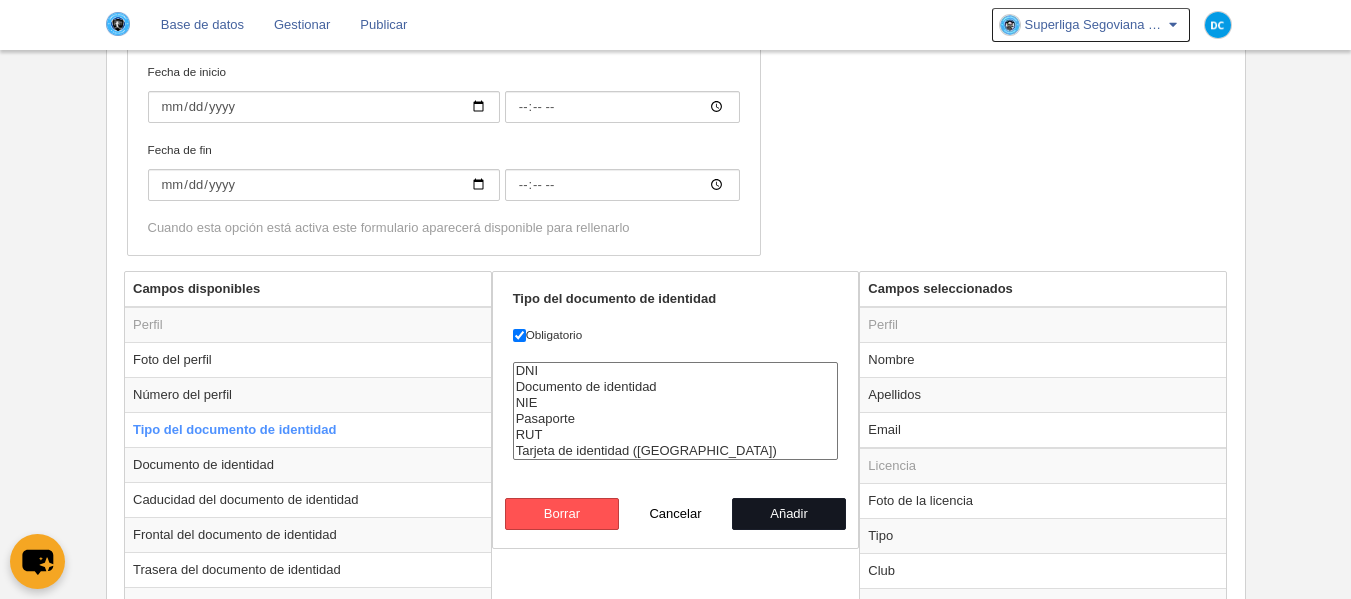 click on "Añadir" at bounding box center [789, 514] 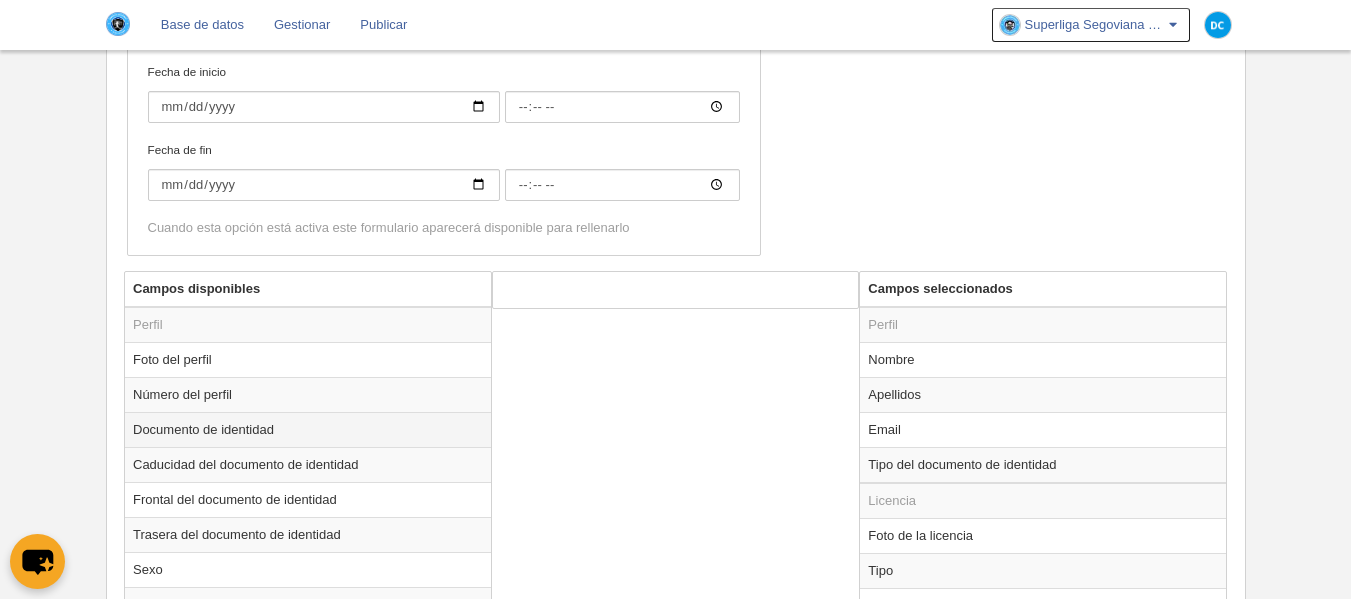 click on "Documento de identidad" at bounding box center (308, 429) 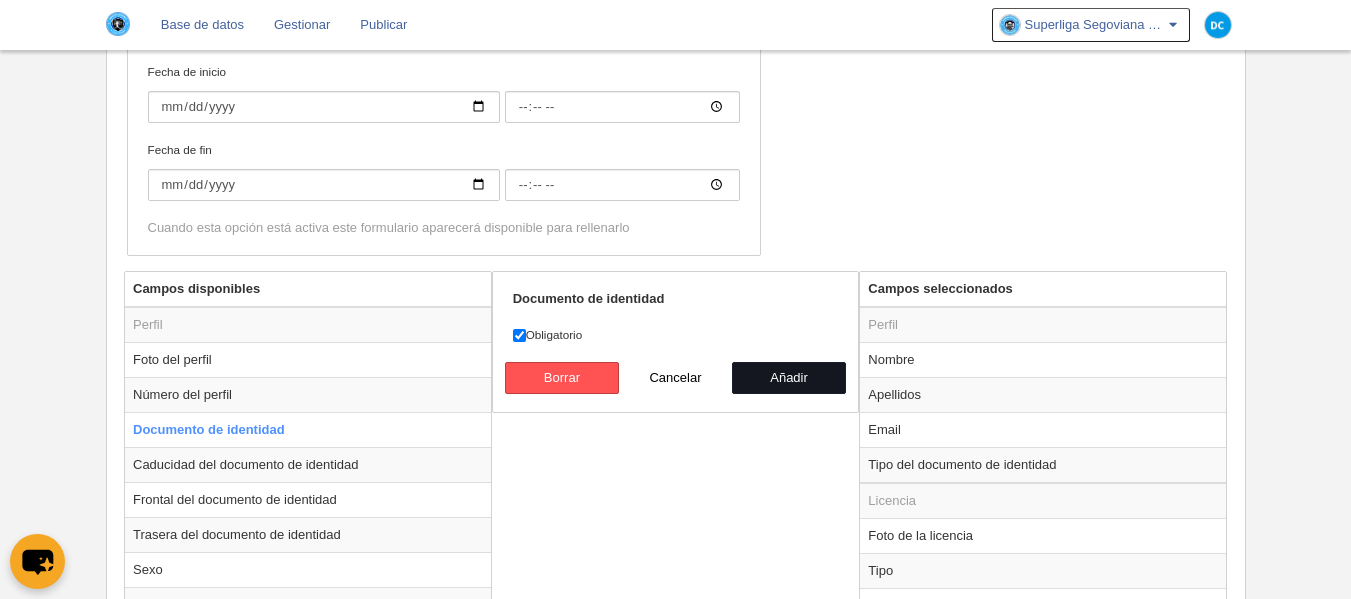click on "Añadir" at bounding box center (789, 378) 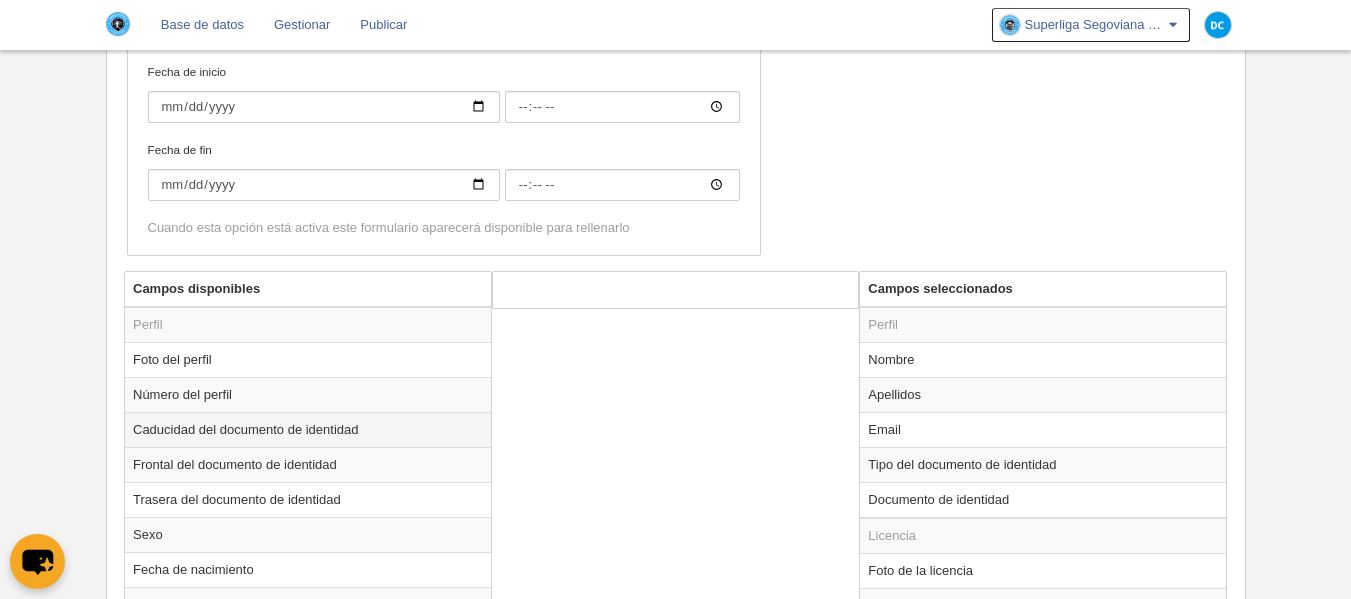 click on "Caducidad del documento de identidad" at bounding box center [308, 429] 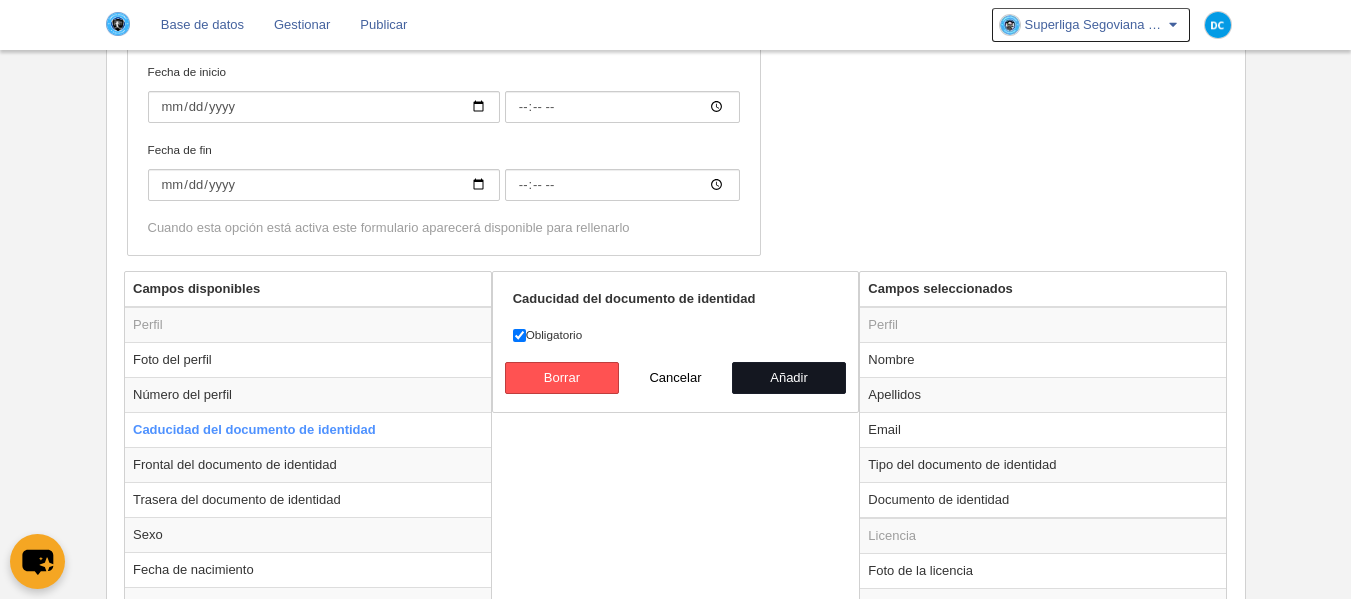 click on "Añadir" at bounding box center [789, 378] 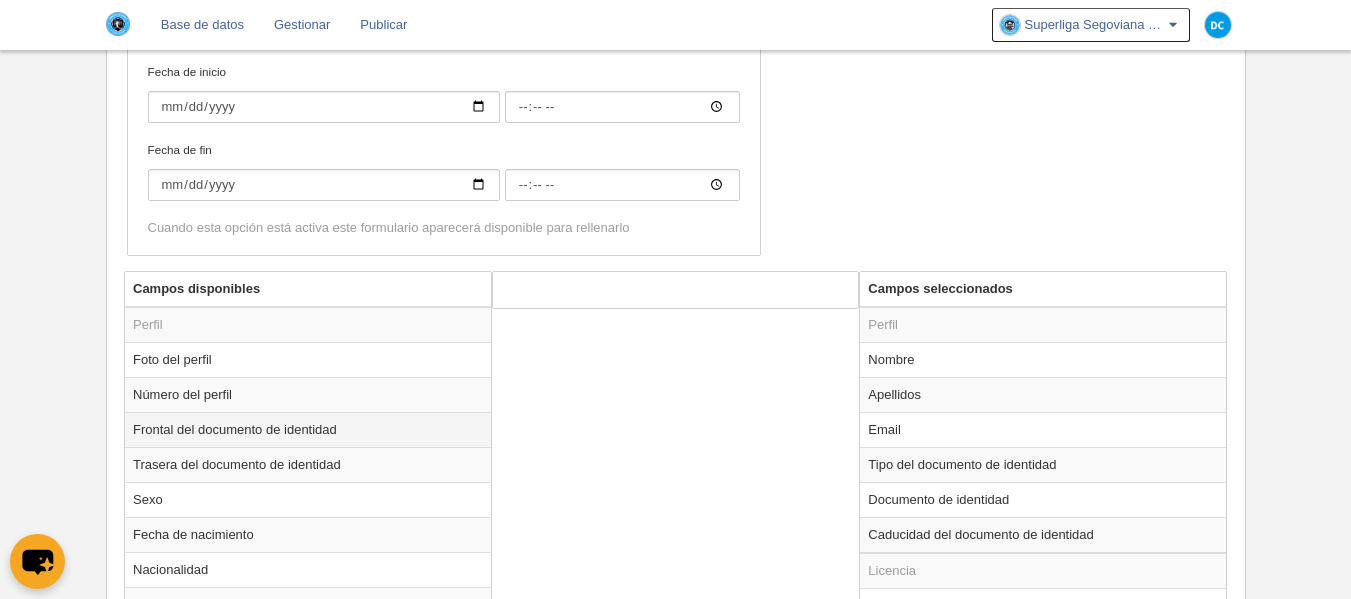 click on "Frontal del documento de identidad" at bounding box center (308, 429) 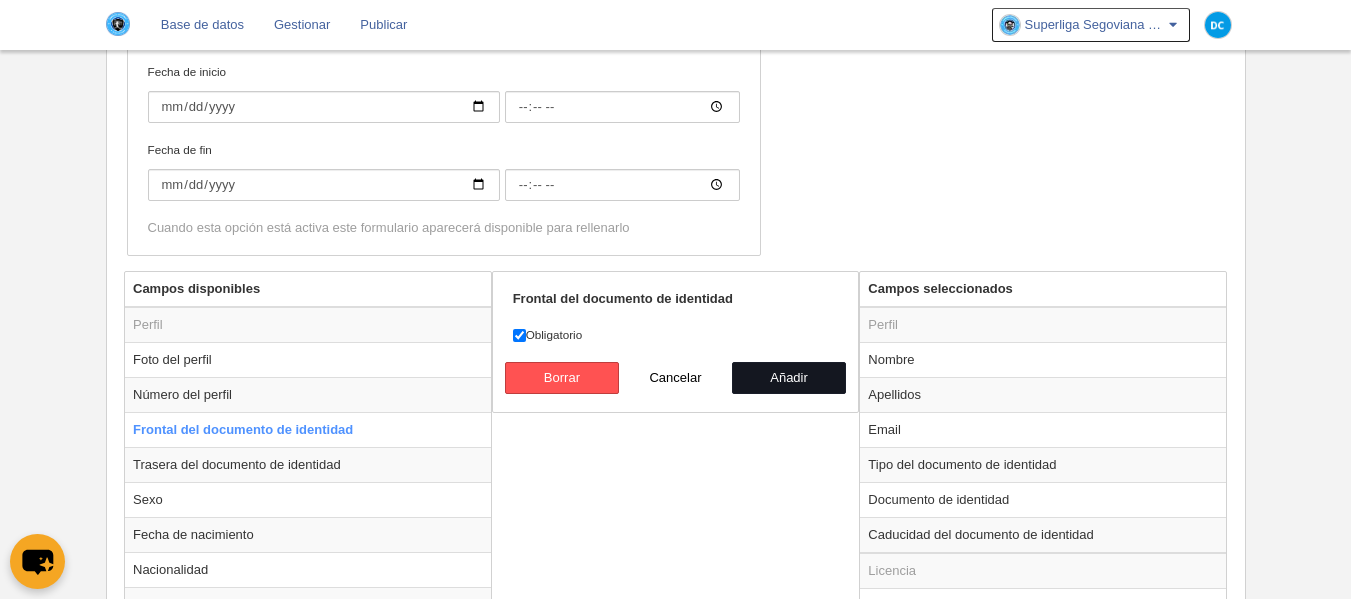 click on "Añadir" at bounding box center [789, 378] 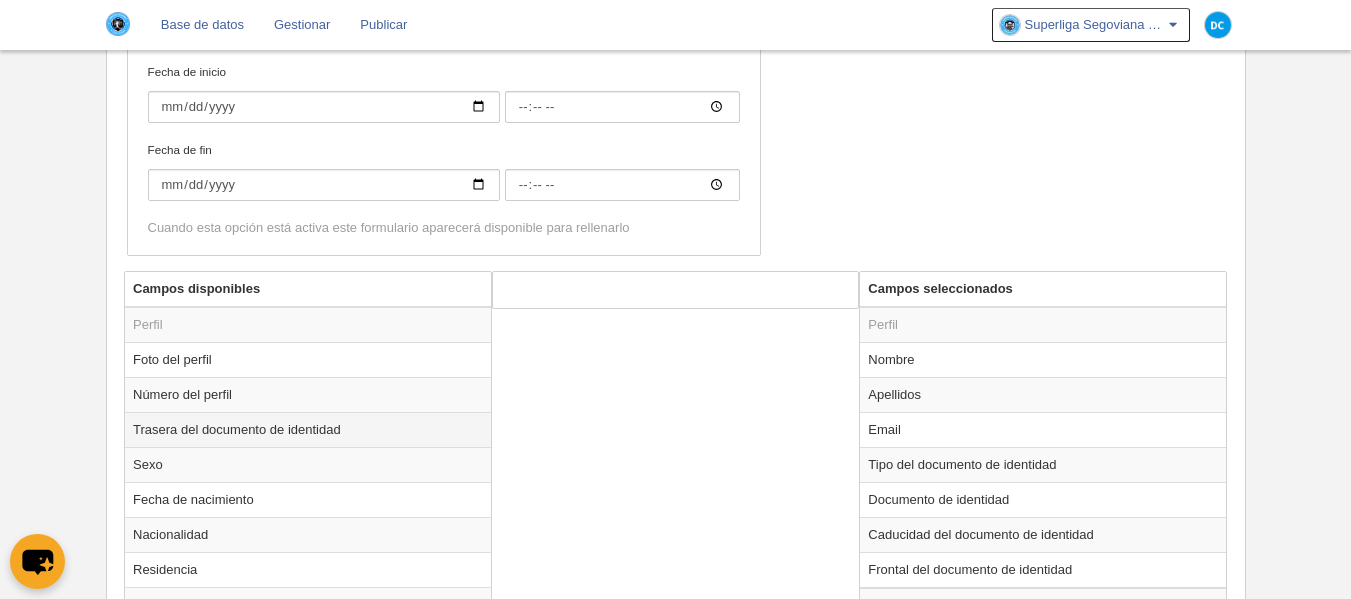 click on "Trasera del documento de identidad" at bounding box center (308, 429) 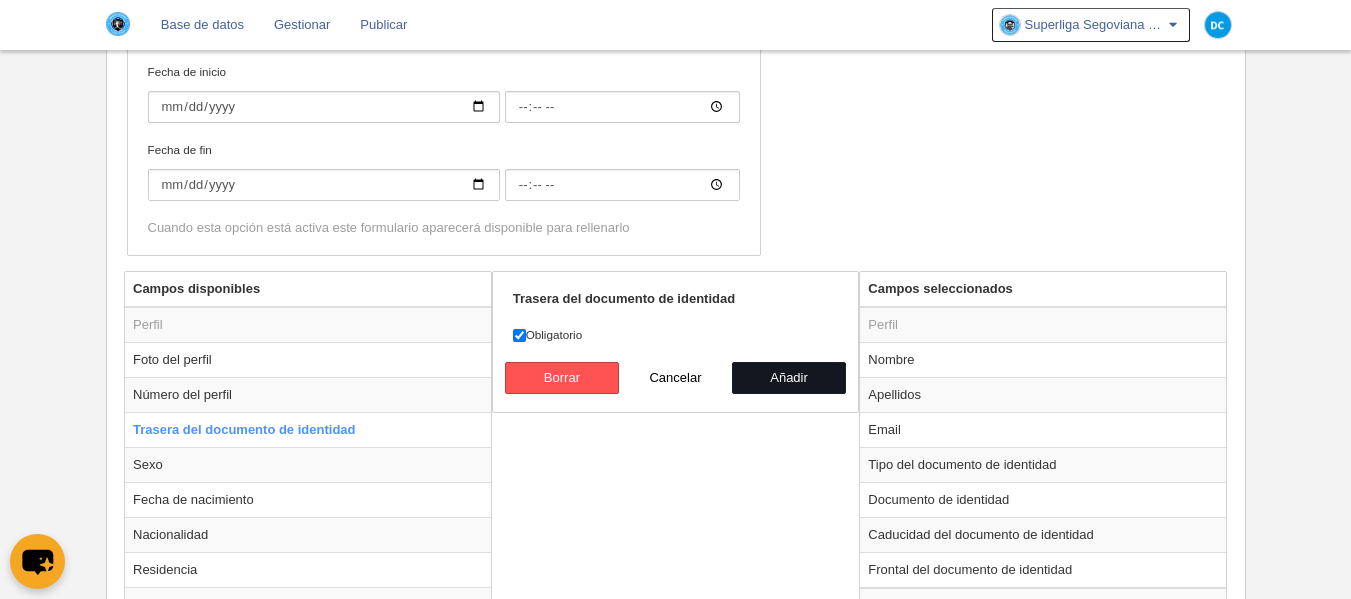 click on "Añadir" at bounding box center (789, 378) 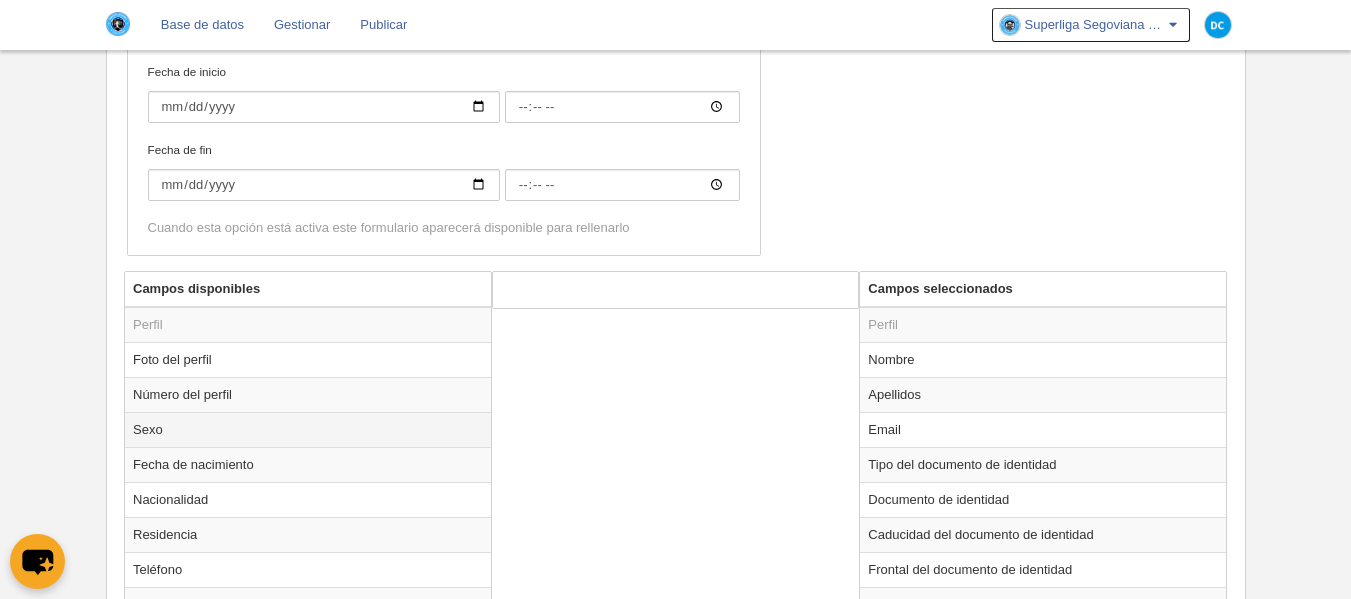 click on "Sexo" at bounding box center (308, 429) 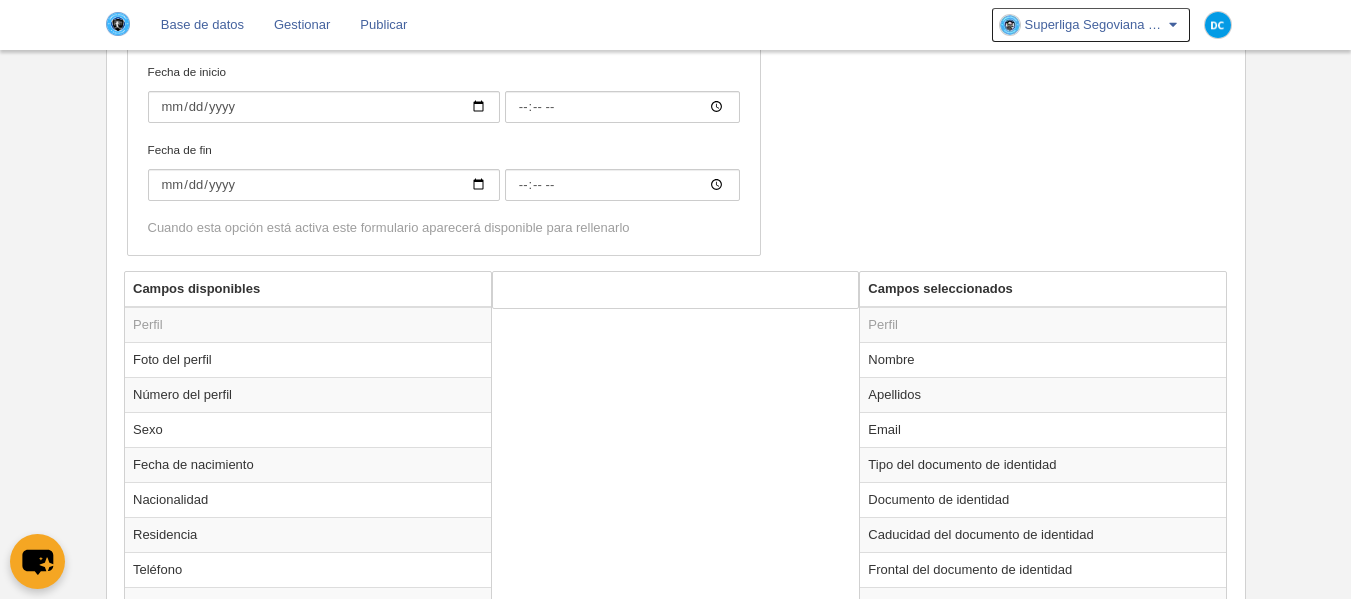select 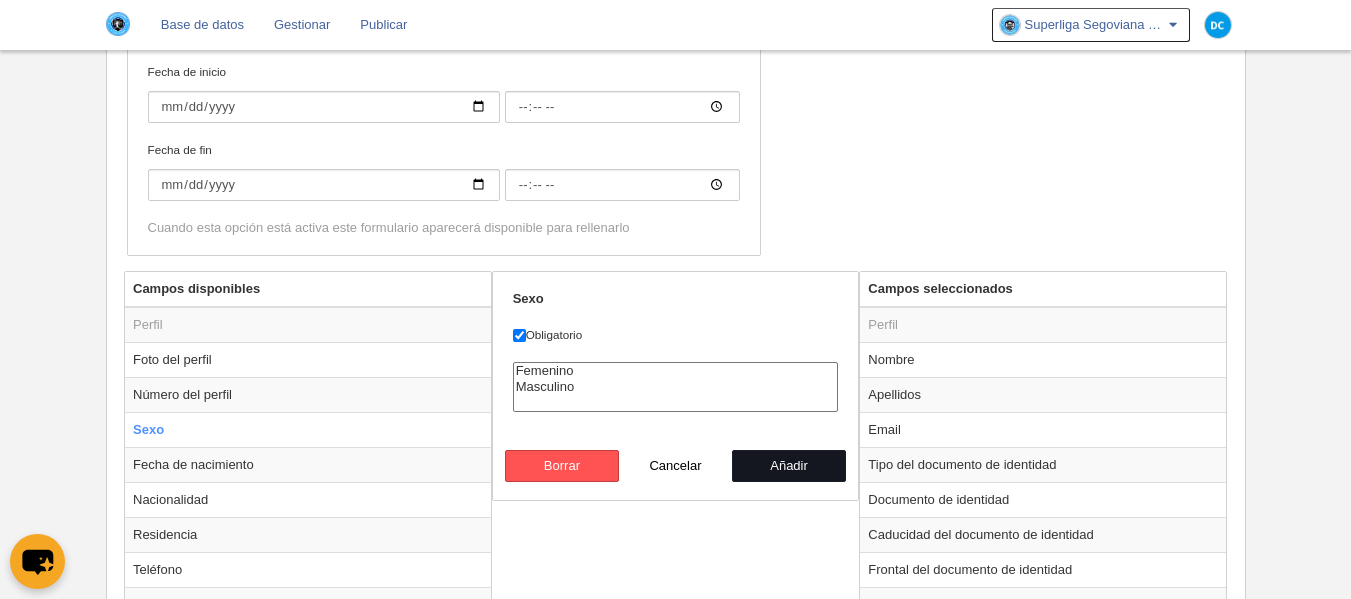 click on "Añadir" at bounding box center [789, 466] 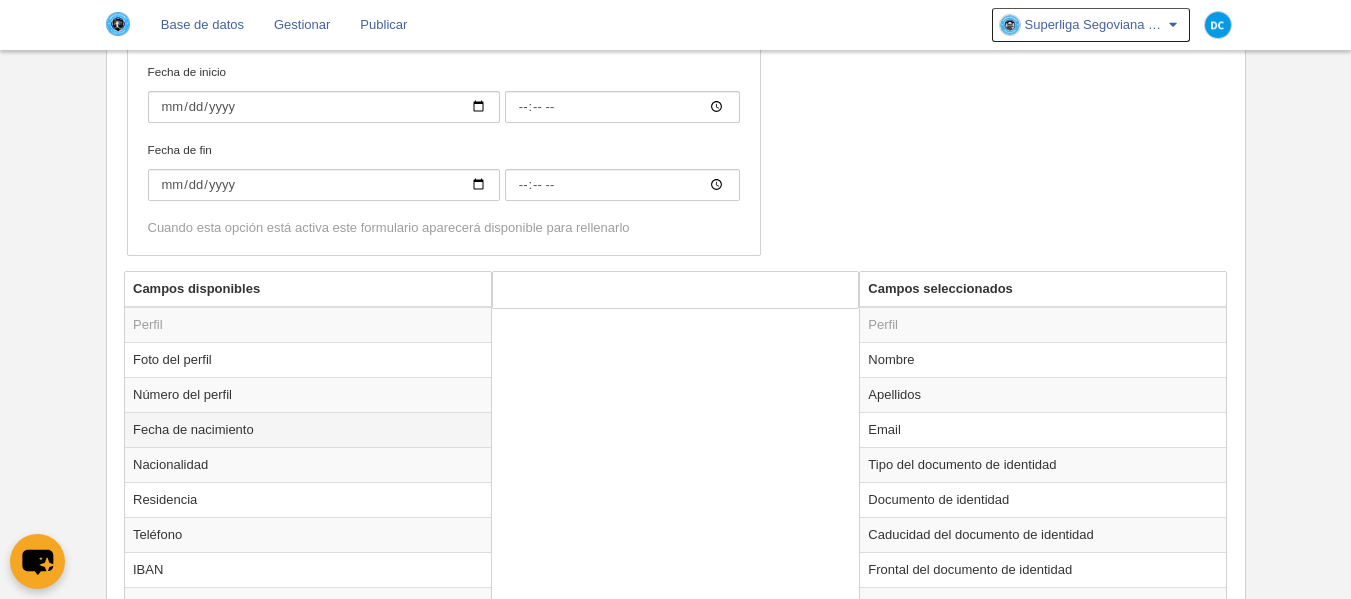 click on "Fecha de nacimiento" at bounding box center (308, 429) 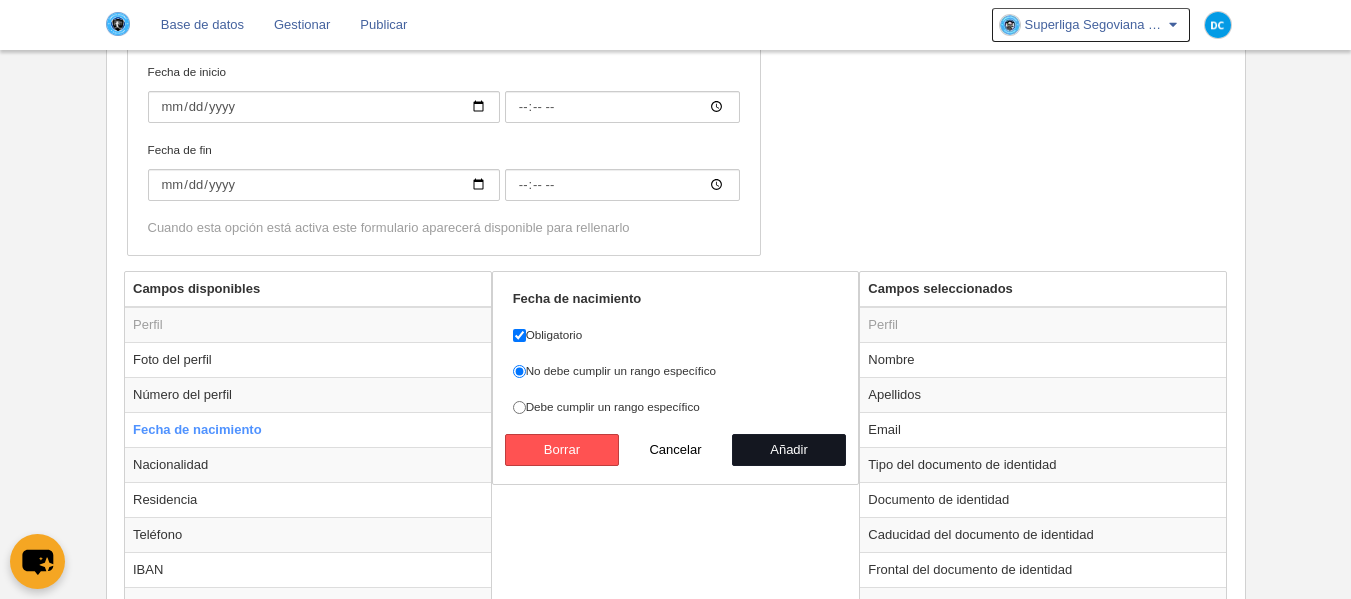 drag, startPoint x: 818, startPoint y: 444, endPoint x: 703, endPoint y: 546, distance: 153.71727 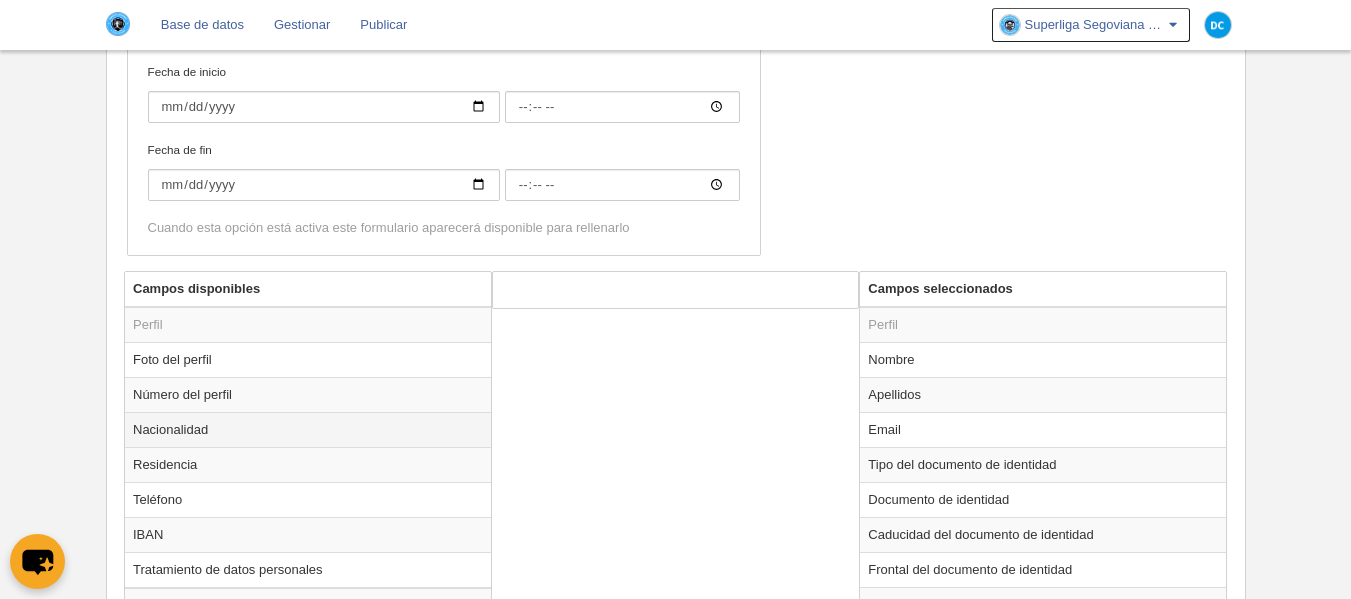 click on "Nacionalidad" at bounding box center [308, 429] 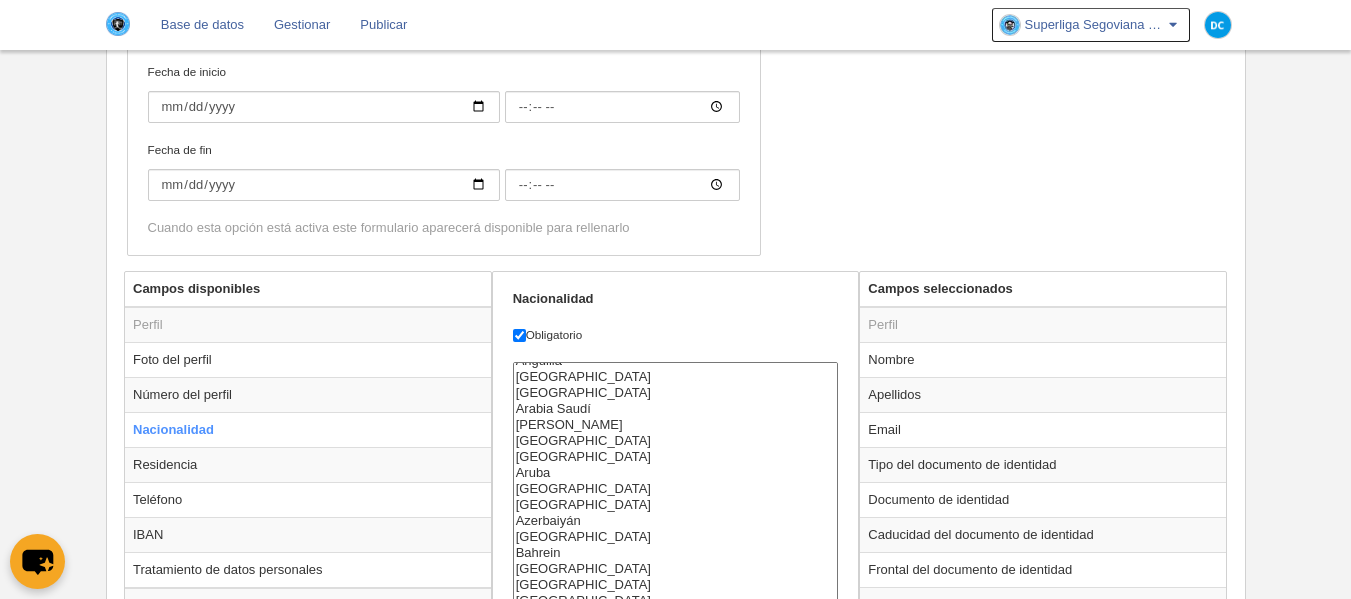 scroll, scrollTop: 267, scrollLeft: 0, axis: vertical 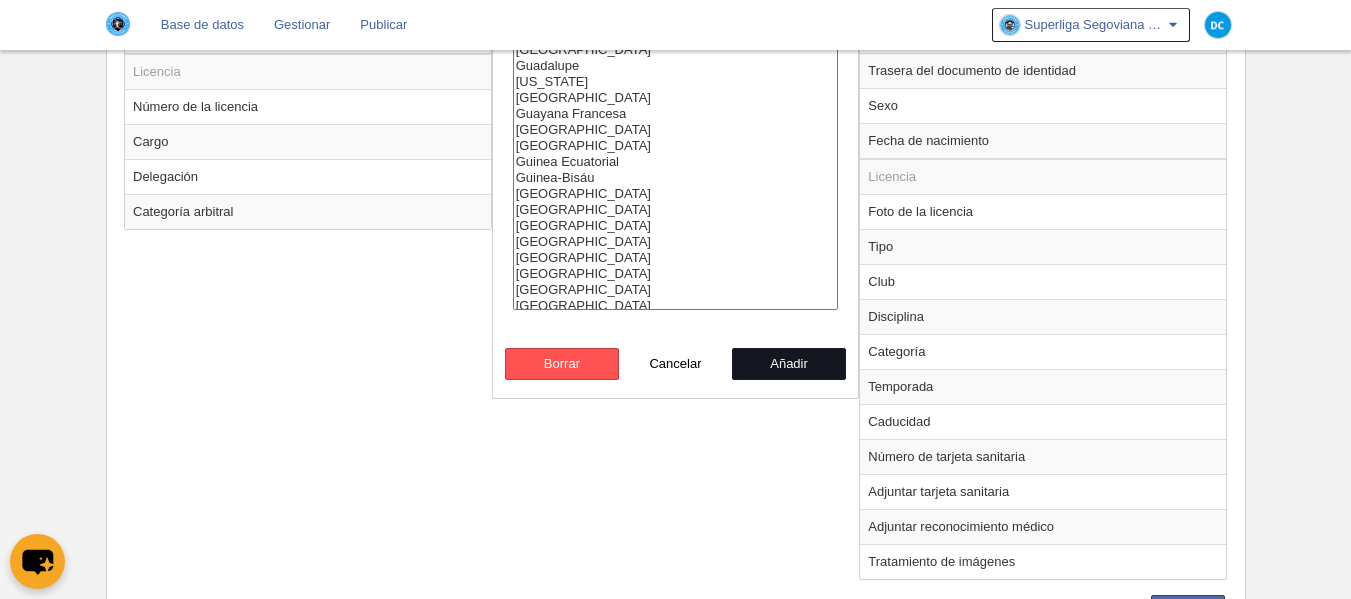 click on "Añadir" at bounding box center [789, 364] 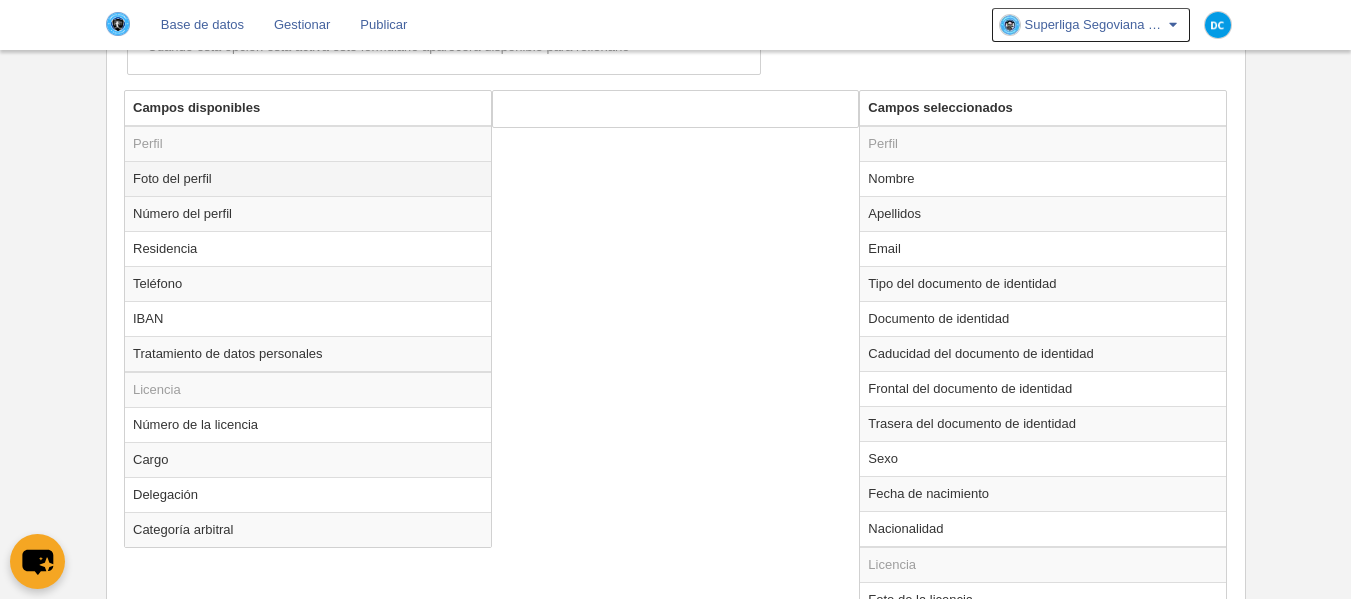scroll, scrollTop: 560, scrollLeft: 0, axis: vertical 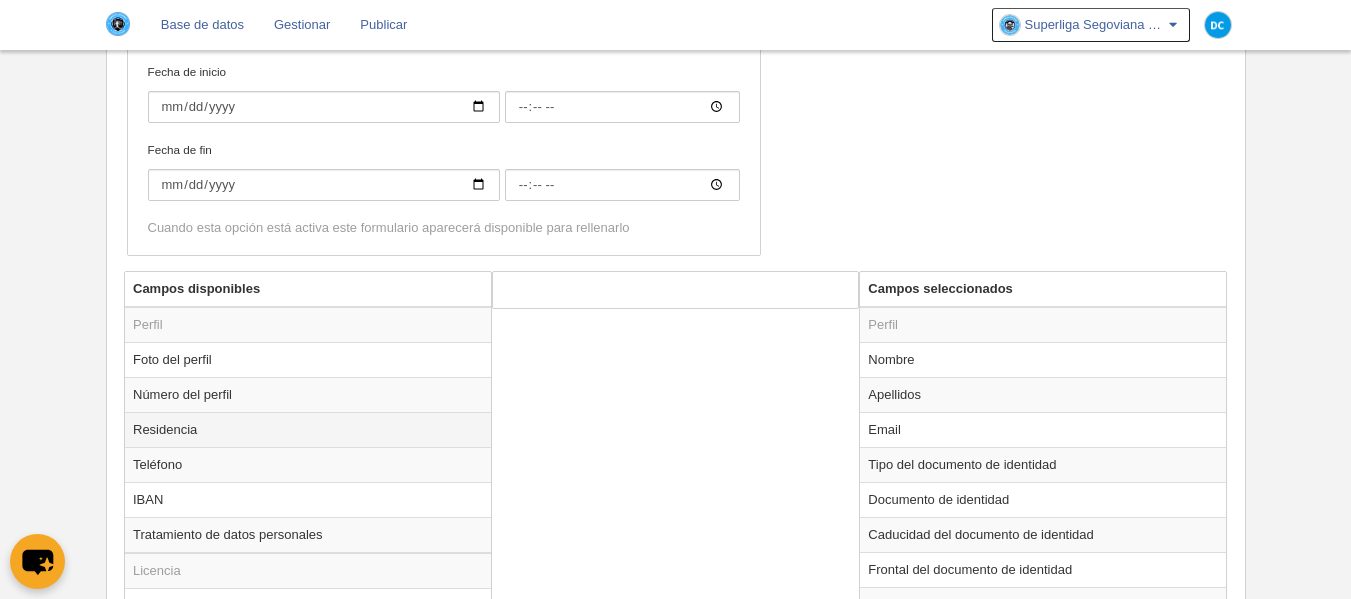 click on "Residencia" at bounding box center [308, 429] 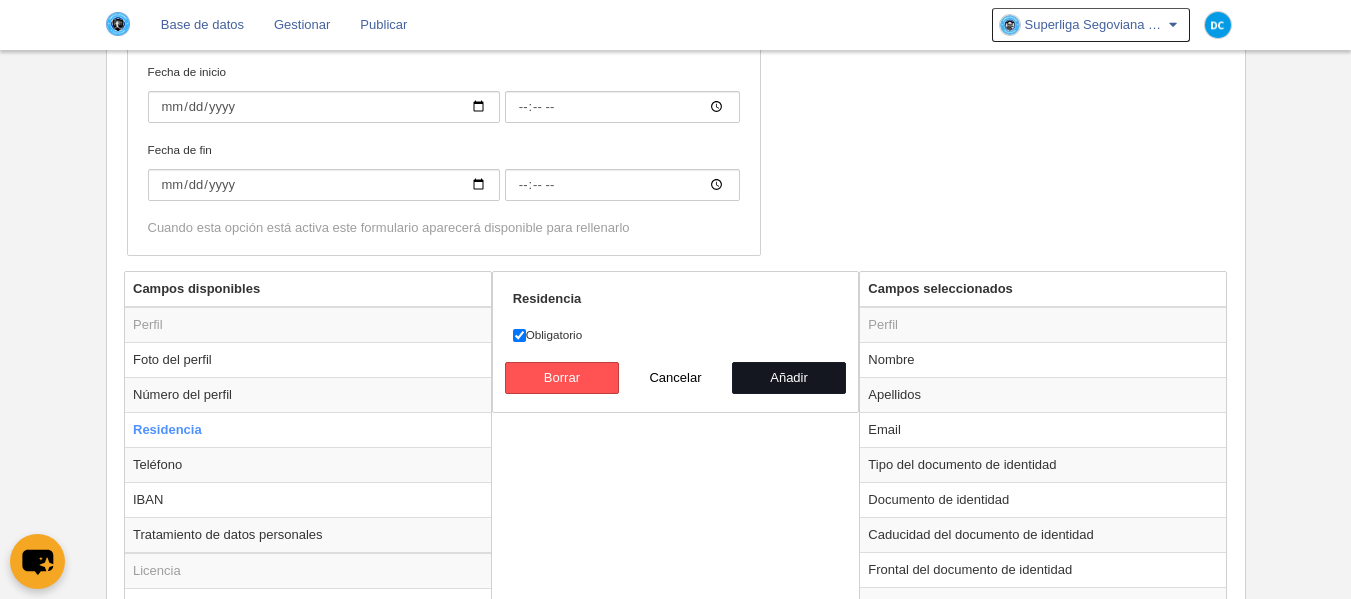 click on "Añadir" at bounding box center [789, 378] 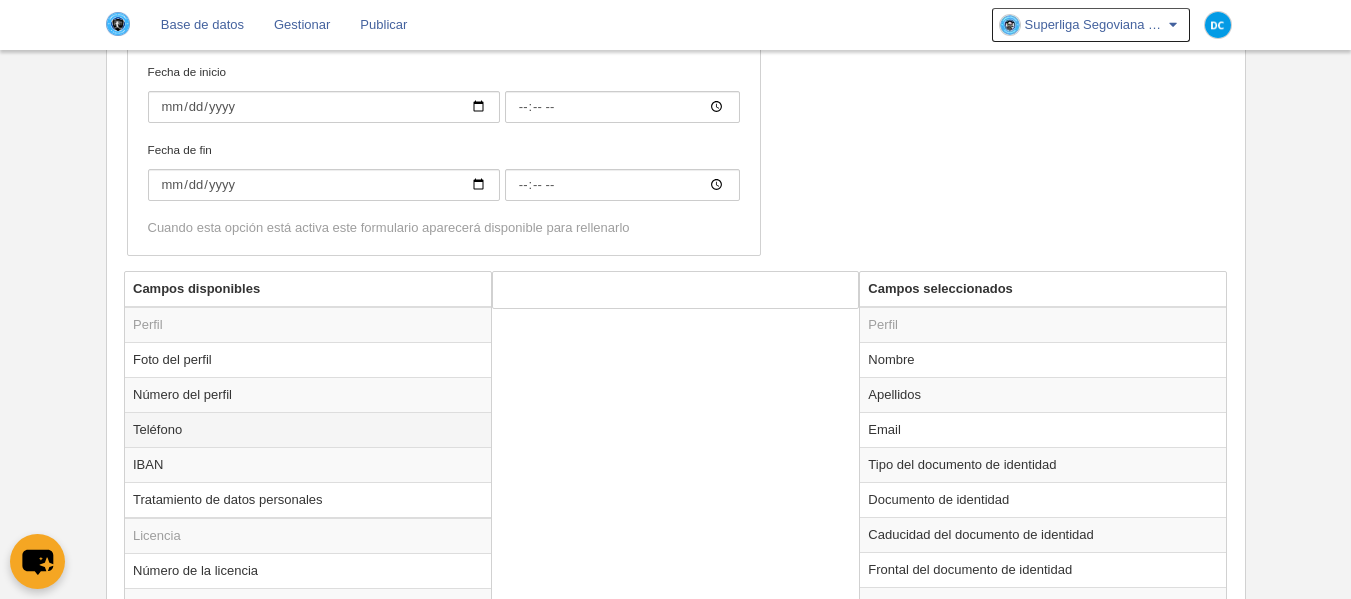 drag, startPoint x: 287, startPoint y: 423, endPoint x: 320, endPoint y: 424, distance: 33.01515 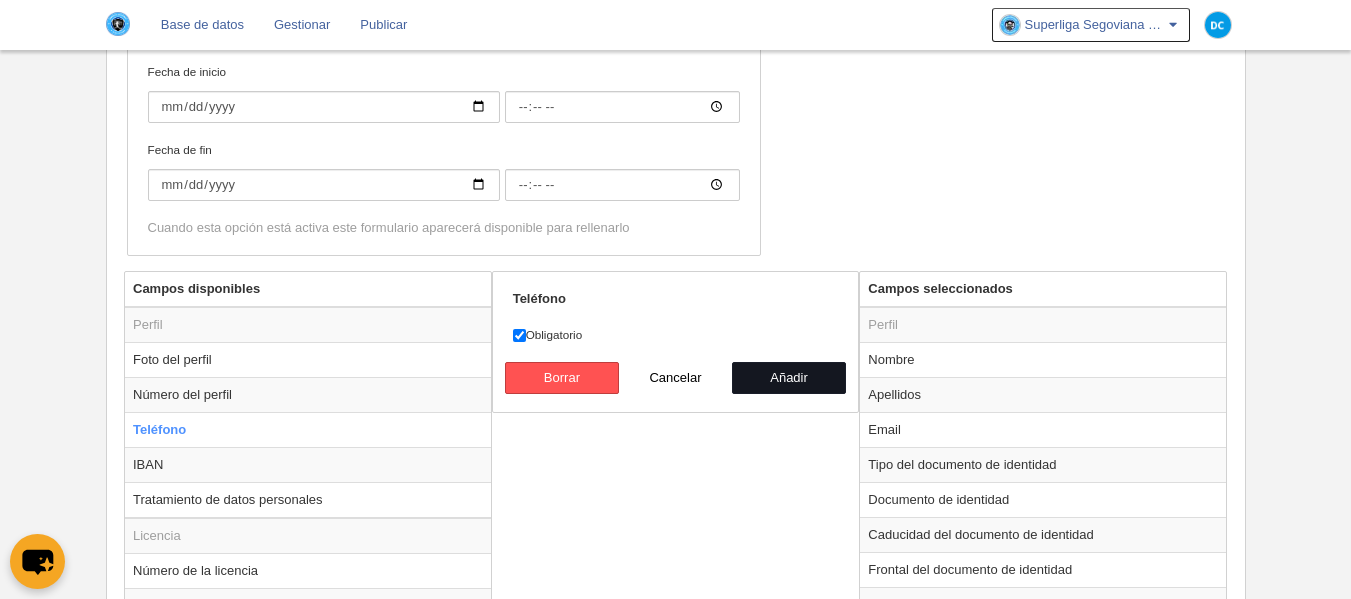 click on "Añadir" at bounding box center (789, 378) 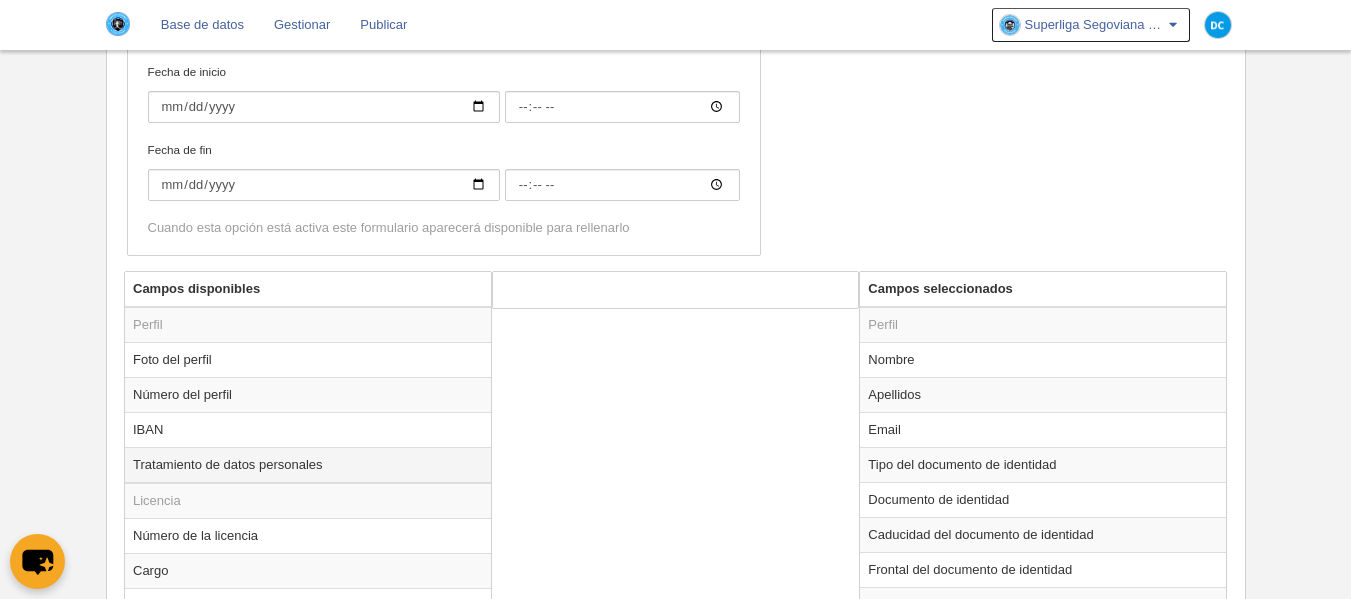 click on "Tratamiento de datos personales" at bounding box center [308, 465] 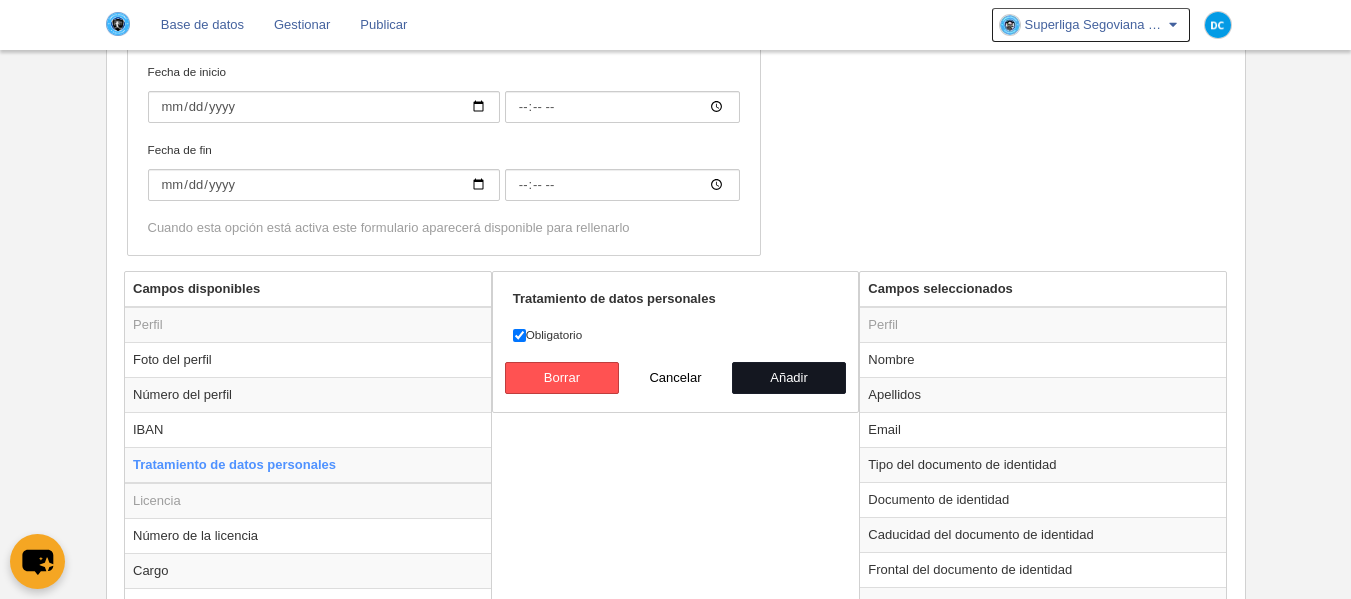 click on "Añadir" at bounding box center (789, 378) 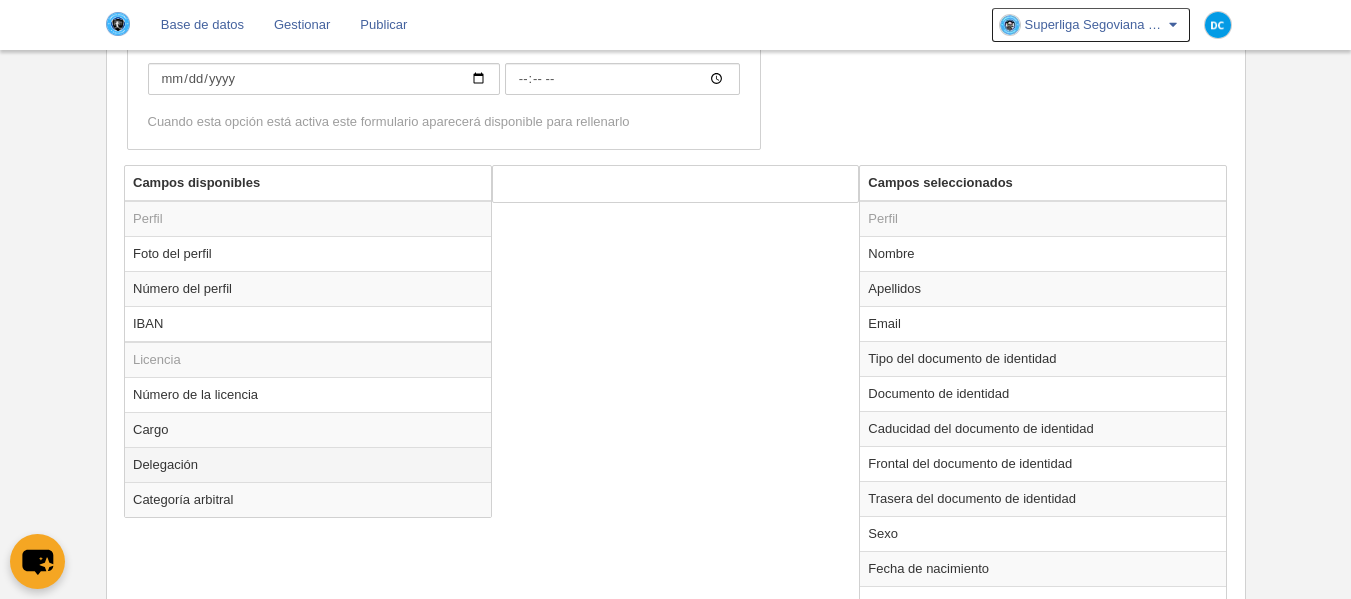scroll, scrollTop: 694, scrollLeft: 0, axis: vertical 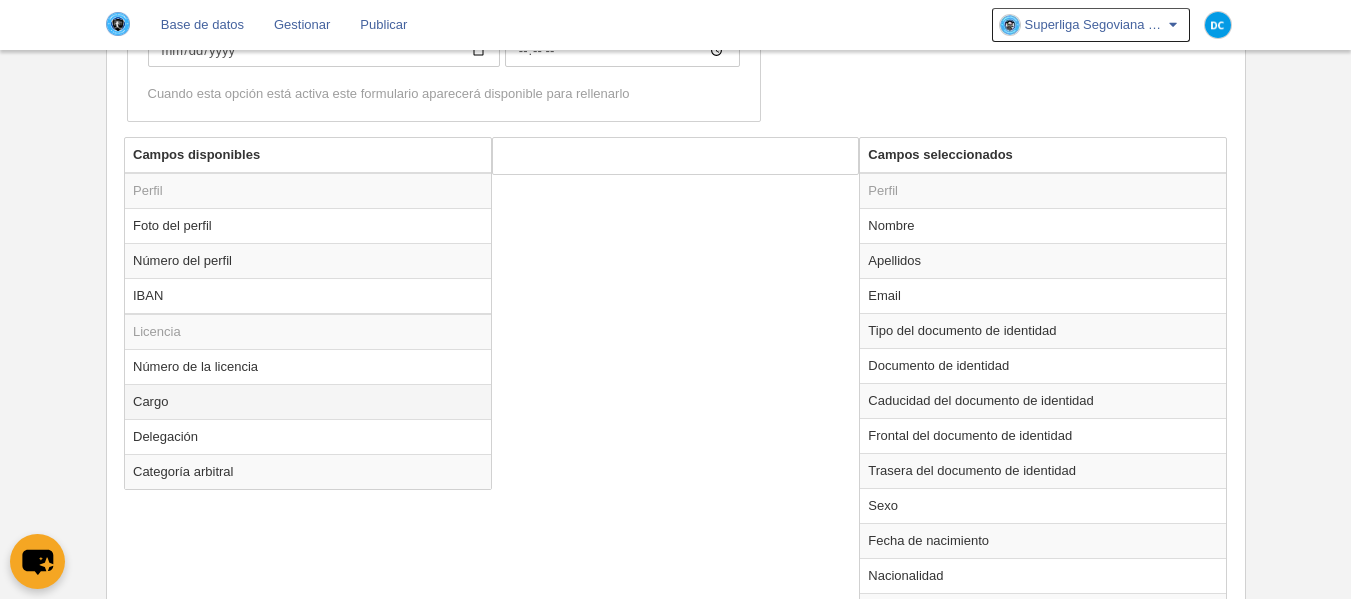 click on "Cargo" at bounding box center (308, 401) 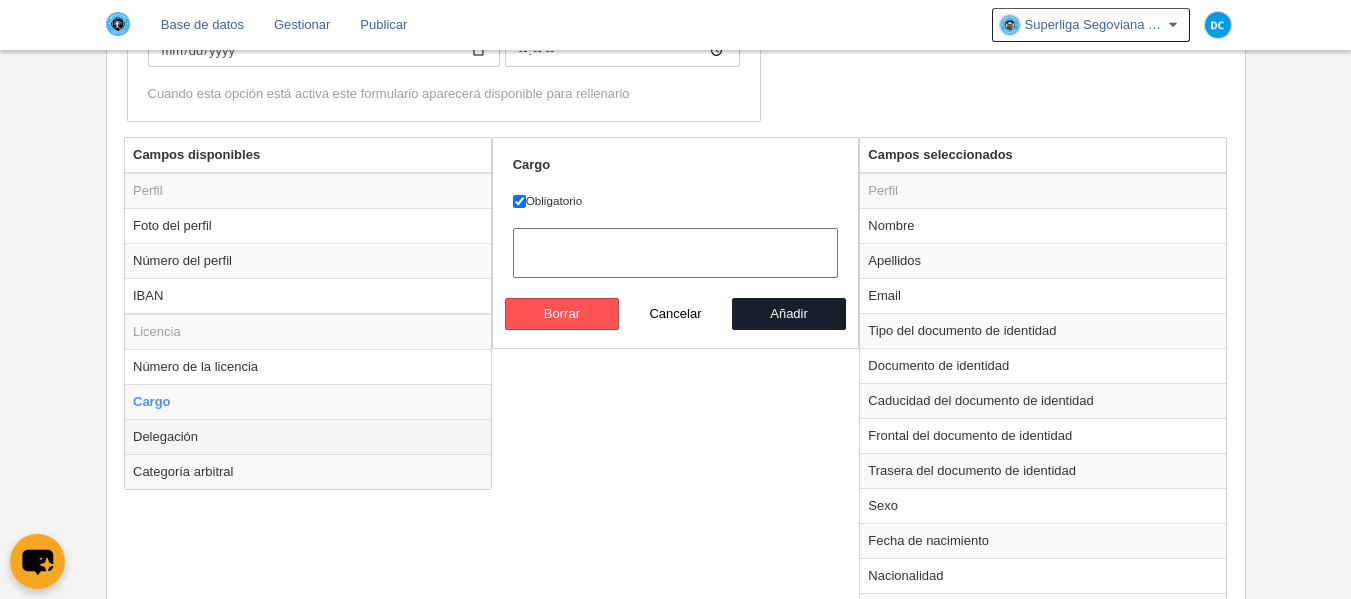 click on "Delegación" at bounding box center [308, 436] 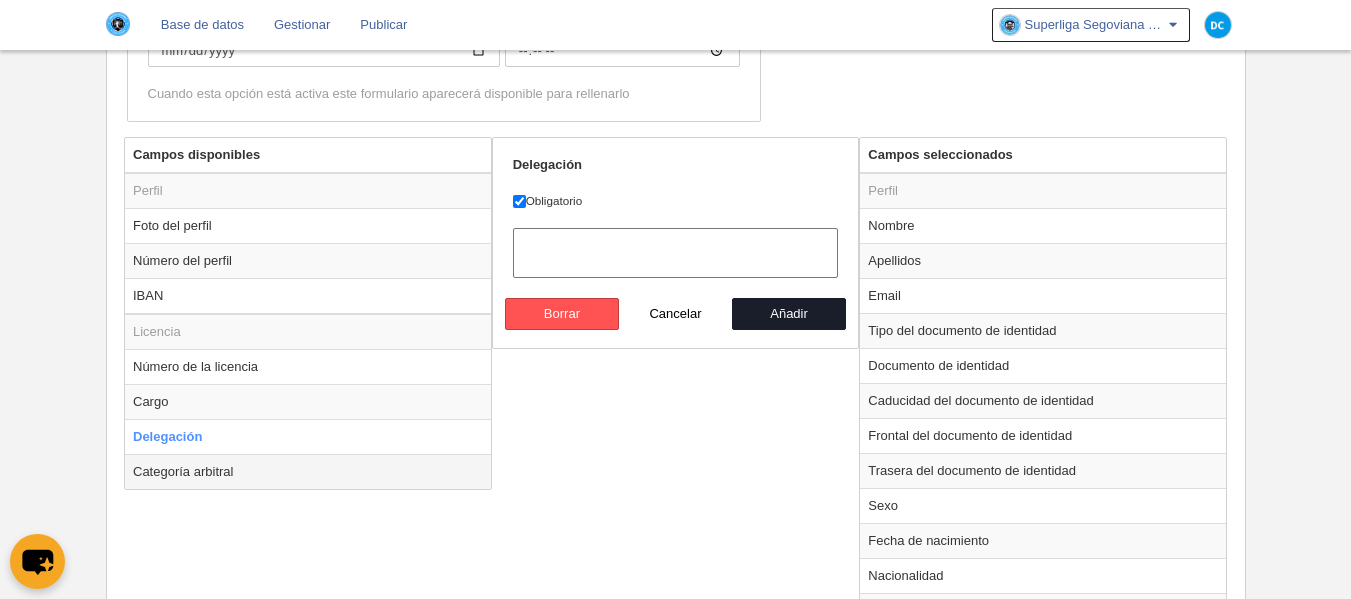 click on "Categoría arbitral" at bounding box center [308, 471] 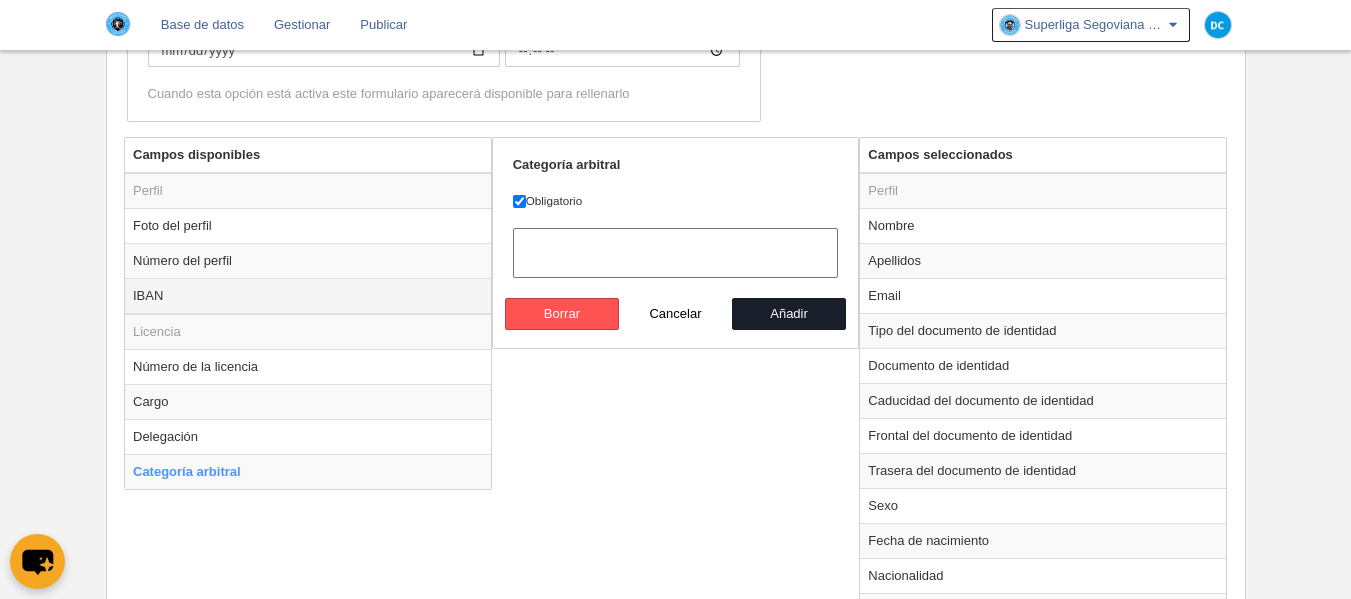 click on "IBAN" at bounding box center (308, 296) 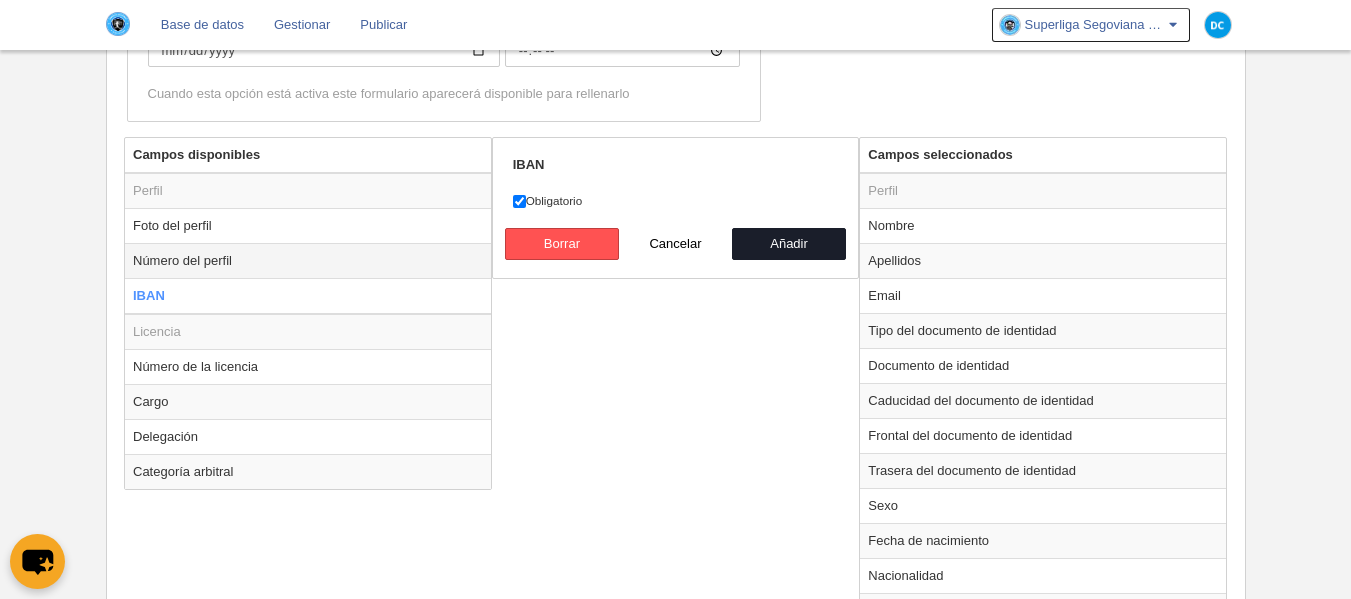 click on "Número del perfil" at bounding box center [308, 260] 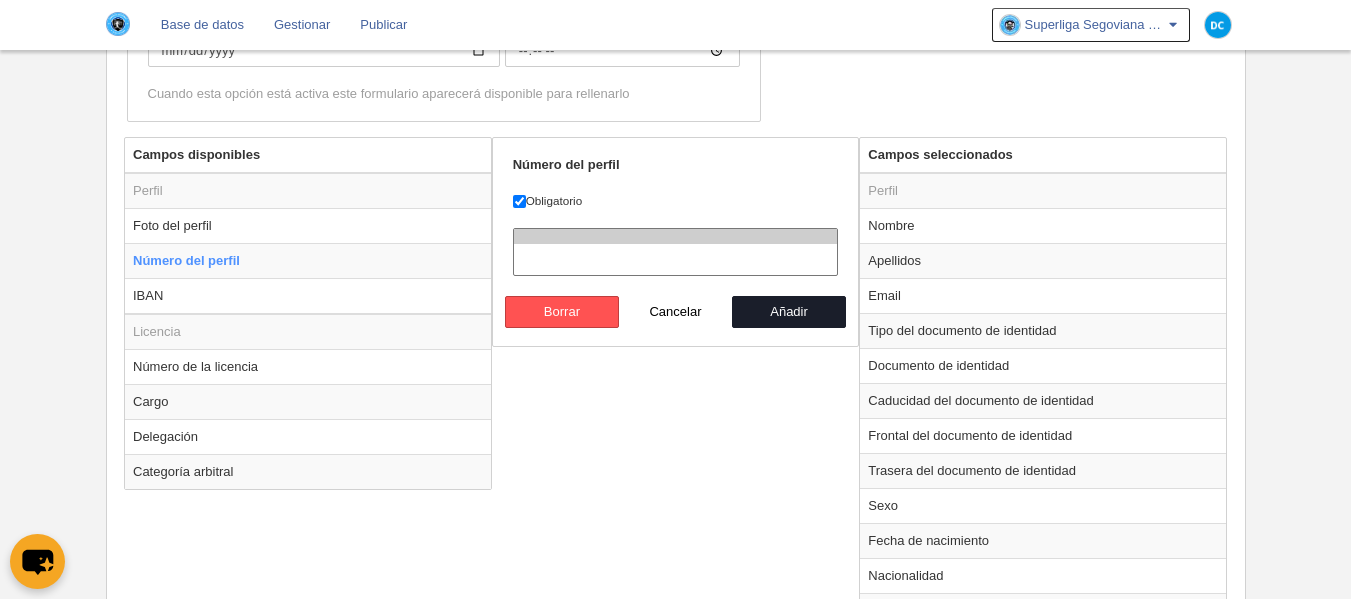 click on "Campos disponibles
Perfil
Foto del perfil
Número del perfil
IBAN
Licencia
Número de la licencia
Cargo
Delegación
Categoría arbitral
Número del perfil
Obligatorio
[GEOGRAPHIC_DATA]
Cancelar
Añadir
Campos seleccionados
Perfil
Nombre
Apellidos
Email
Tipo del documento de identidad
Documento de identidad
Caducidad del documento de identidad" at bounding box center (675, 636) 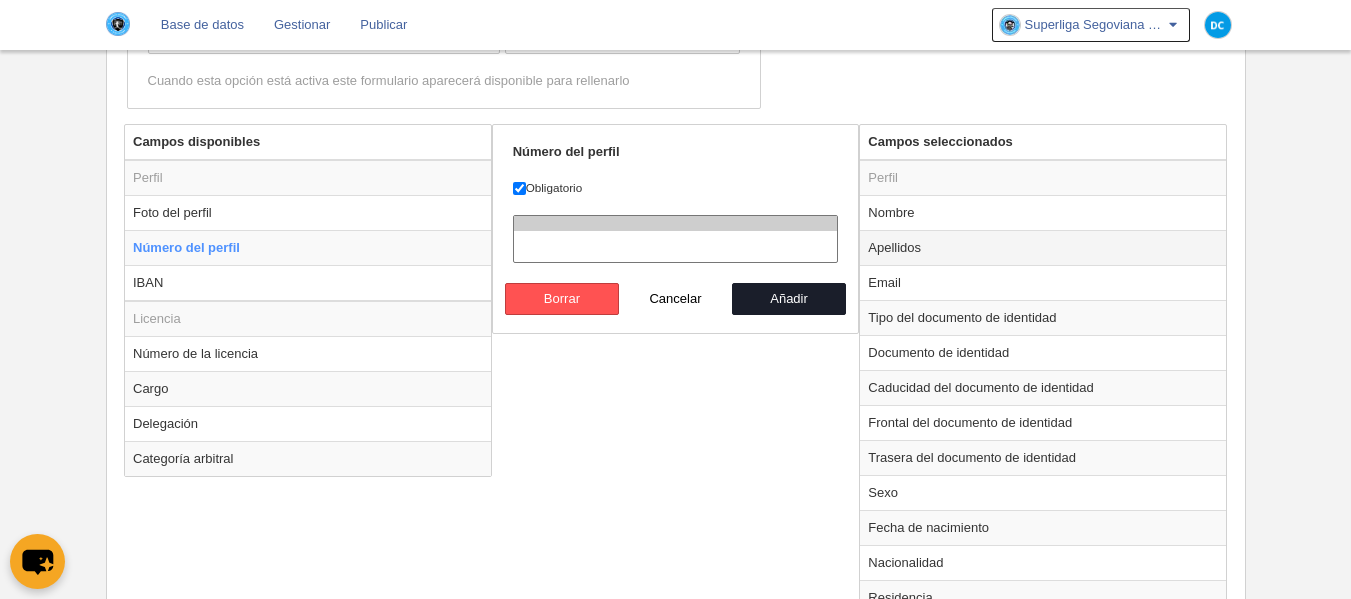 scroll, scrollTop: 665, scrollLeft: 0, axis: vertical 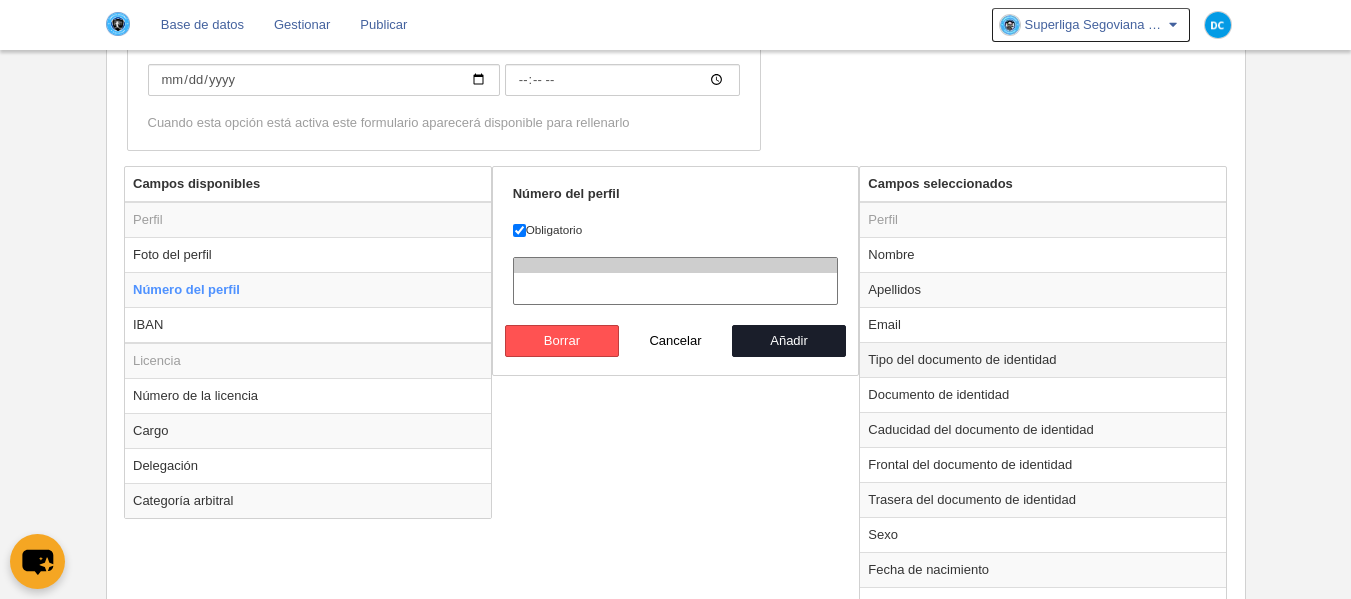 drag, startPoint x: 909, startPoint y: 261, endPoint x: 930, endPoint y: 349, distance: 90.47099 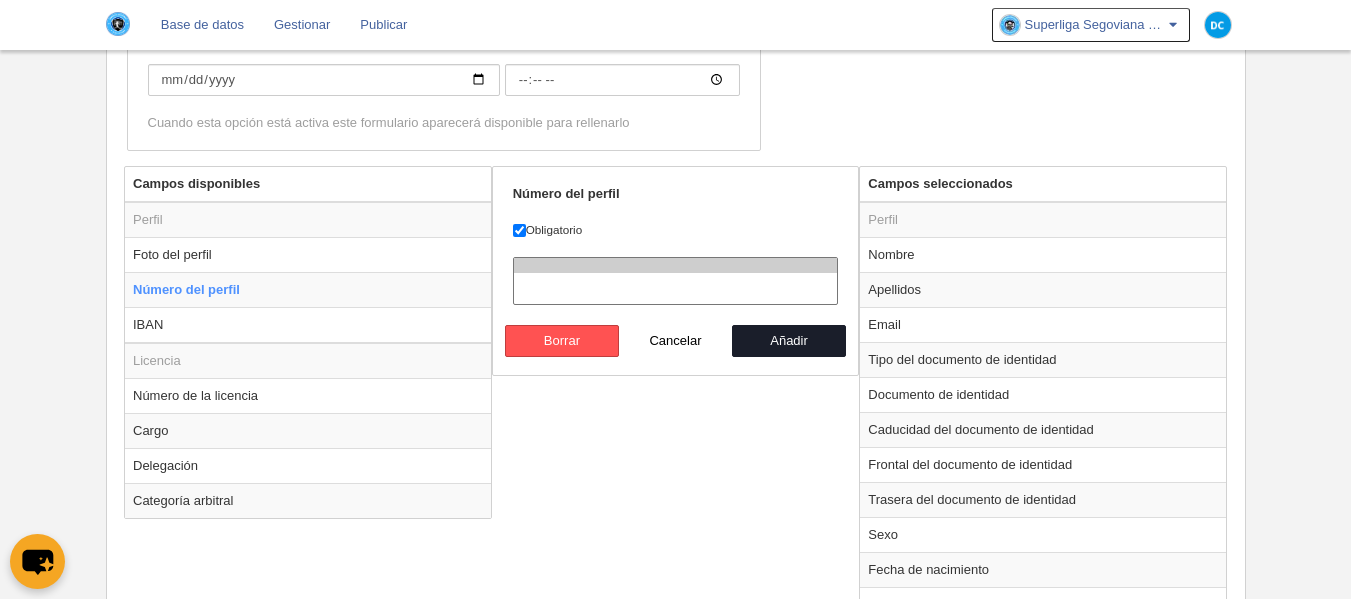click on "Campos disponibles
Perfil
Foto del perfil
Número del perfil
IBAN
Licencia
Número de la licencia
Cargo
Delegación
Categoría arbitral
Número del perfil
Obligatorio
[GEOGRAPHIC_DATA]
Cancelar
Añadir
Campos seleccionados
Perfil
Nombre
Apellidos
Email
Tipo del documento de identidad
Documento de identidad
Caducidad del documento de identidad" at bounding box center [675, 665] 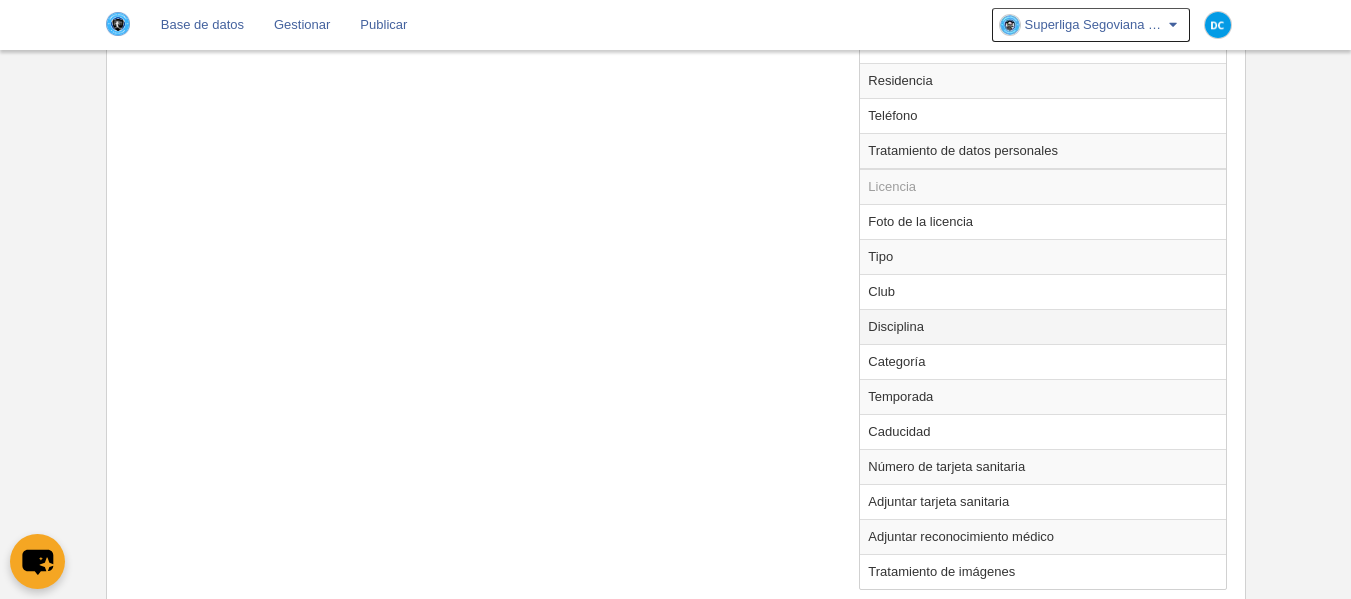scroll, scrollTop: 1332, scrollLeft: 0, axis: vertical 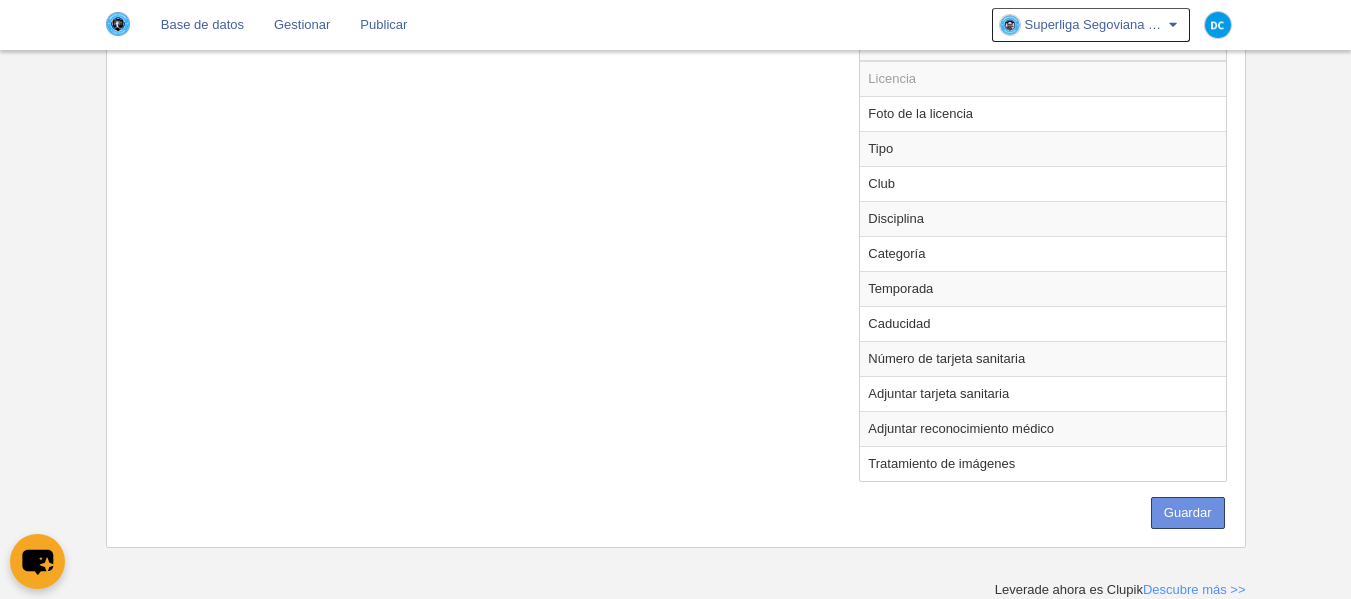 click on "Guardar" at bounding box center [1188, 513] 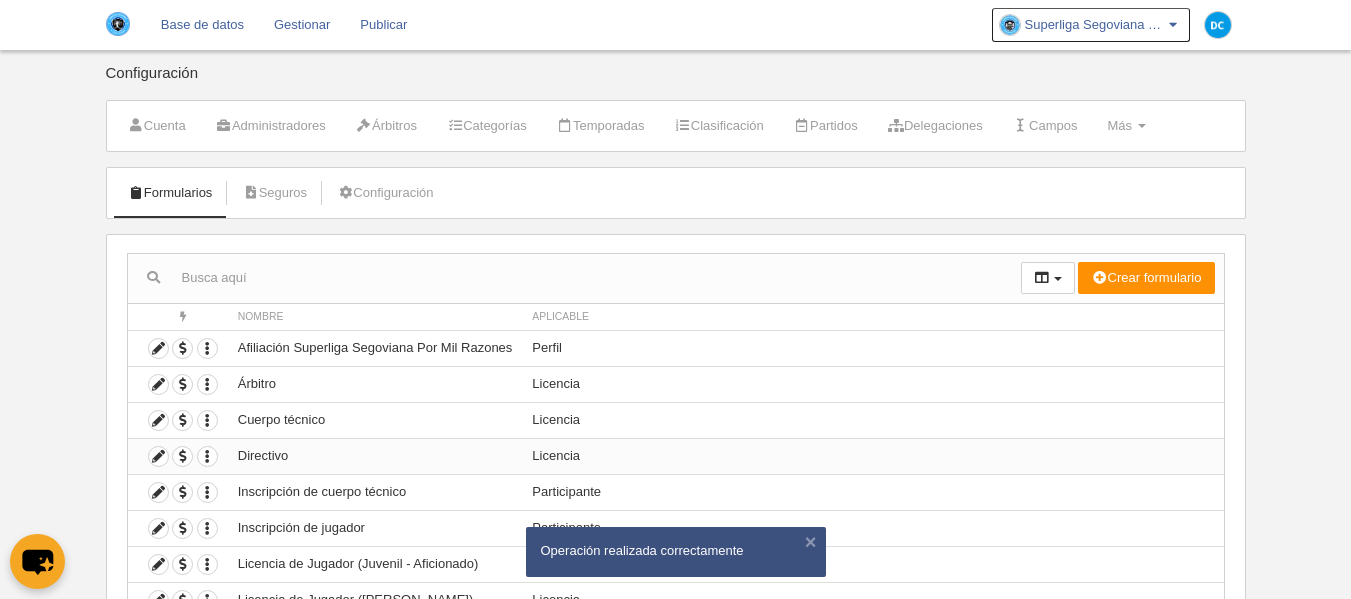 scroll, scrollTop: 127, scrollLeft: 0, axis: vertical 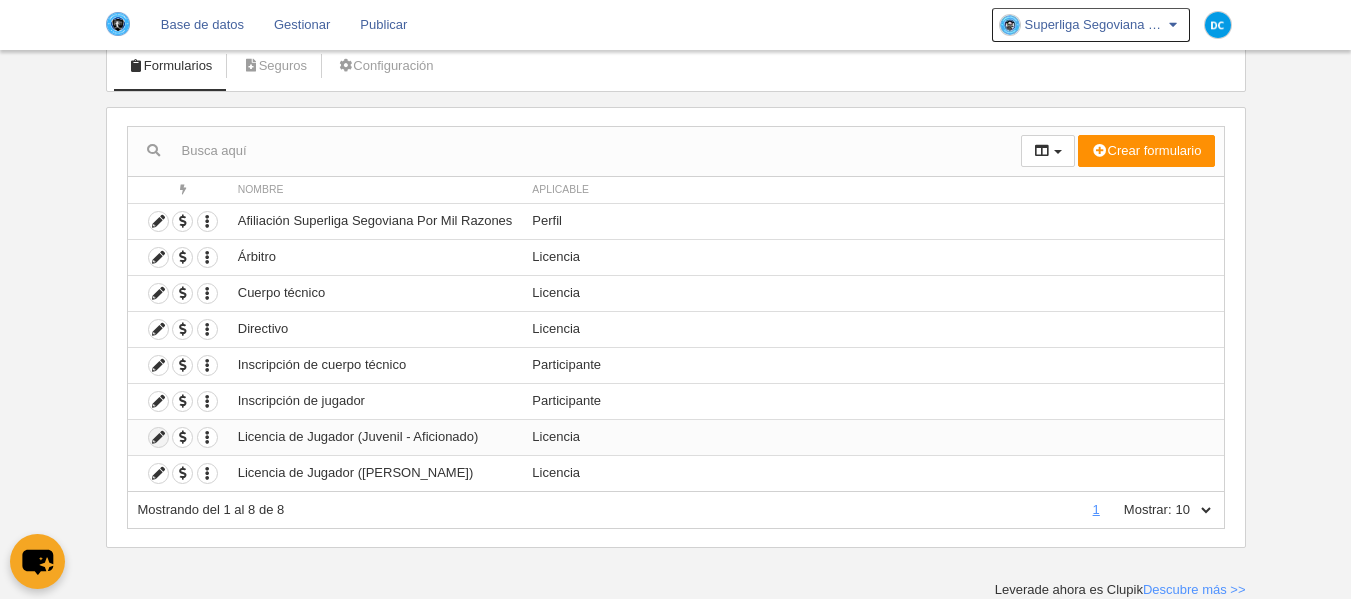 click at bounding box center (158, 437) 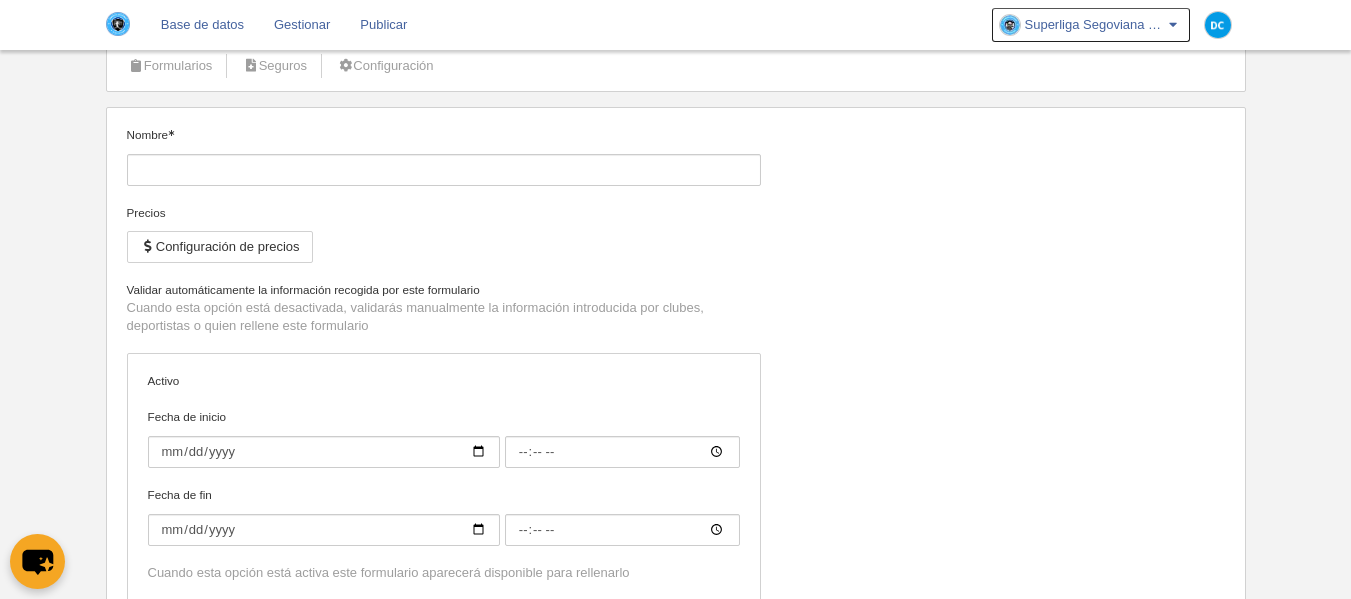 type on "Licencia de Jugador (Juvenil - Aficionado)" 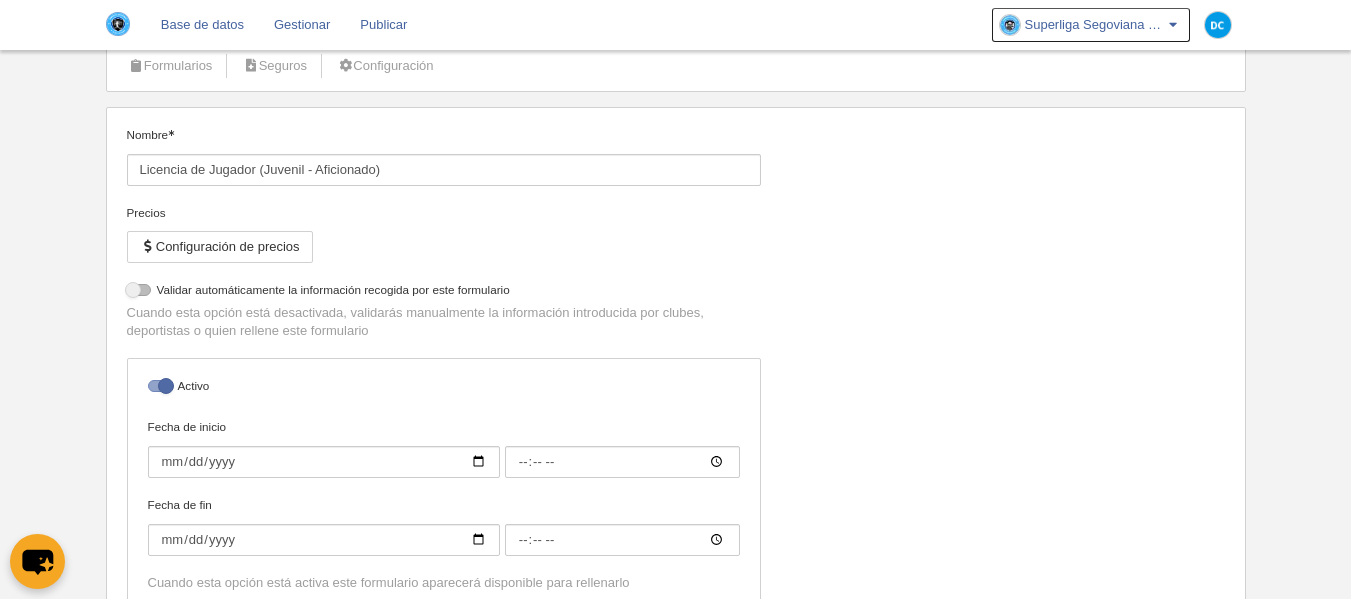 select on "selected" 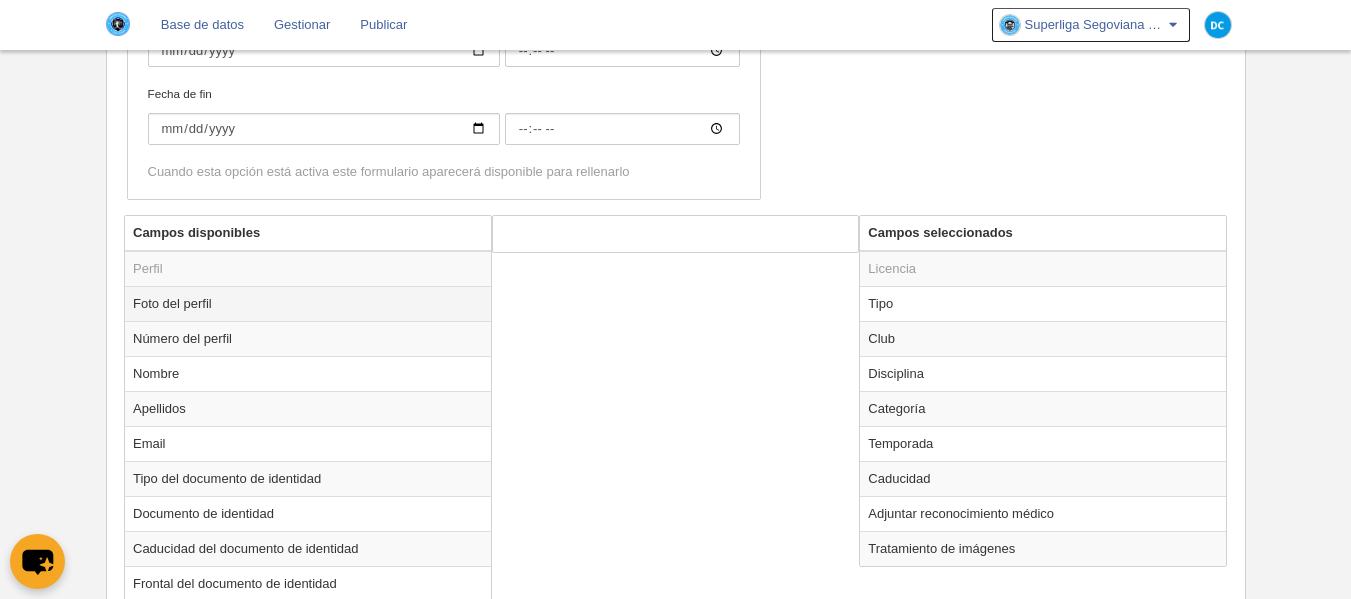 scroll, scrollTop: 654, scrollLeft: 0, axis: vertical 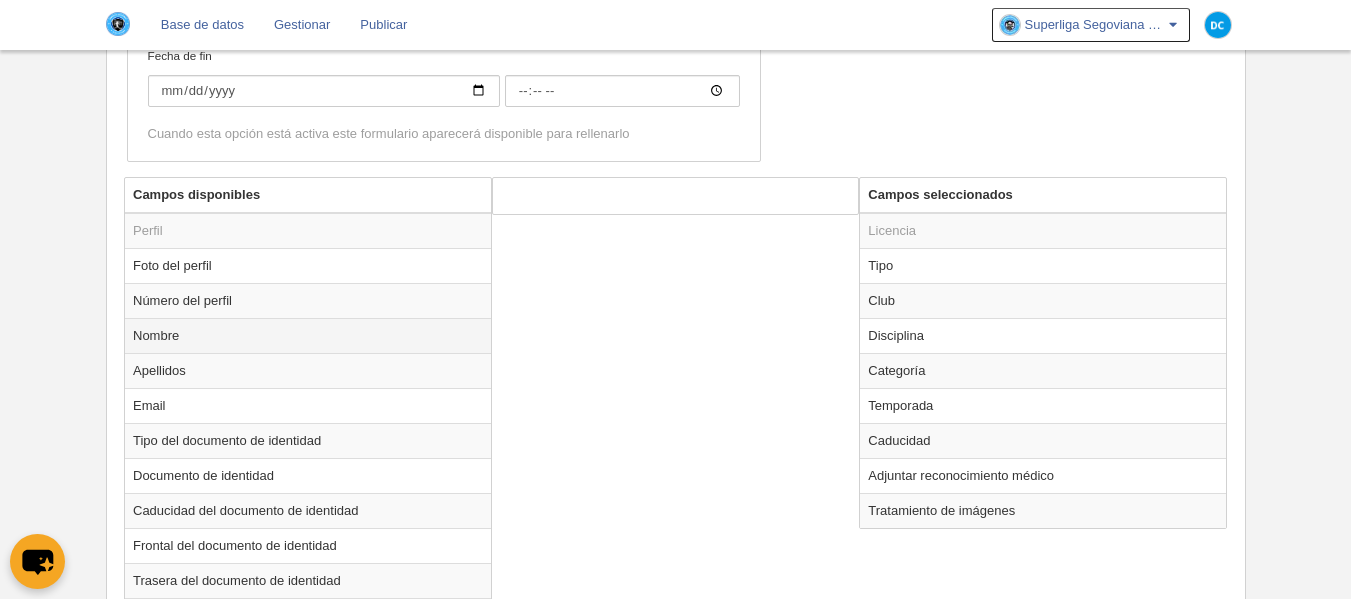 click on "Nombre" at bounding box center (308, 335) 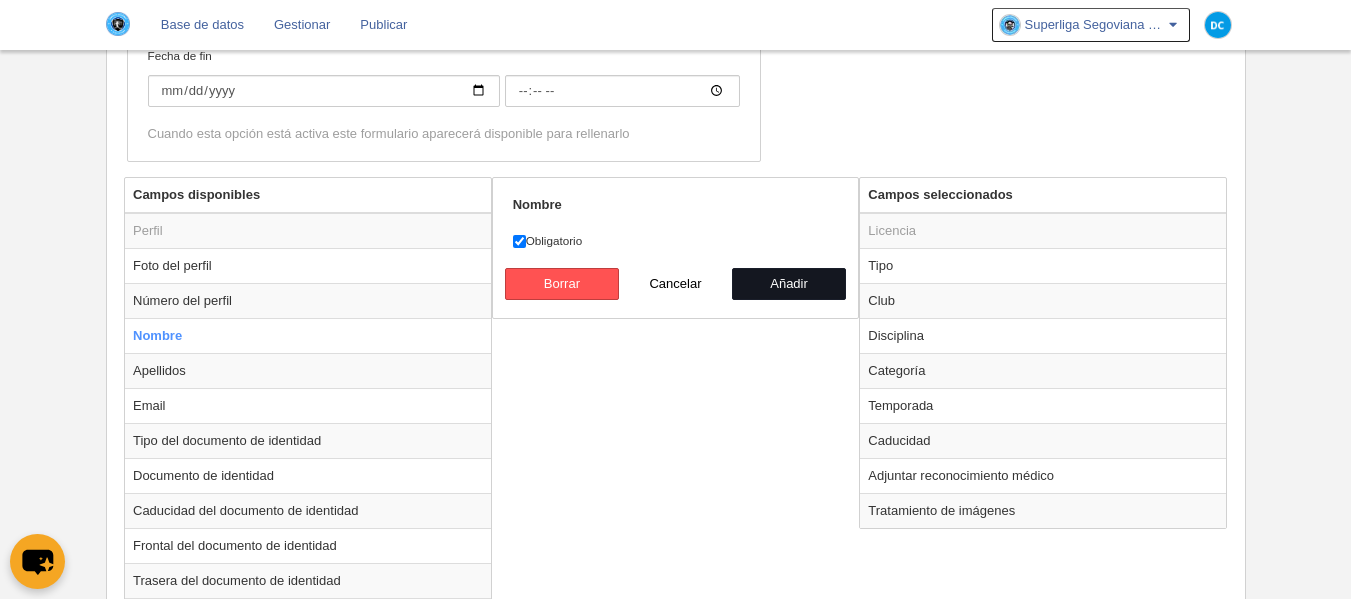 click on "Añadir" at bounding box center [789, 284] 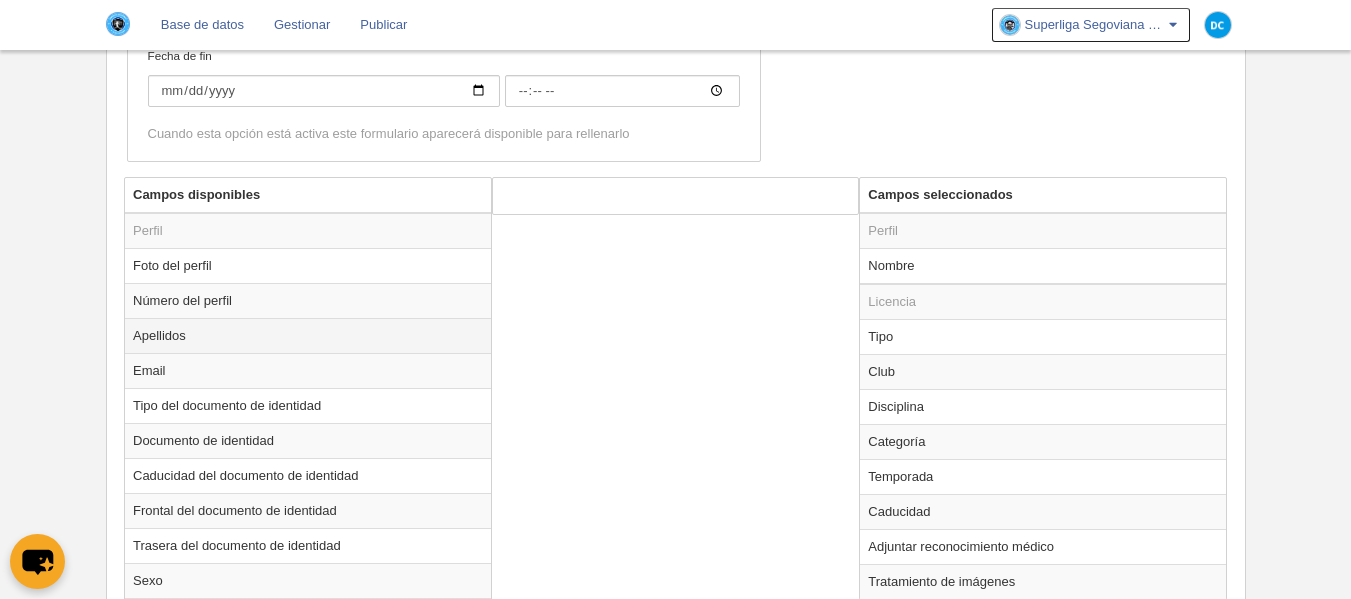 click on "Apellidos" at bounding box center [308, 335] 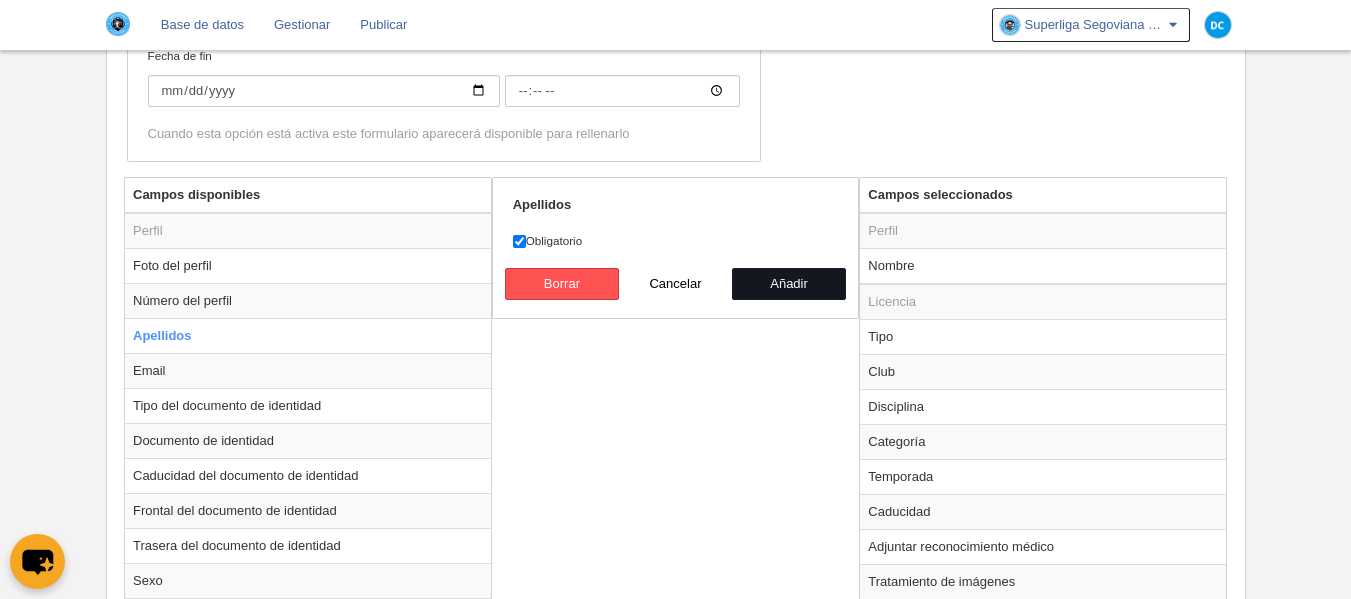 click on "Añadir" at bounding box center (789, 284) 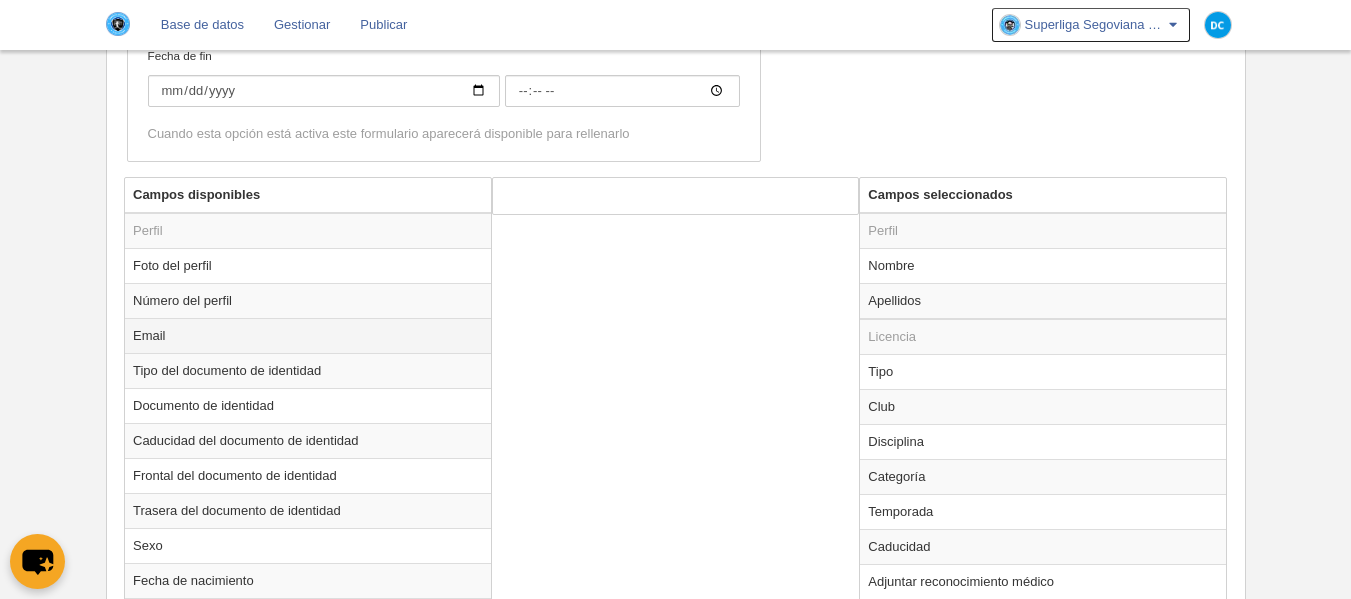 click on "Email" at bounding box center [308, 335] 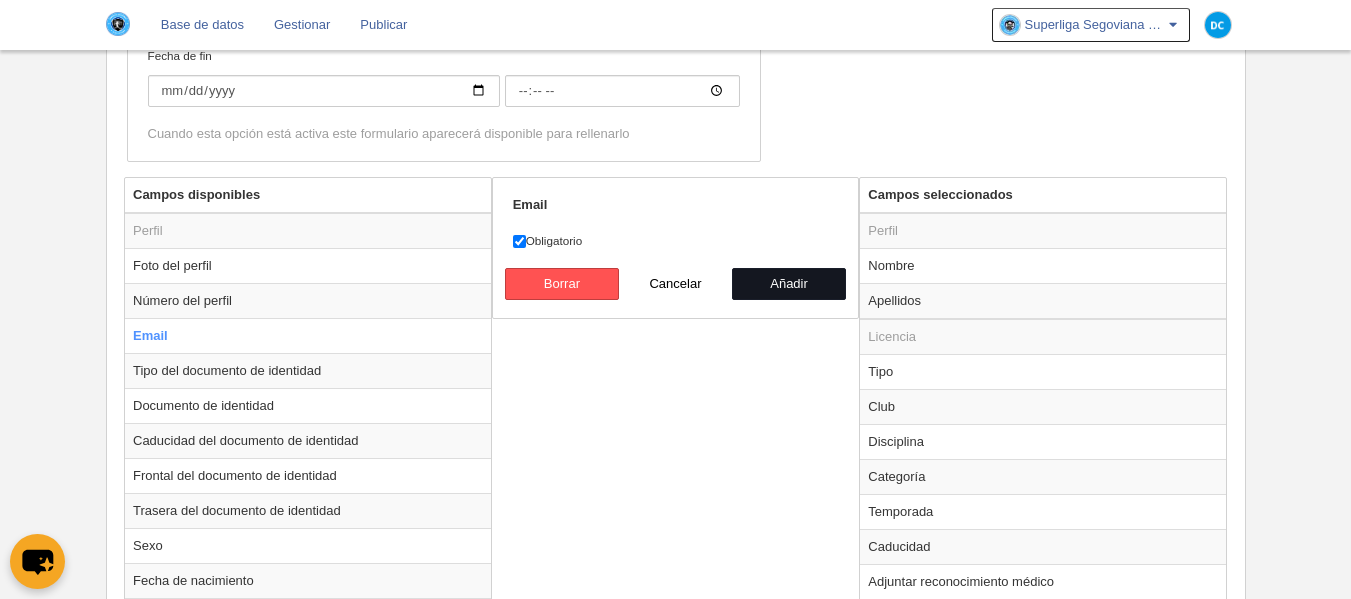 click on "Añadir" at bounding box center [789, 284] 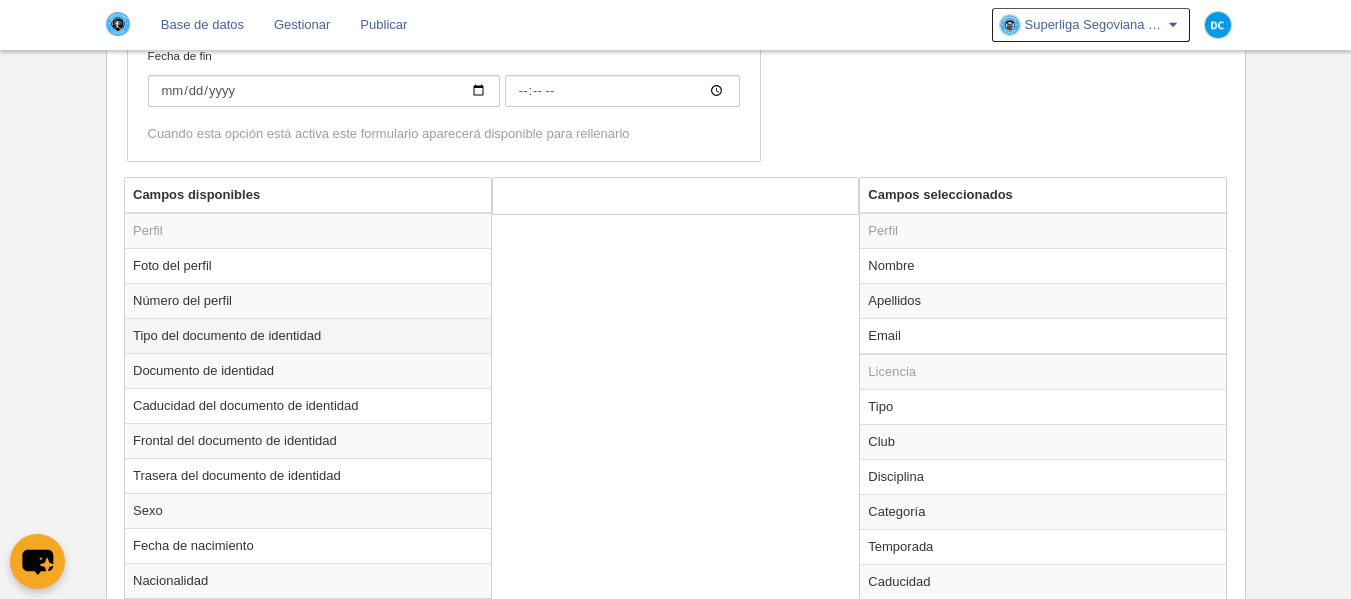 click on "Tipo del documento de identidad" at bounding box center [308, 335] 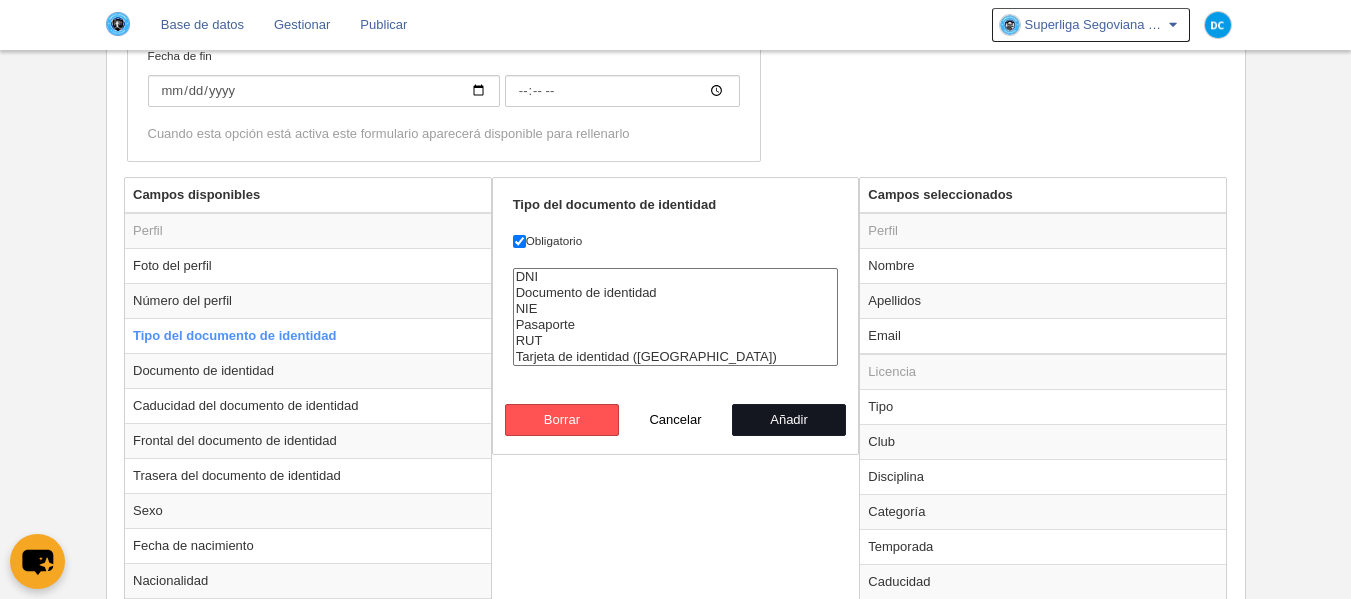 click on "Añadir" at bounding box center (789, 420) 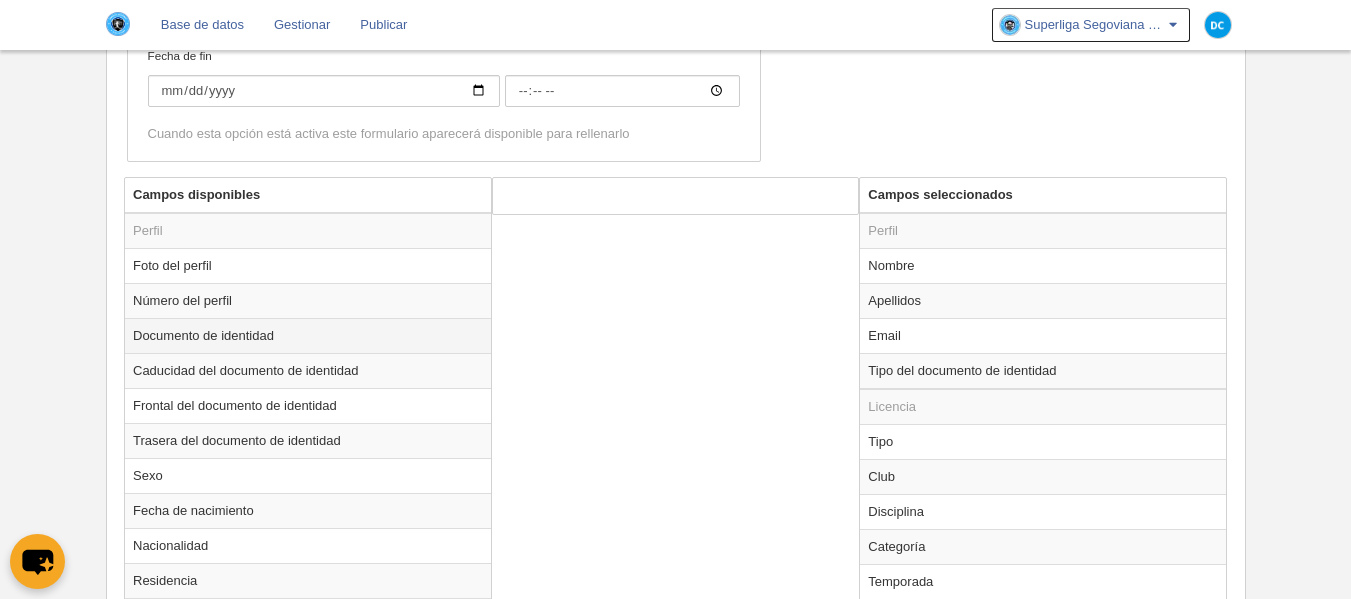 click on "Documento de identidad" at bounding box center [308, 335] 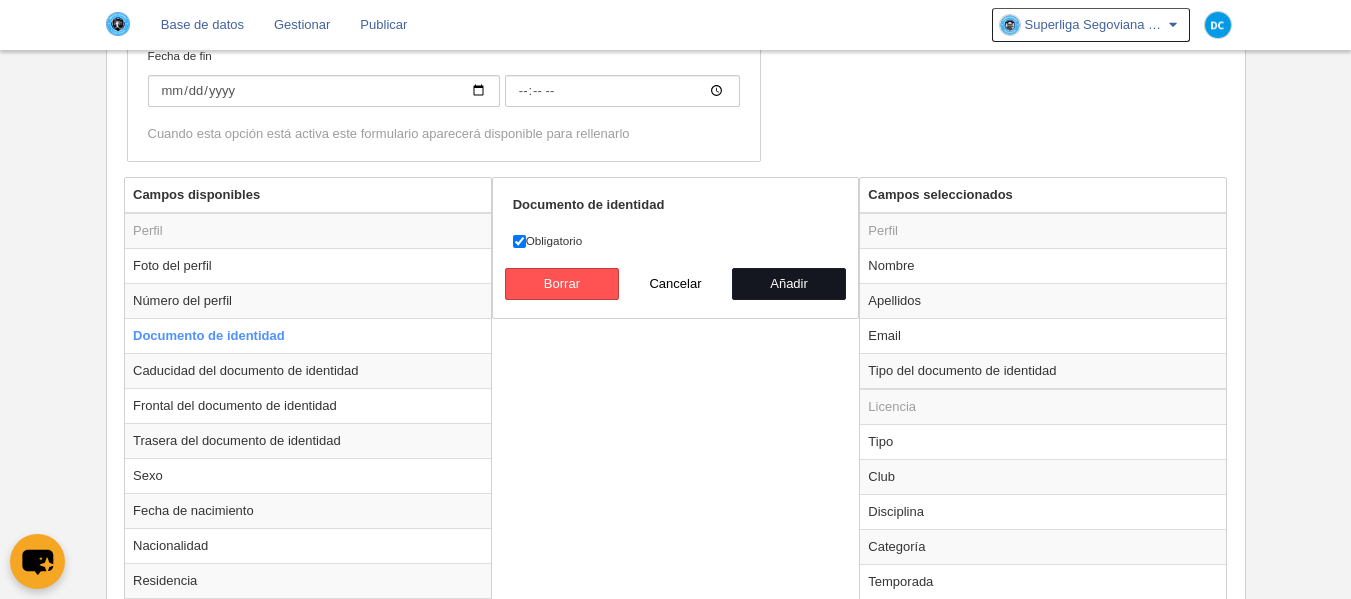 click on "Añadir" at bounding box center (789, 284) 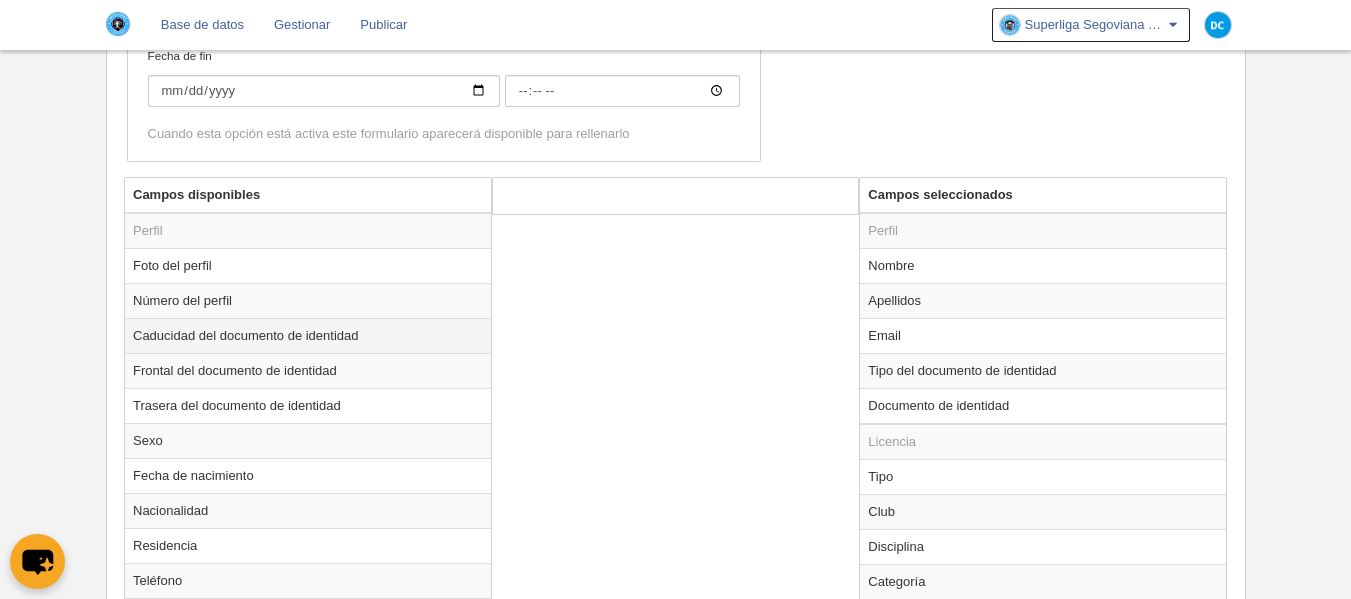 click on "Caducidad del documento de identidad" at bounding box center [308, 335] 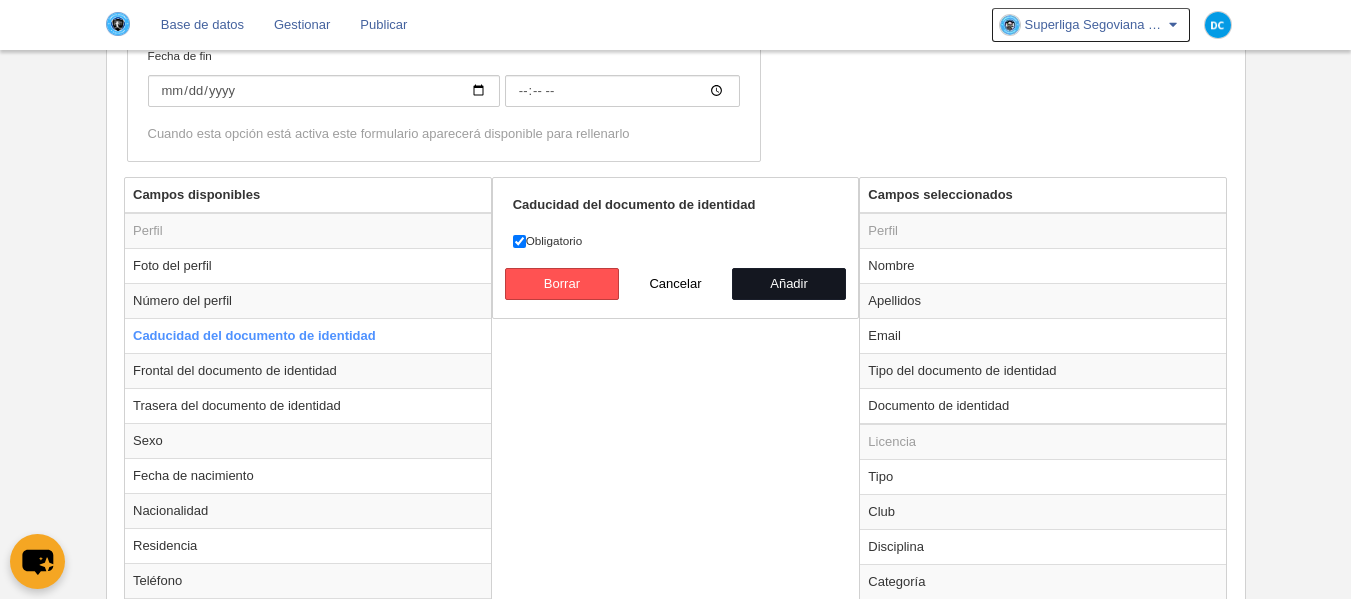 click on "Añadir" at bounding box center (789, 284) 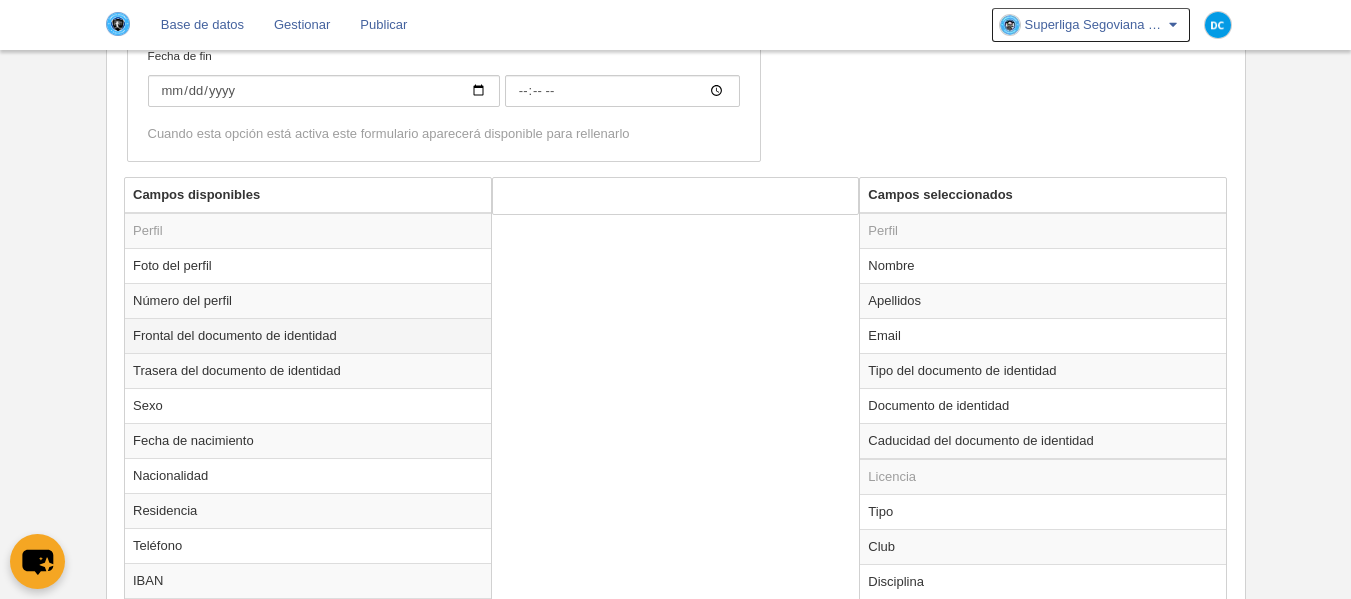 click on "Frontal del documento de identidad" at bounding box center [308, 335] 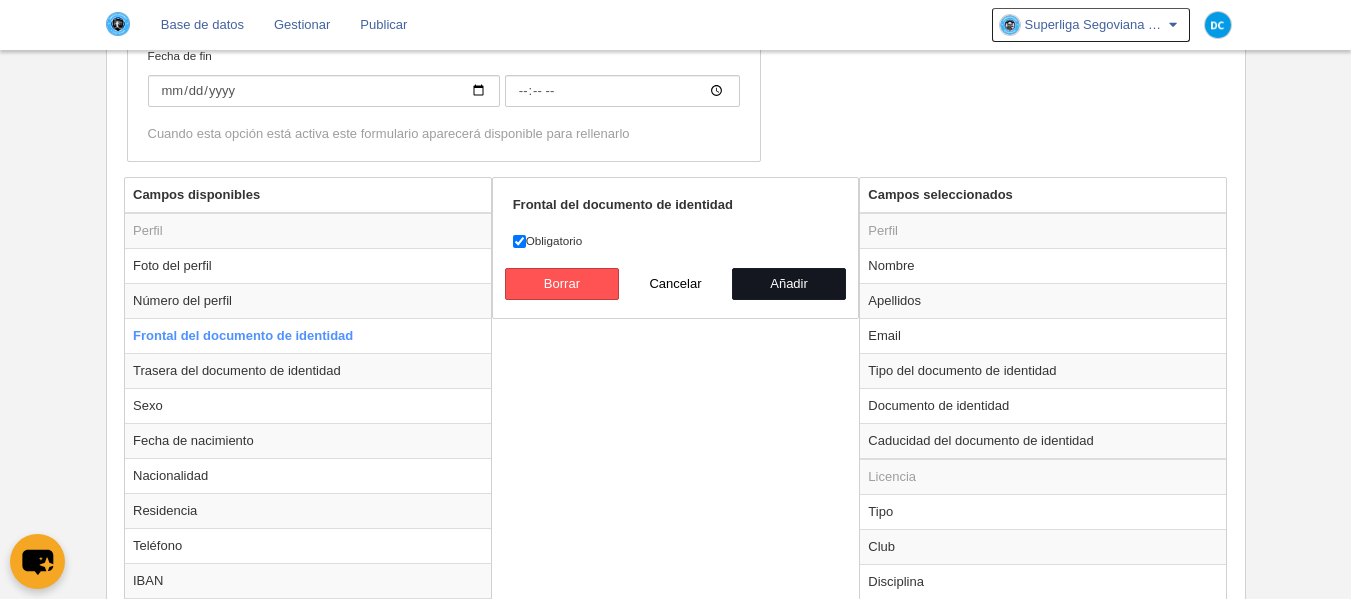 click on "Añadir" at bounding box center [789, 284] 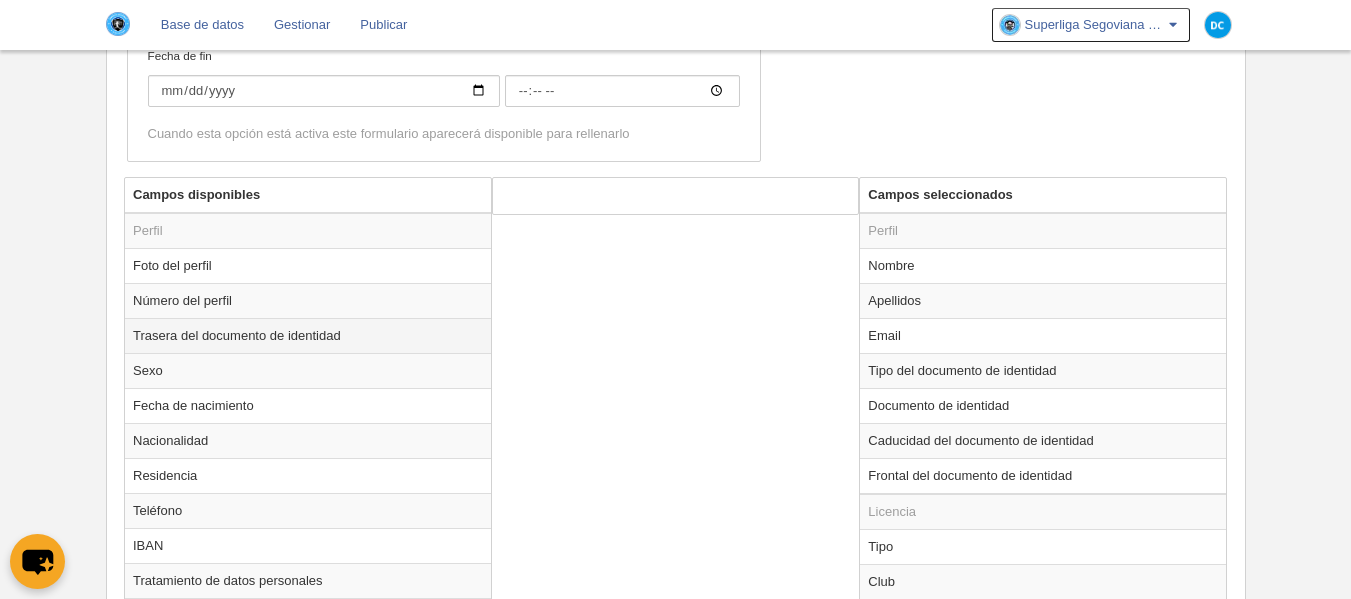 click on "Trasera del documento de identidad" at bounding box center (308, 335) 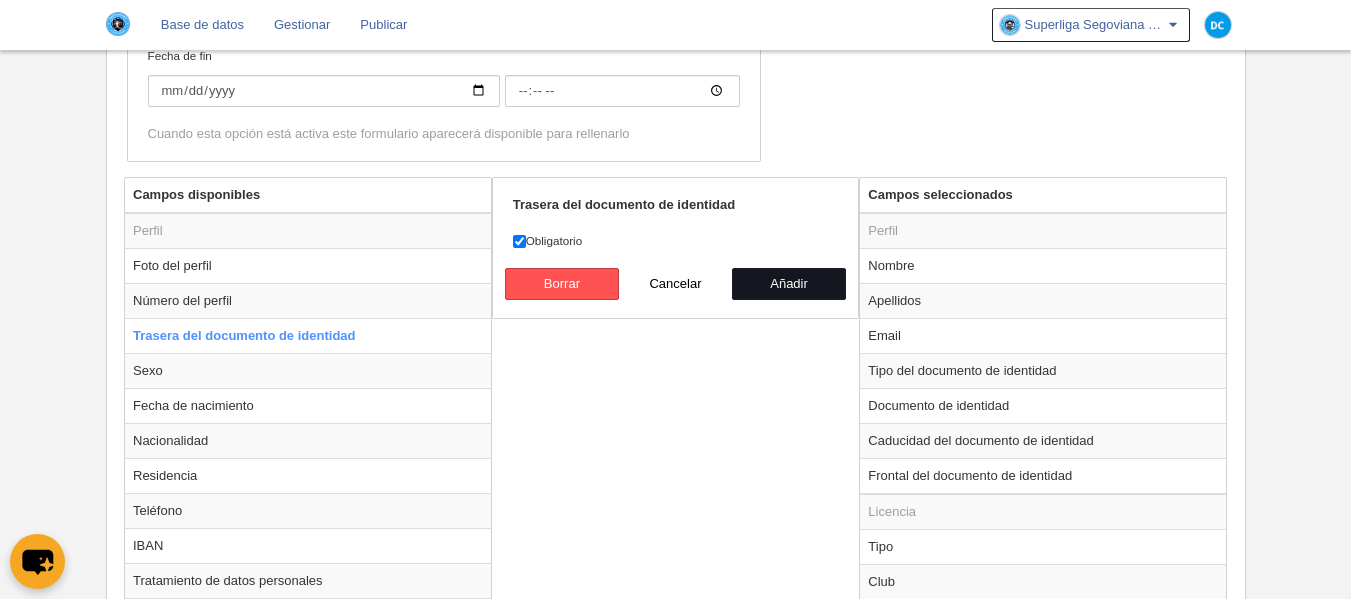 click on "Añadir" at bounding box center [789, 284] 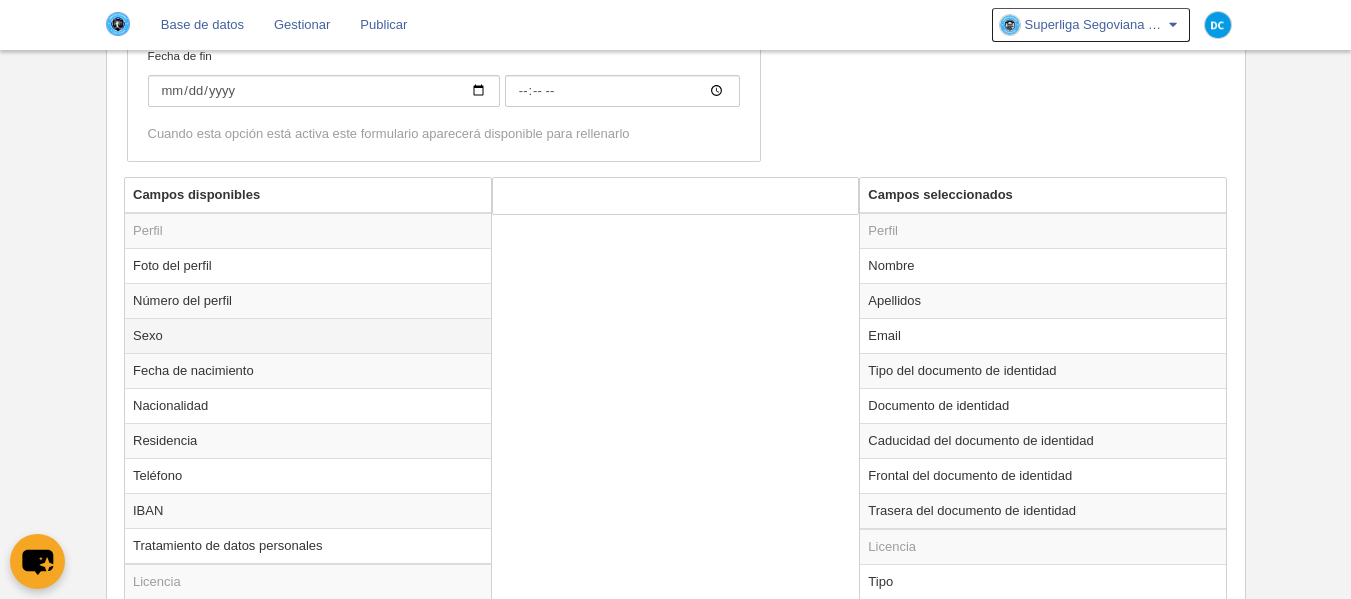 click on "Sexo" at bounding box center [308, 335] 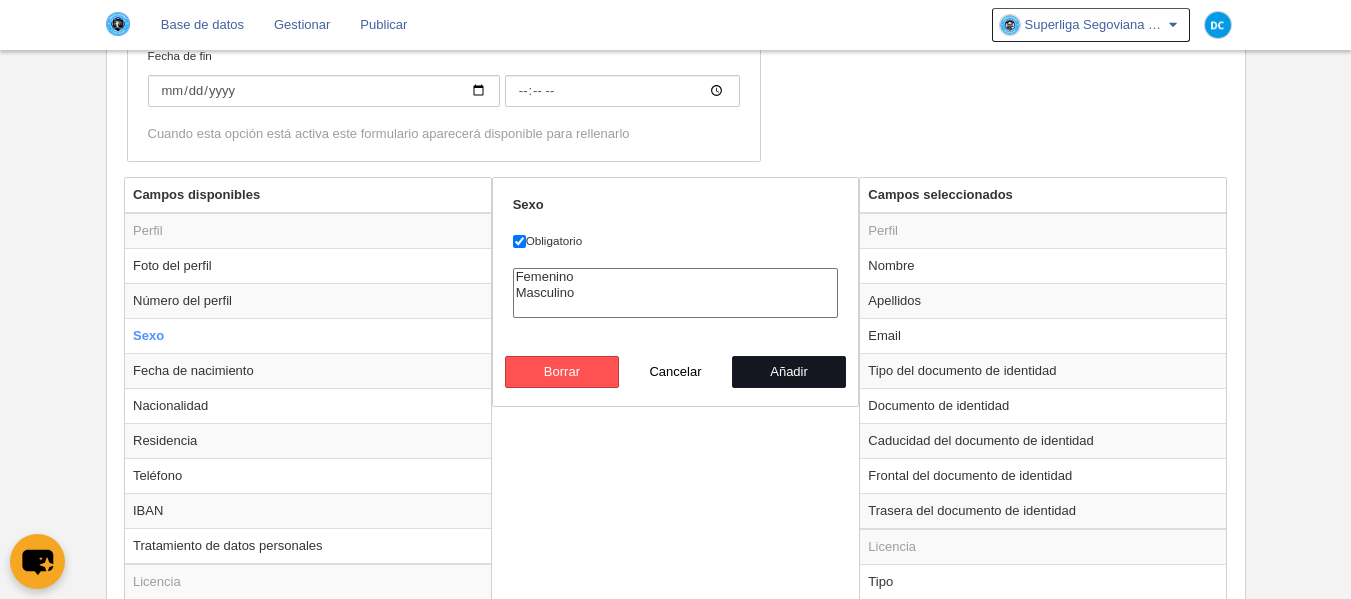 click on "Añadir" at bounding box center [789, 372] 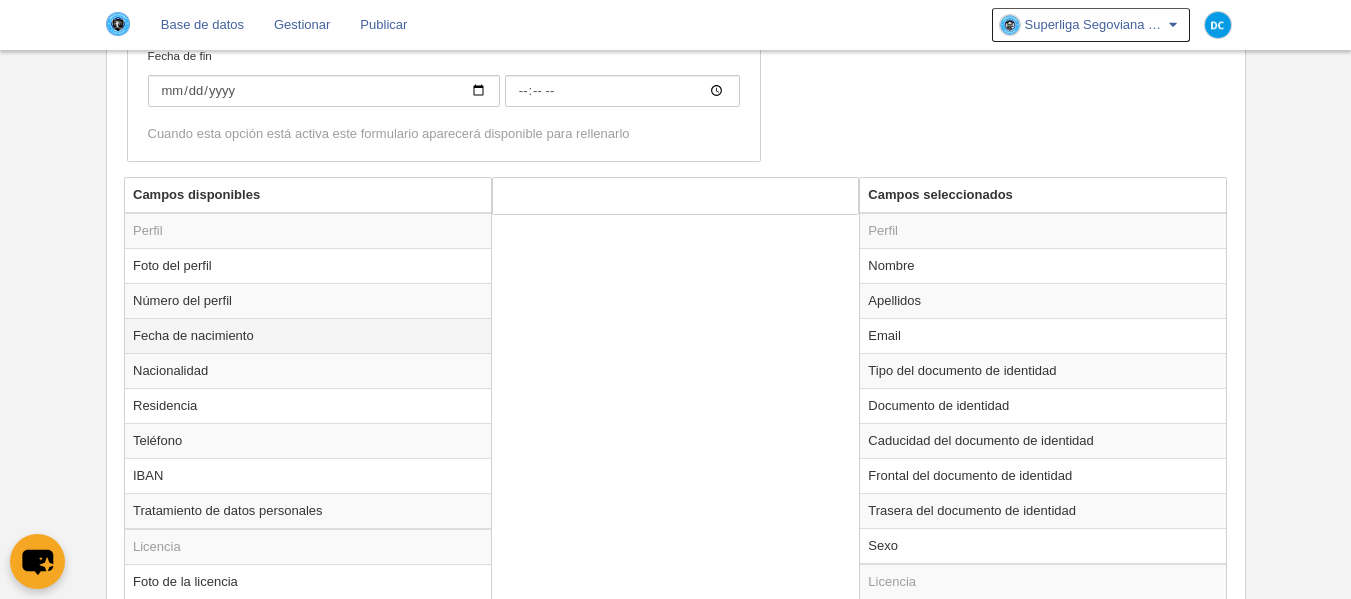 click on "Fecha de nacimiento" at bounding box center (308, 335) 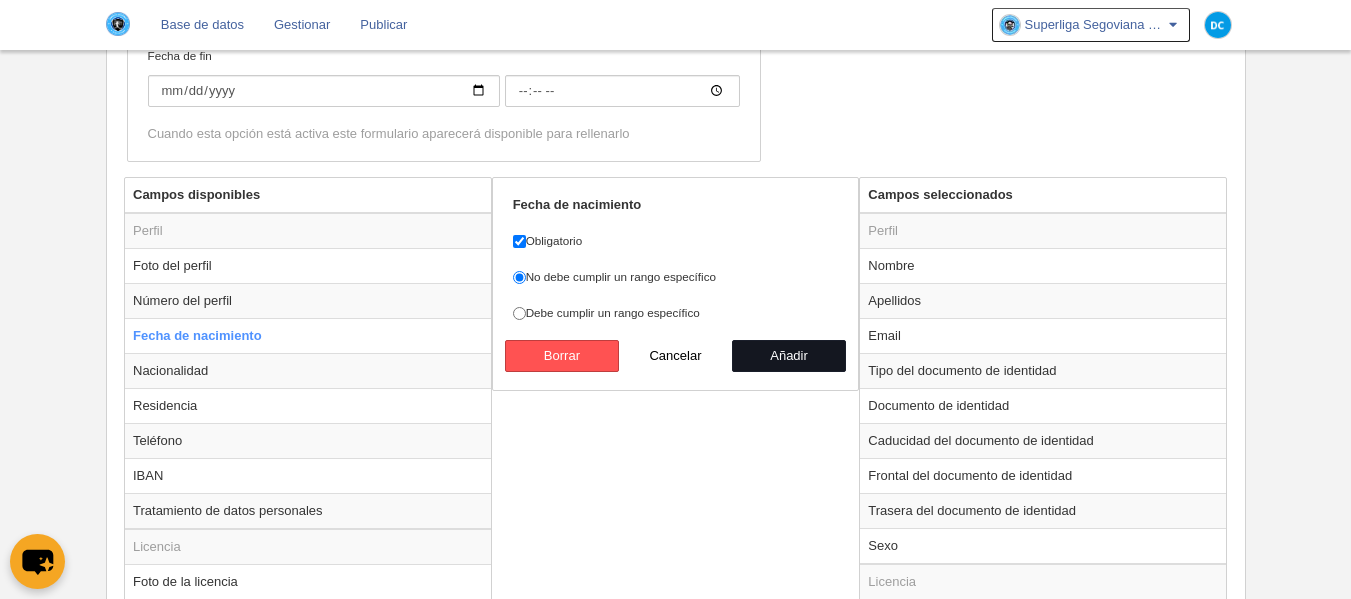 click on "Añadir" at bounding box center (789, 356) 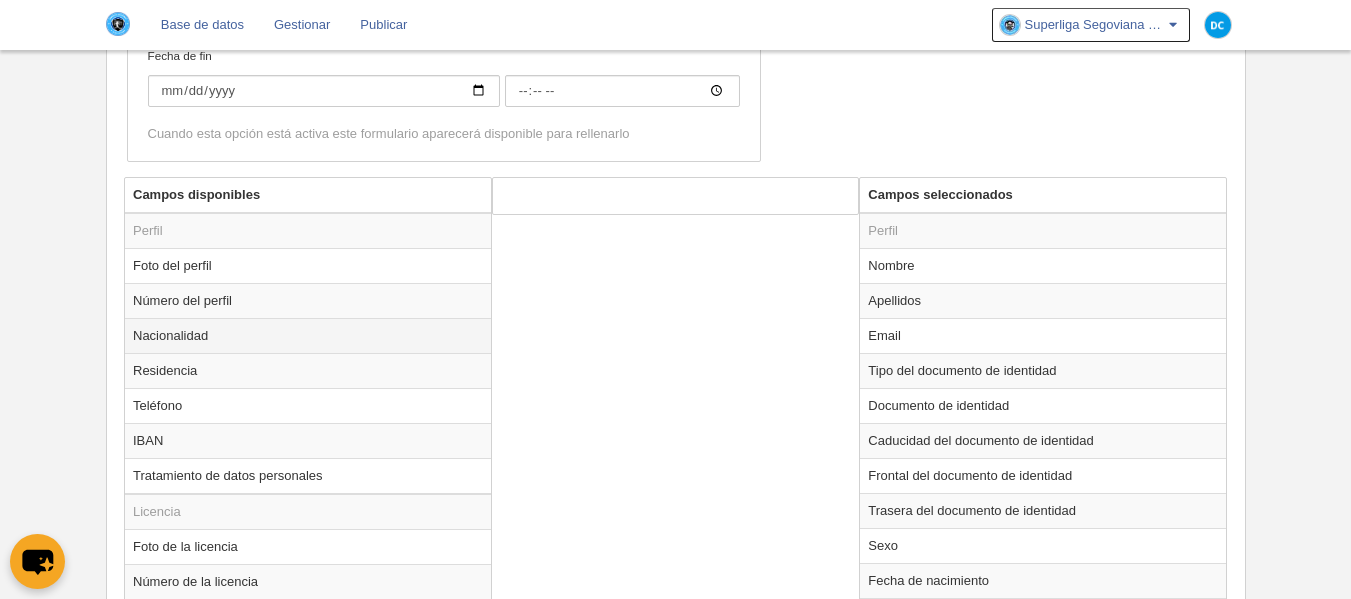 click on "Nacionalidad" at bounding box center [308, 335] 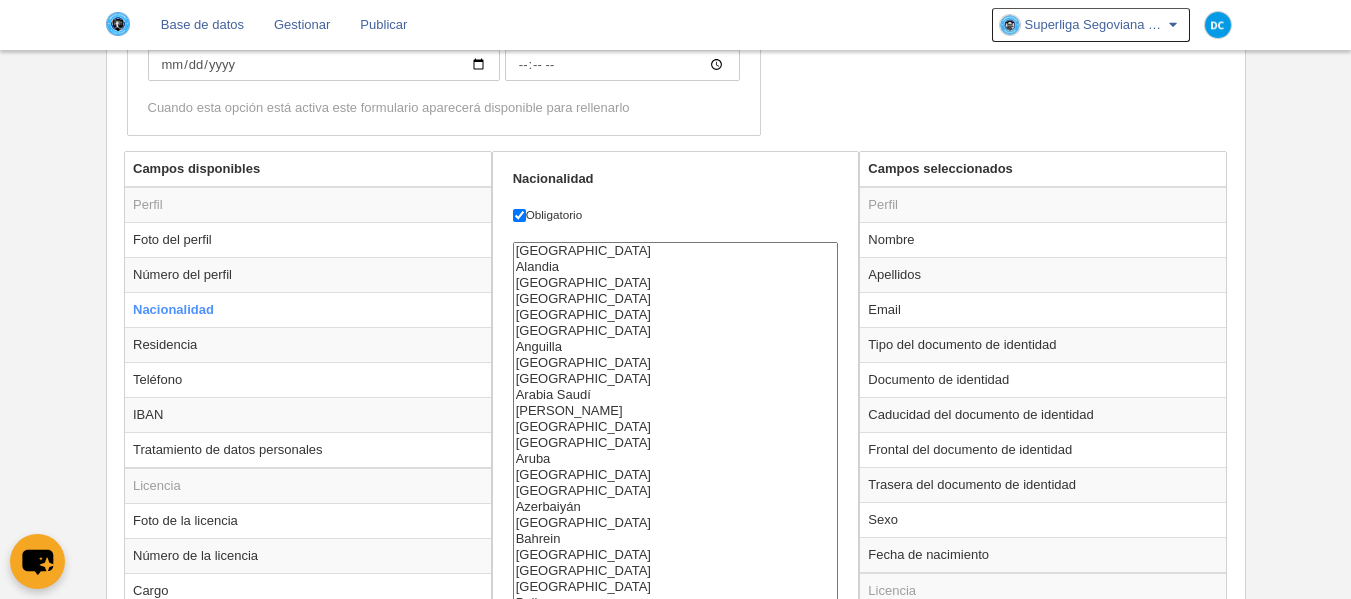 scroll, scrollTop: 1054, scrollLeft: 0, axis: vertical 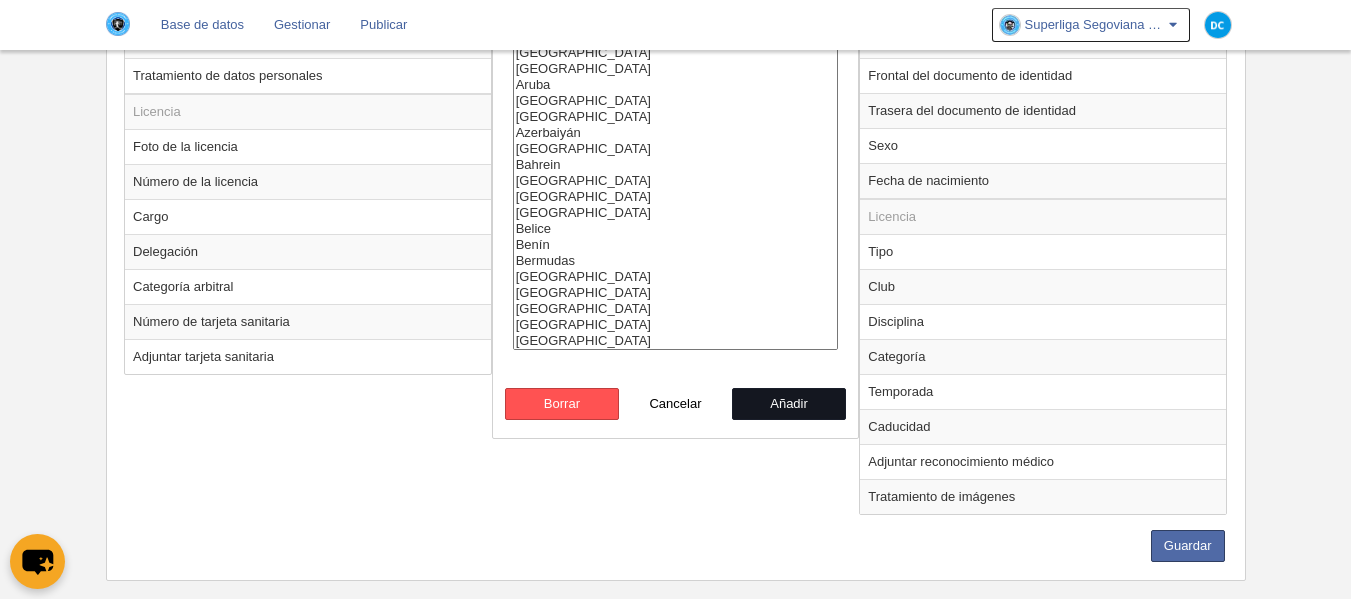 drag, startPoint x: 821, startPoint y: 404, endPoint x: 775, endPoint y: 408, distance: 46.173584 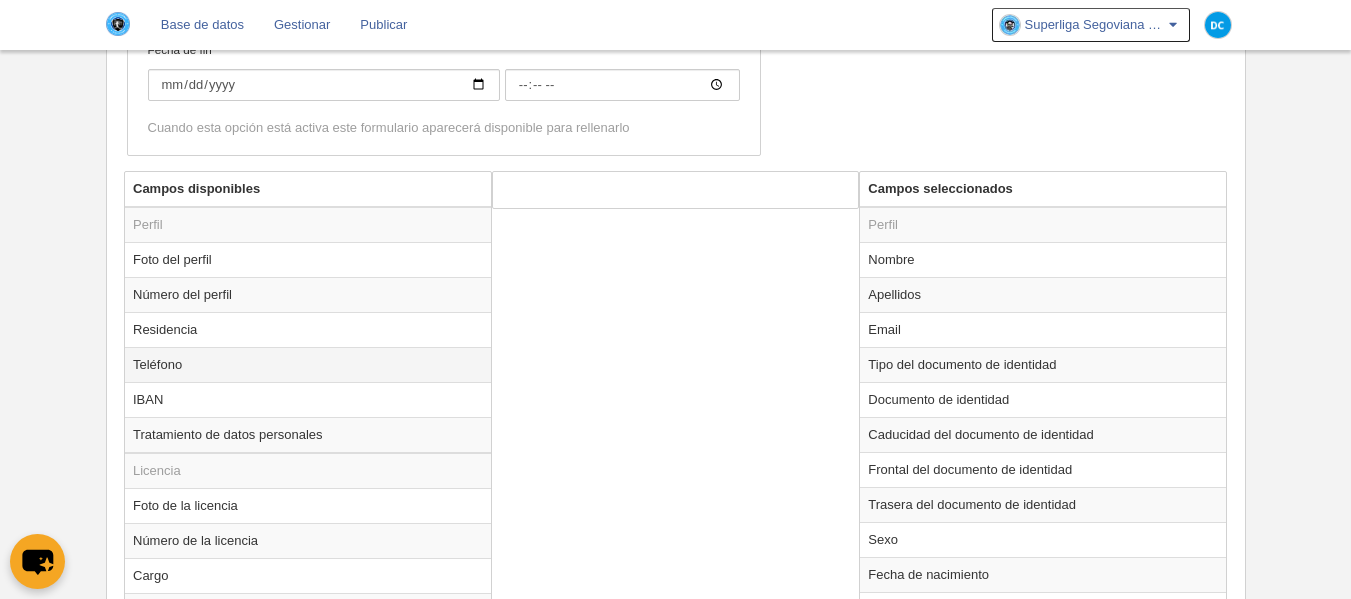 scroll, scrollTop: 654, scrollLeft: 0, axis: vertical 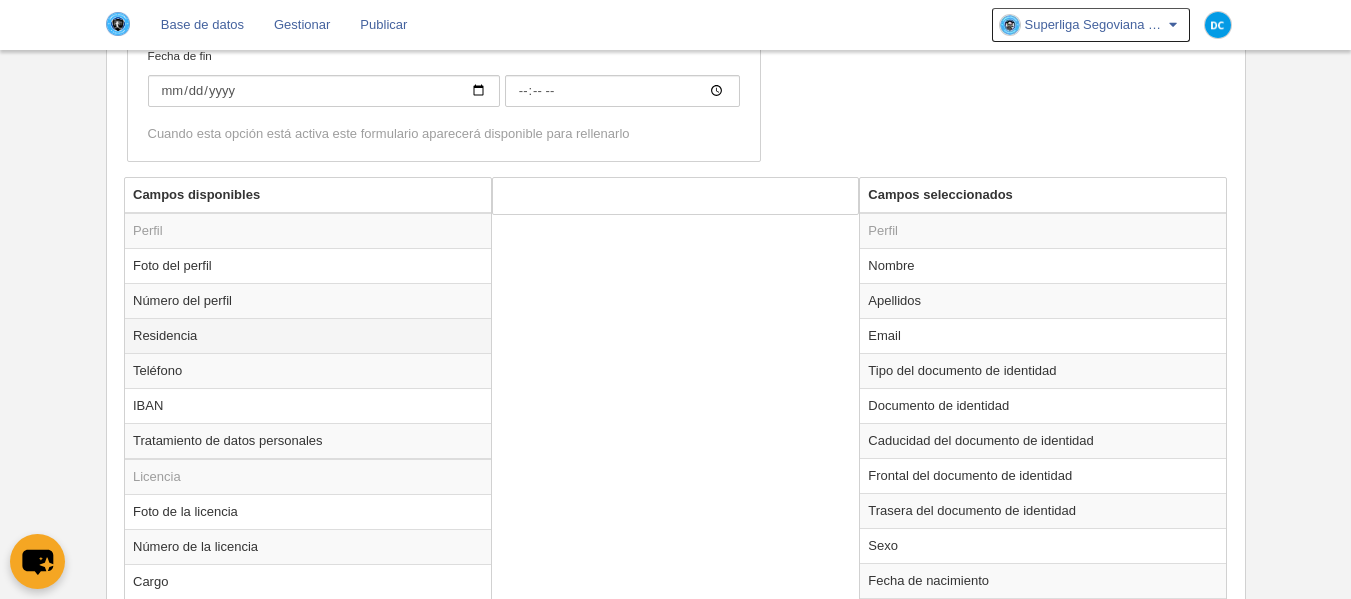 click on "Residencia" at bounding box center (308, 335) 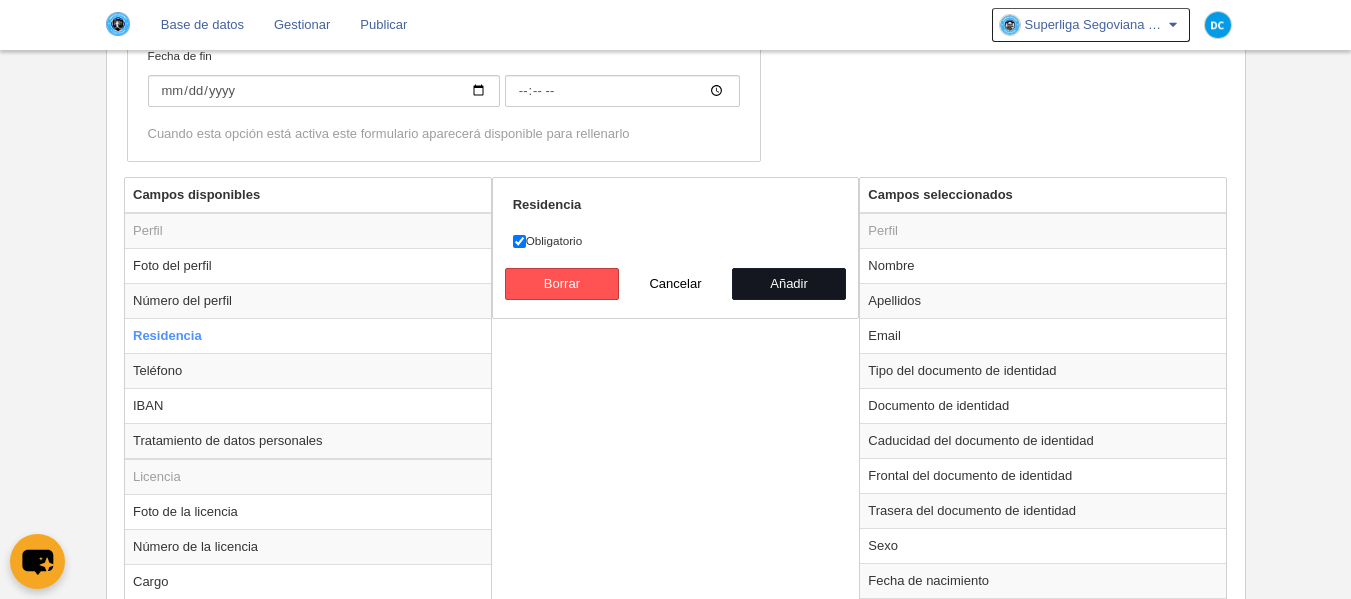 click on "Añadir" at bounding box center [789, 284] 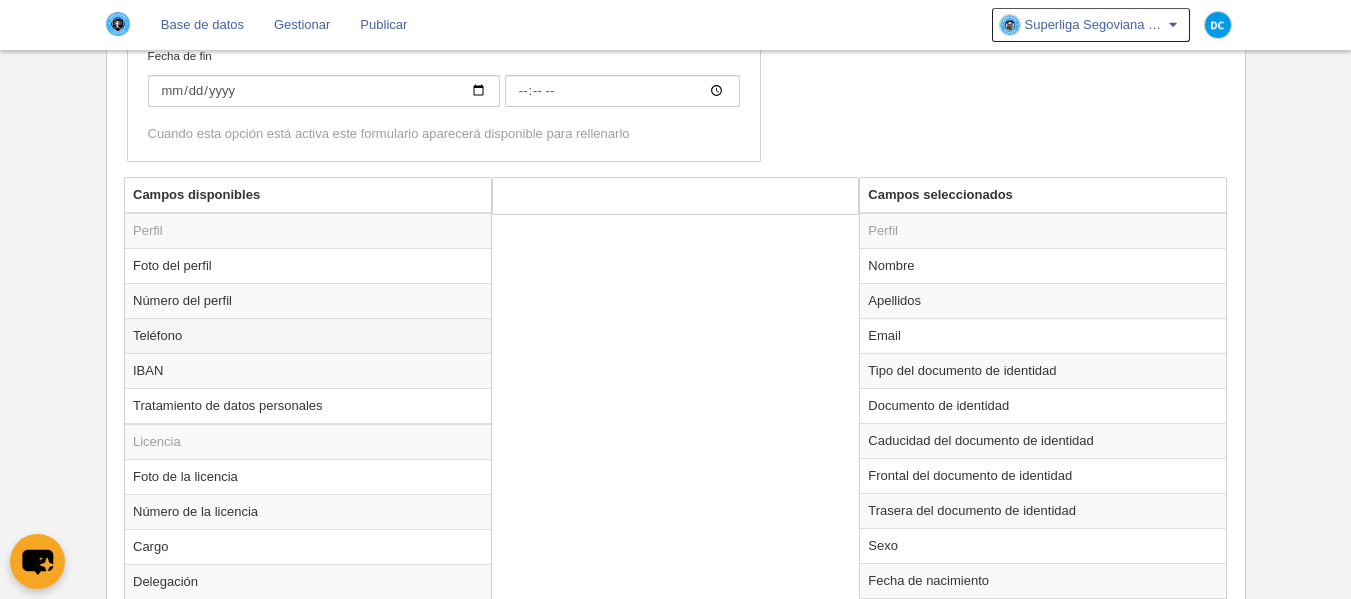 click on "Teléfono" at bounding box center (308, 335) 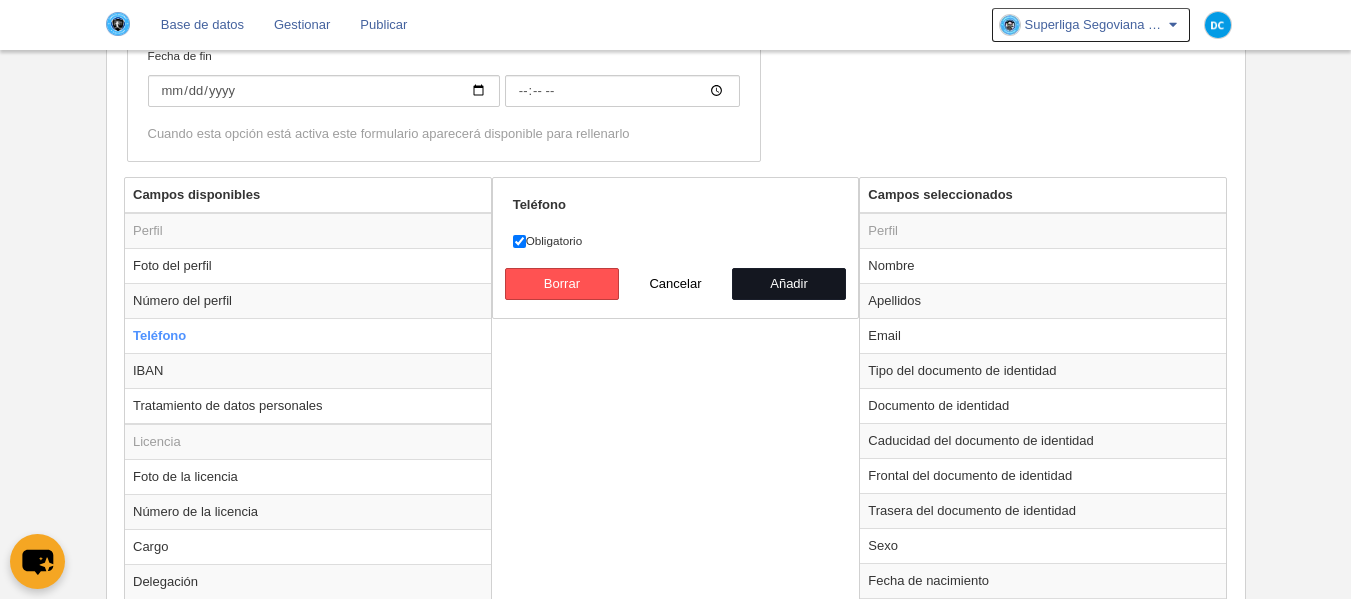 click on "Añadir" at bounding box center [789, 284] 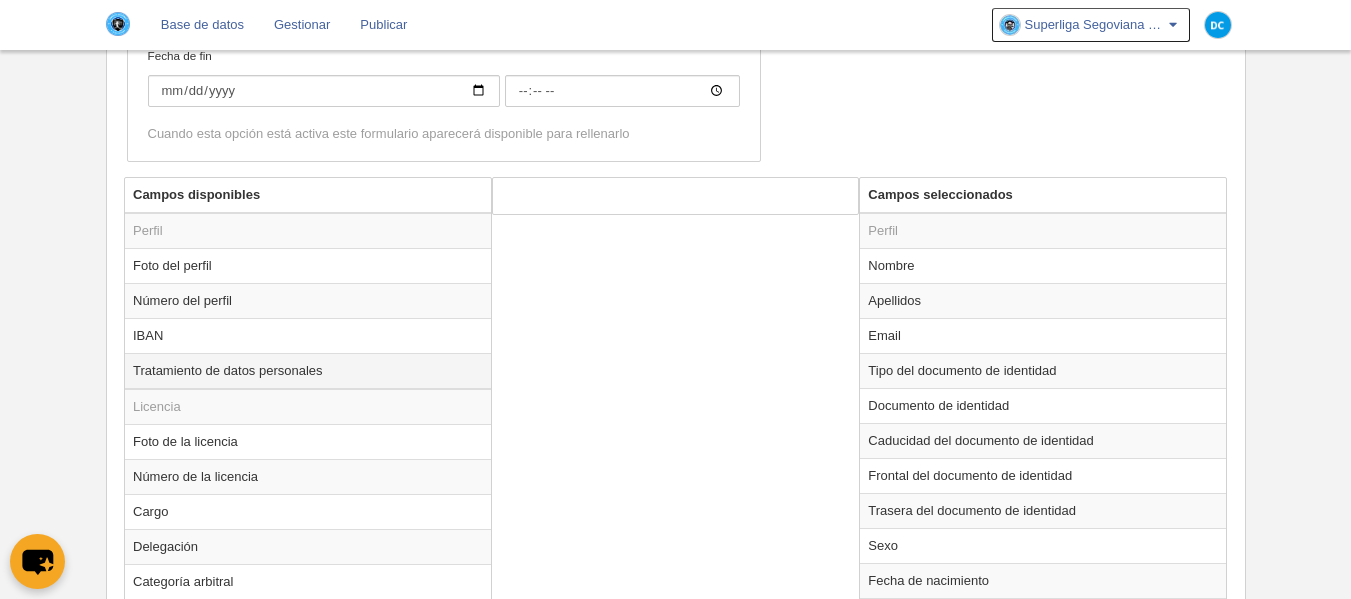 click on "Tratamiento de datos personales" at bounding box center [308, 371] 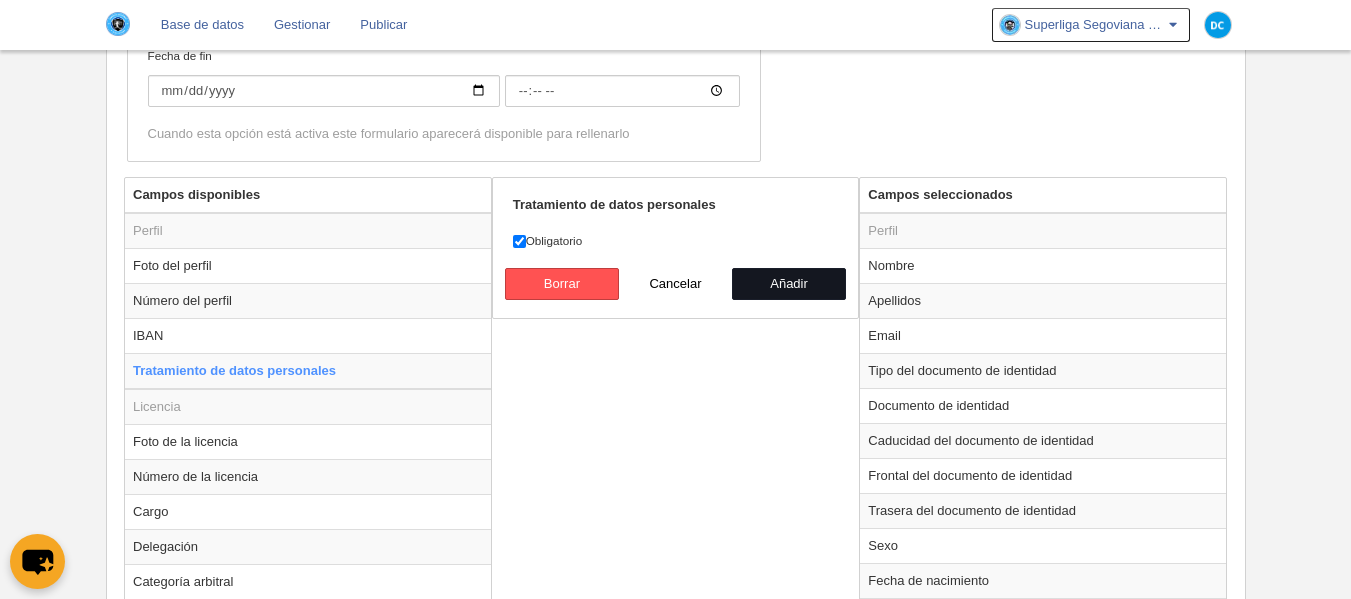 click on "Añadir" at bounding box center [789, 284] 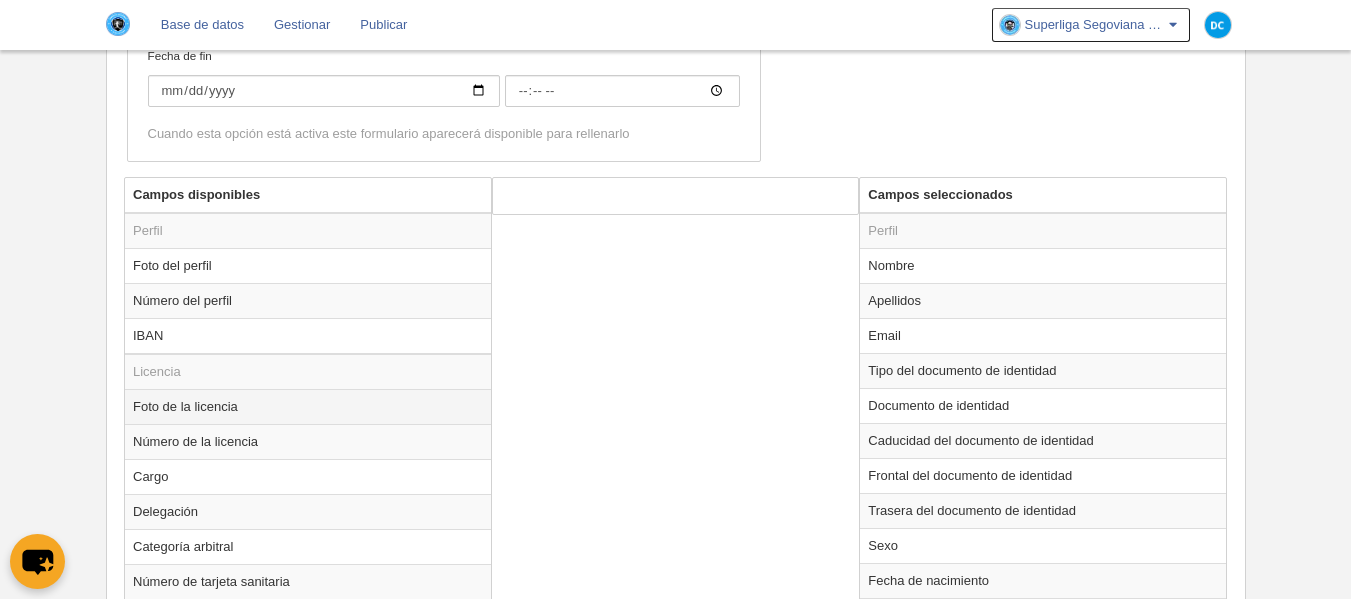 click on "Foto de la licencia" at bounding box center (308, 406) 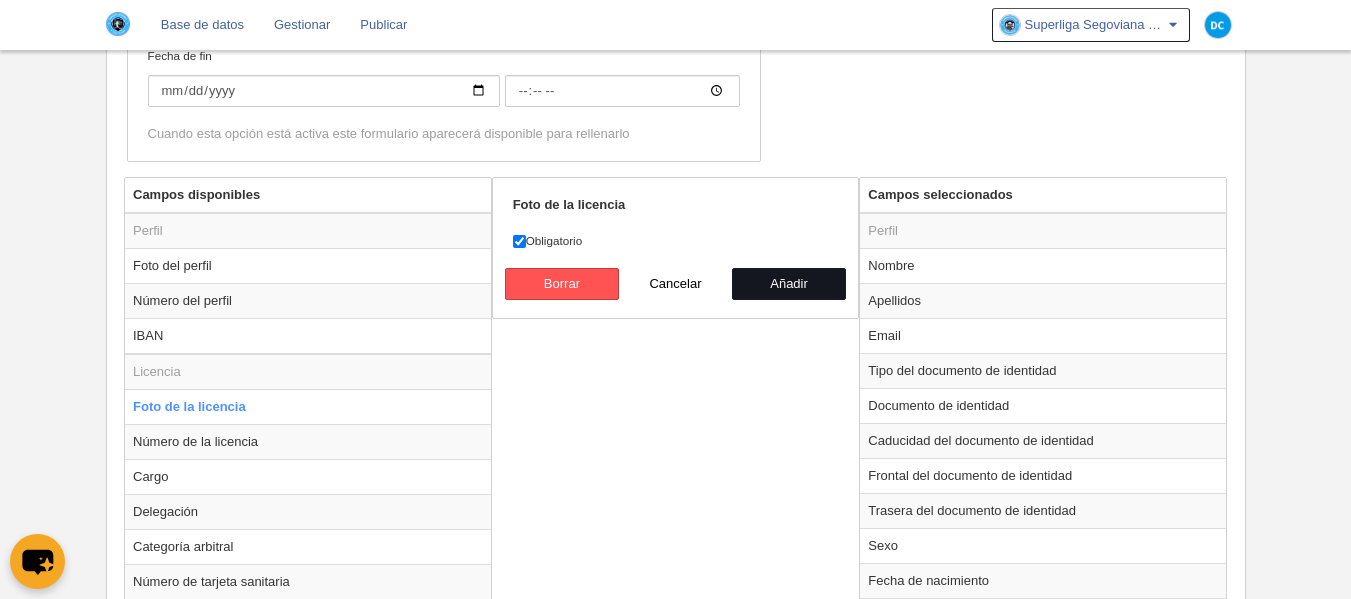 click on "Añadir" at bounding box center [789, 284] 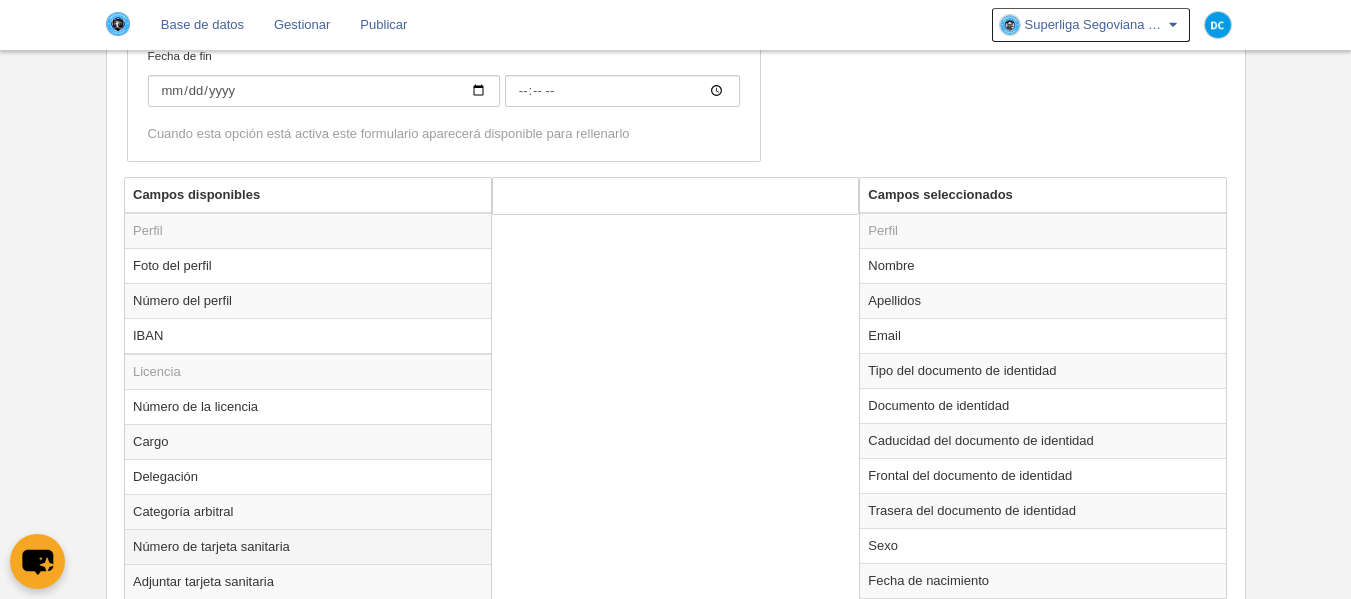 scroll, scrollTop: 787, scrollLeft: 0, axis: vertical 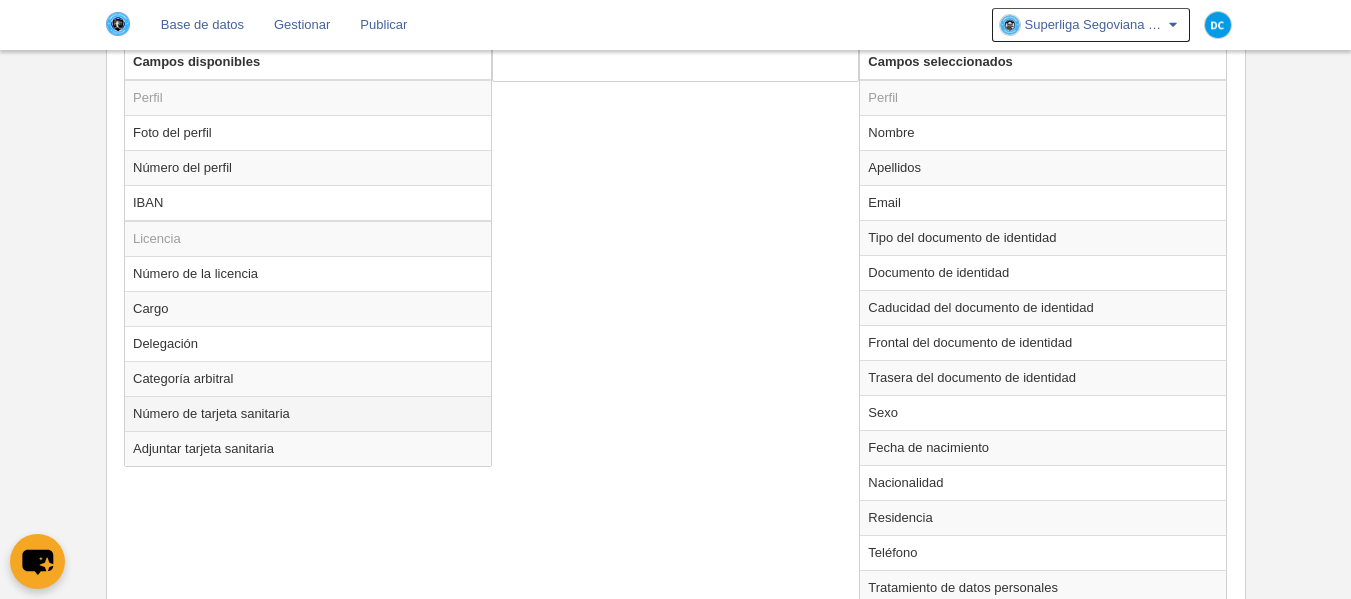 click on "Número de tarjeta sanitaria" at bounding box center (308, 413) 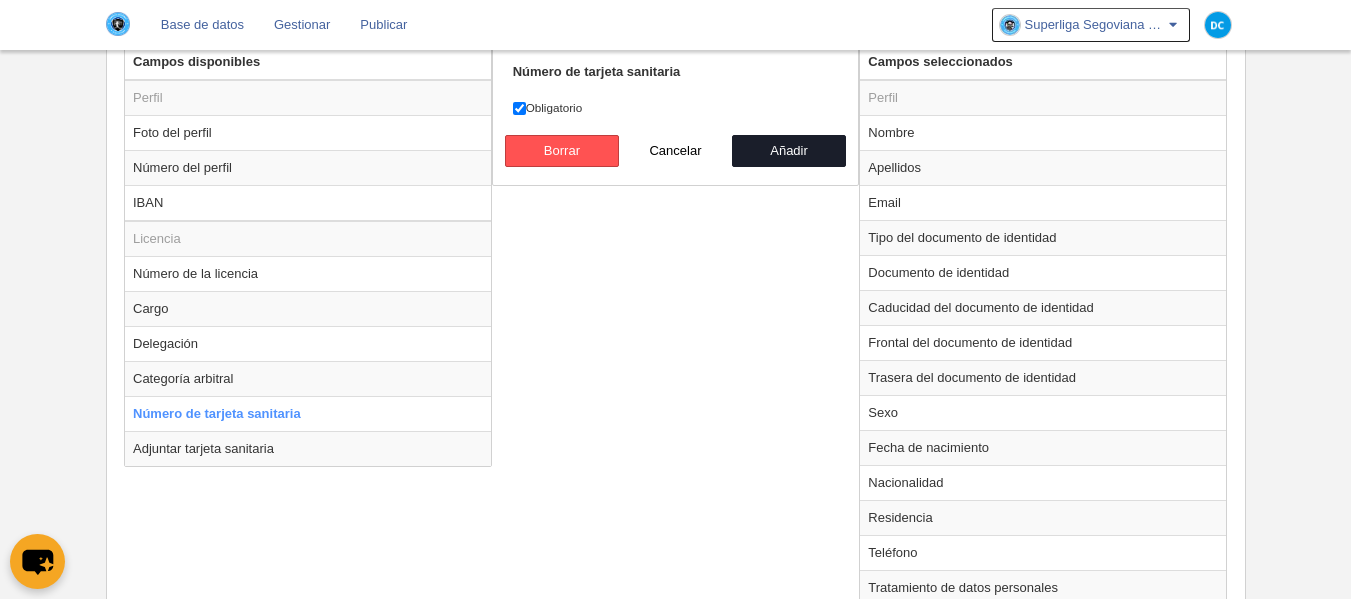 click on "Campos disponibles
Perfil
Foto del perfil
Número del perfil
IBAN
Licencia
Número de la licencia
Cargo
Delegación
Categoría arbitral
Número de tarjeta sanitaria
Adjuntar tarjeta sanitaria
Número de tarjeta sanitaria
Obligatorio
[GEOGRAPHIC_DATA]
Cancelar
Añadir
Campos seleccionados
Perfil
Nombre
Apellidos
Email
Tipo del documento de identidad" at bounding box center [675, 508] 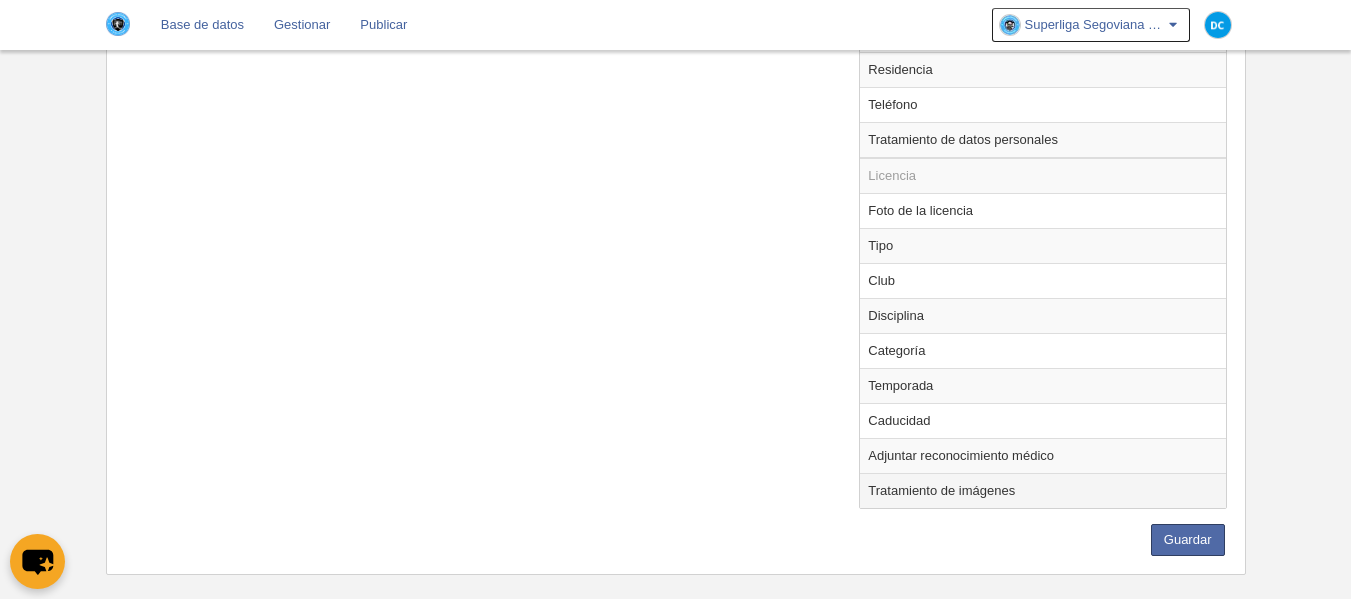 scroll, scrollTop: 1262, scrollLeft: 0, axis: vertical 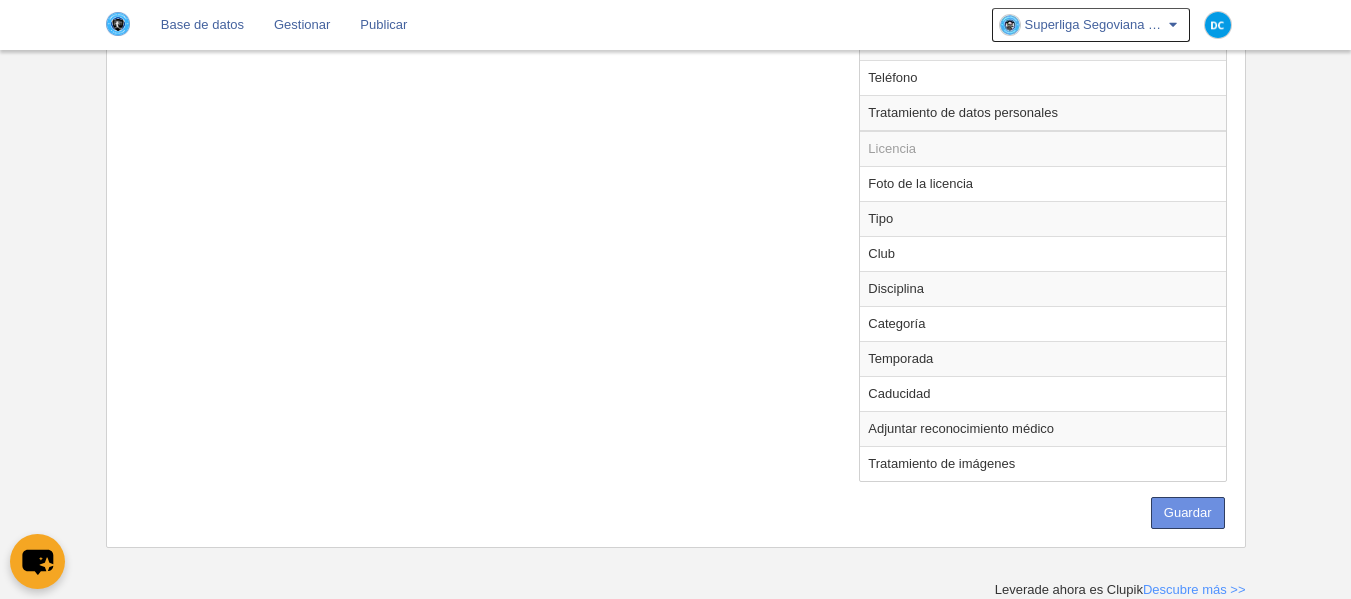 click on "Guardar" at bounding box center [1188, 513] 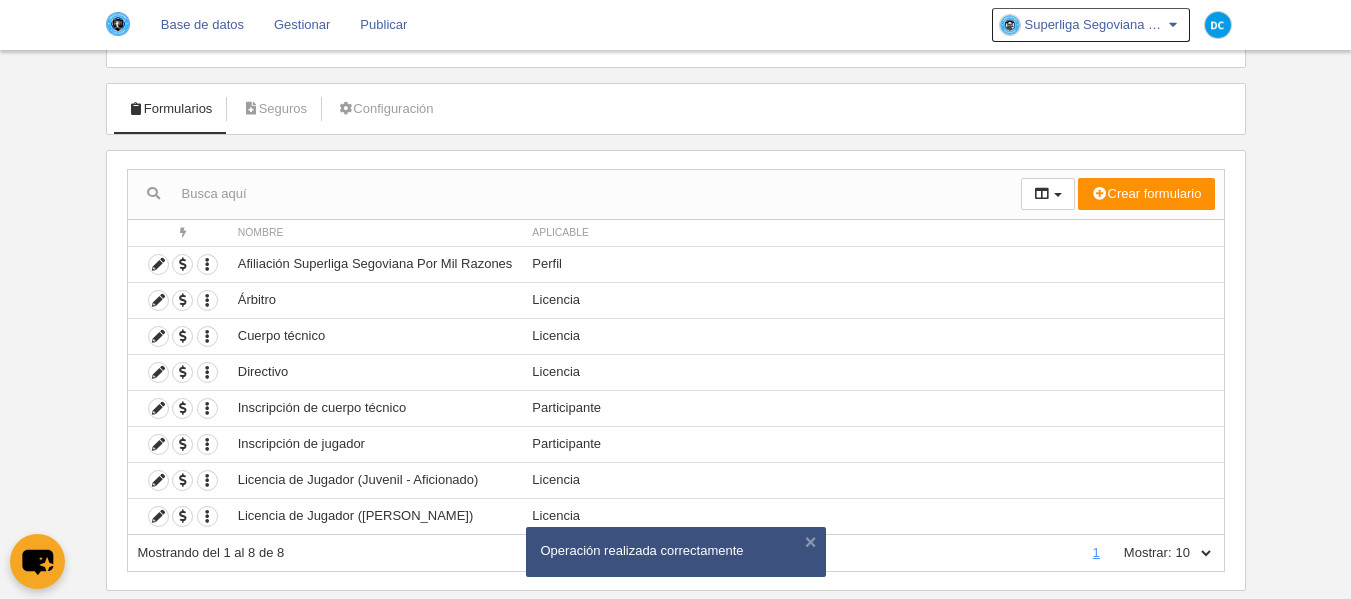 scroll, scrollTop: 127, scrollLeft: 0, axis: vertical 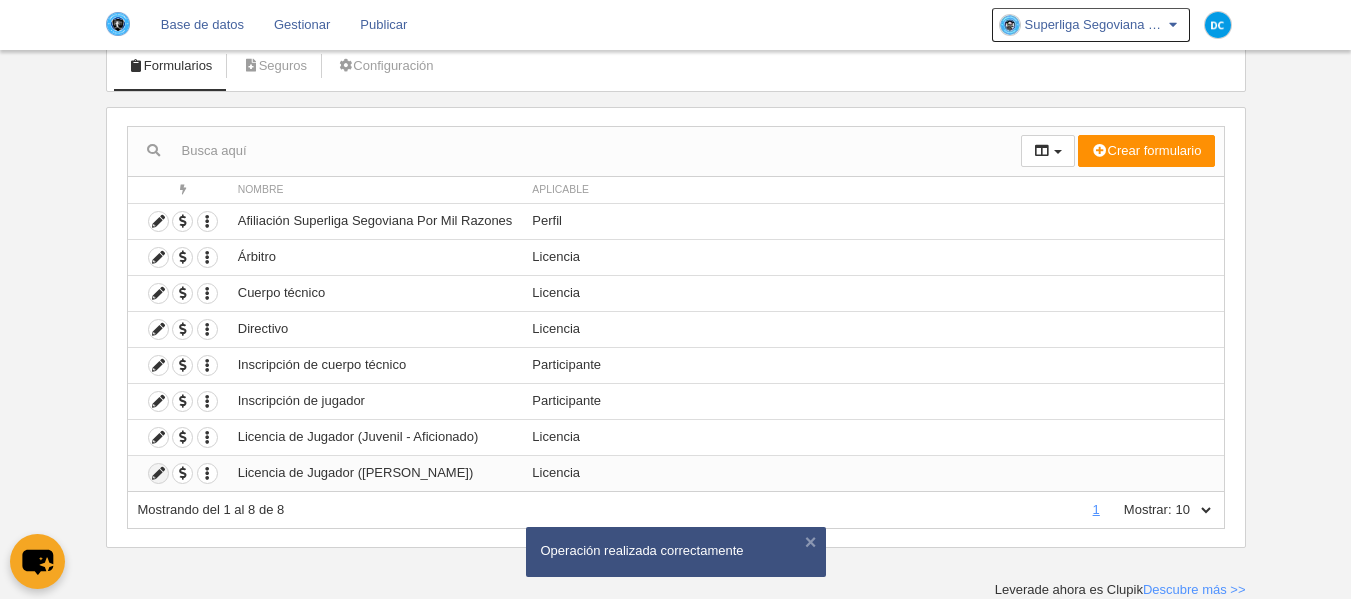 click at bounding box center [158, 473] 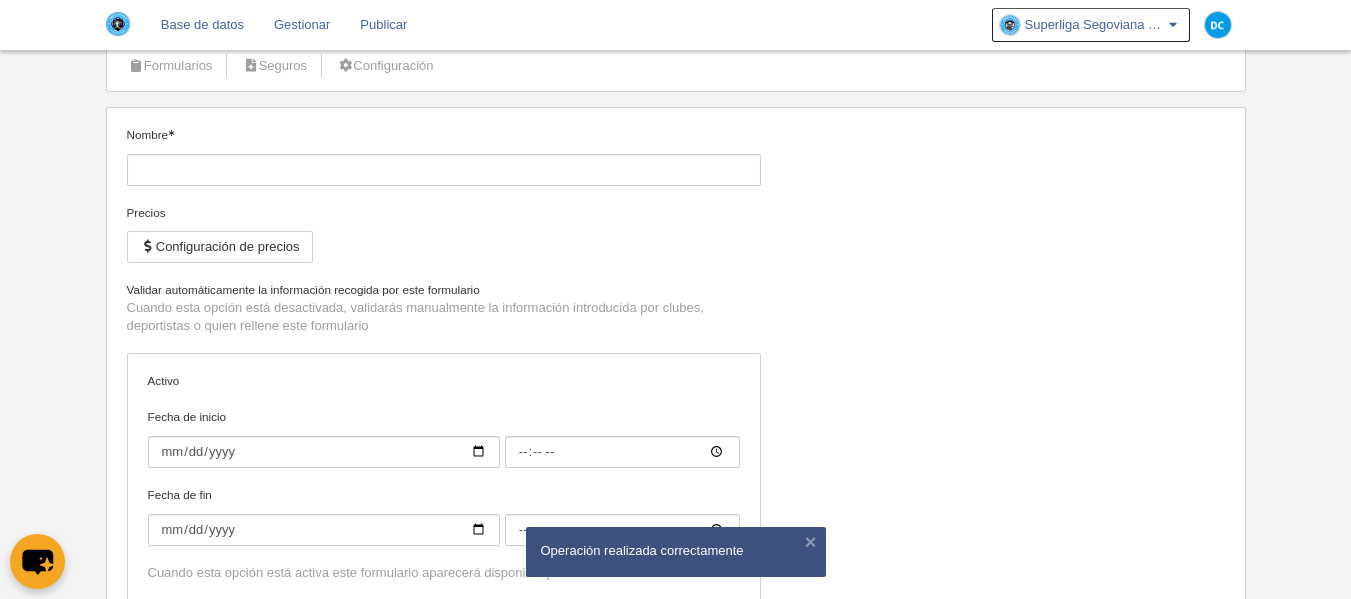 type on "Licencia de Jugador ([PERSON_NAME])" 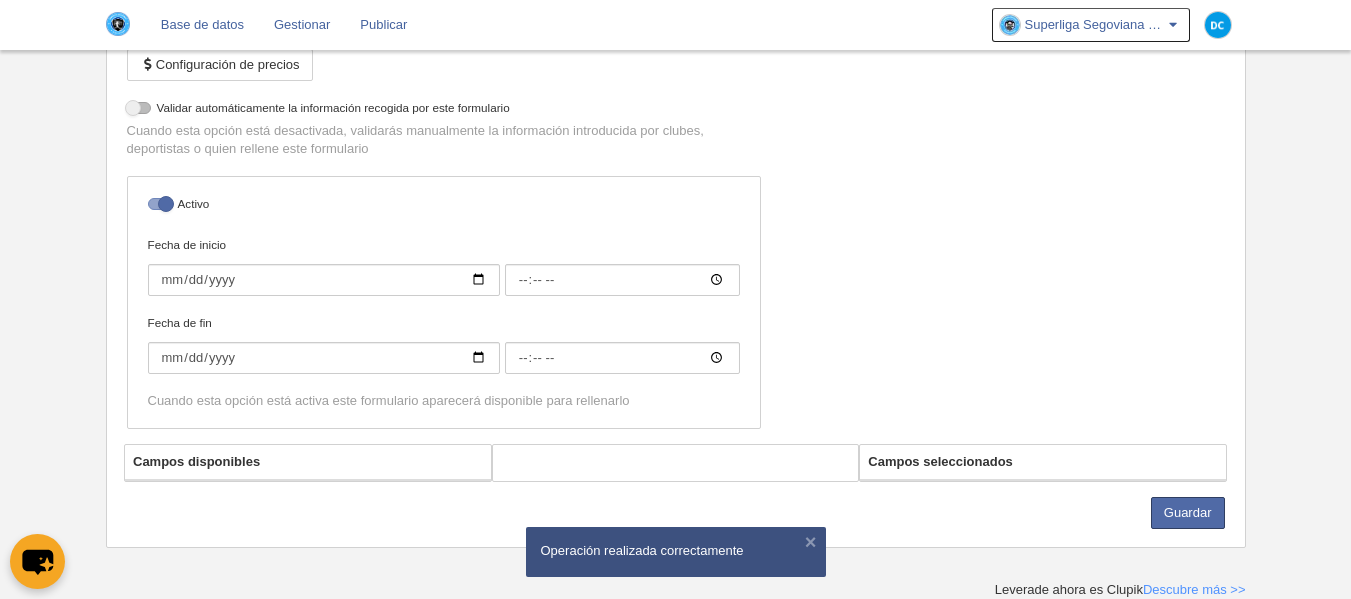 select on "selected" 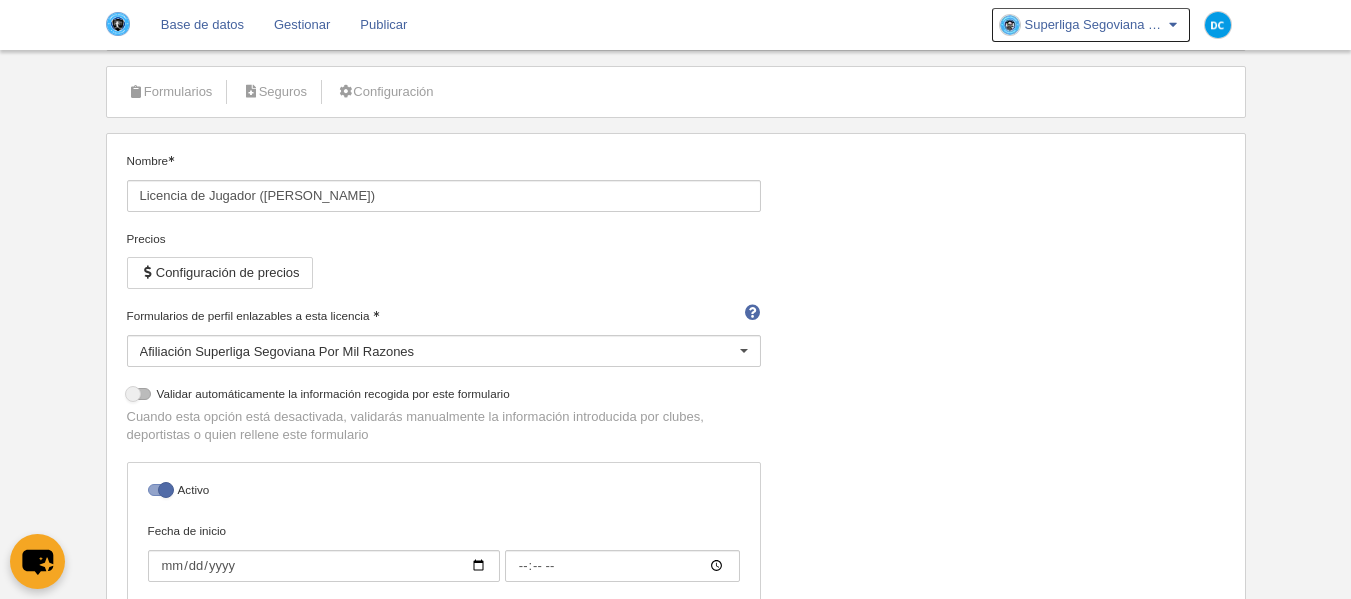 scroll, scrollTop: 267, scrollLeft: 0, axis: vertical 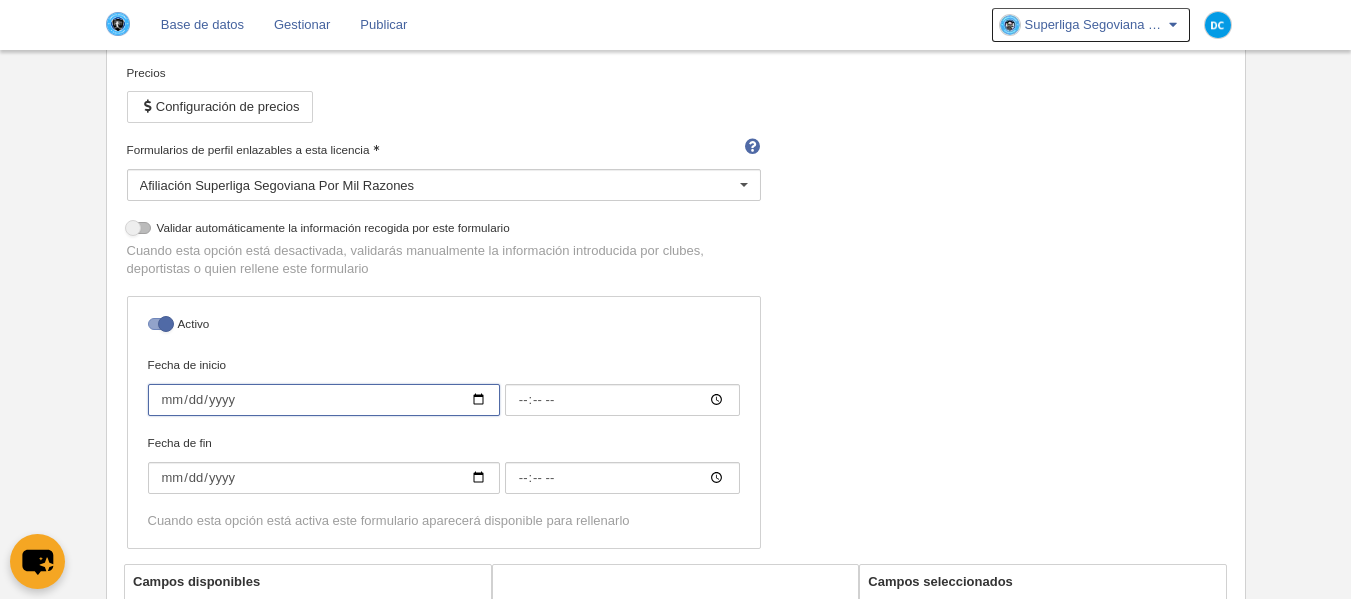 click on "Fecha de inicio" at bounding box center [324, 400] 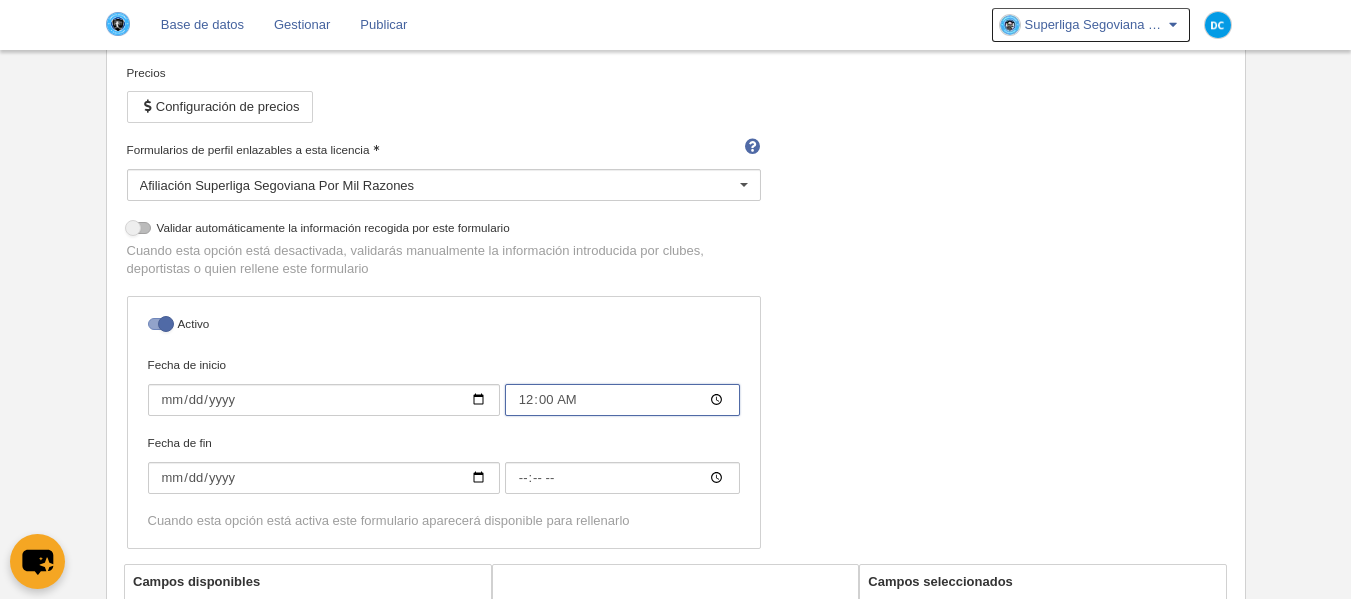 click on "00:00" at bounding box center (622, 400) 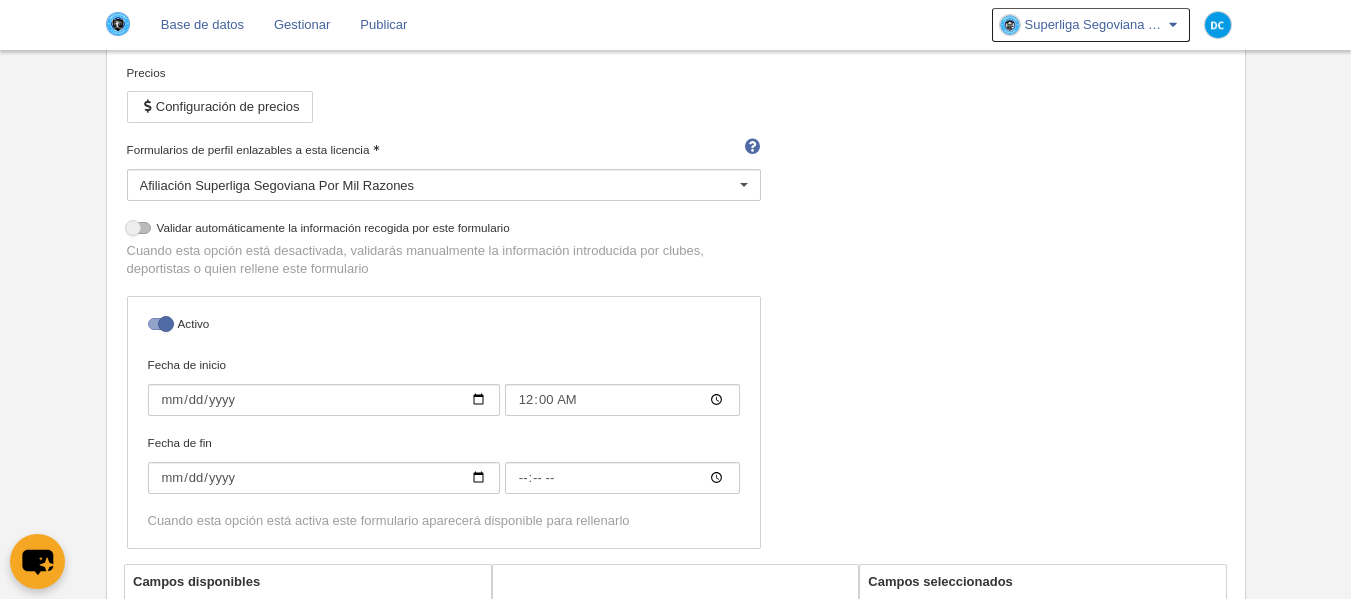 drag, startPoint x: 818, startPoint y: 357, endPoint x: 604, endPoint y: 397, distance: 217.70622 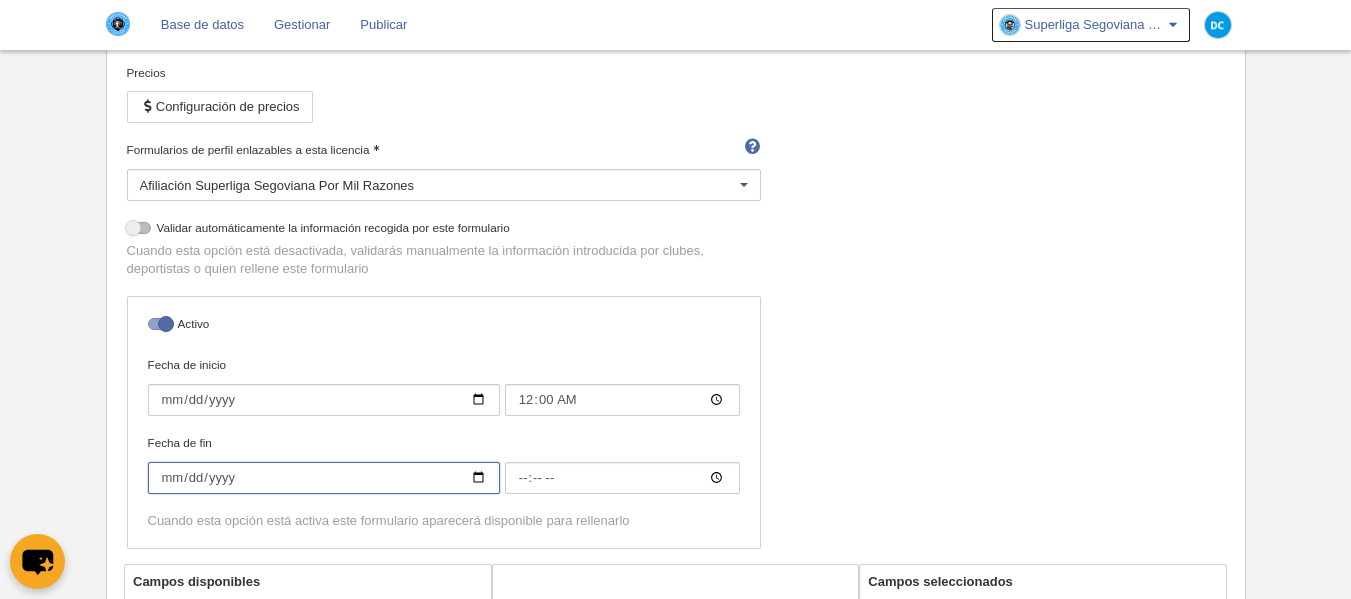 click on "Fecha de fin" at bounding box center (324, 478) 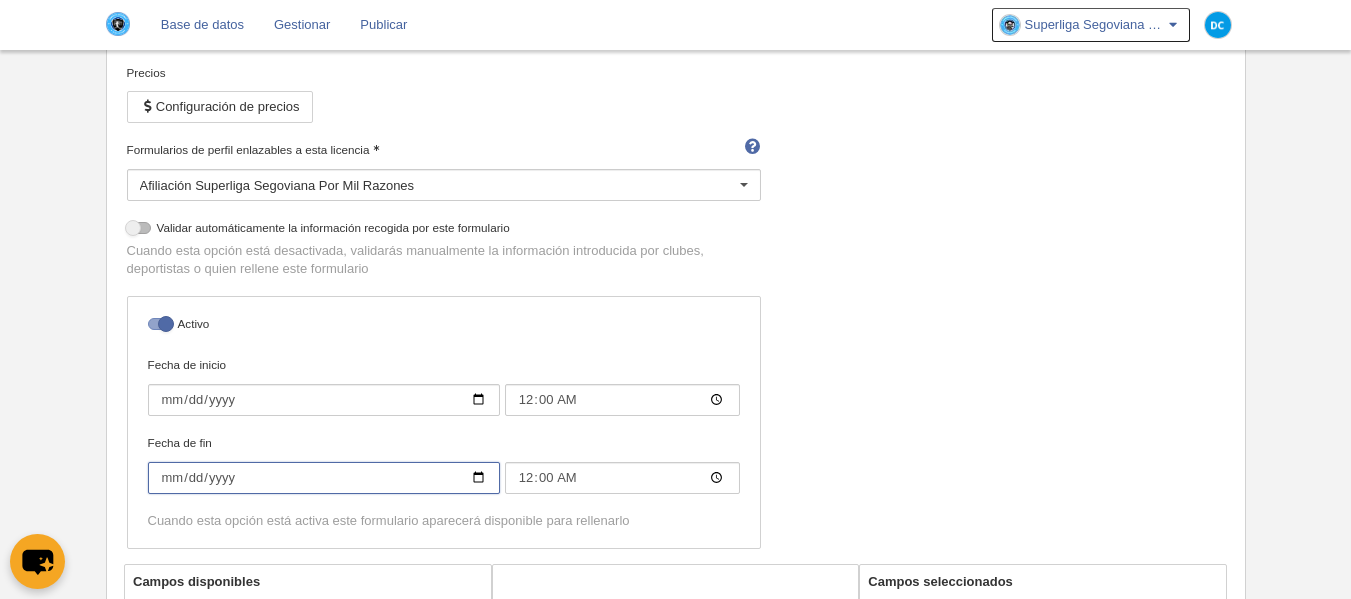 type on "[DATE]" 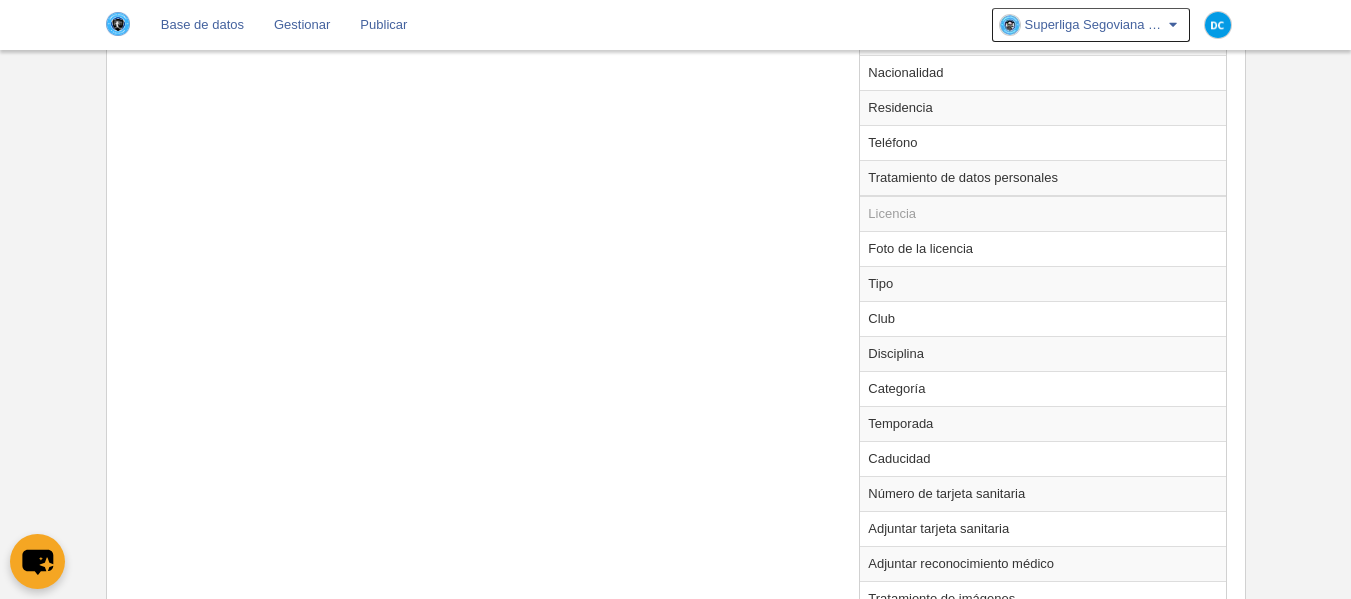 scroll, scrollTop: 1332, scrollLeft: 0, axis: vertical 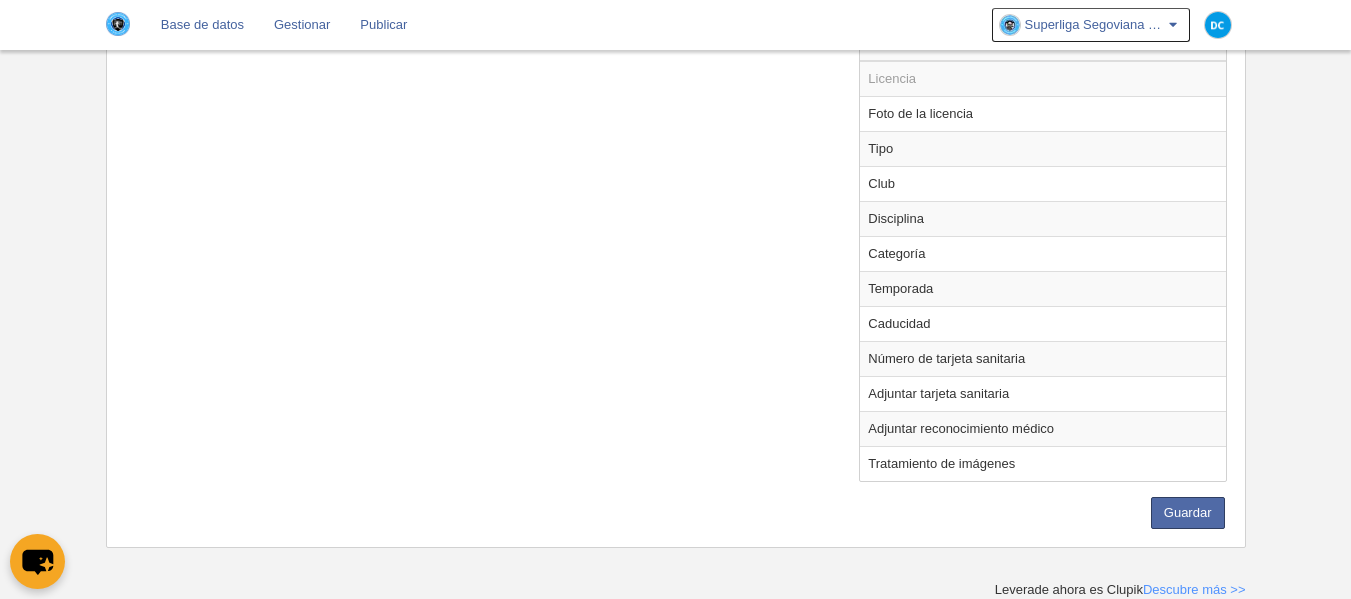 click on "Guardar" at bounding box center (675, 513) 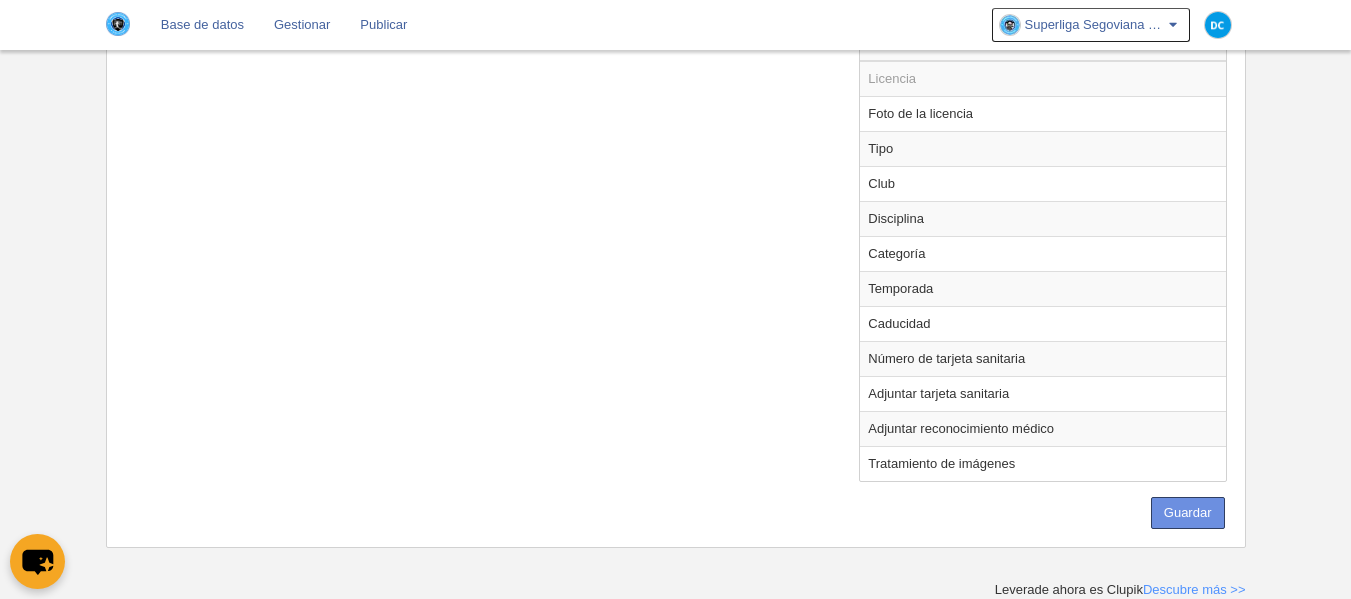 click on "Guardar" at bounding box center [1188, 513] 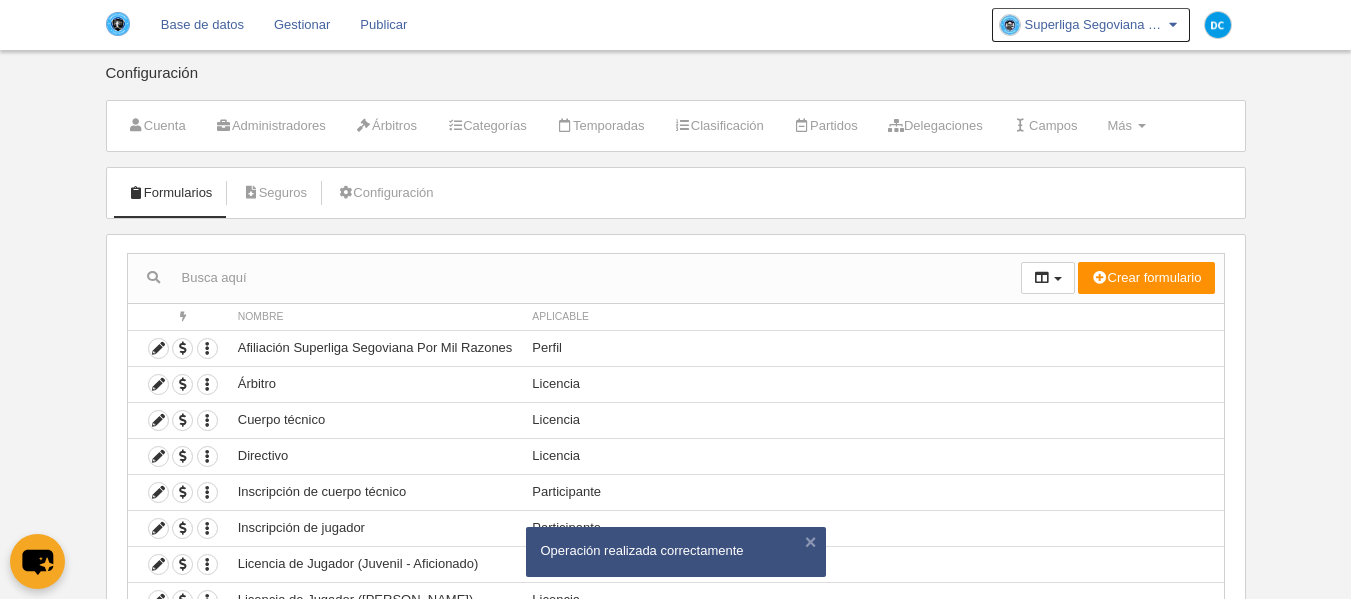 scroll, scrollTop: 127, scrollLeft: 0, axis: vertical 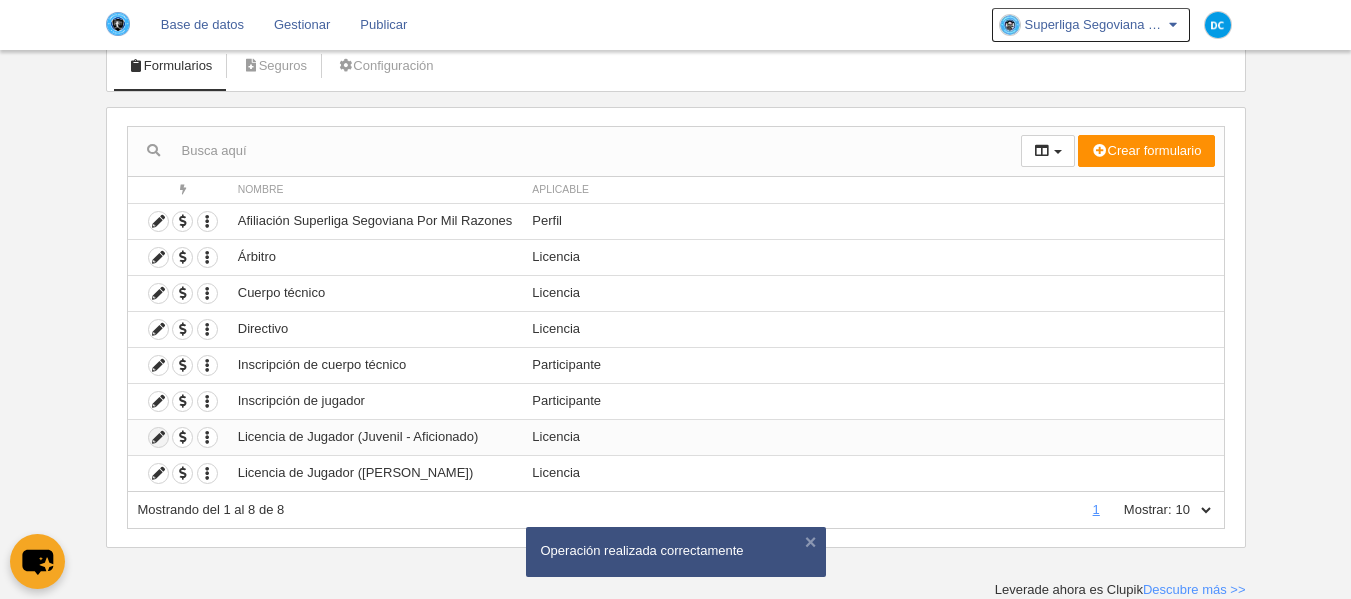 click at bounding box center (158, 437) 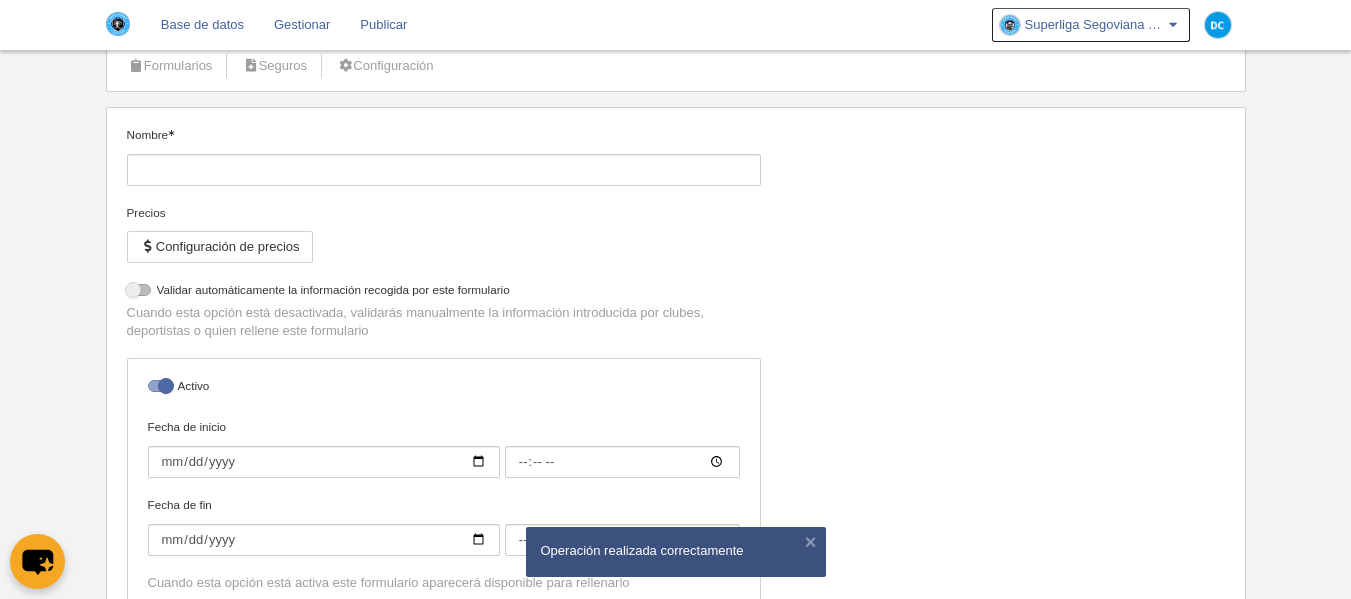 type on "Licencia de Jugador (Juvenil - Aficionado)" 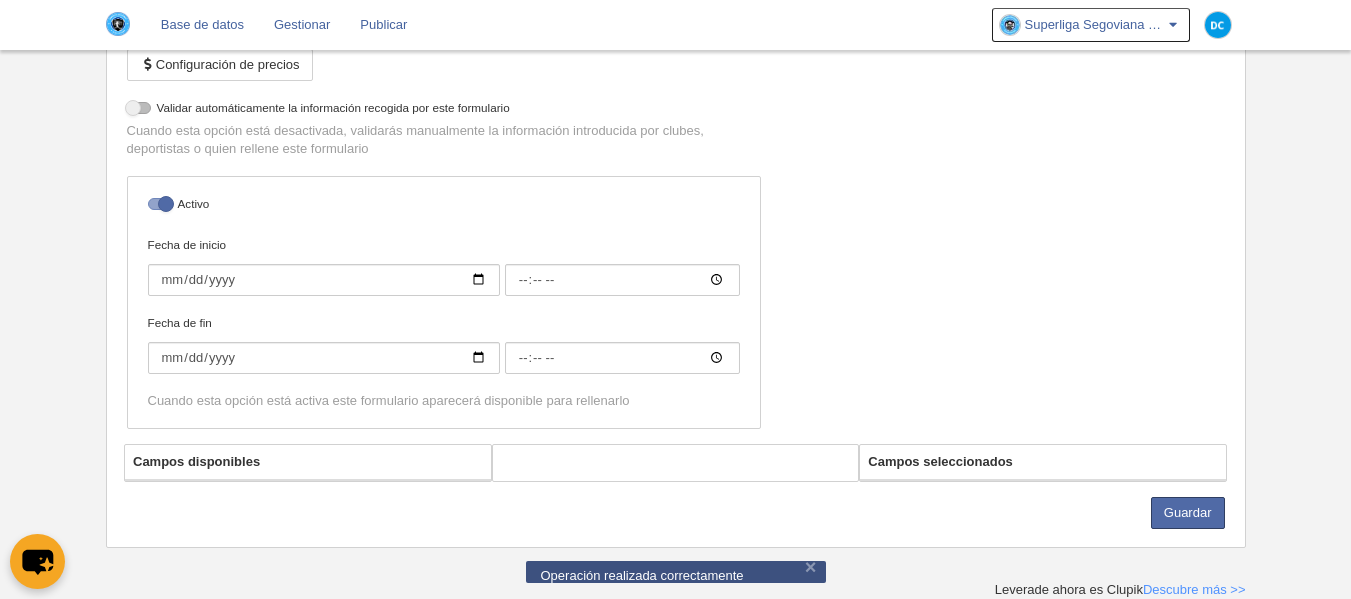 select on "selected" 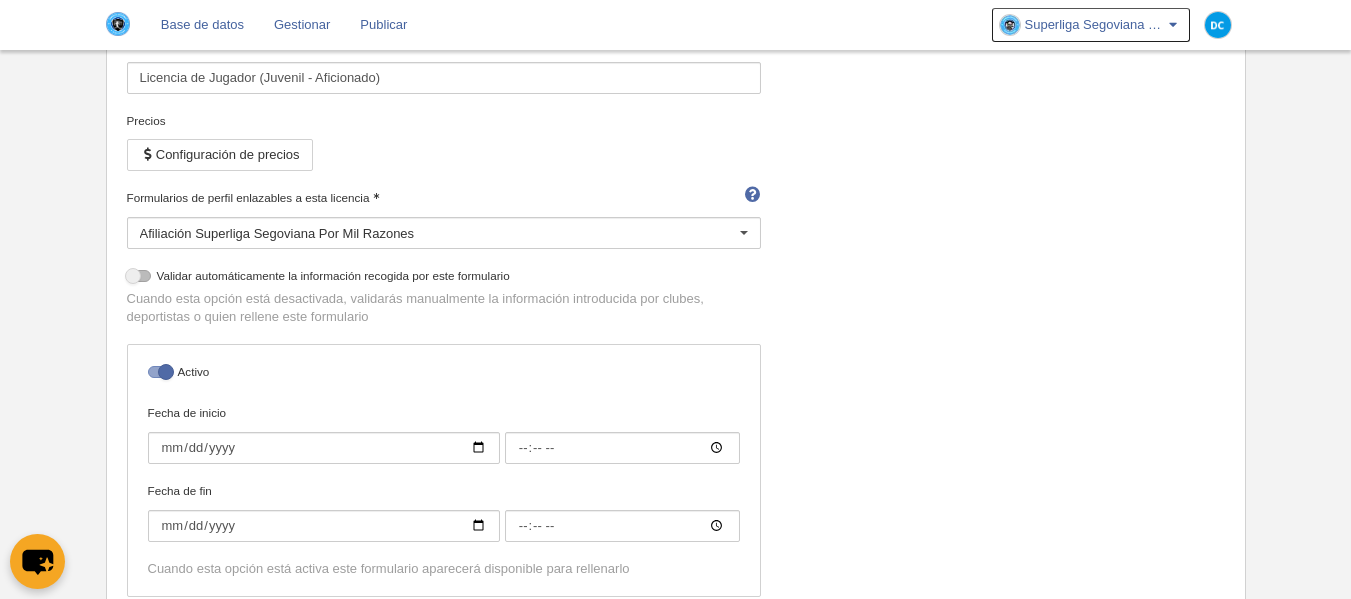 scroll, scrollTop: 176, scrollLeft: 0, axis: vertical 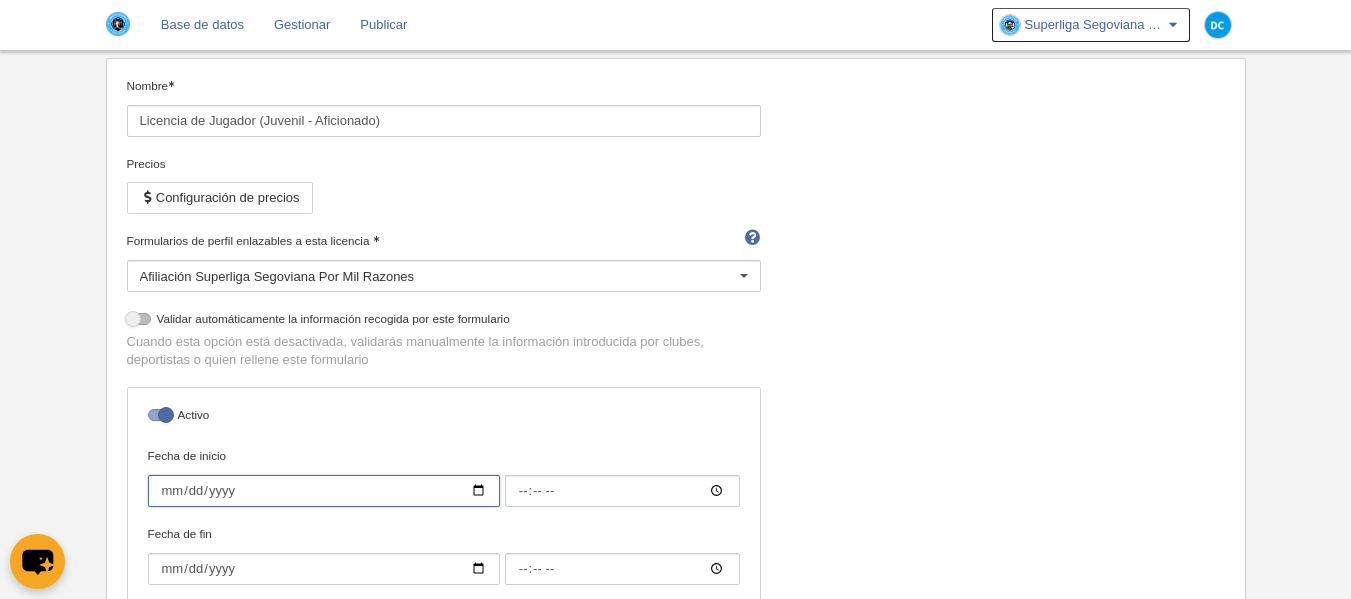 click on "Fecha de inicio" at bounding box center (324, 491) 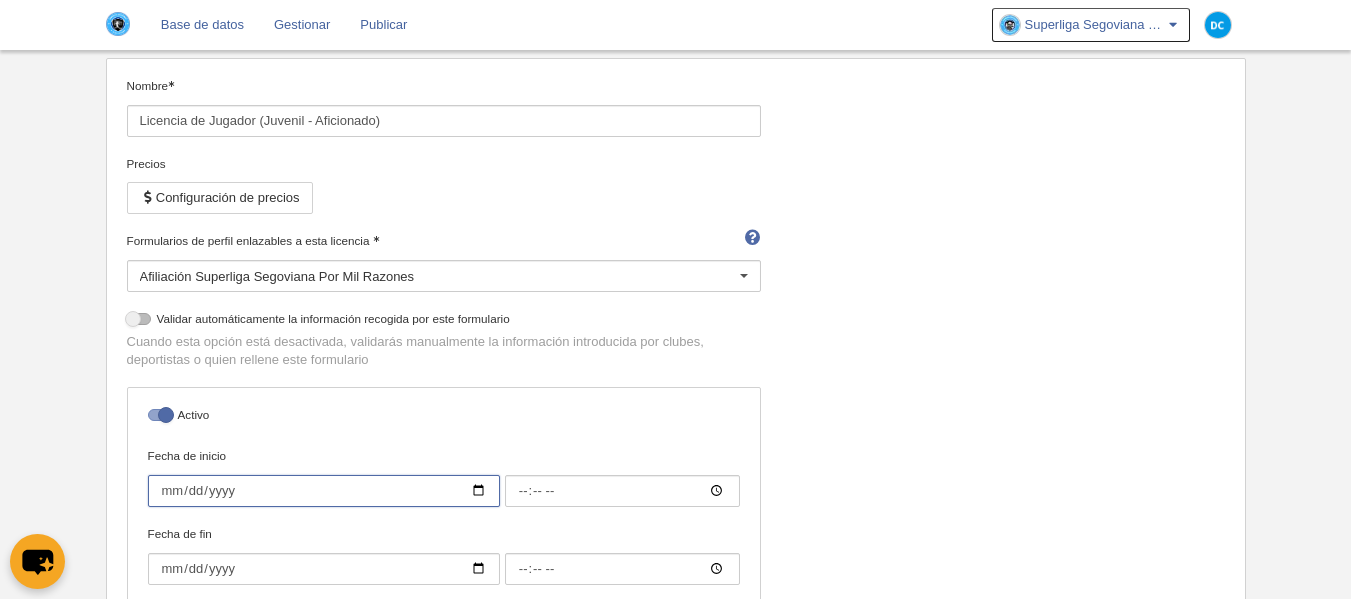 type on "[DATE]" 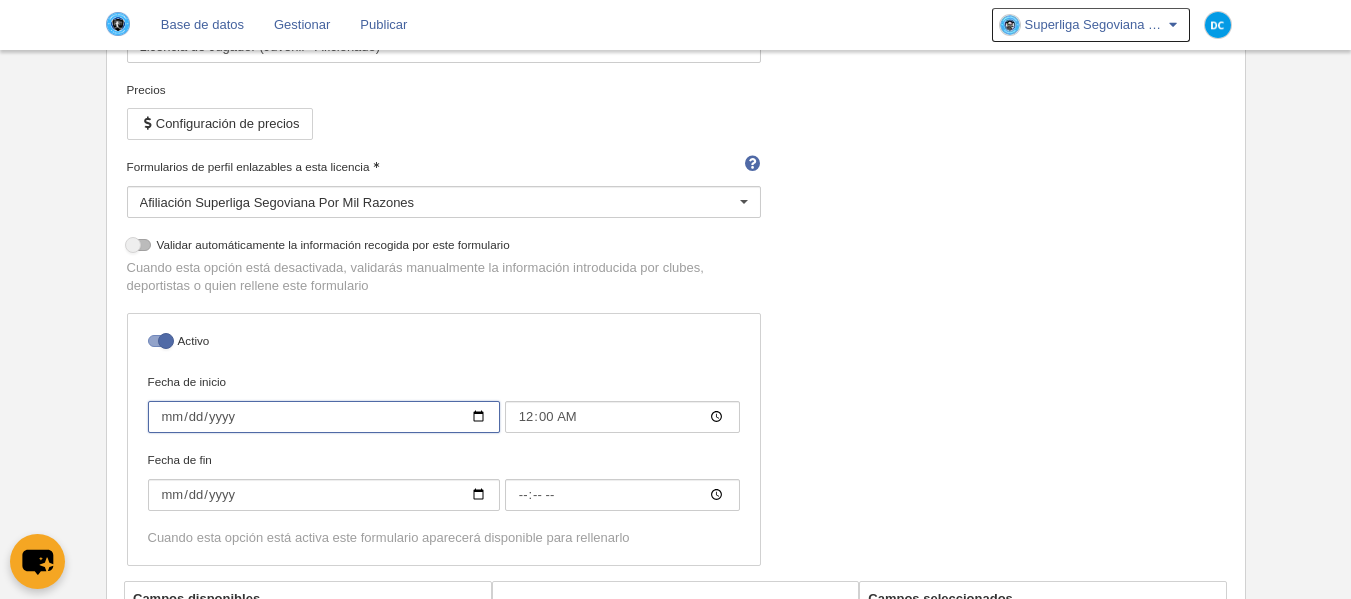 scroll, scrollTop: 309, scrollLeft: 0, axis: vertical 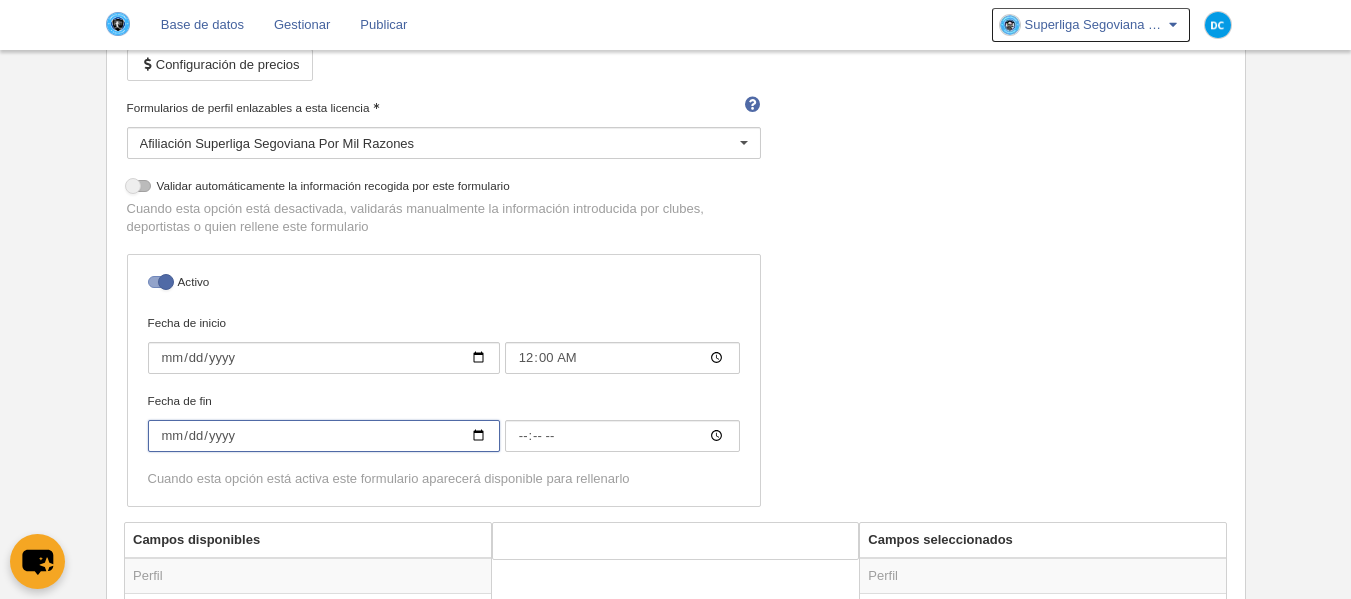 click on "Fecha de fin" at bounding box center (324, 436) 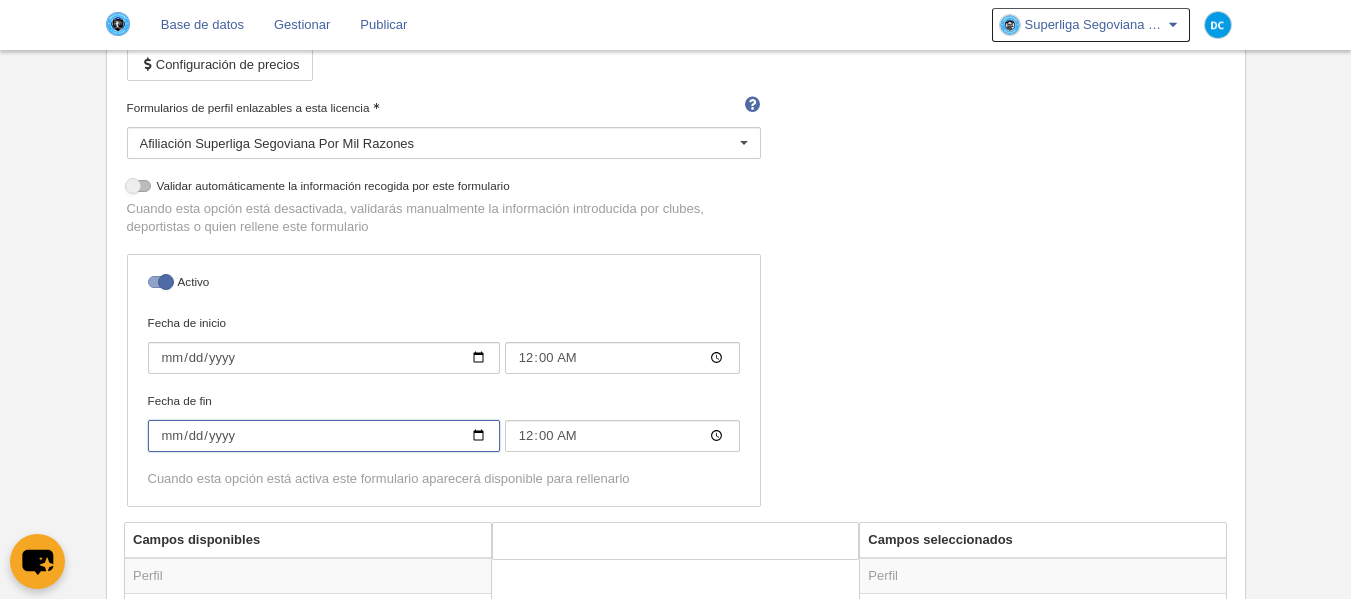 type on "[DATE]" 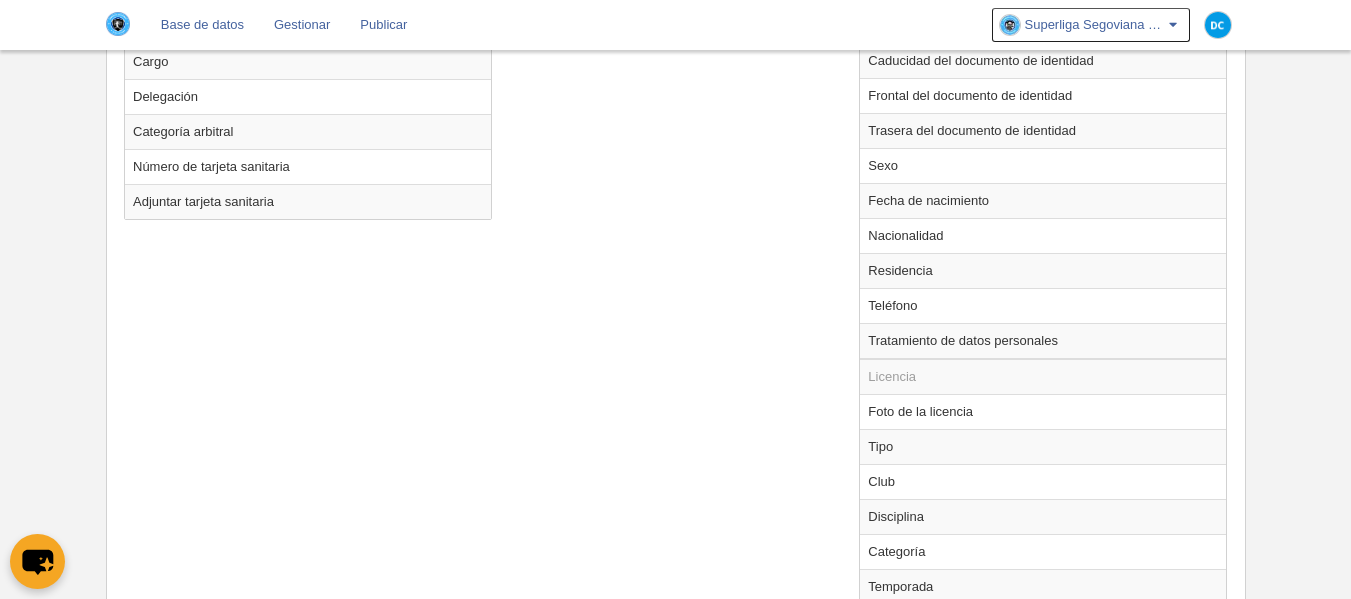 scroll, scrollTop: 1242, scrollLeft: 0, axis: vertical 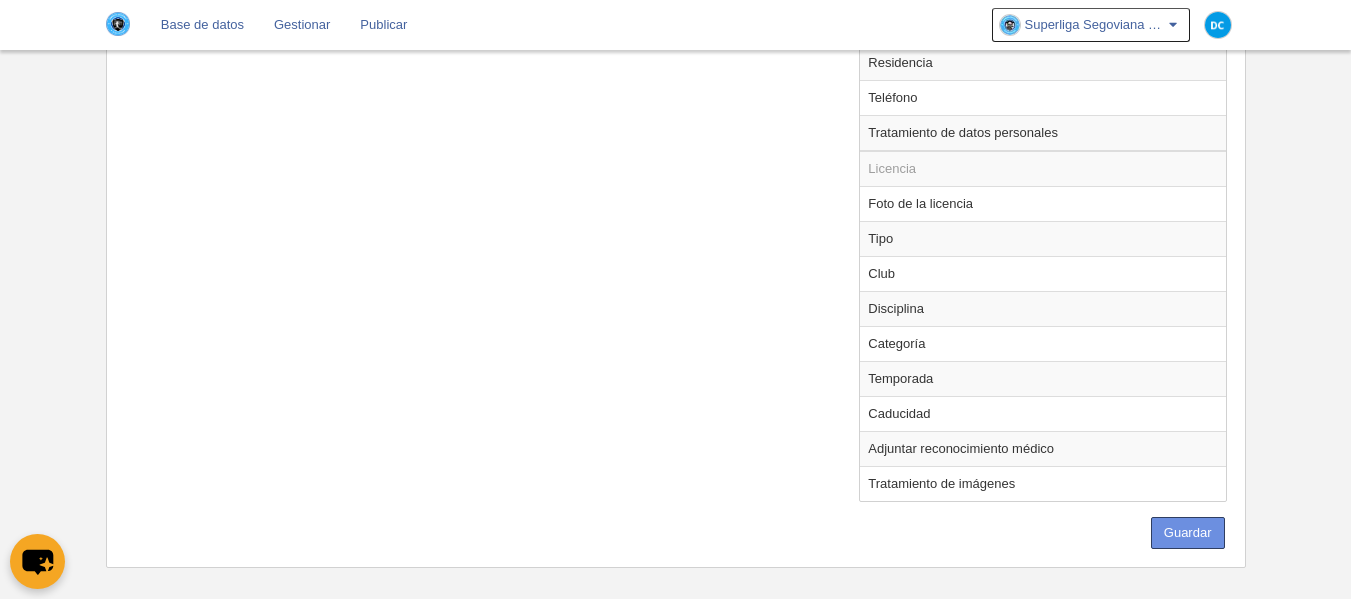 click on "Guardar" at bounding box center [1188, 533] 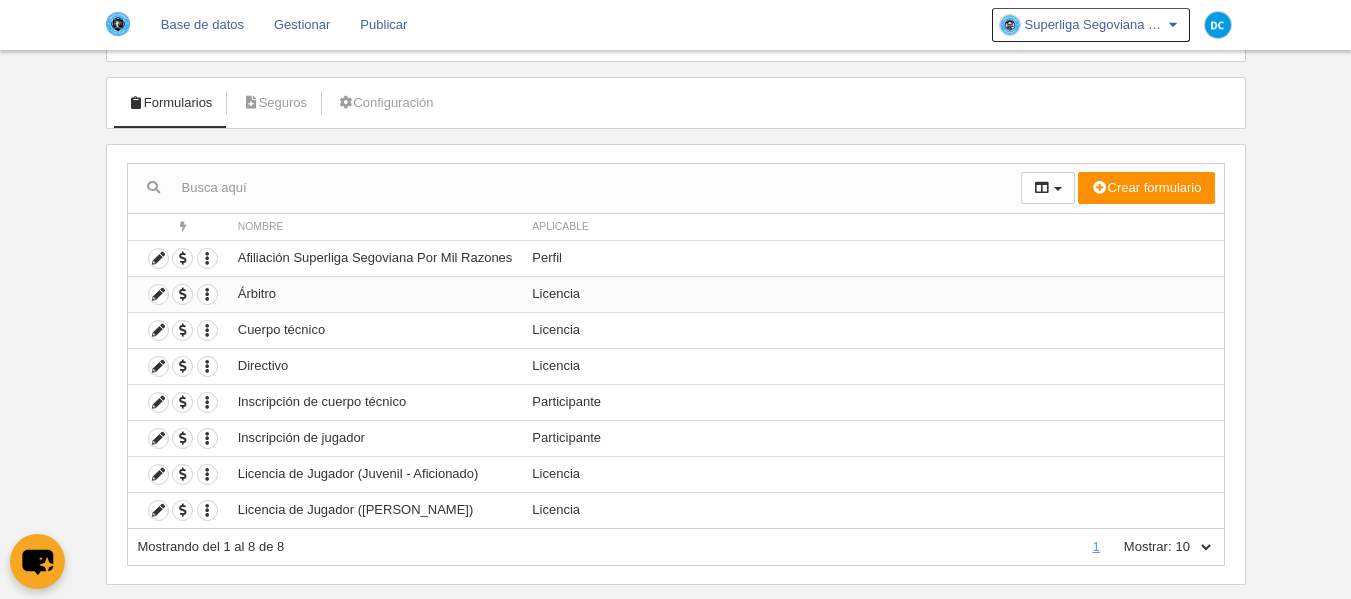 scroll, scrollTop: 127, scrollLeft: 0, axis: vertical 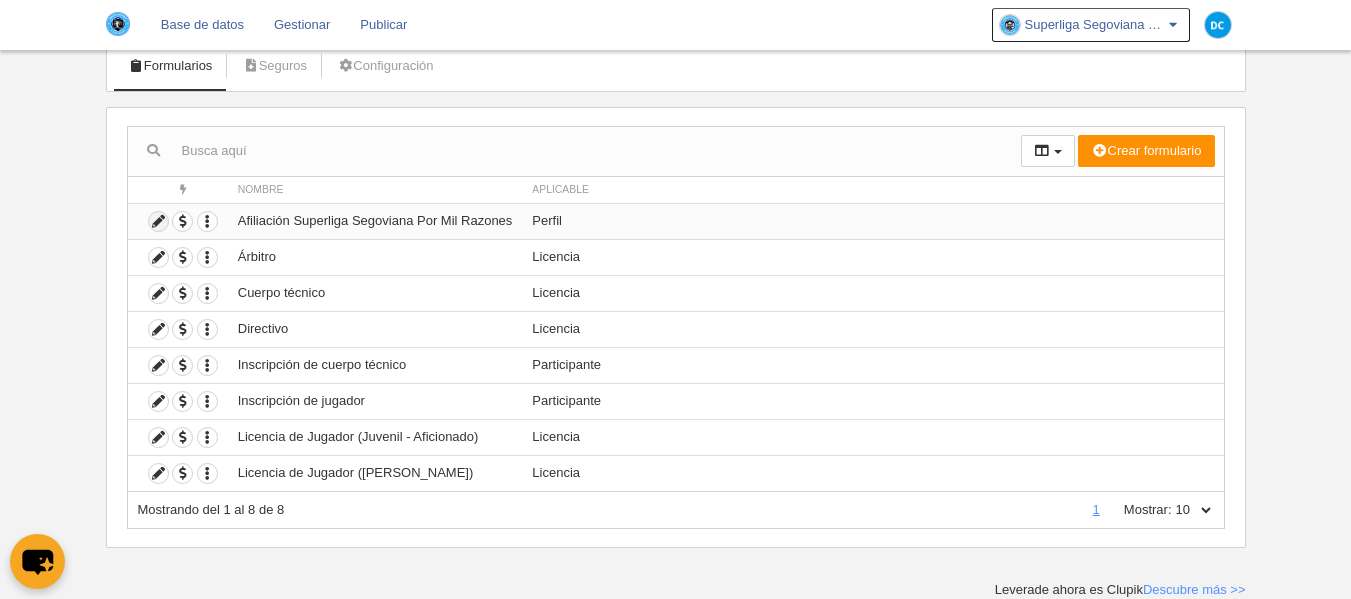 click at bounding box center [158, 221] 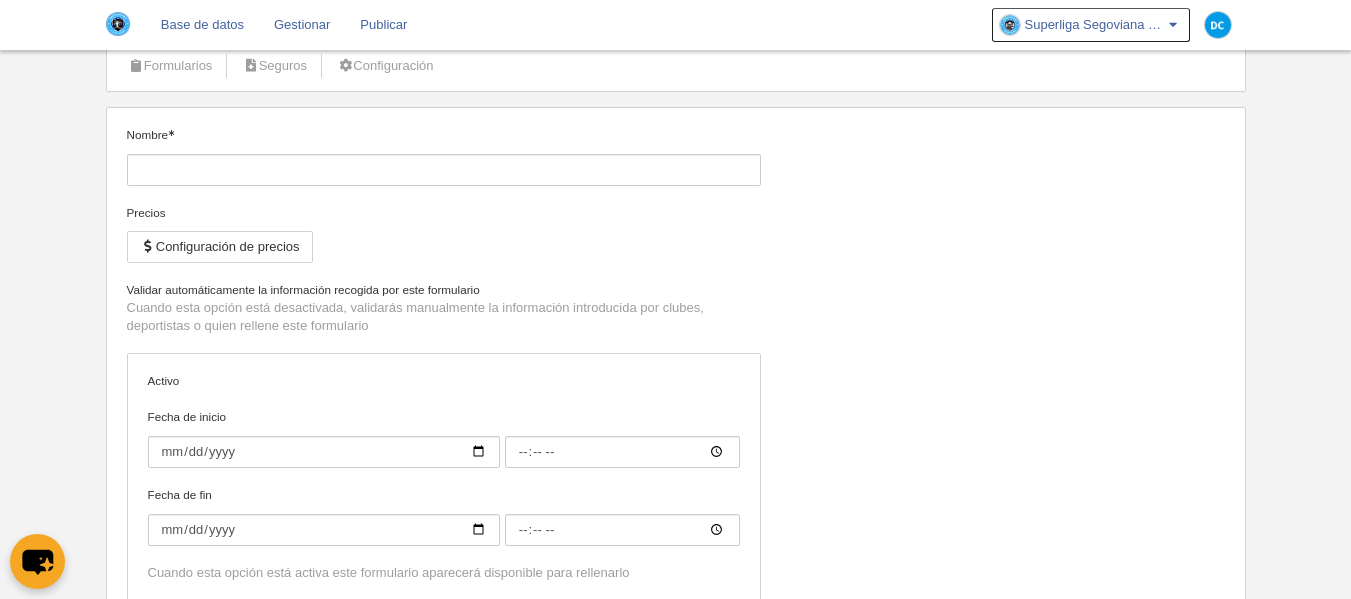 type on "Afiliación Superliga Segoviana Por Mil Razones" 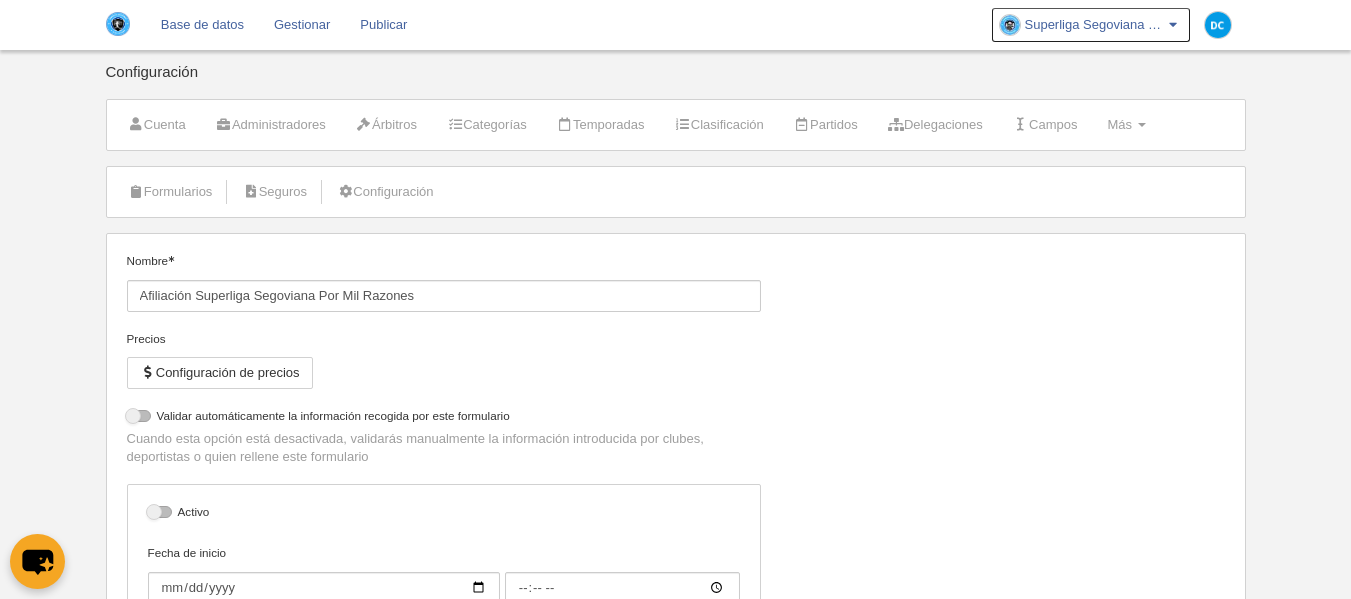 scroll, scrollTop: 0, scrollLeft: 0, axis: both 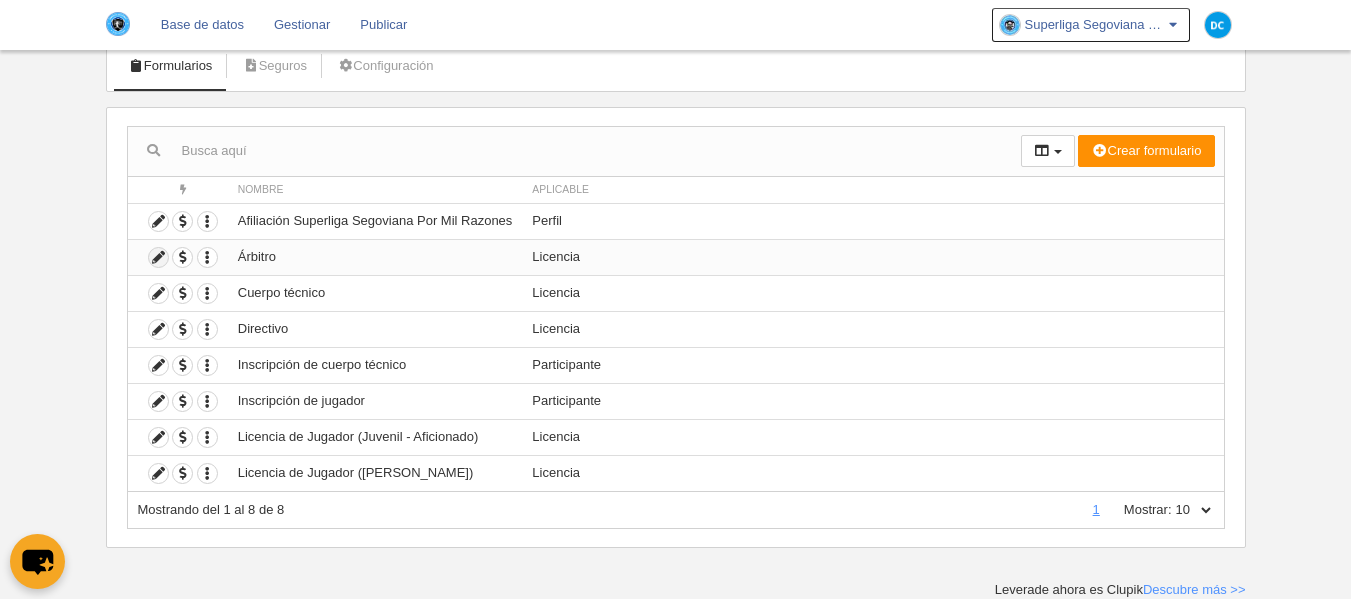 click at bounding box center [158, 257] 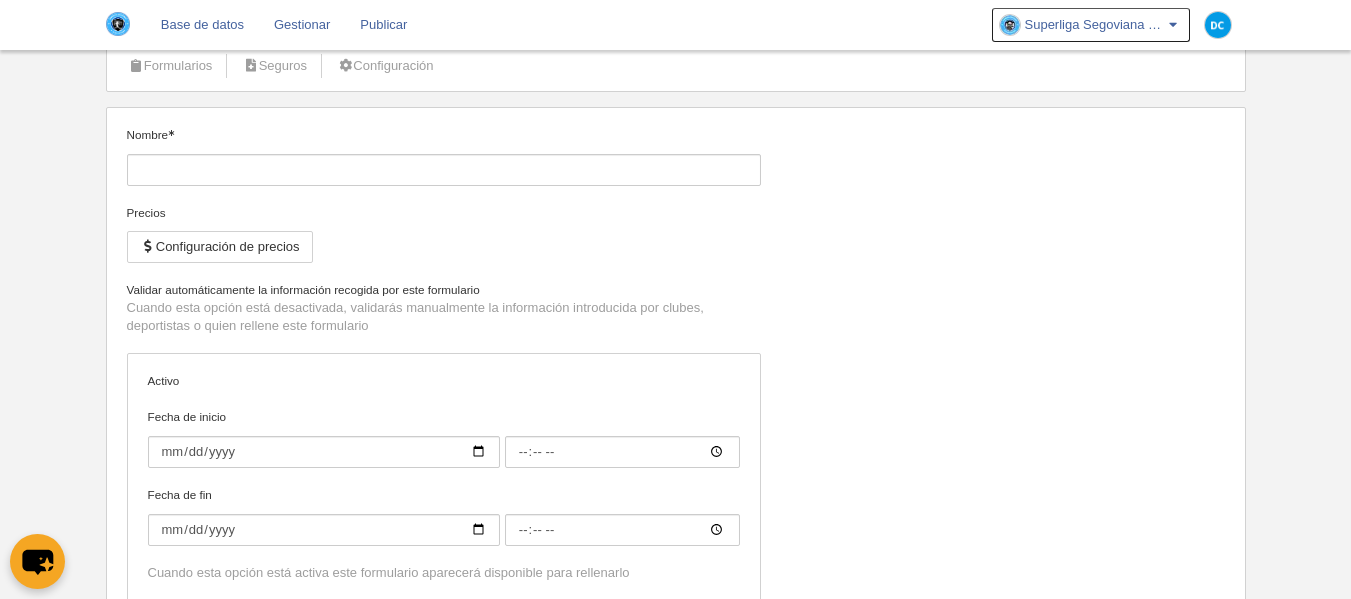 type on "Árbitro" 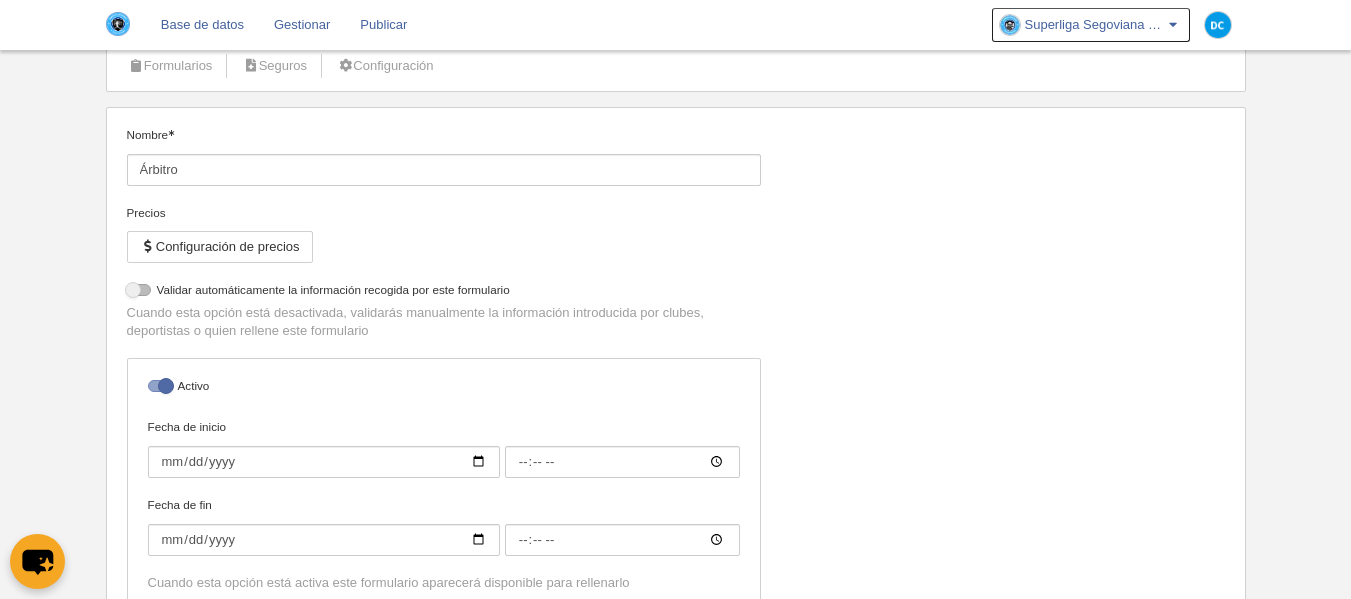 select on "selected" 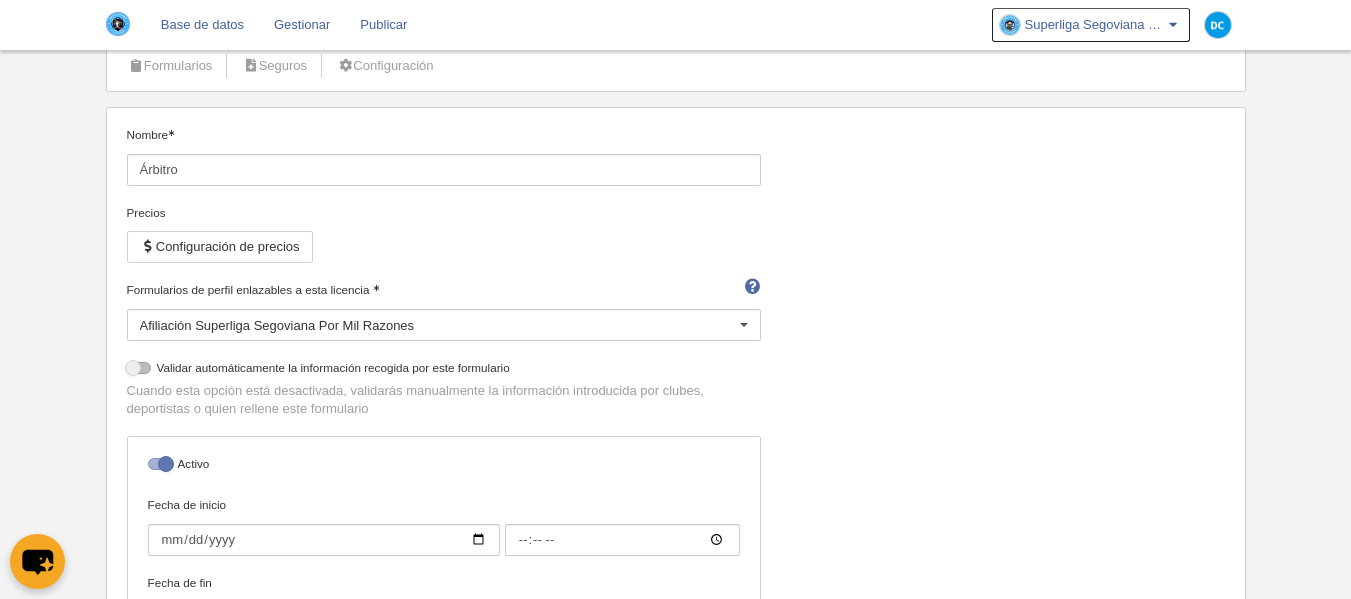 click at bounding box center (160, 464) 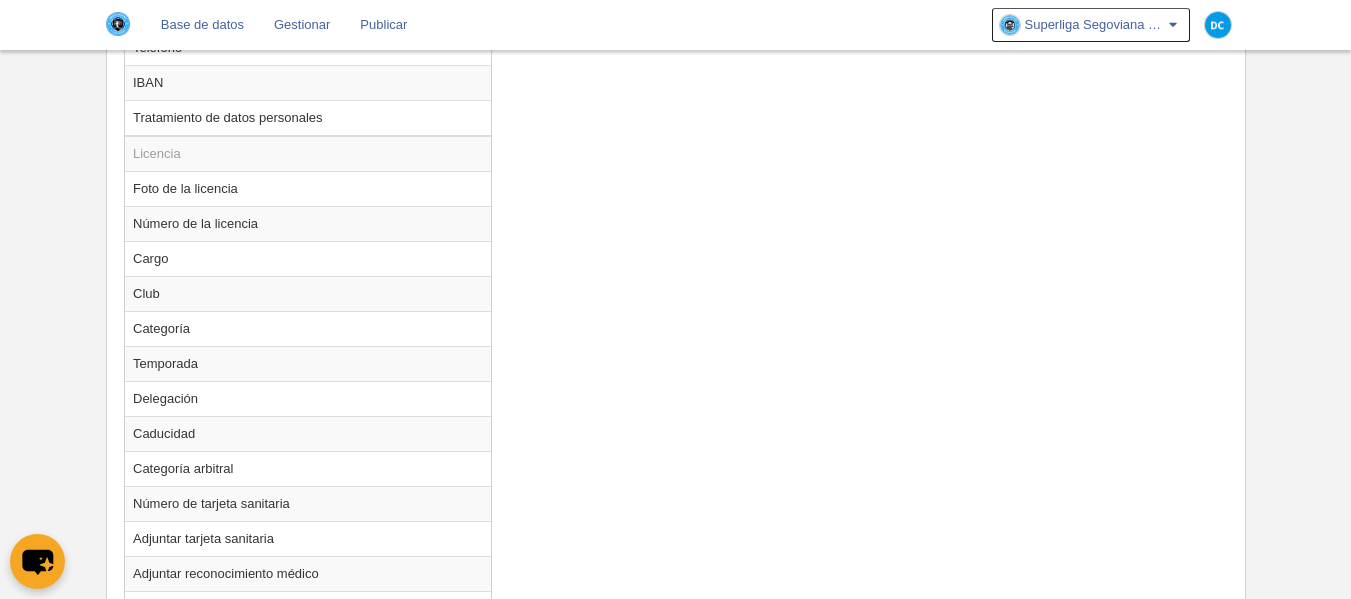 scroll, scrollTop: 1460, scrollLeft: 0, axis: vertical 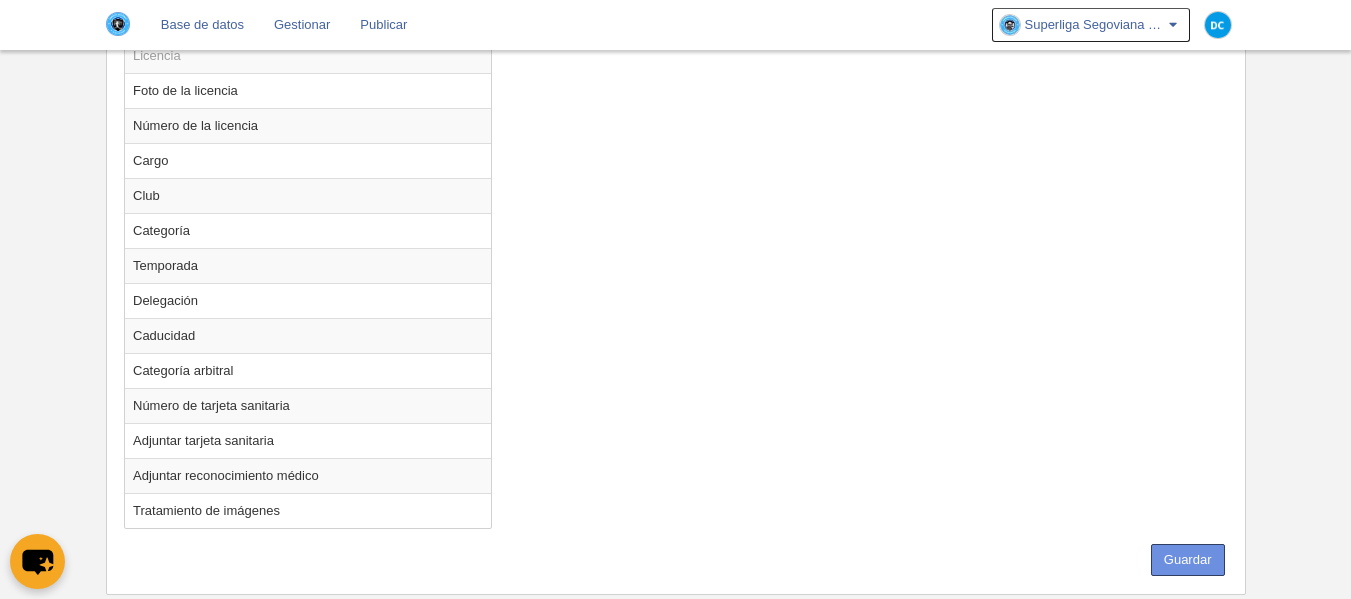 click on "Guardar" at bounding box center [1188, 560] 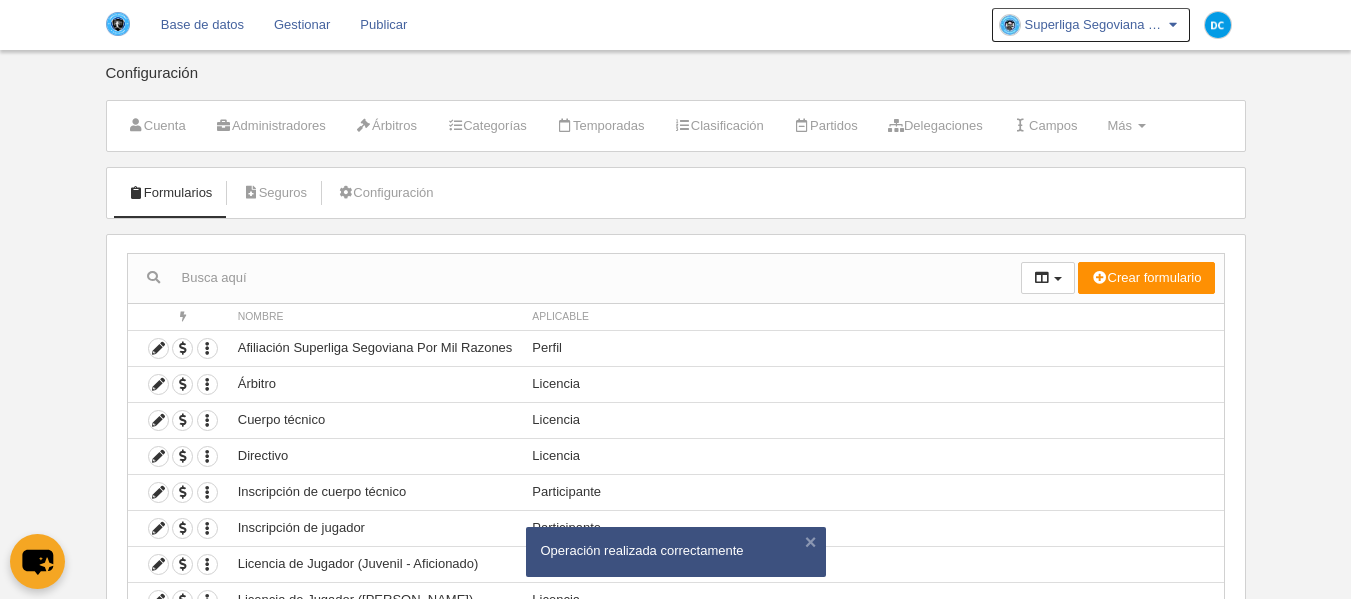 scroll, scrollTop: 127, scrollLeft: 0, axis: vertical 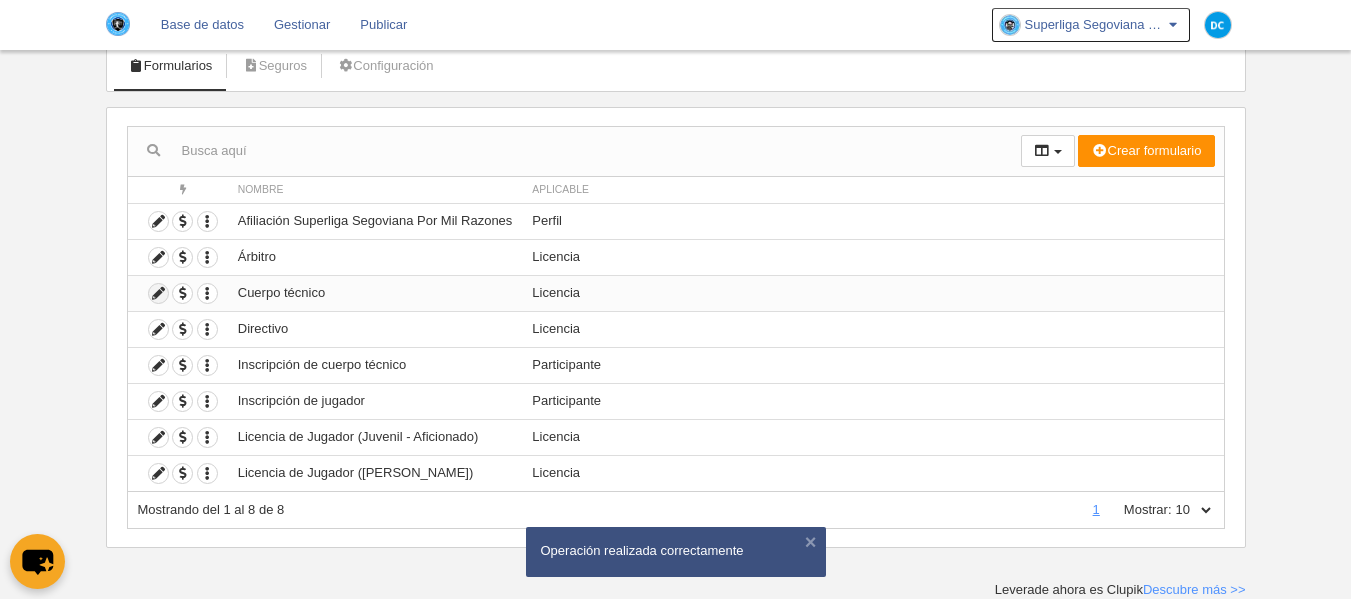 click at bounding box center (158, 293) 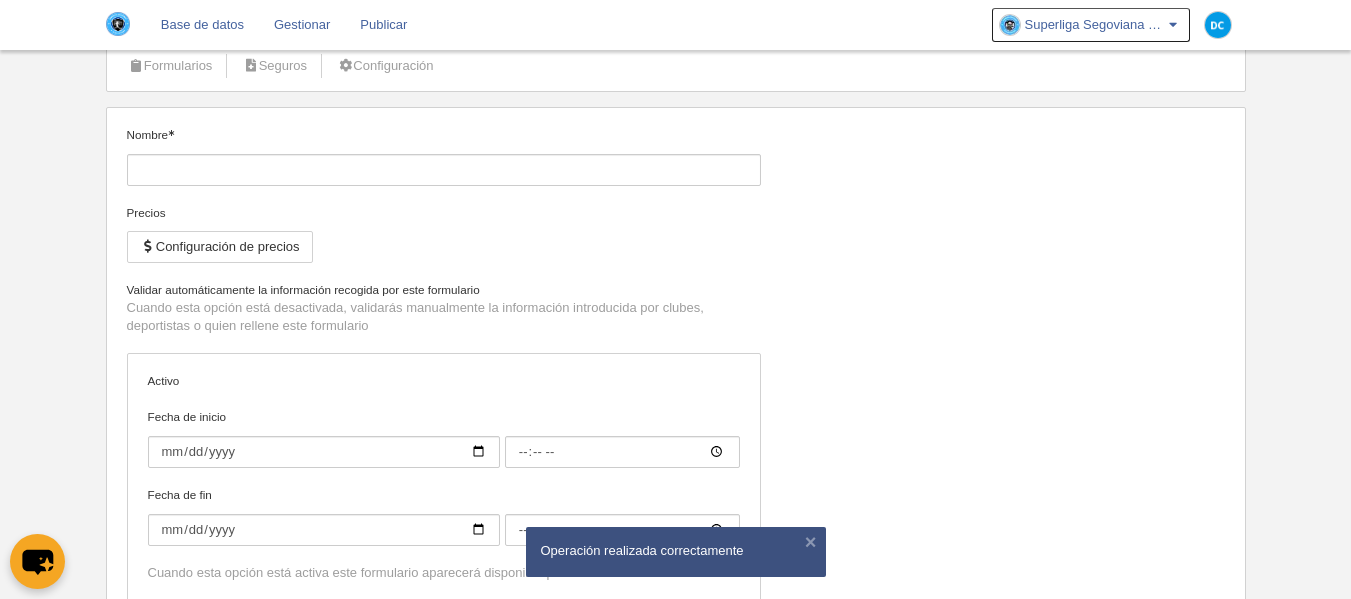 type on "Cuerpo técnico" 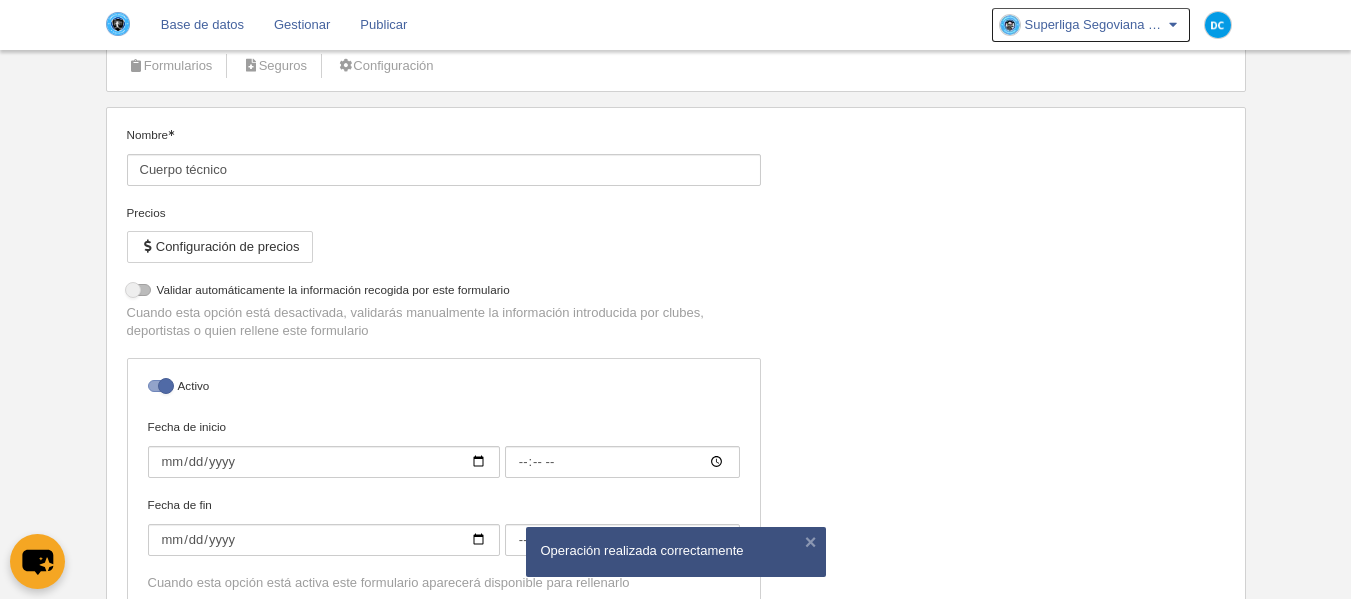 select on "selected" 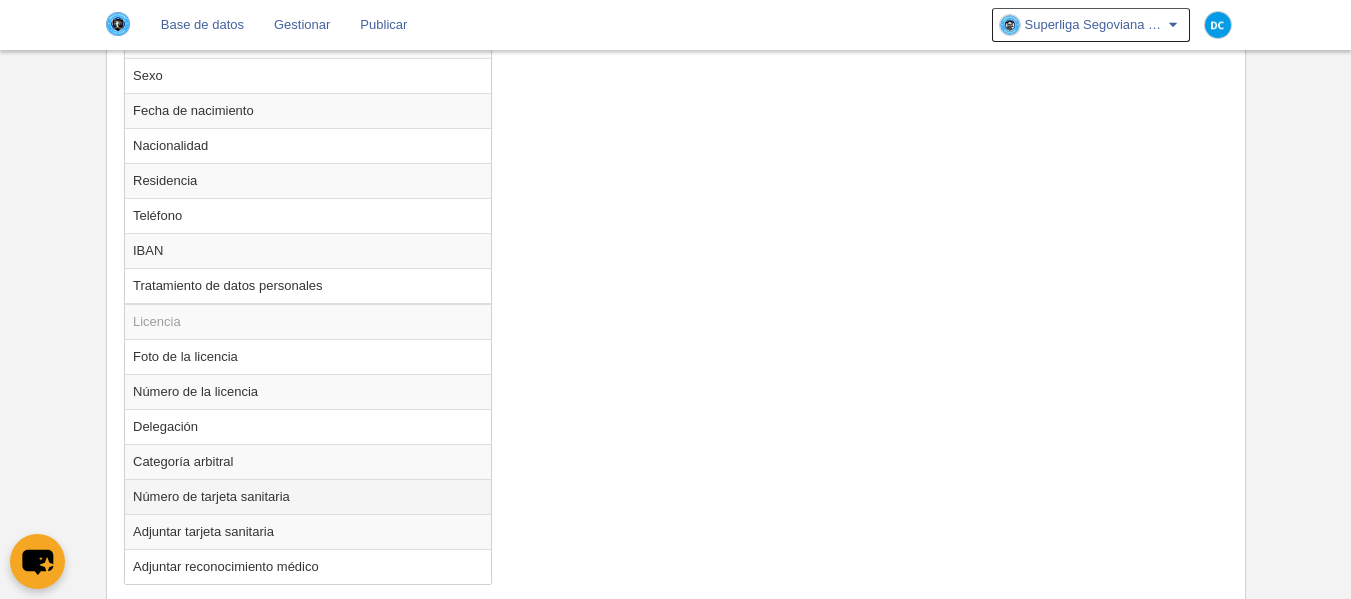 scroll, scrollTop: 1297, scrollLeft: 0, axis: vertical 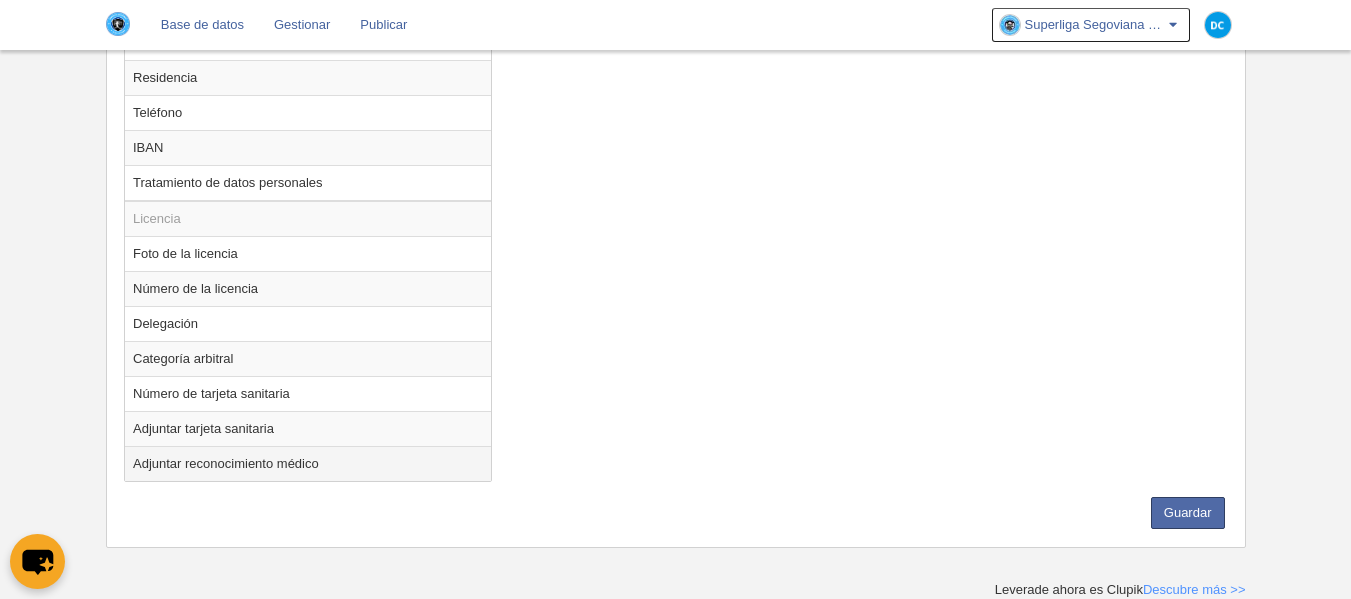 click on "Adjuntar reconocimiento médico" at bounding box center (308, 463) 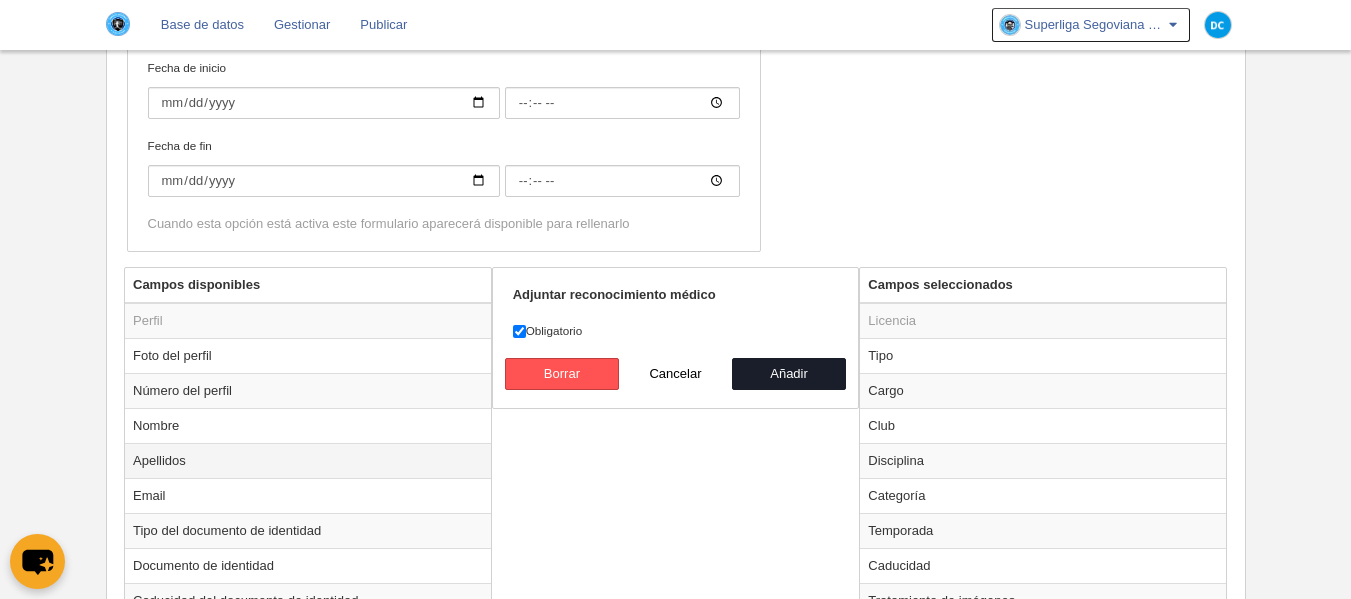 scroll, scrollTop: 630, scrollLeft: 0, axis: vertical 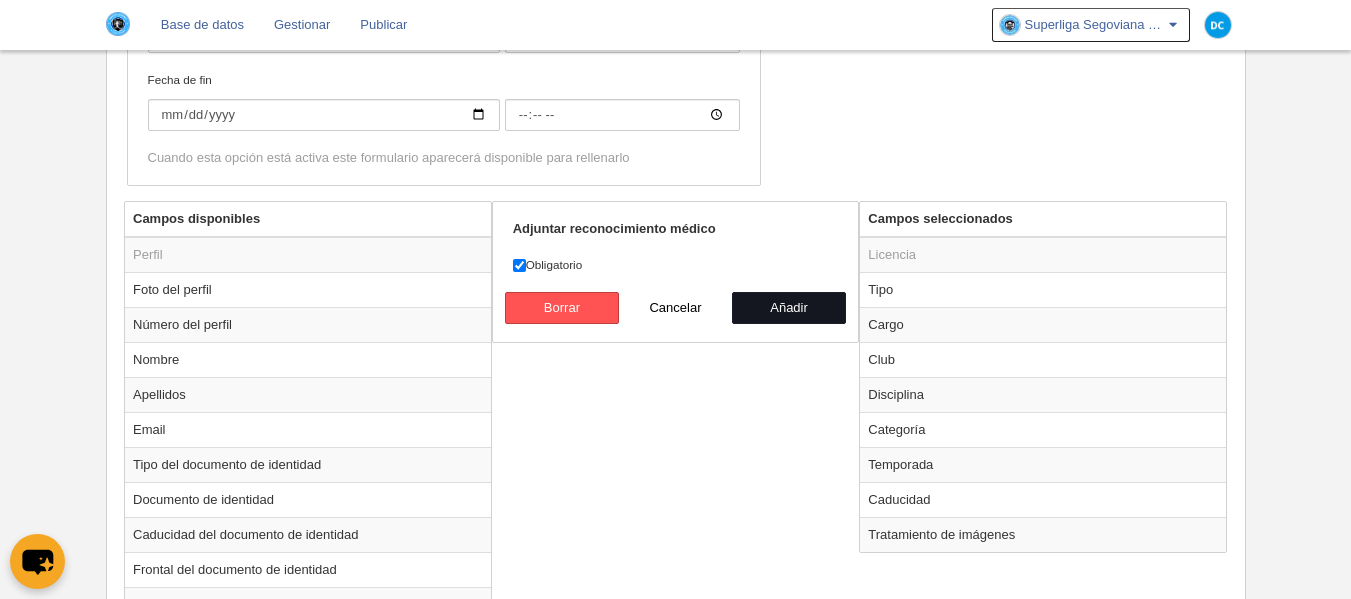 click on "Añadir" at bounding box center (789, 308) 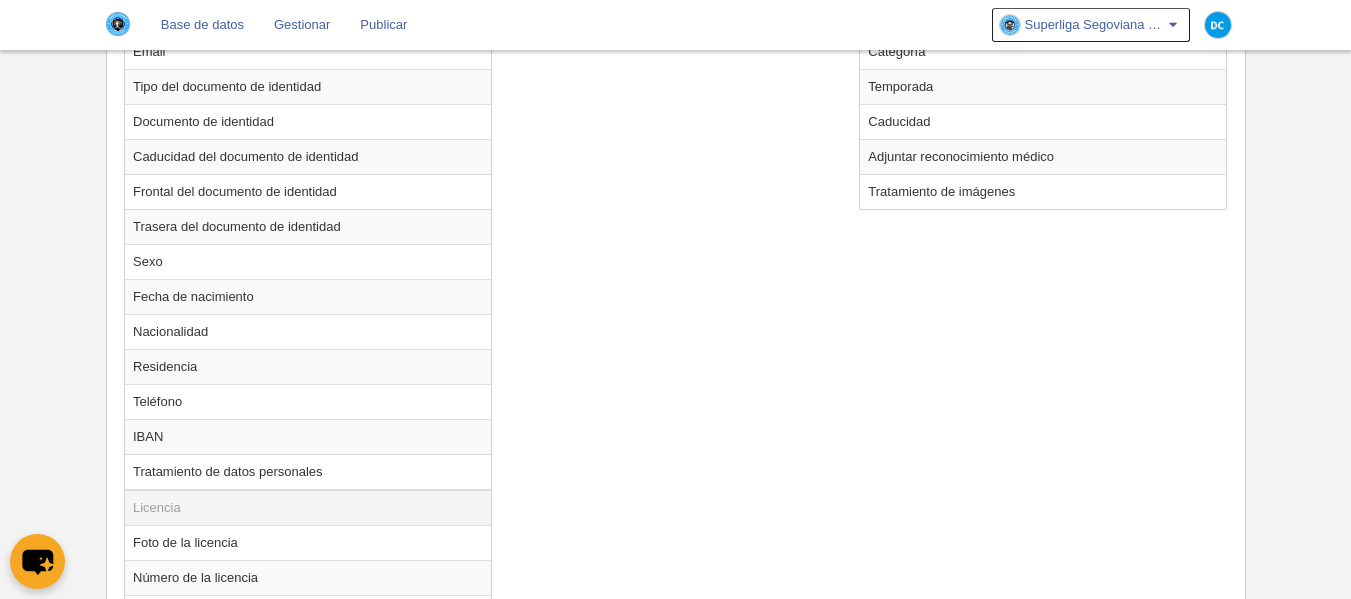 scroll, scrollTop: 1164, scrollLeft: 0, axis: vertical 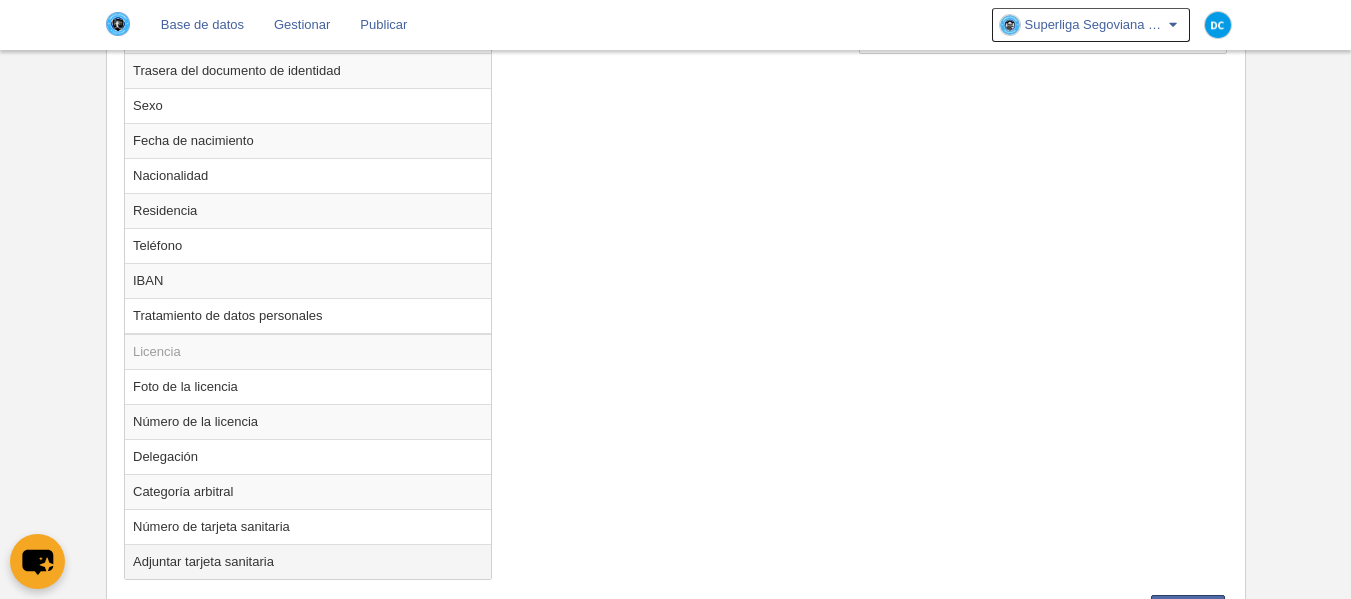 click on "Adjuntar tarjeta sanitaria" at bounding box center (308, 561) 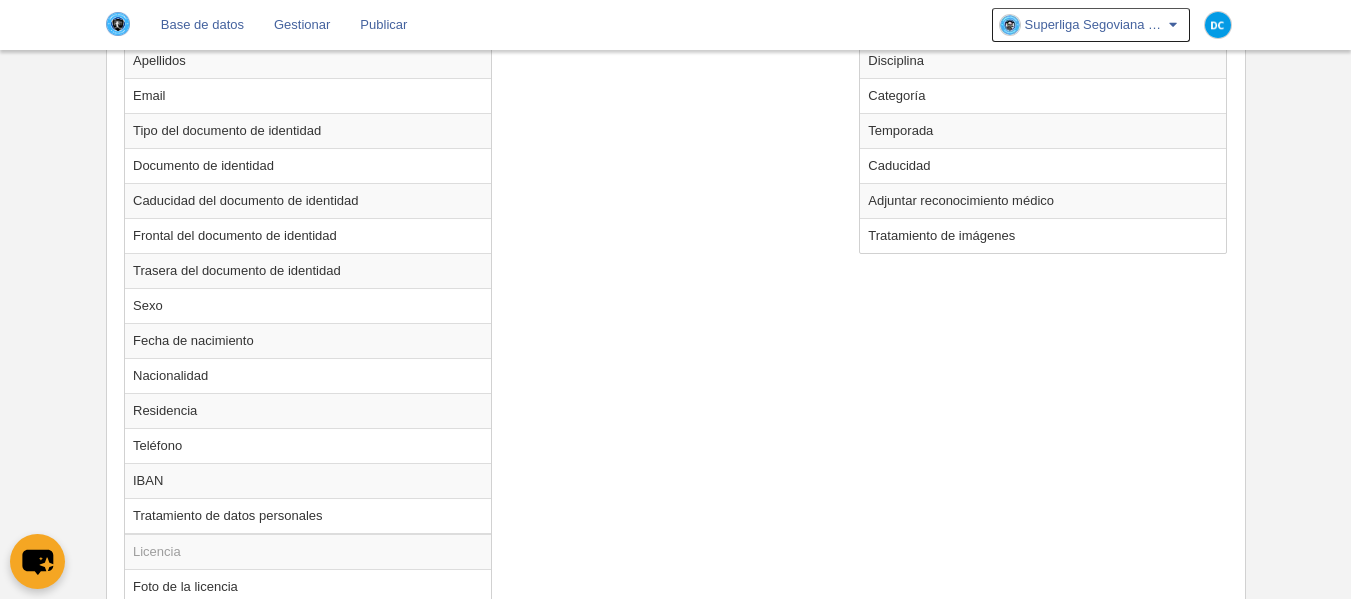 scroll, scrollTop: 764, scrollLeft: 0, axis: vertical 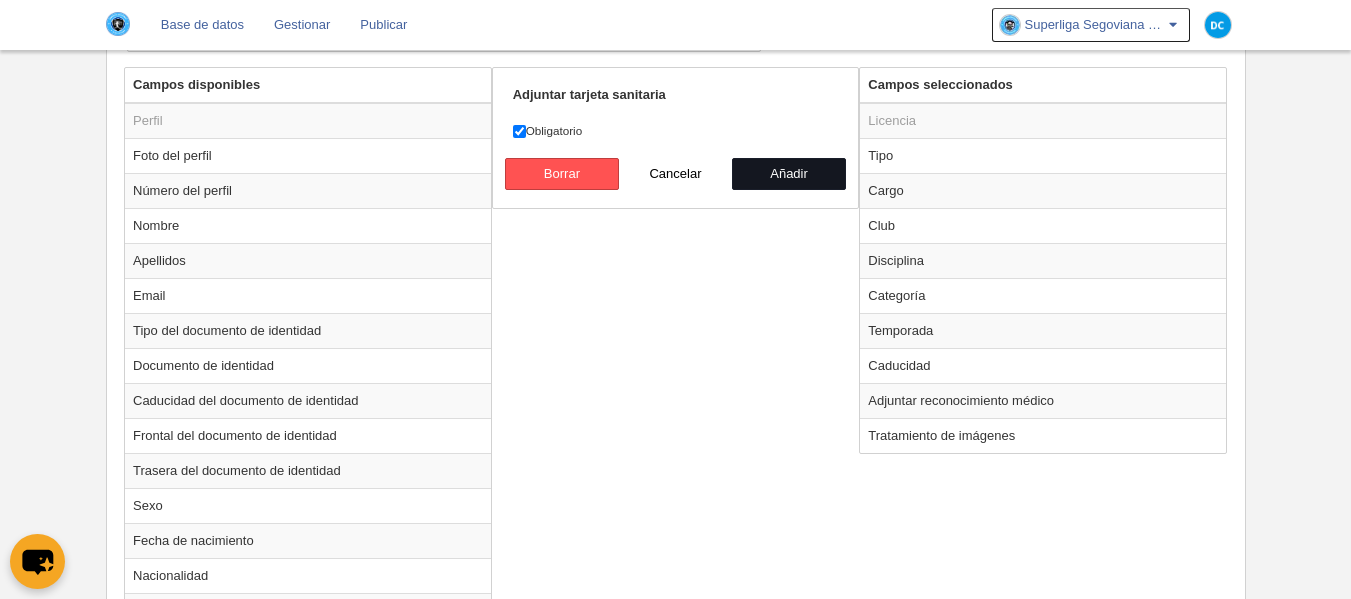 click on "Añadir" at bounding box center [789, 174] 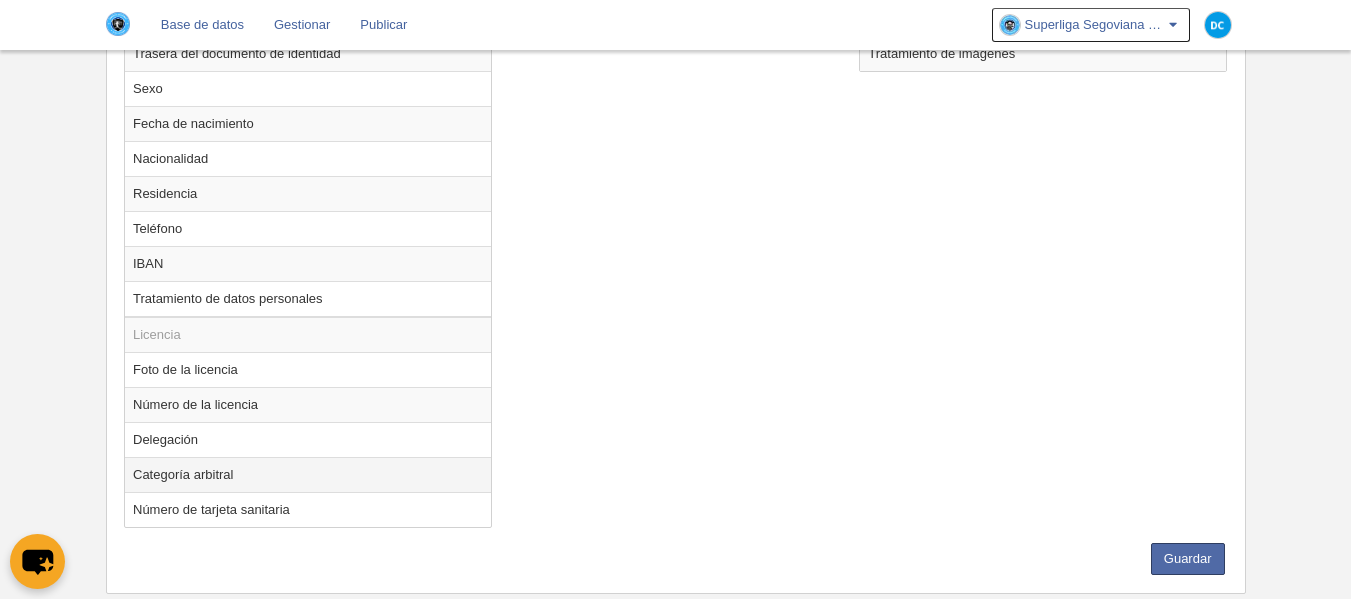 scroll, scrollTop: 1227, scrollLeft: 0, axis: vertical 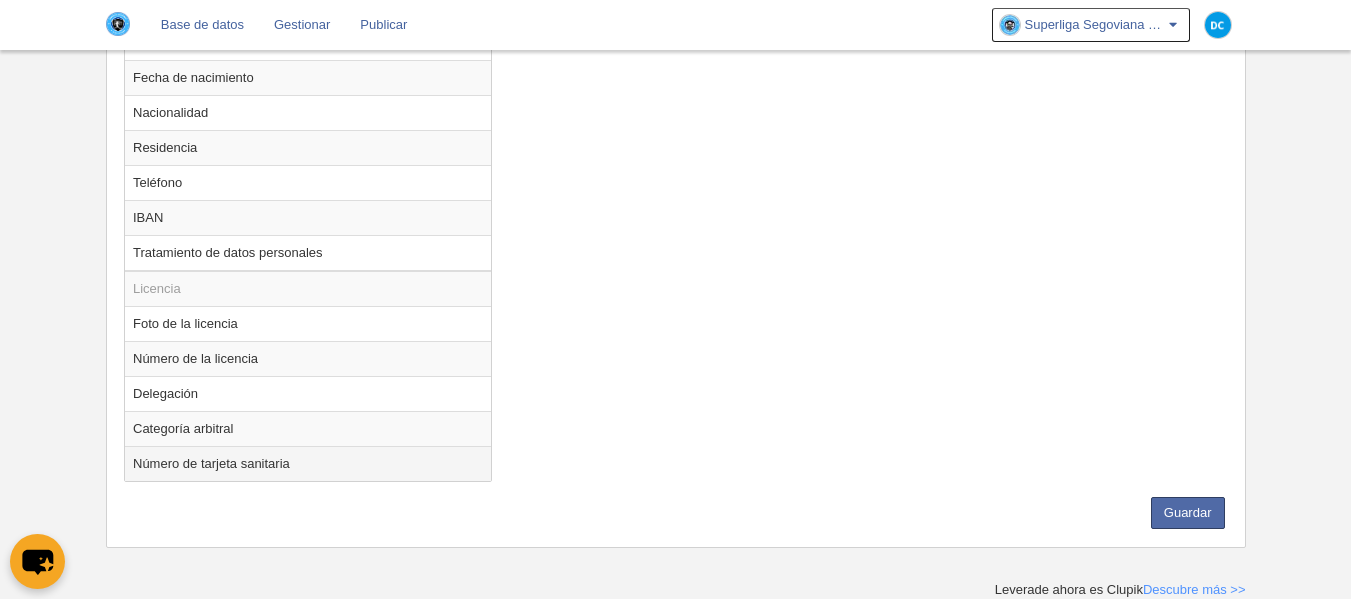 click on "Número de tarjeta sanitaria" at bounding box center (308, 463) 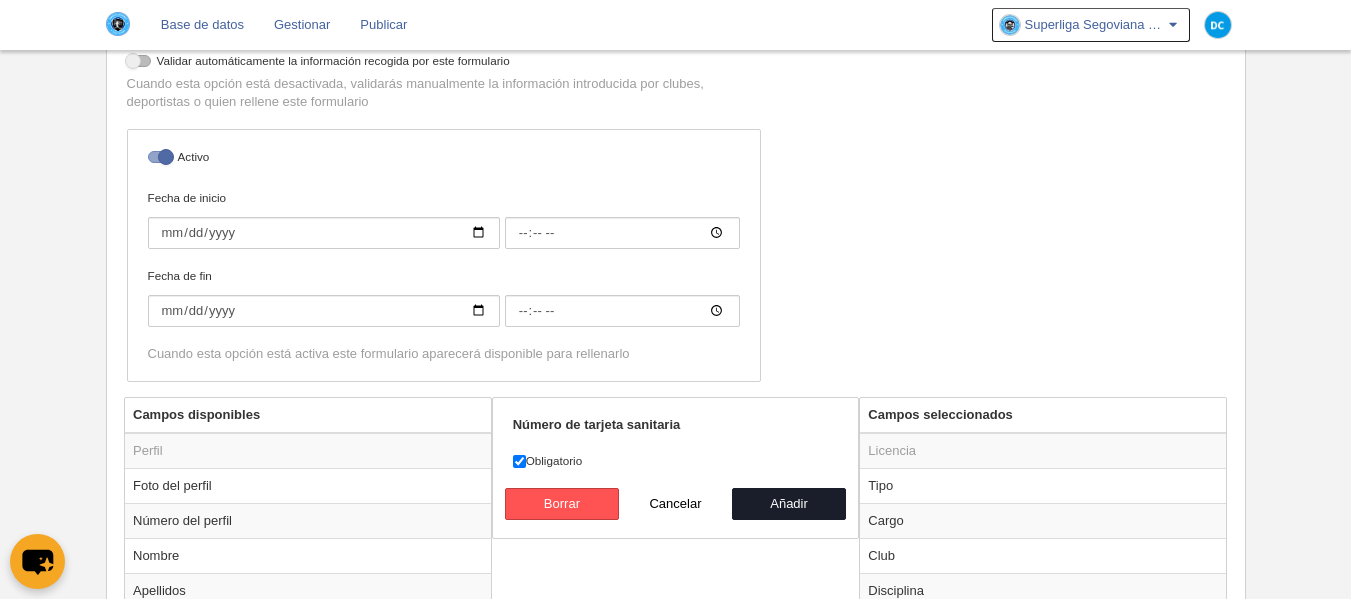 scroll, scrollTop: 427, scrollLeft: 0, axis: vertical 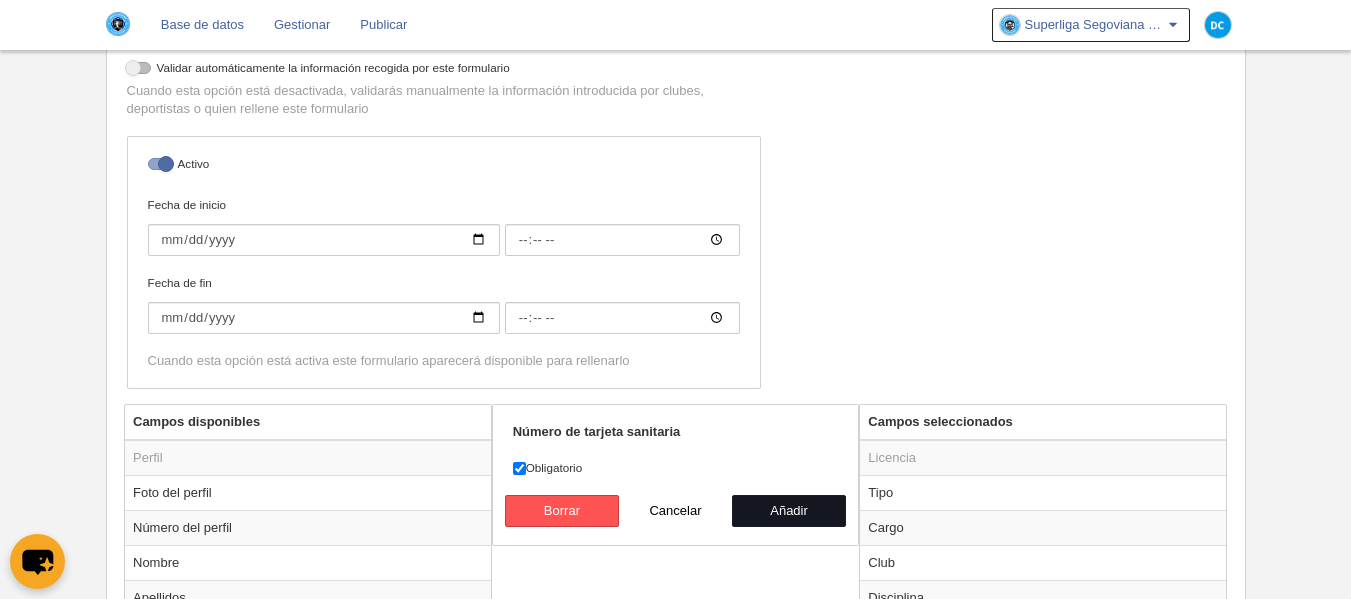 click on "Añadir" at bounding box center [789, 511] 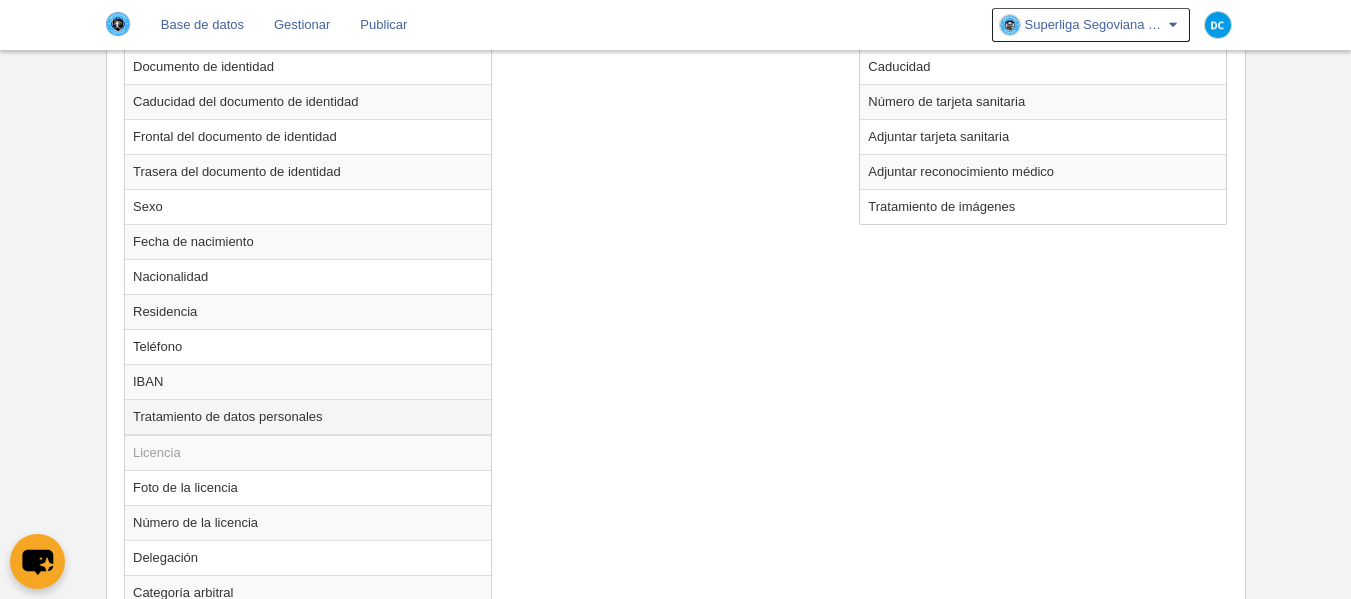 scroll, scrollTop: 1192, scrollLeft: 0, axis: vertical 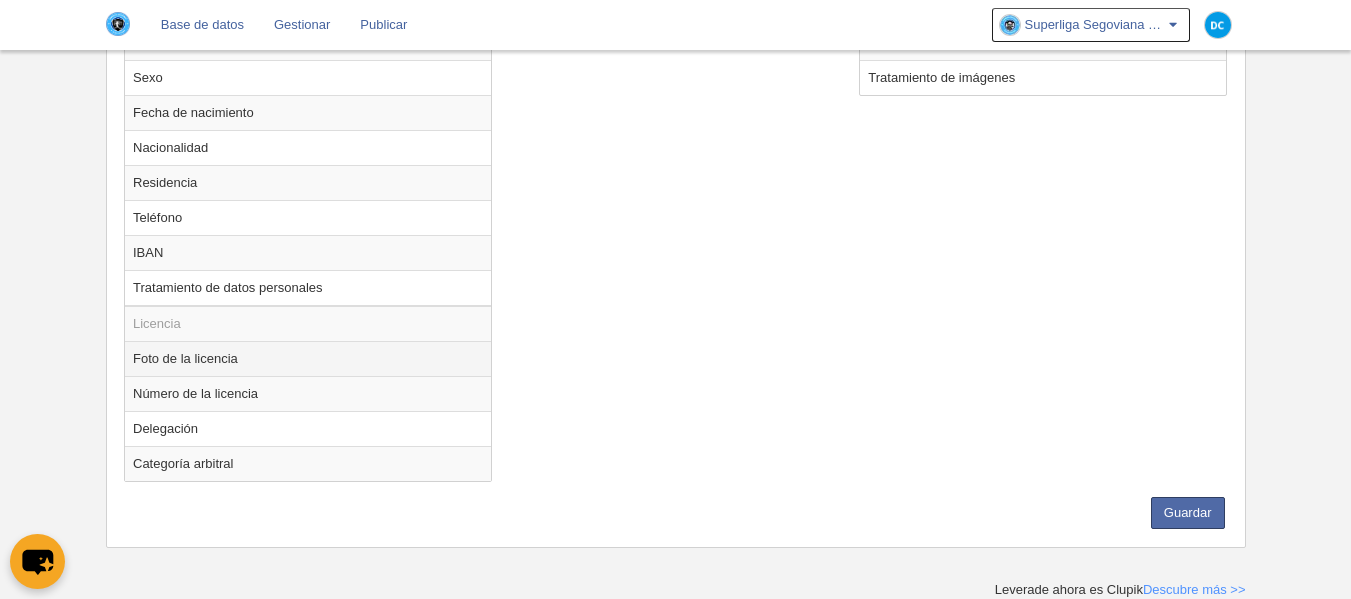 click on "Foto de la licencia" at bounding box center [308, 358] 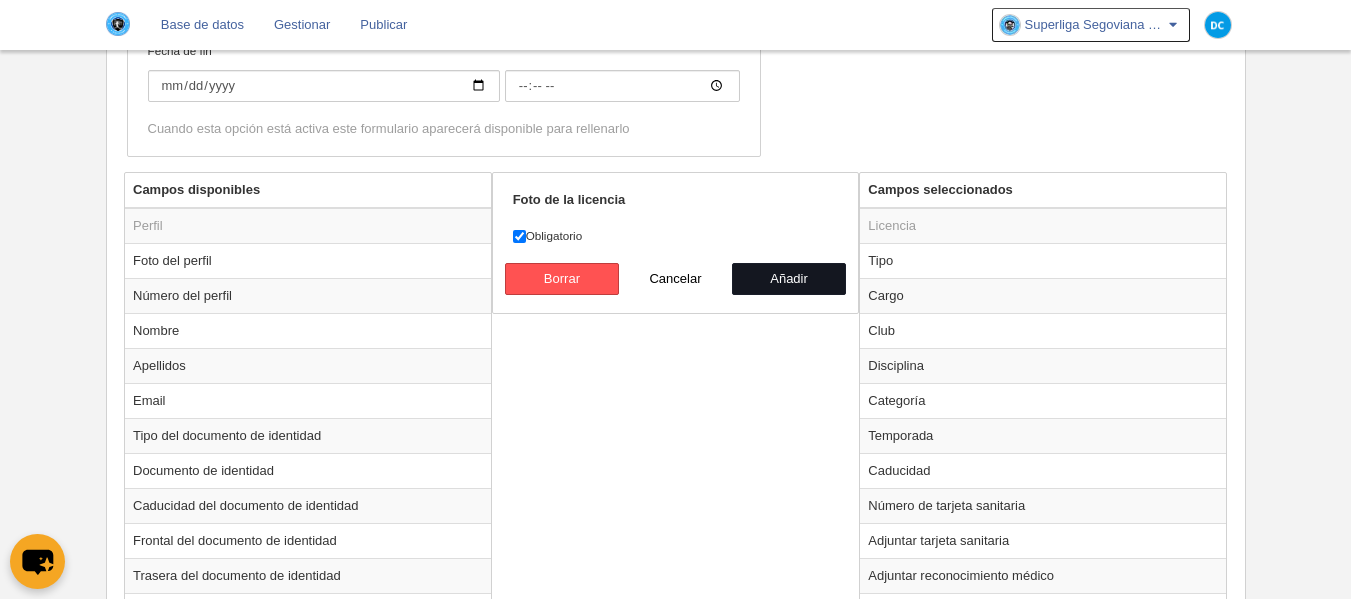 click on "Añadir" at bounding box center (789, 279) 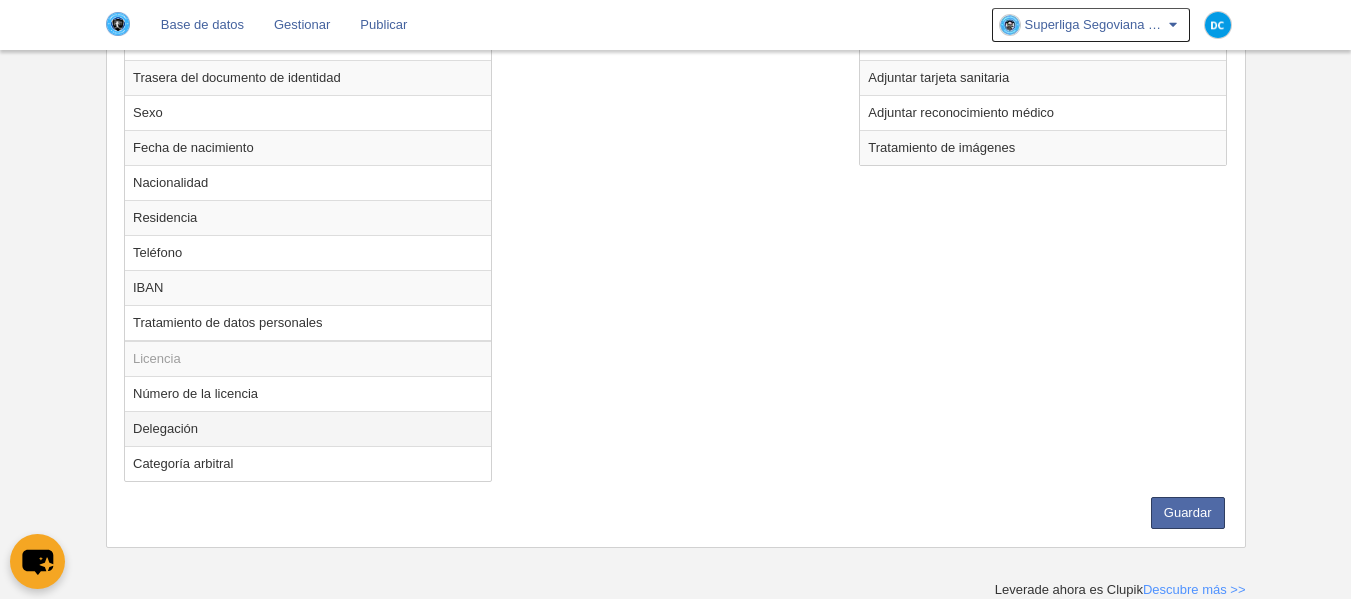 scroll, scrollTop: 1024, scrollLeft: 0, axis: vertical 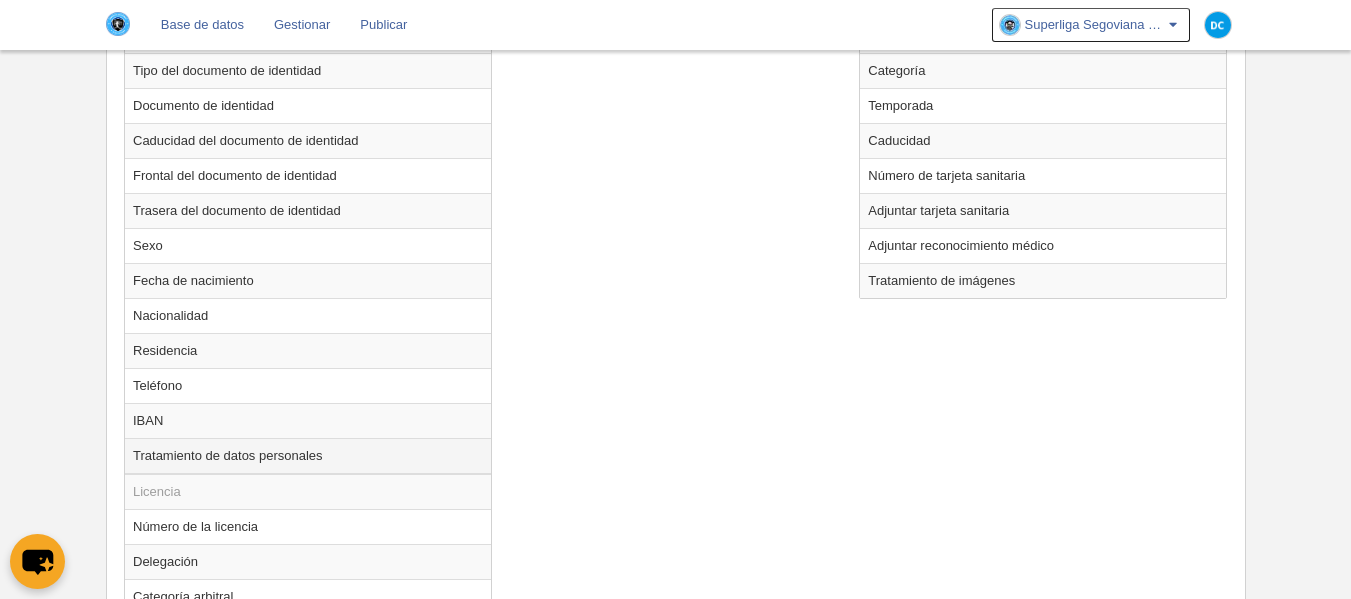 click on "Tratamiento de datos personales" at bounding box center [308, 456] 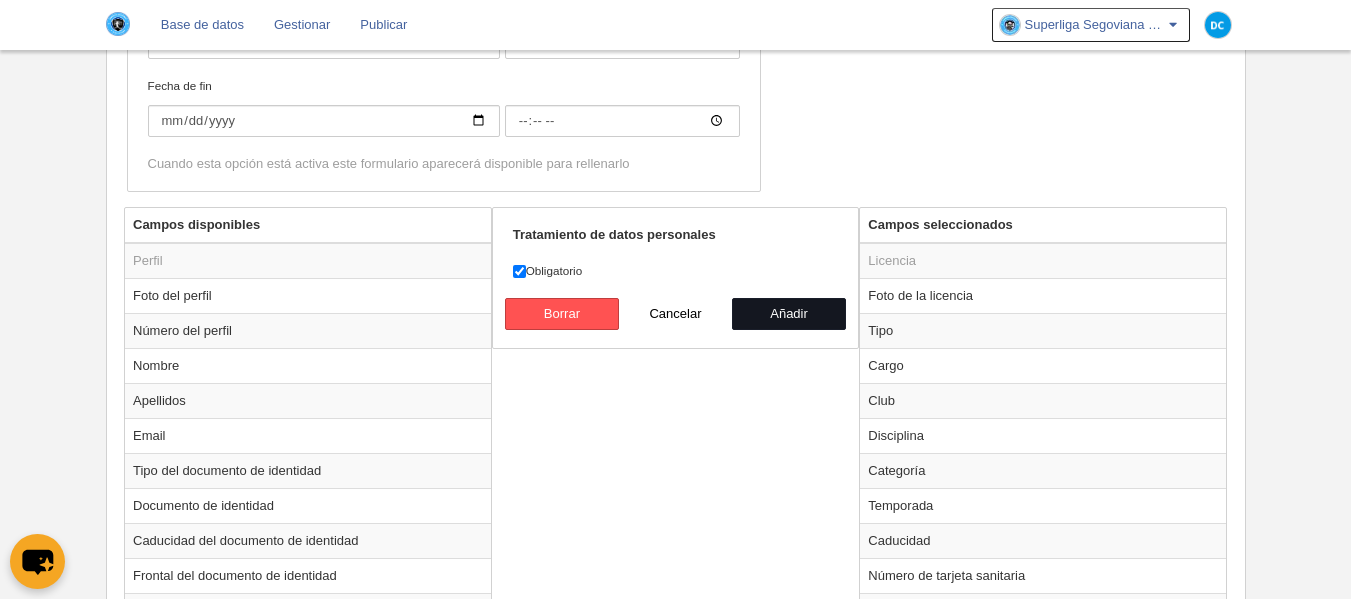 click on "Añadir" at bounding box center (789, 314) 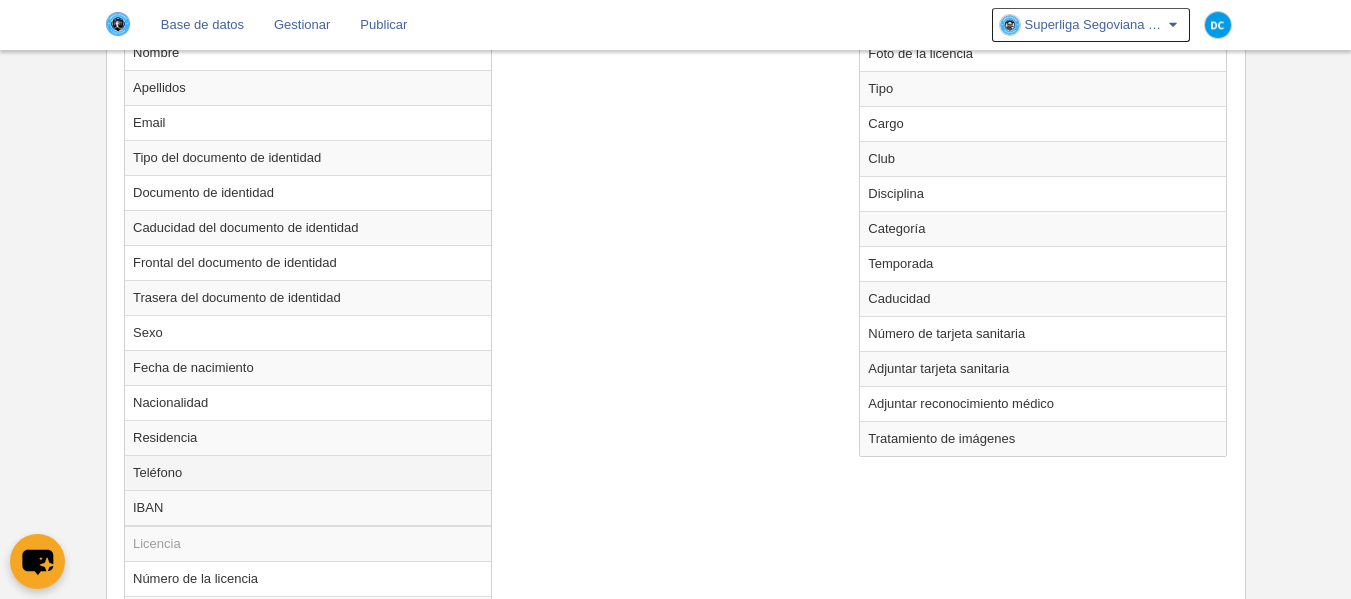 scroll, scrollTop: 1024, scrollLeft: 0, axis: vertical 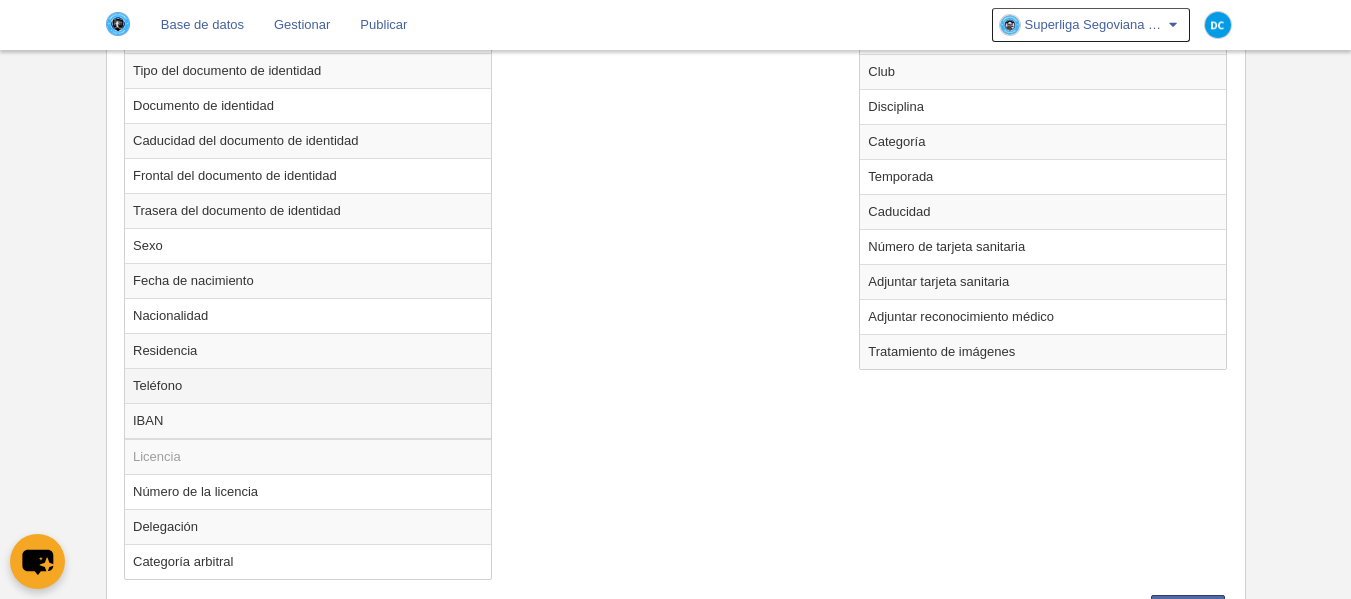 click on "Teléfono" at bounding box center (308, 385) 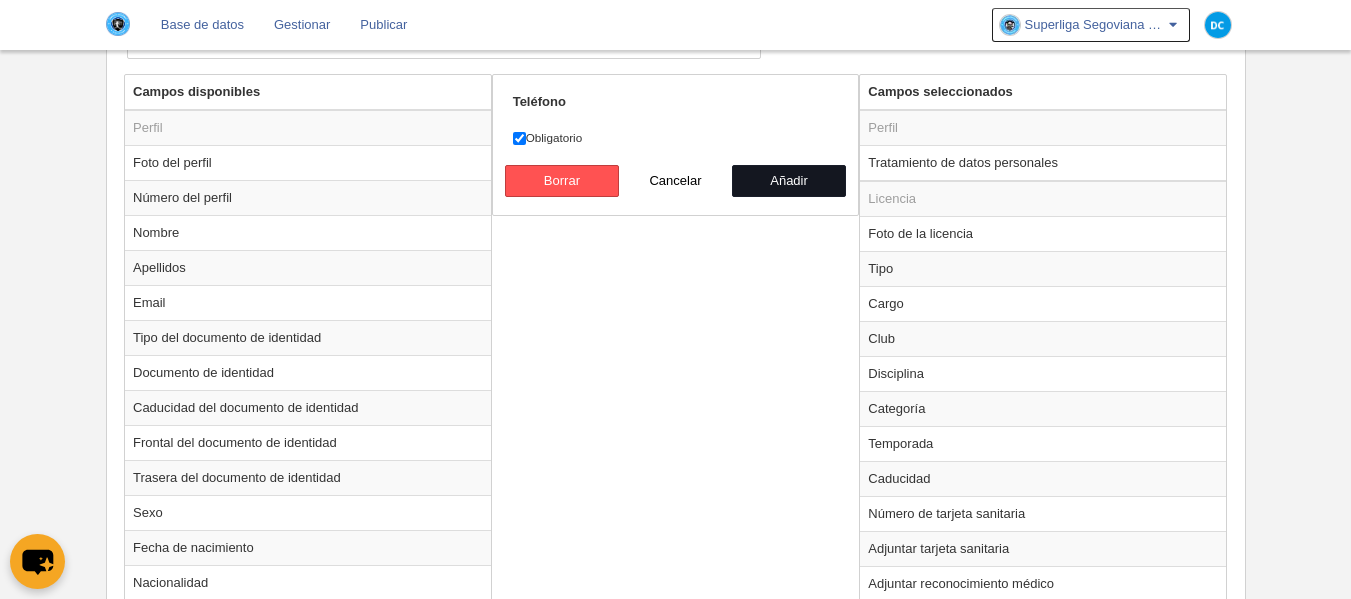 click on "Añadir" at bounding box center (789, 181) 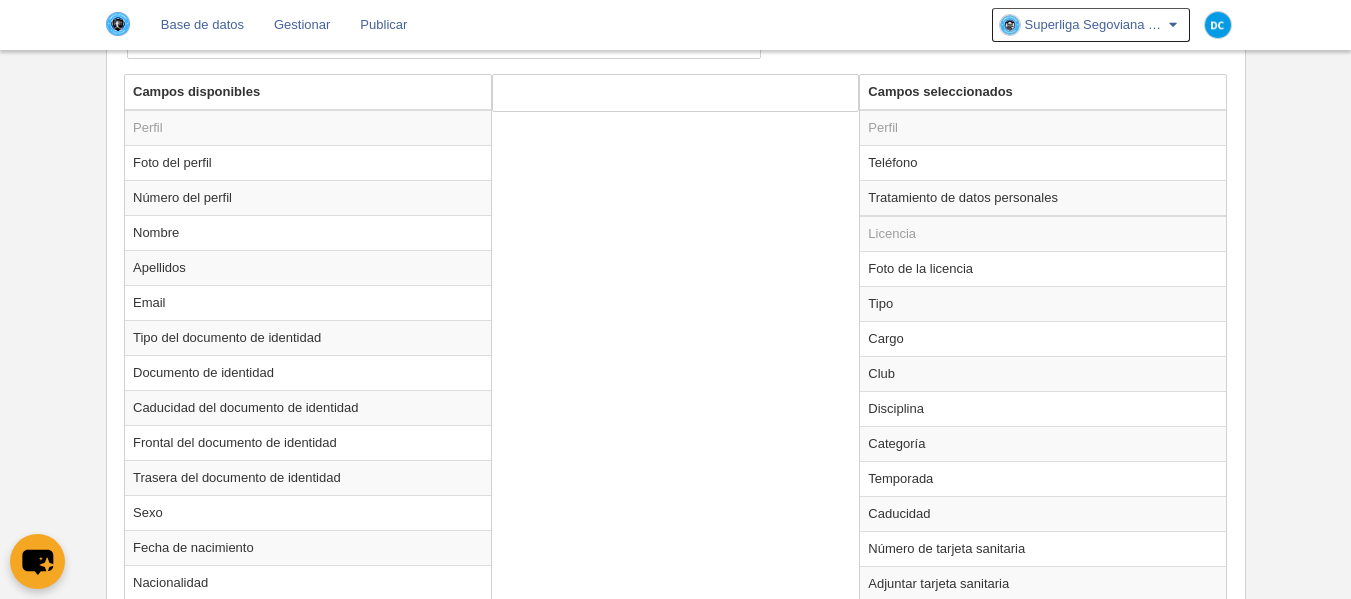 scroll, scrollTop: 1024, scrollLeft: 0, axis: vertical 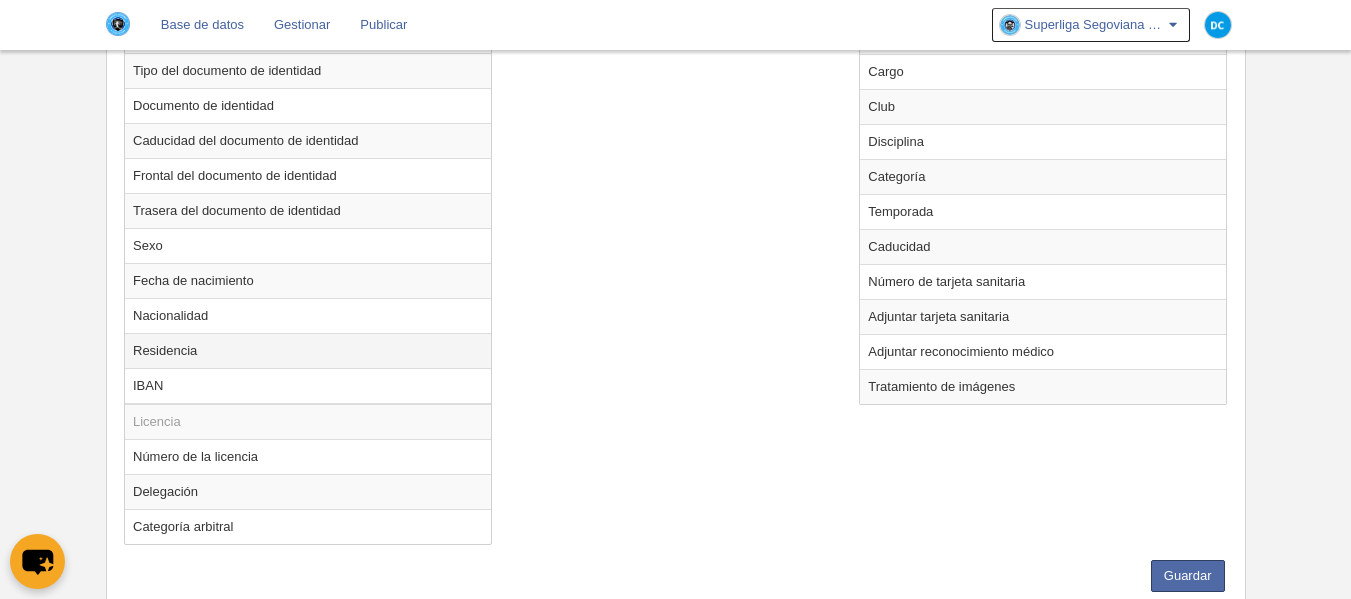 click on "Residencia" at bounding box center [308, 350] 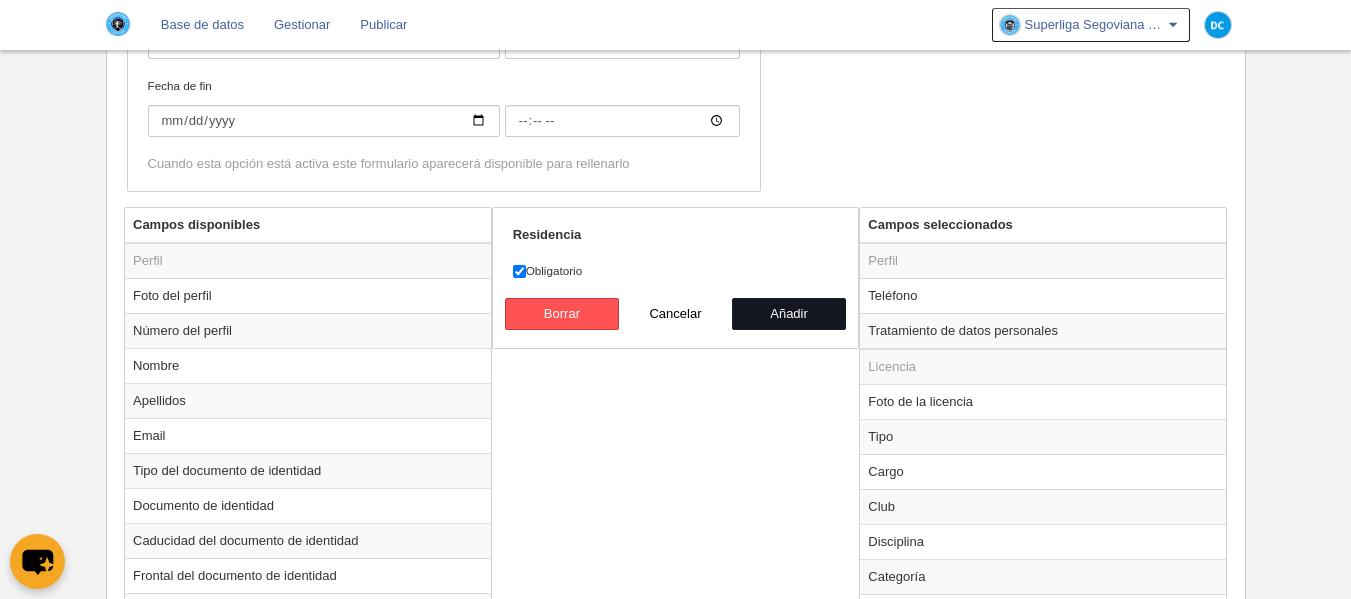 click on "Añadir" at bounding box center (789, 314) 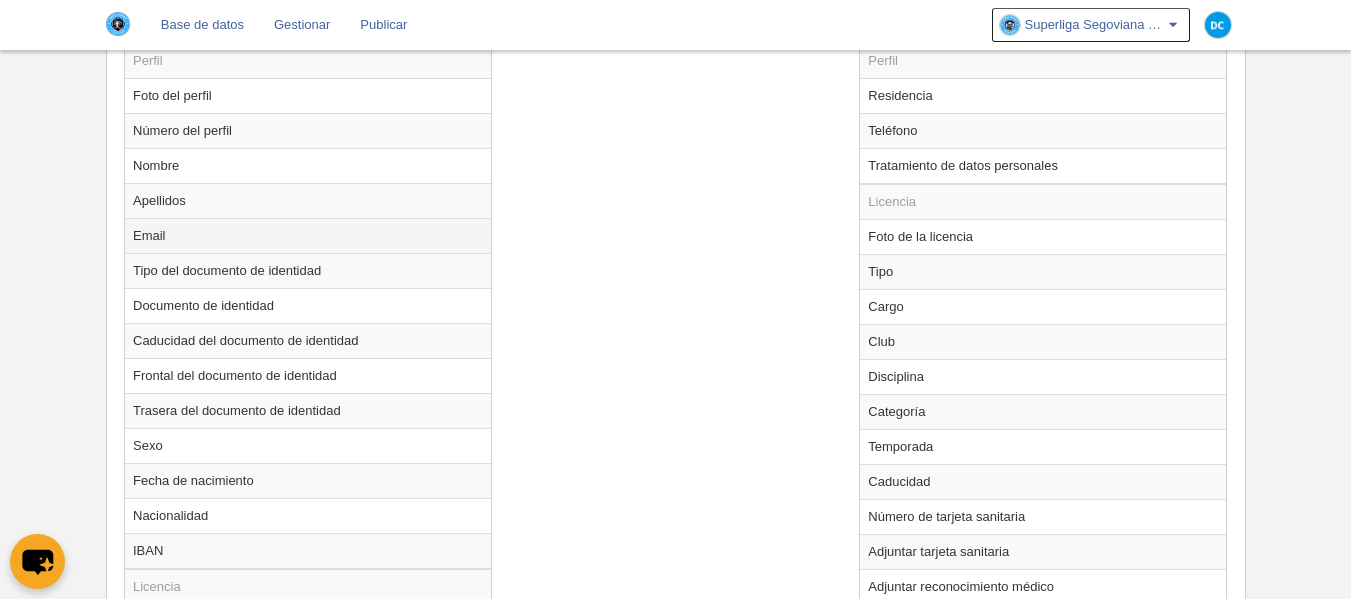 scroll, scrollTop: 1024, scrollLeft: 0, axis: vertical 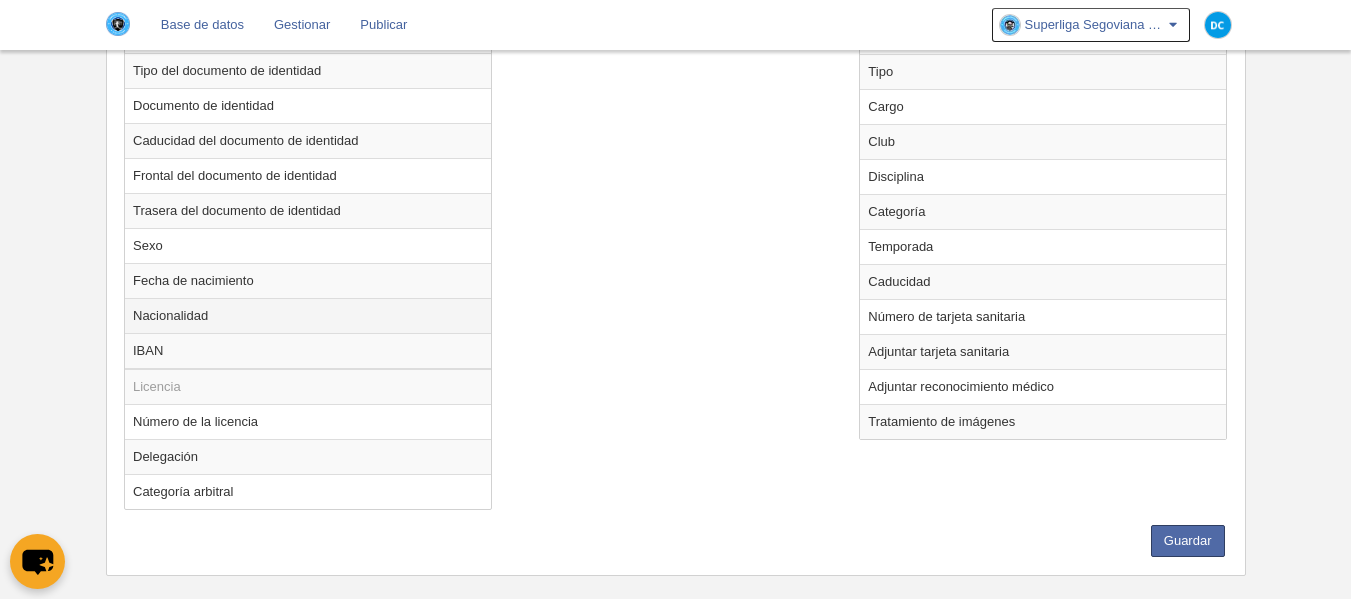 click on "Nacionalidad" at bounding box center (308, 315) 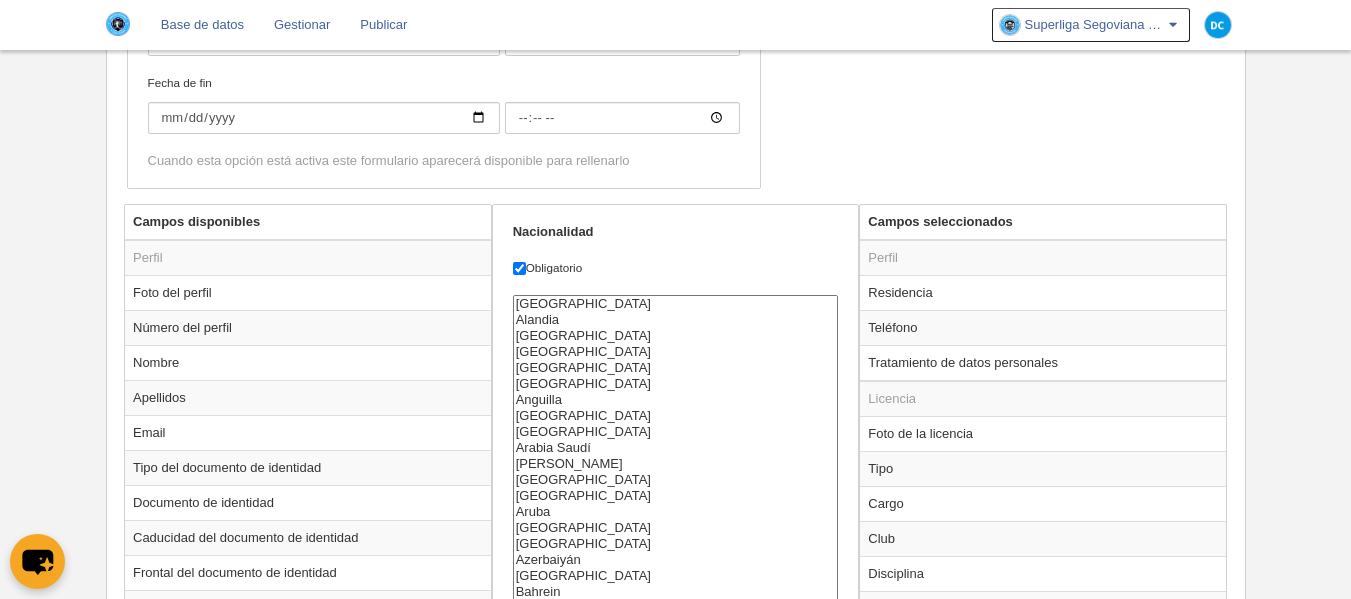 scroll, scrollTop: 624, scrollLeft: 0, axis: vertical 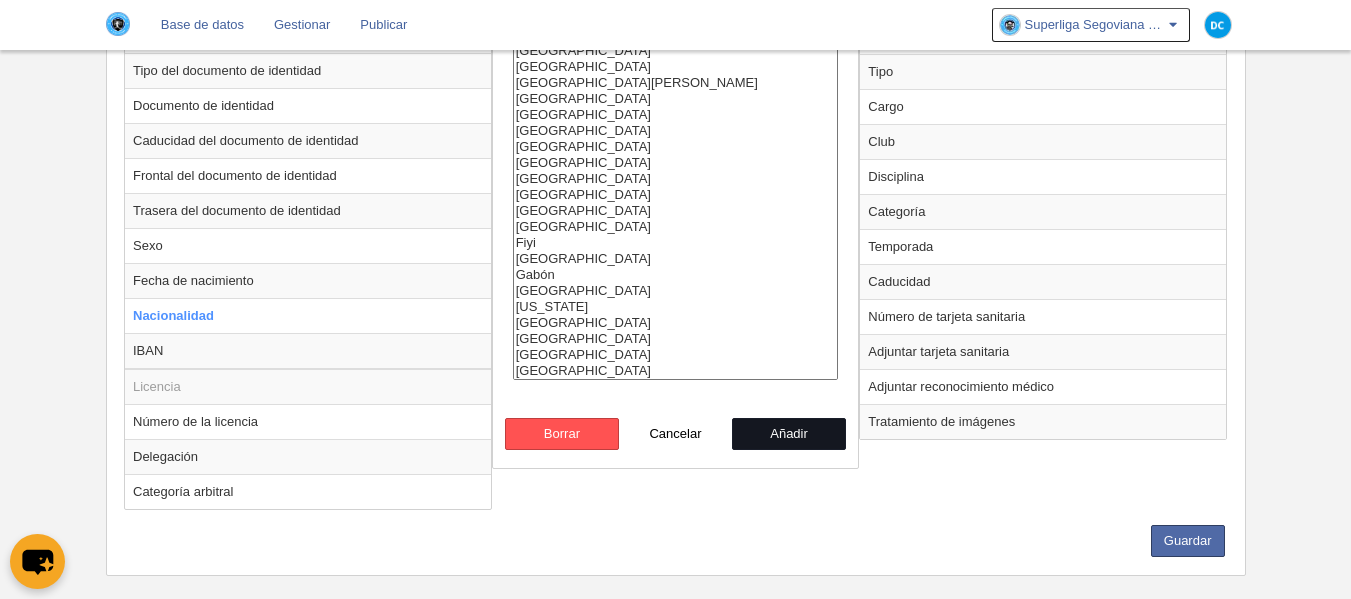 click on "Añadir" at bounding box center [789, 434] 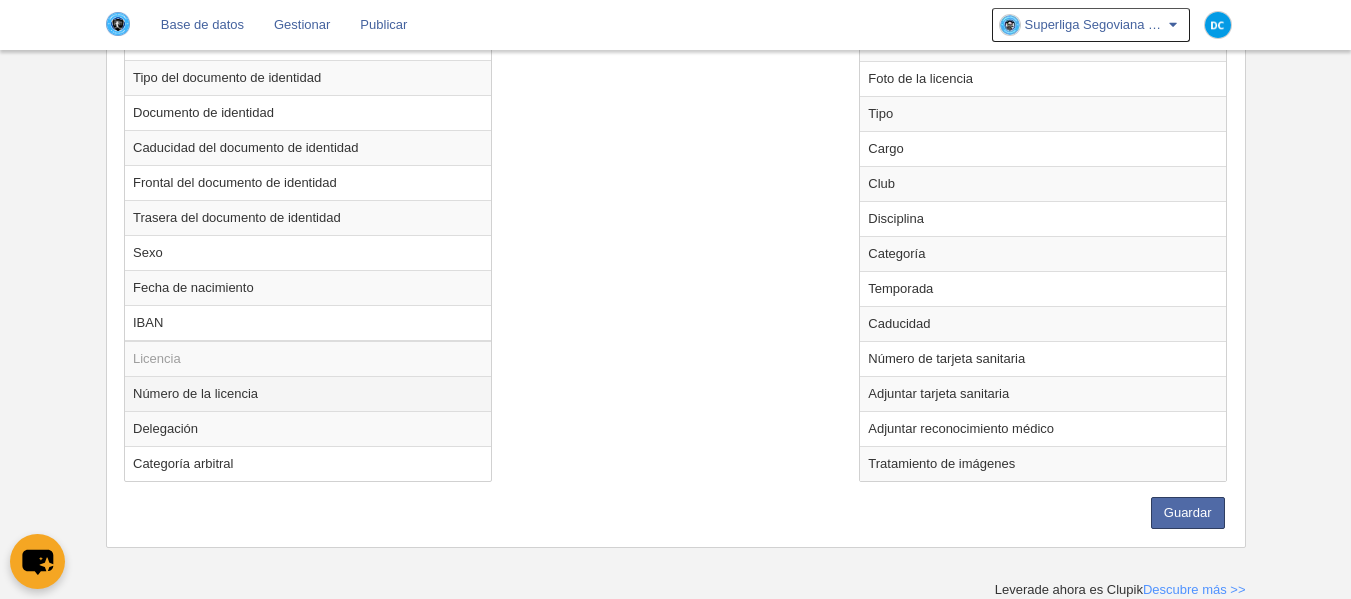 scroll, scrollTop: 1017, scrollLeft: 0, axis: vertical 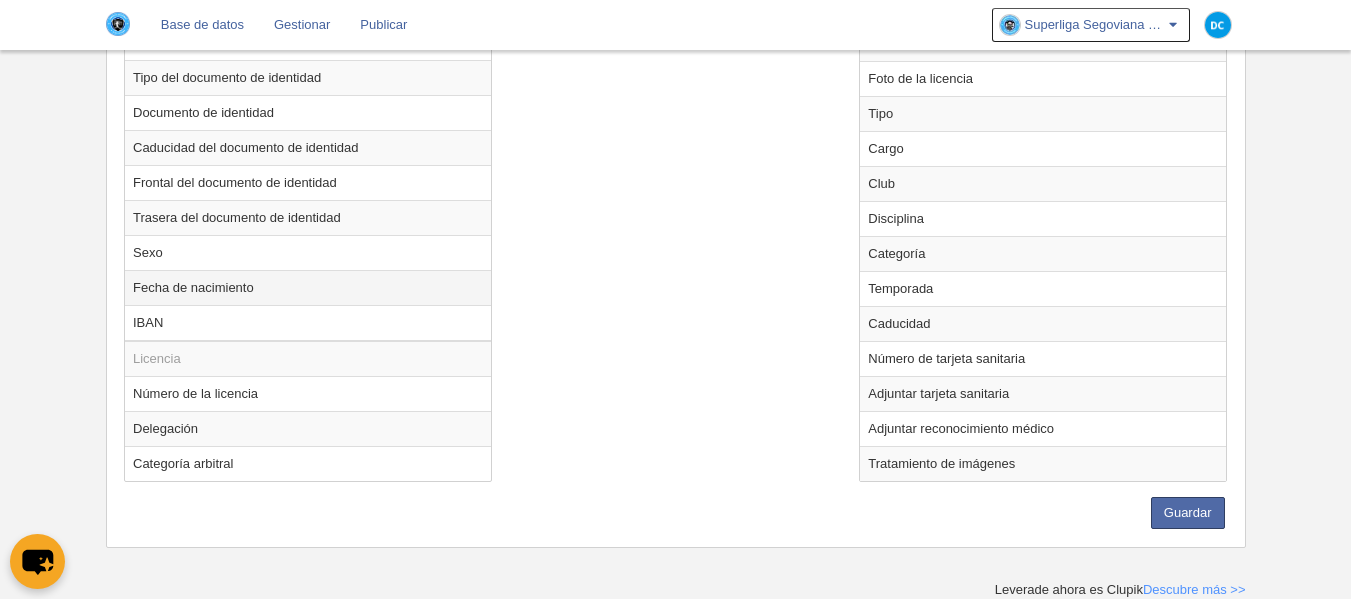 click on "Fecha de nacimiento" at bounding box center [308, 287] 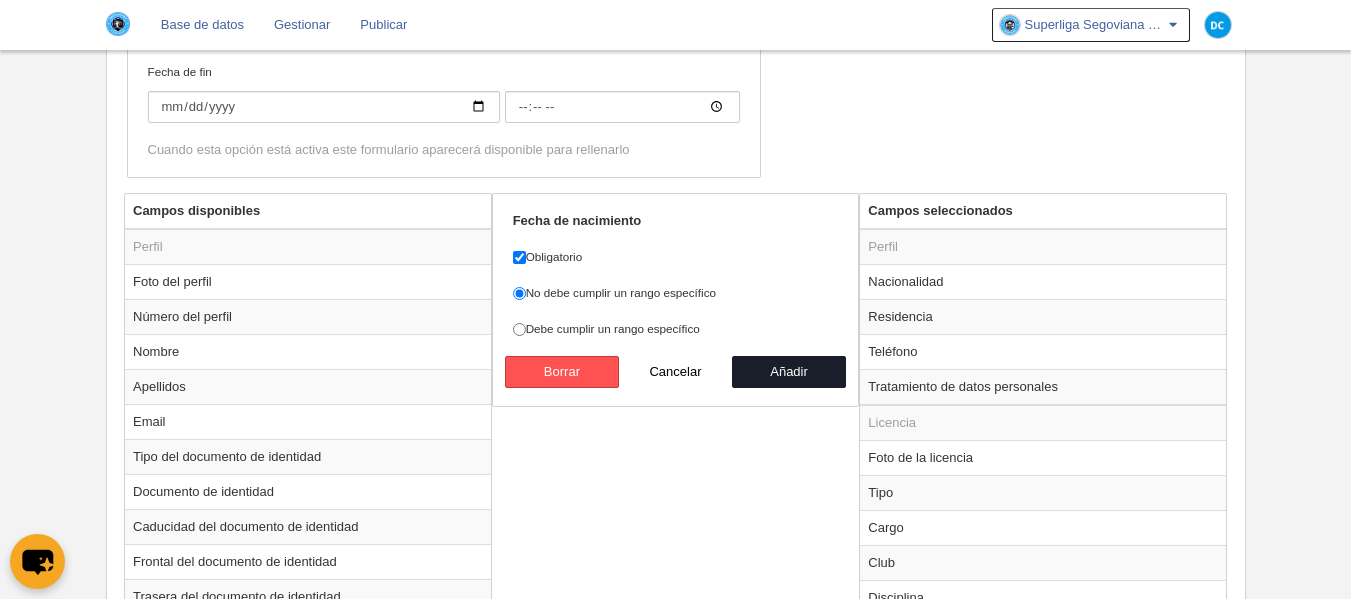 scroll, scrollTop: 617, scrollLeft: 0, axis: vertical 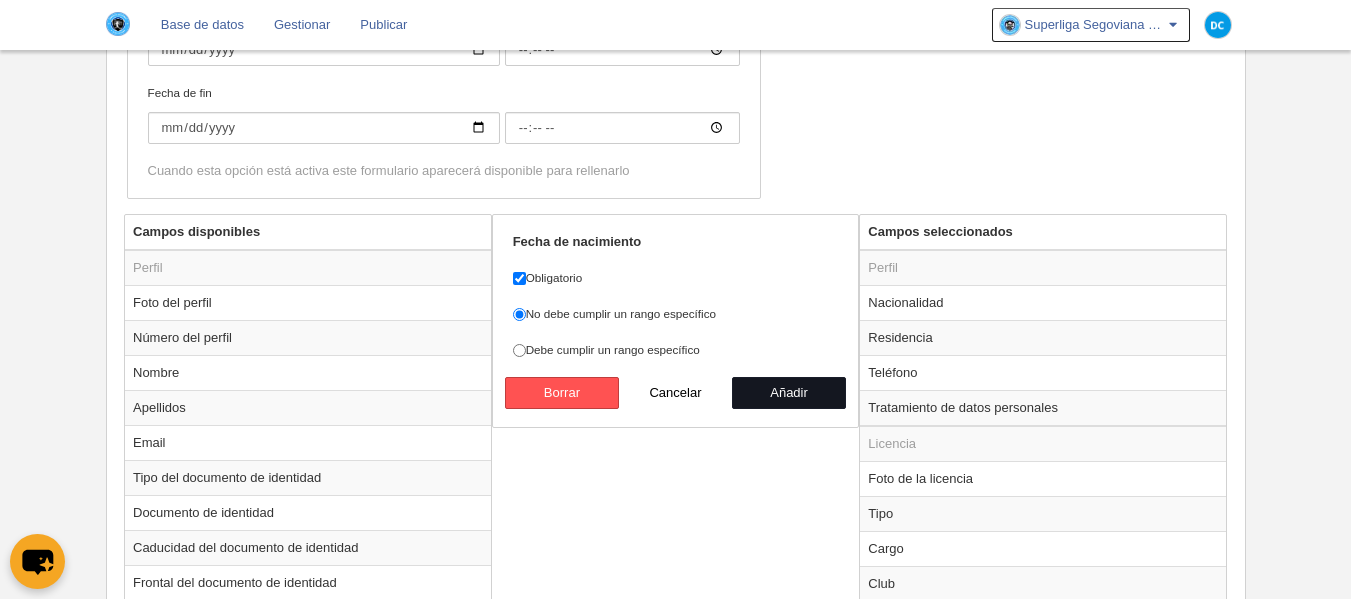 drag, startPoint x: 801, startPoint y: 398, endPoint x: 525, endPoint y: 431, distance: 277.96582 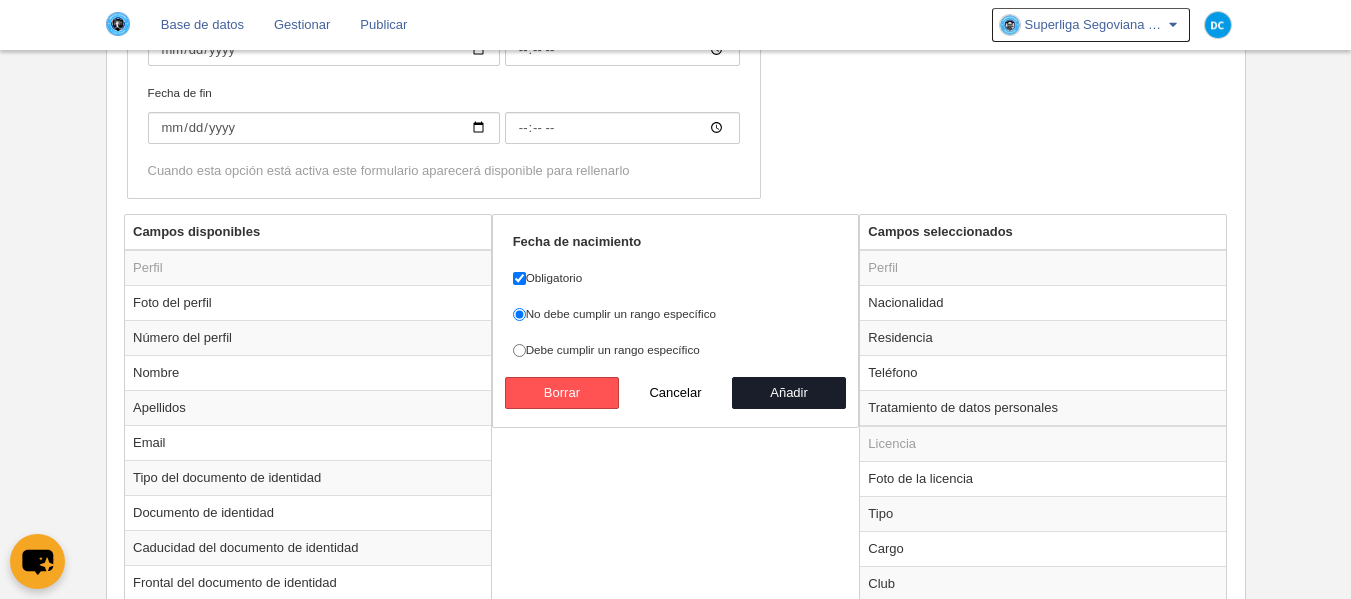 radio on "false" 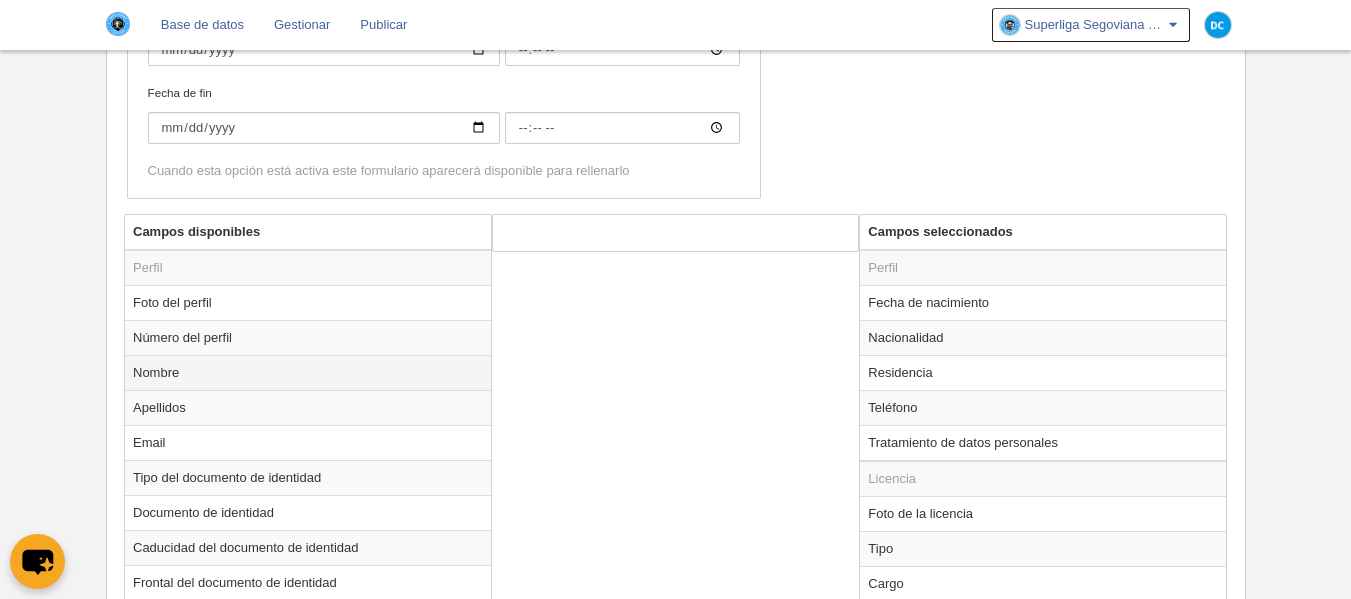 click on "Nombre" at bounding box center [308, 372] 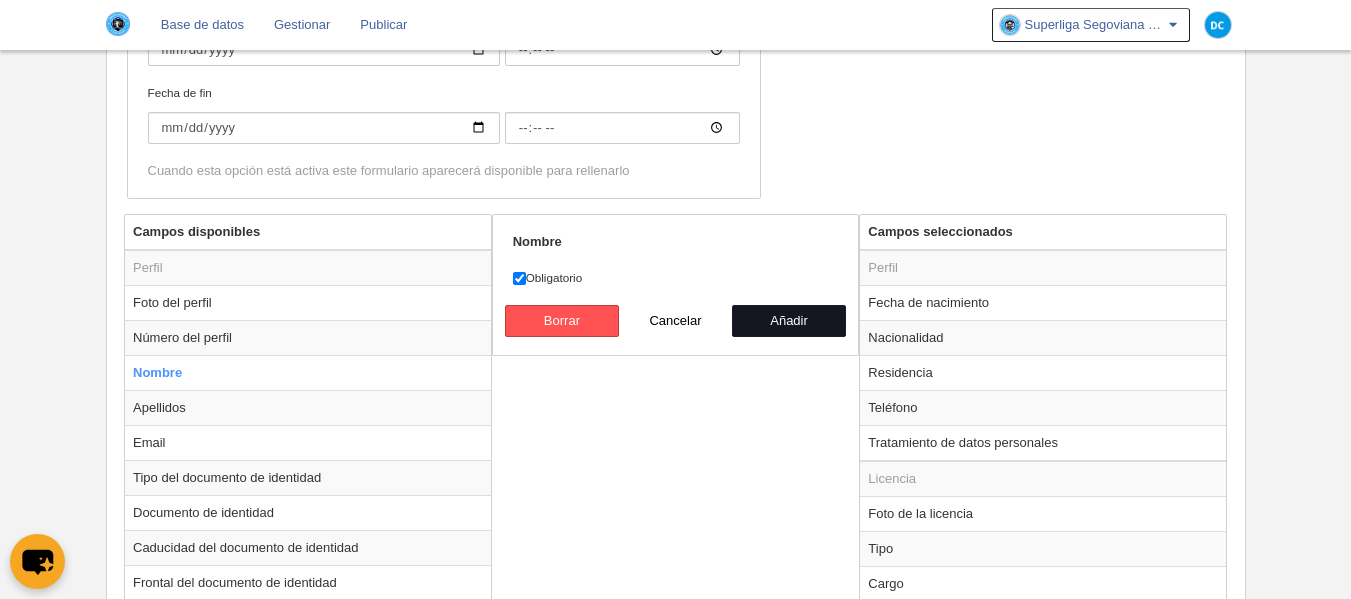 click on "Añadir" at bounding box center (789, 321) 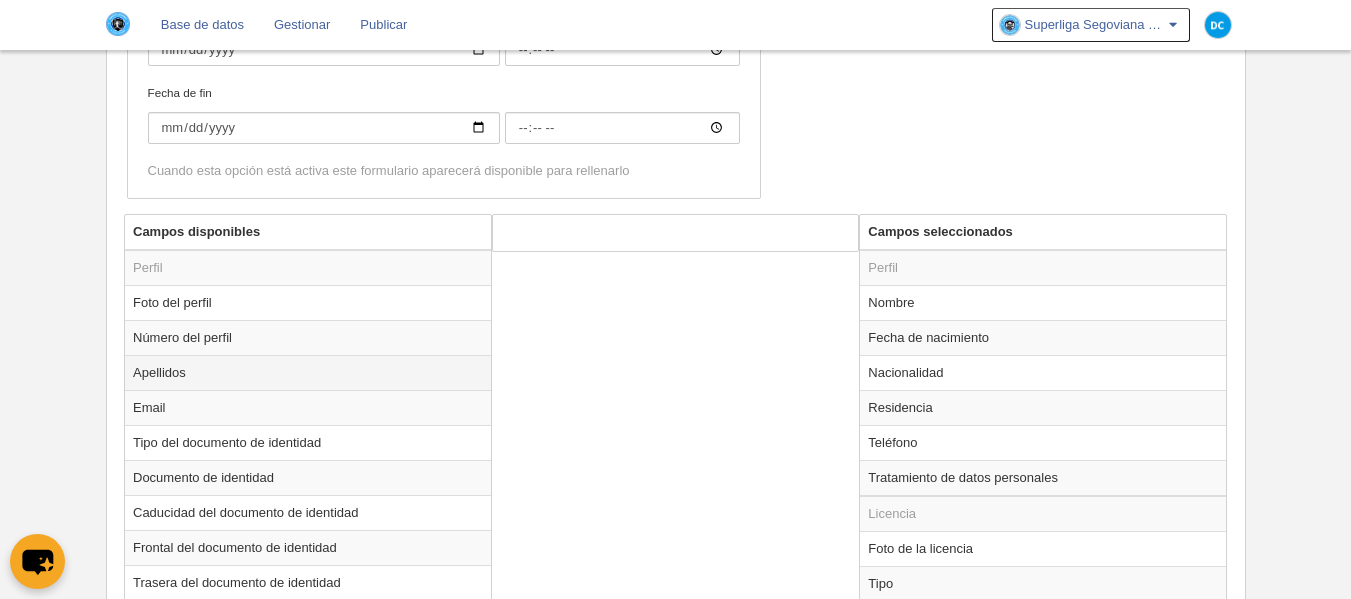 click on "Apellidos" at bounding box center (308, 372) 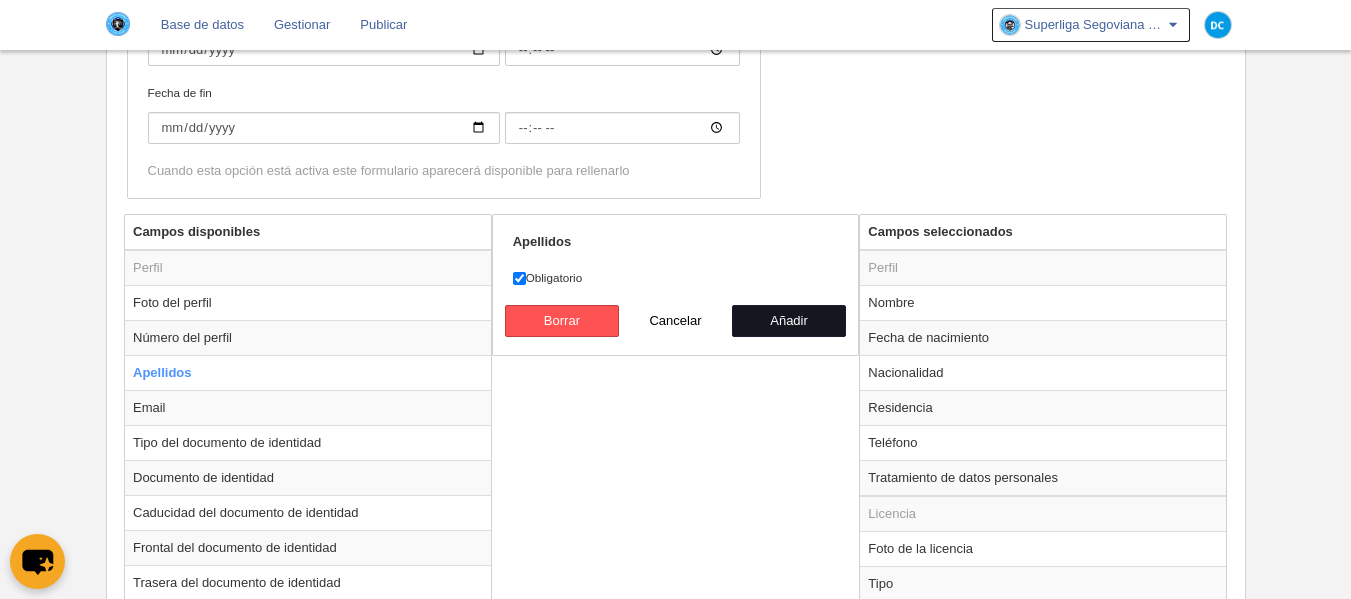 click on "Añadir" at bounding box center (789, 321) 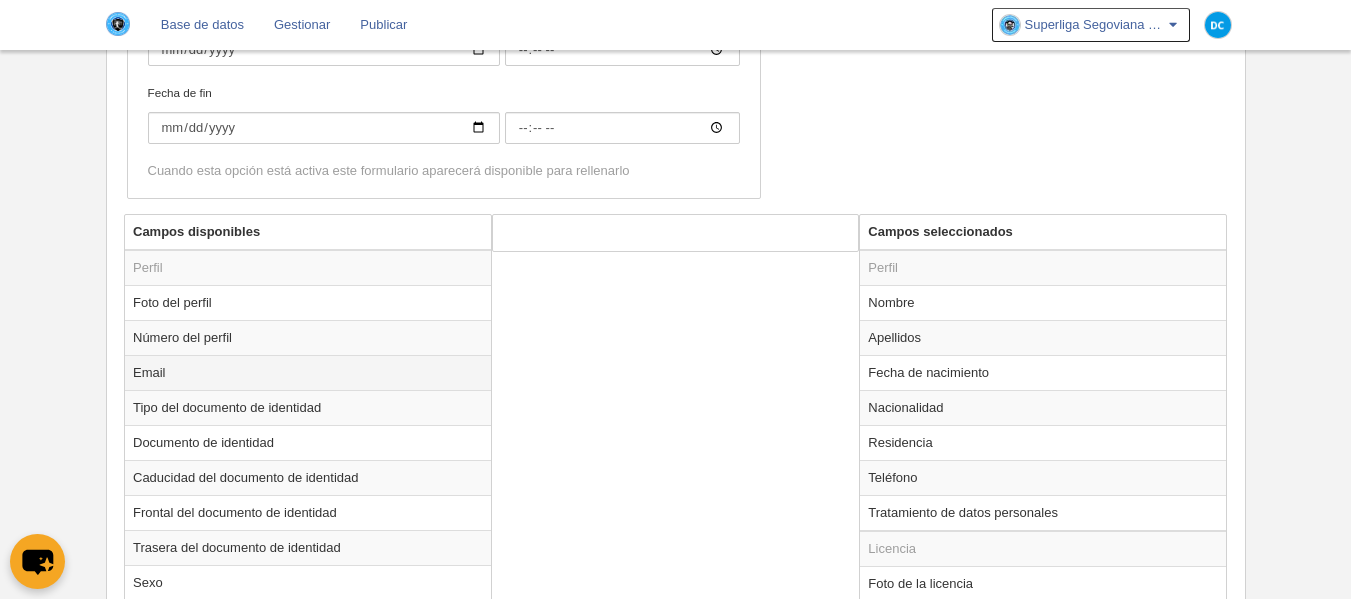 click on "Email" at bounding box center [308, 372] 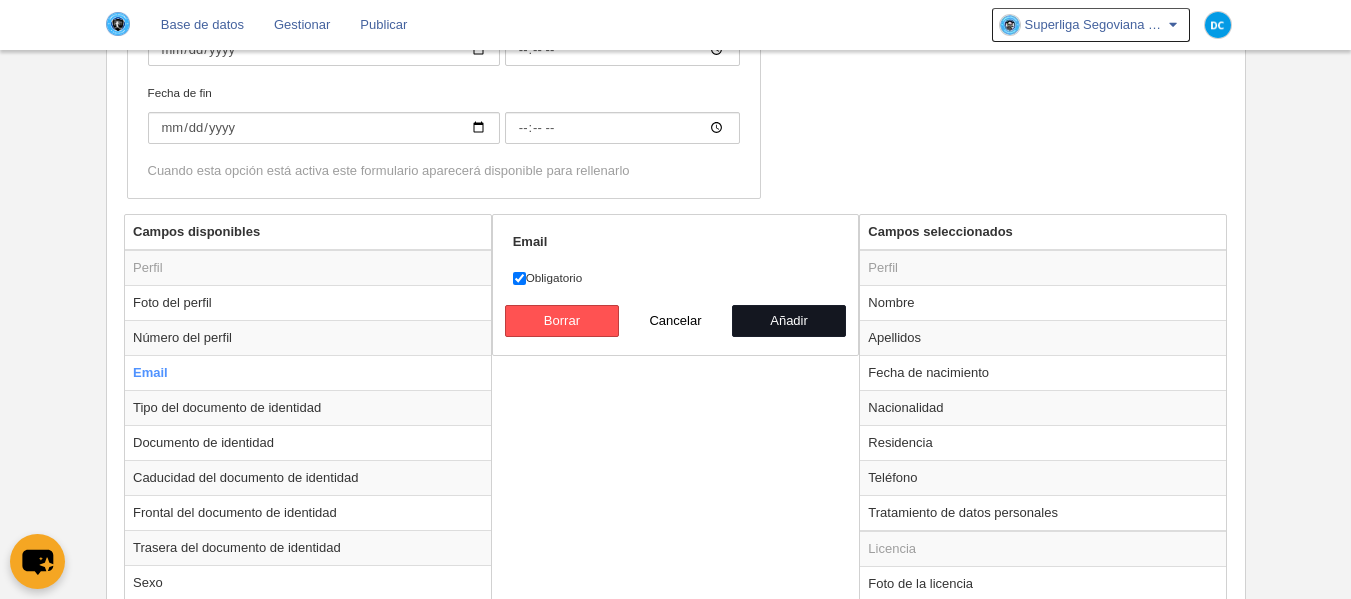 click on "Añadir" at bounding box center [789, 321] 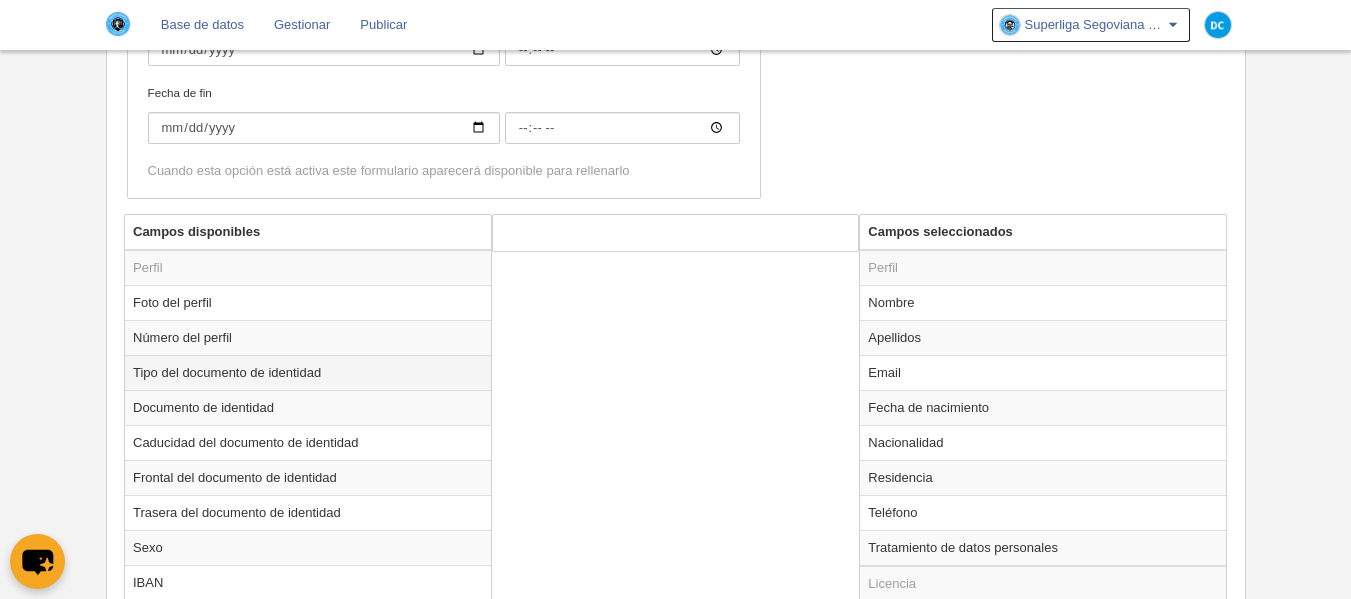 click on "Tipo del documento de identidad" at bounding box center [308, 372] 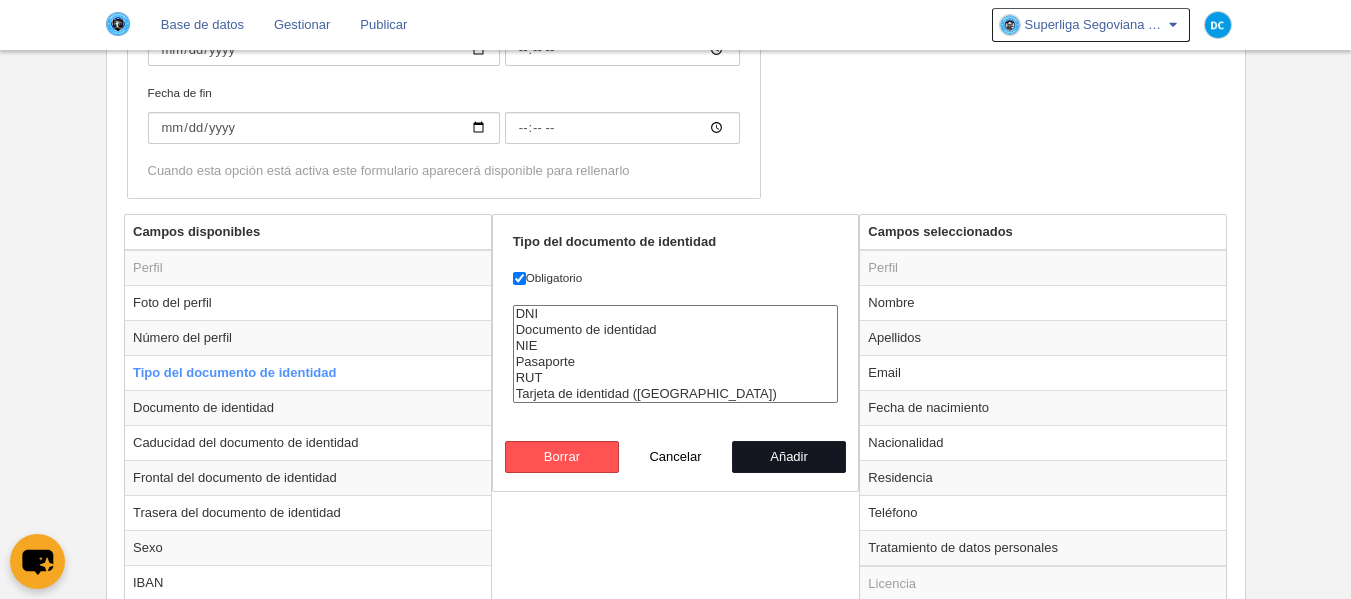 click on "Añadir" at bounding box center (789, 457) 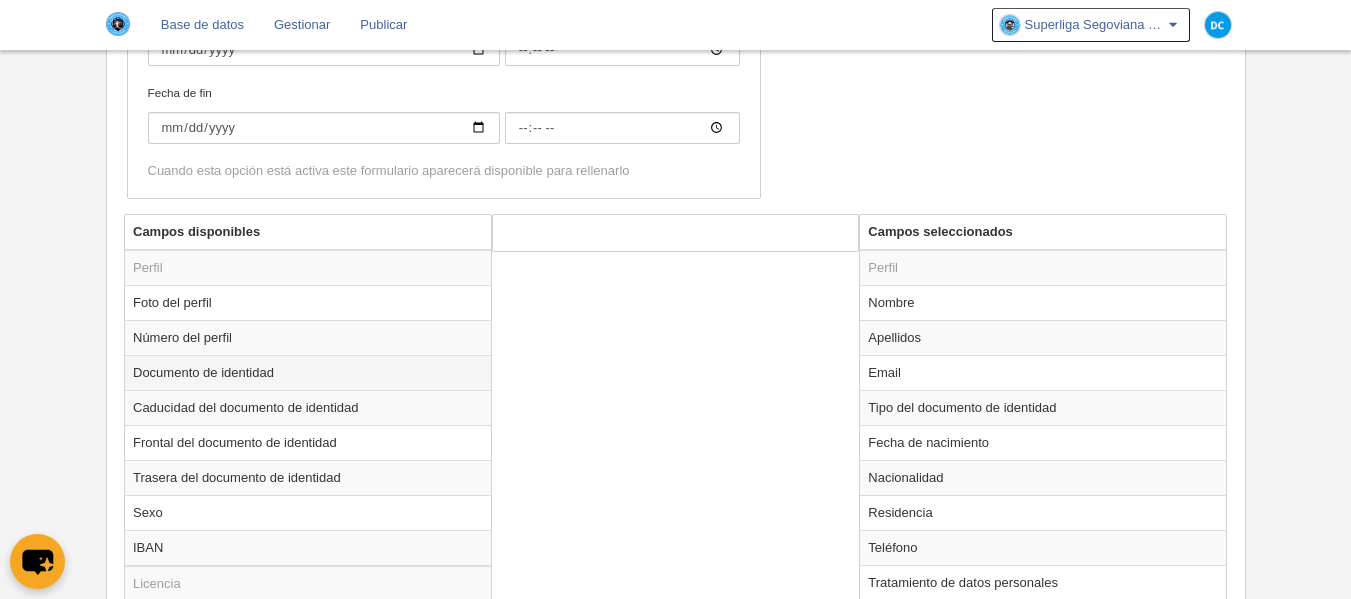 click on "Documento de identidad" at bounding box center [308, 372] 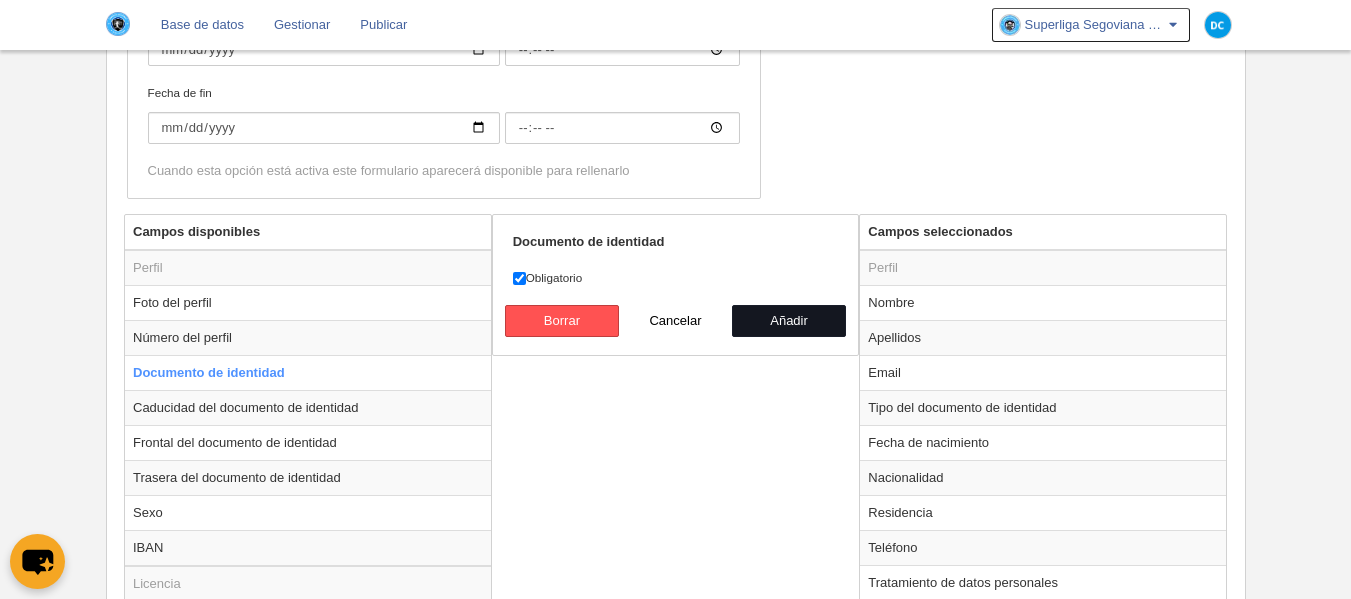 click on "Añadir" at bounding box center (789, 321) 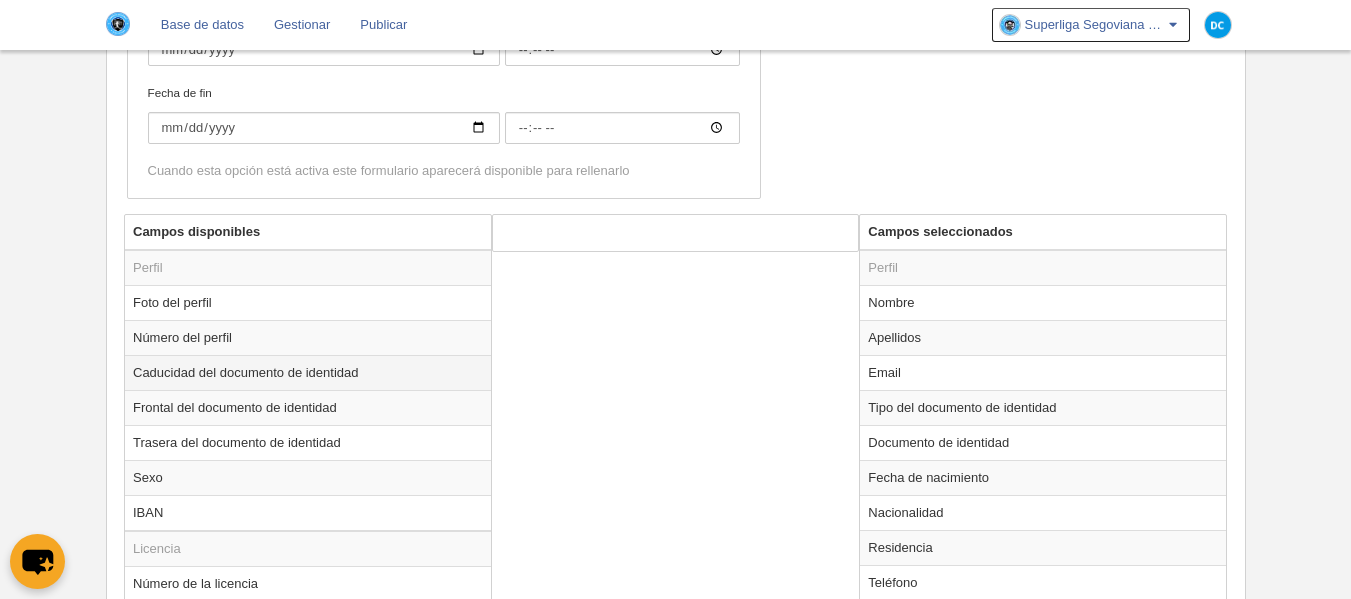 click on "Caducidad del documento de identidad" at bounding box center [308, 372] 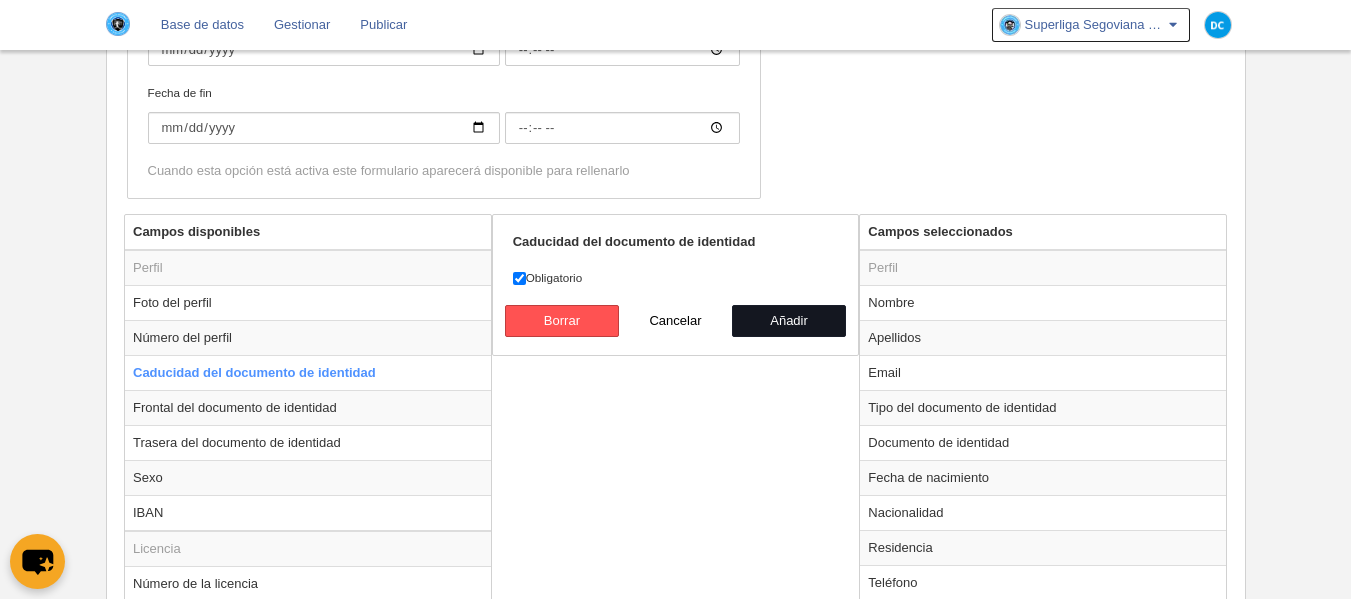 click on "Añadir" at bounding box center [789, 321] 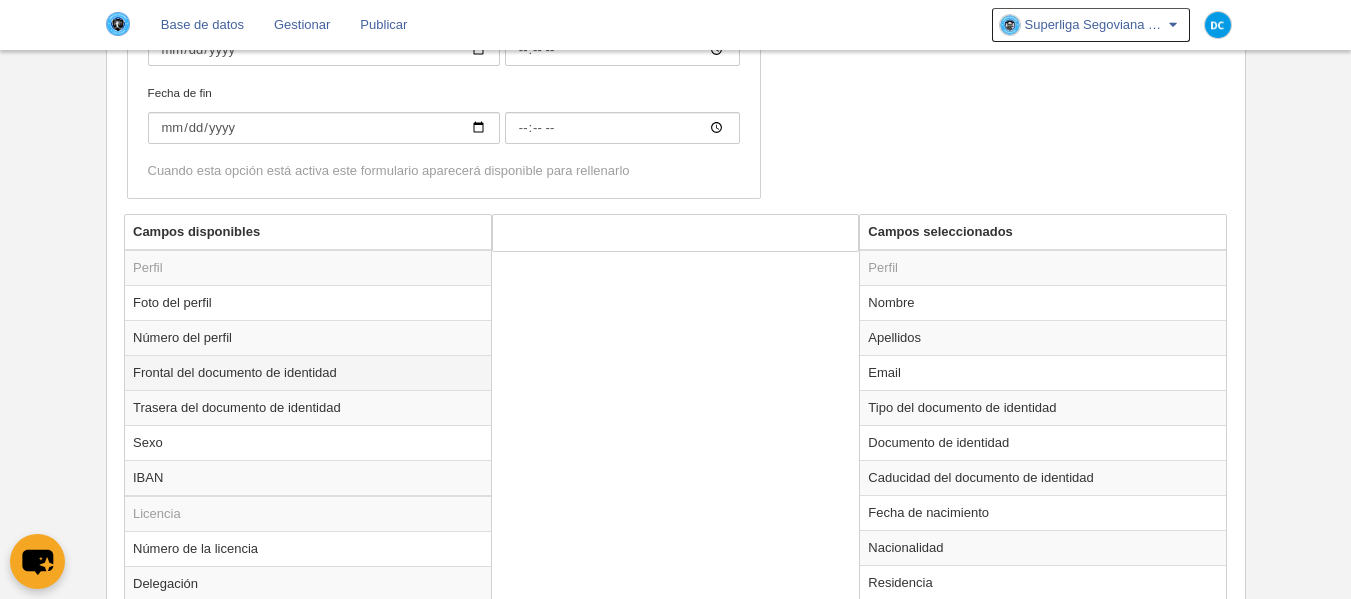 click on "Frontal del documento de identidad" at bounding box center (308, 372) 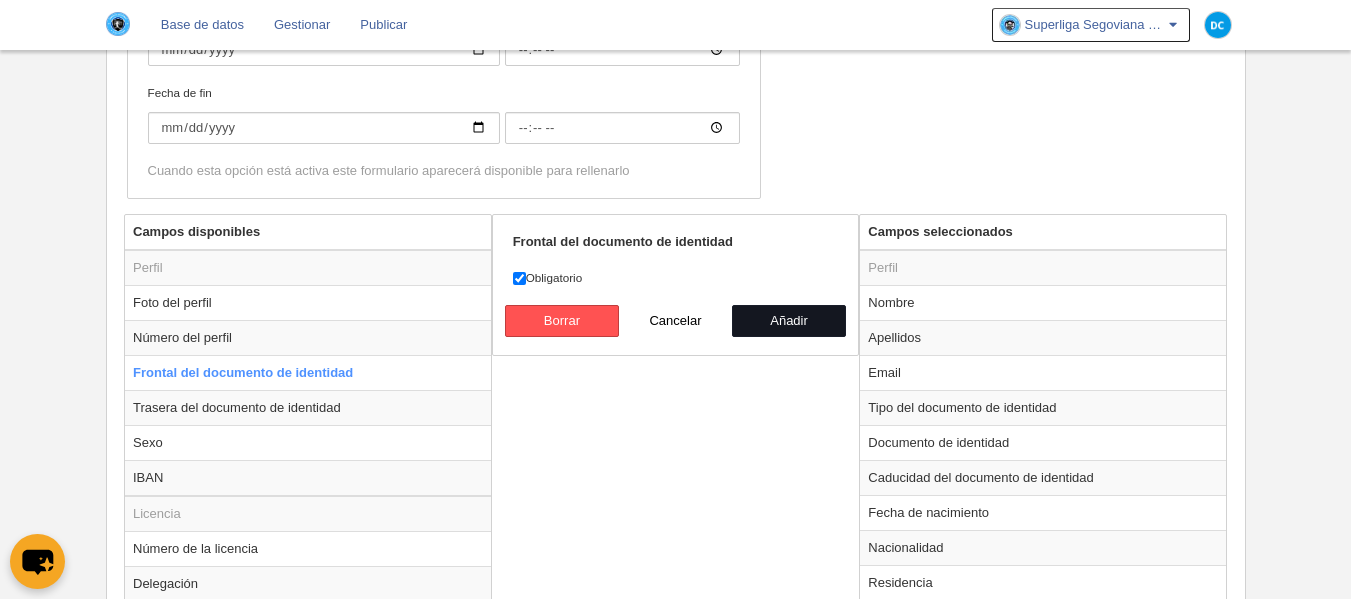 click on "Añadir" at bounding box center [789, 321] 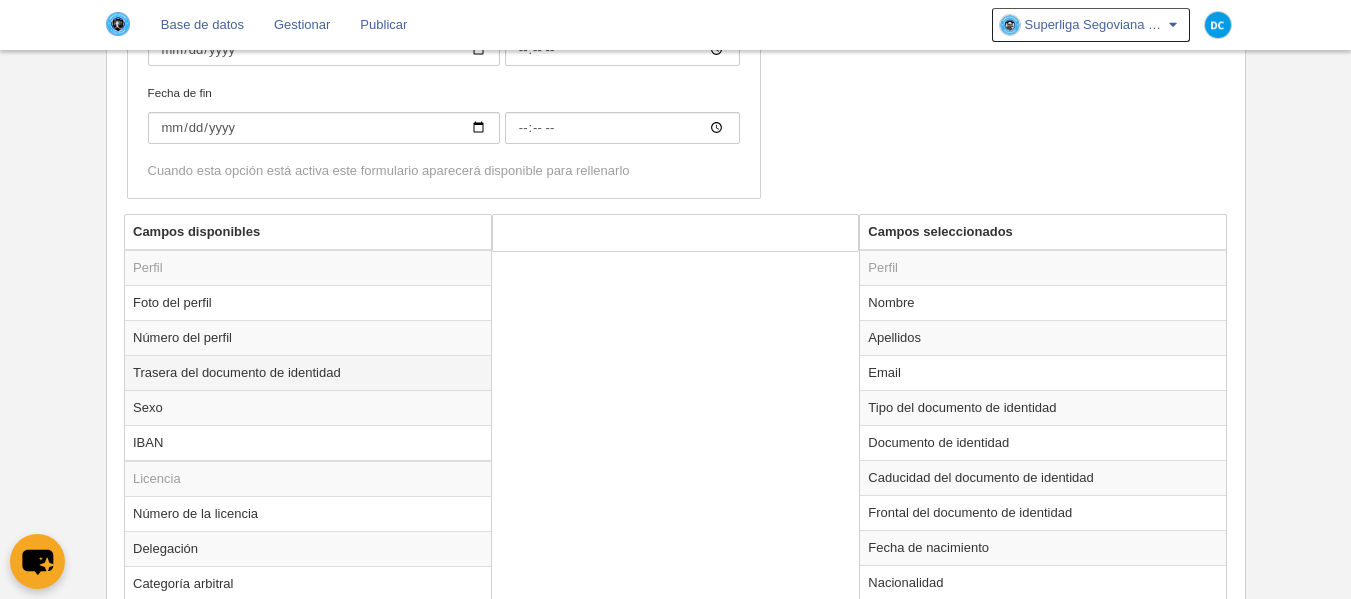 click on "Trasera del documento de identidad" at bounding box center (308, 372) 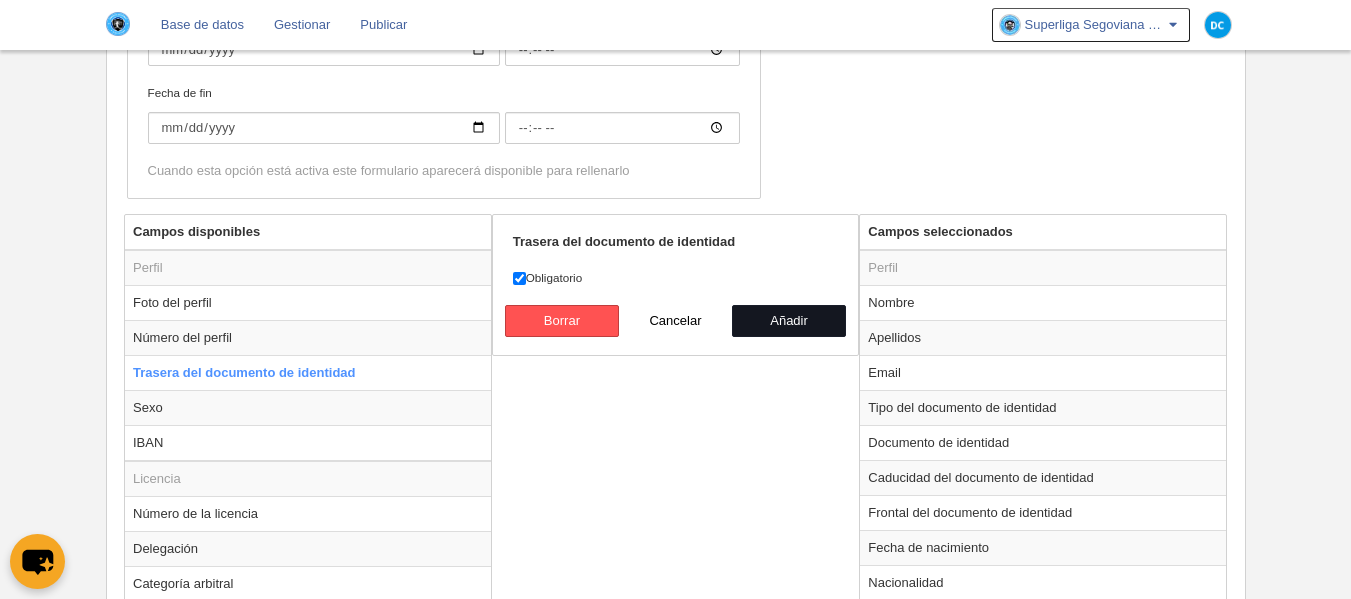 click on "Añadir" at bounding box center [789, 321] 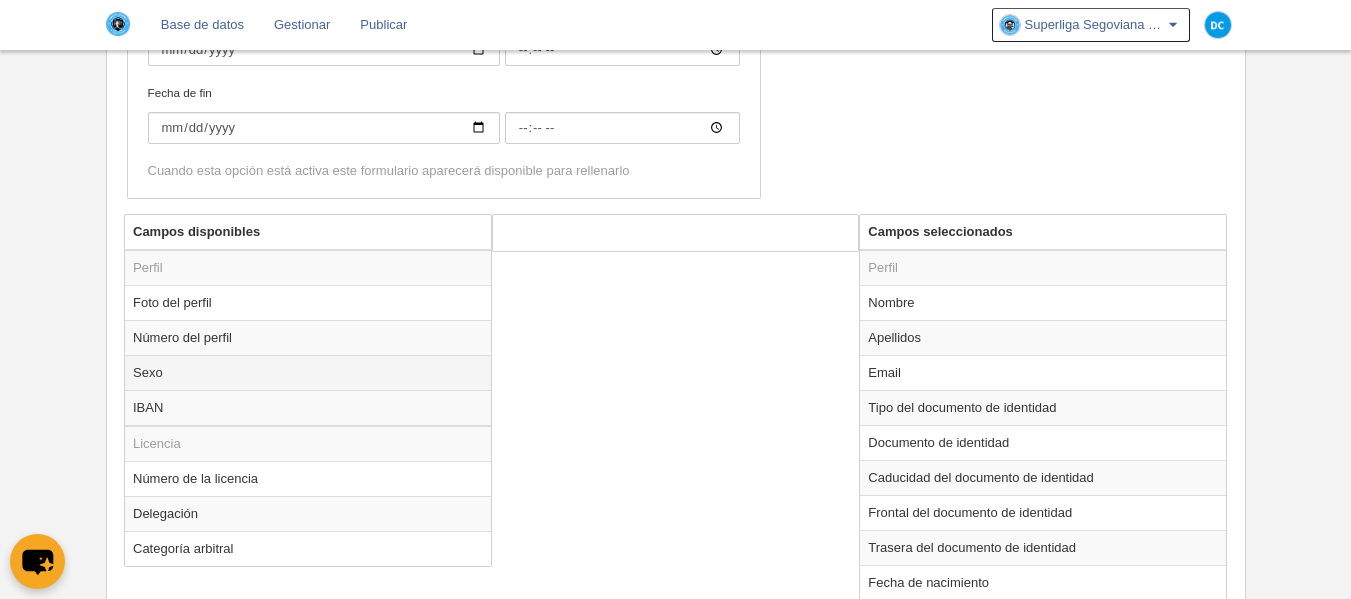 click on "Sexo" at bounding box center [308, 372] 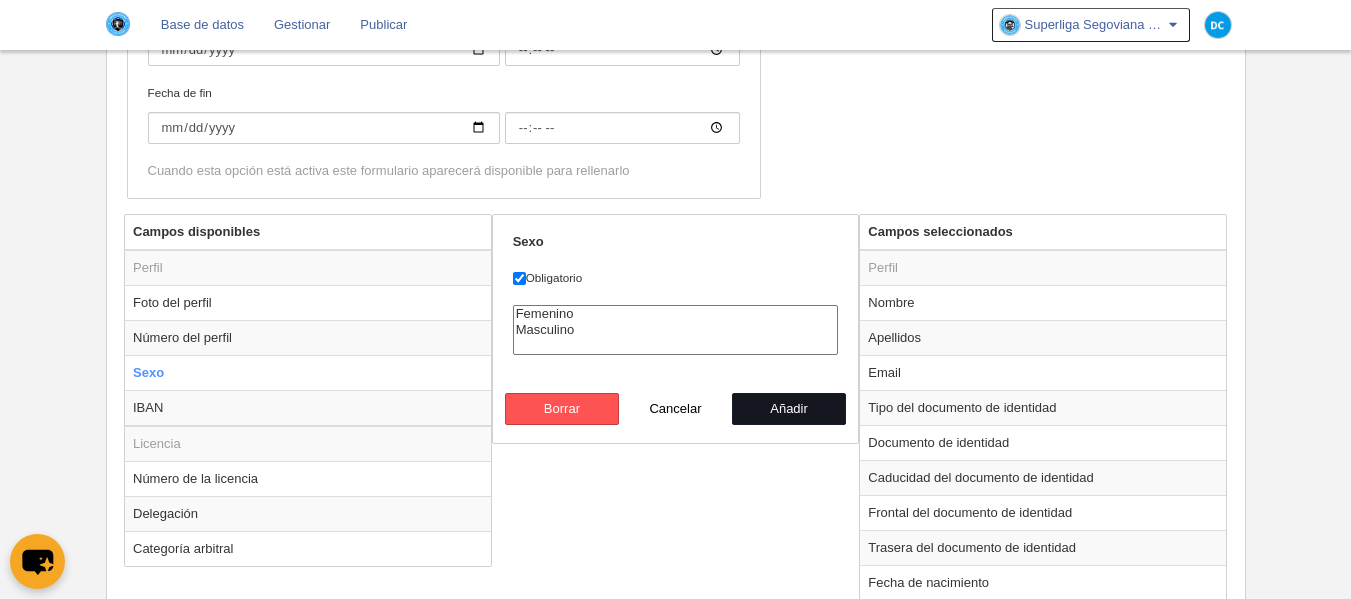 click on "Añadir" at bounding box center [789, 409] 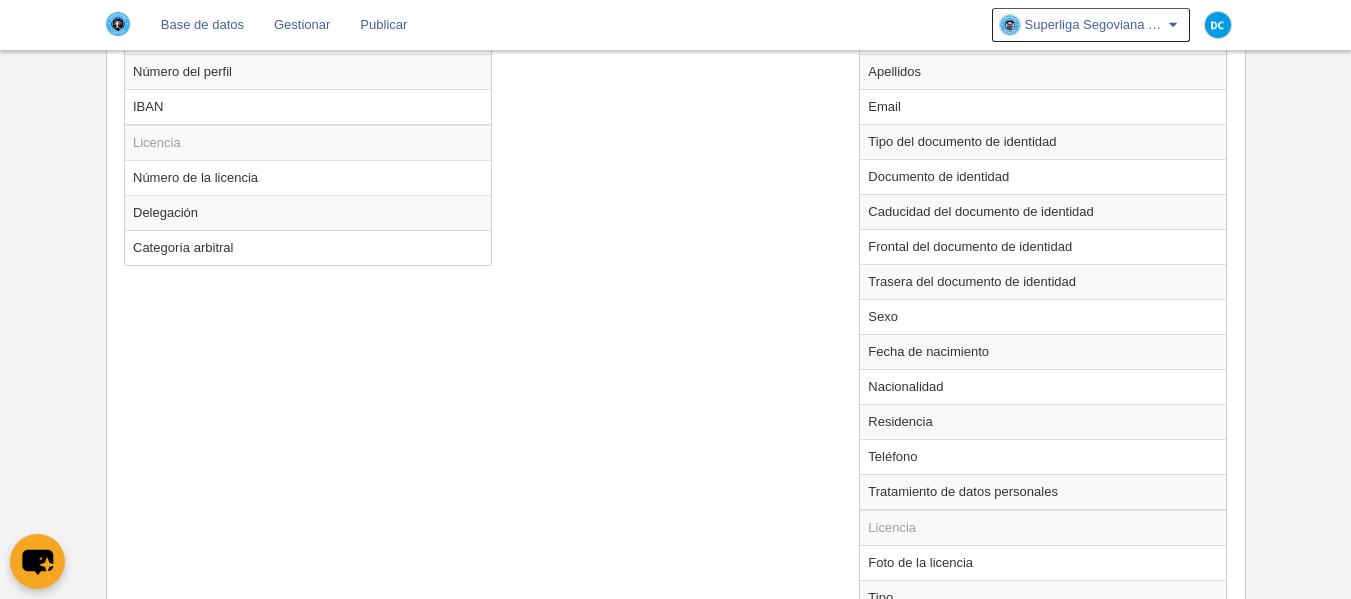 scroll, scrollTop: 1367, scrollLeft: 0, axis: vertical 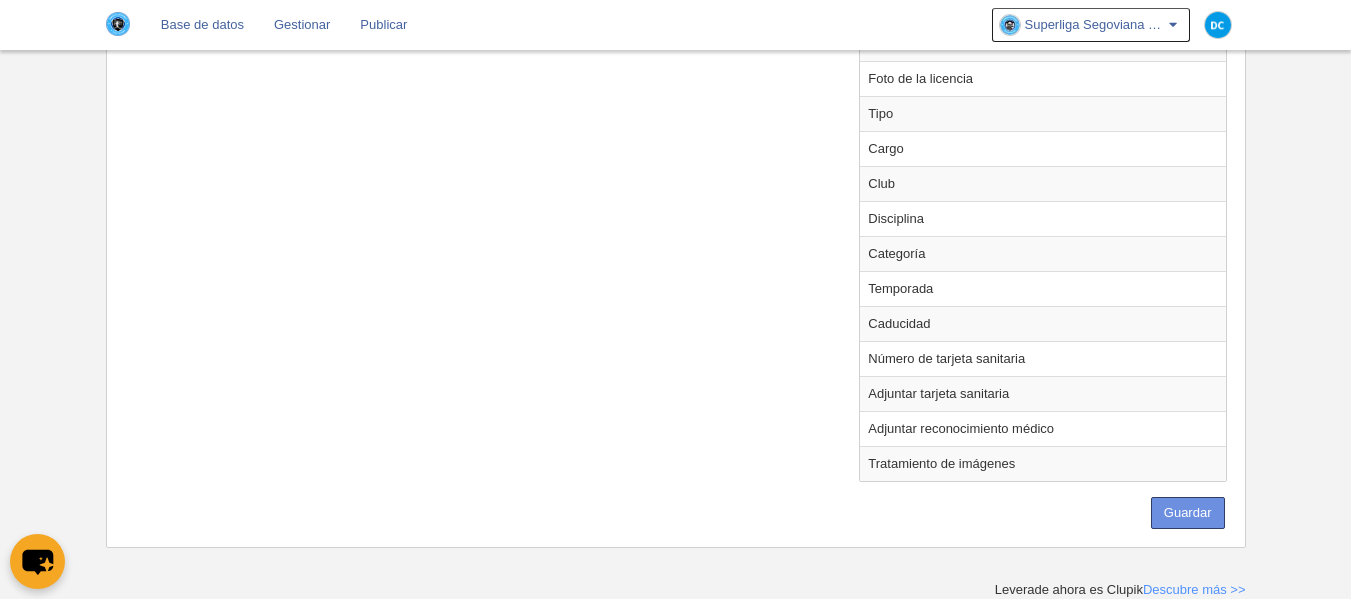 click on "Guardar" at bounding box center (1188, 513) 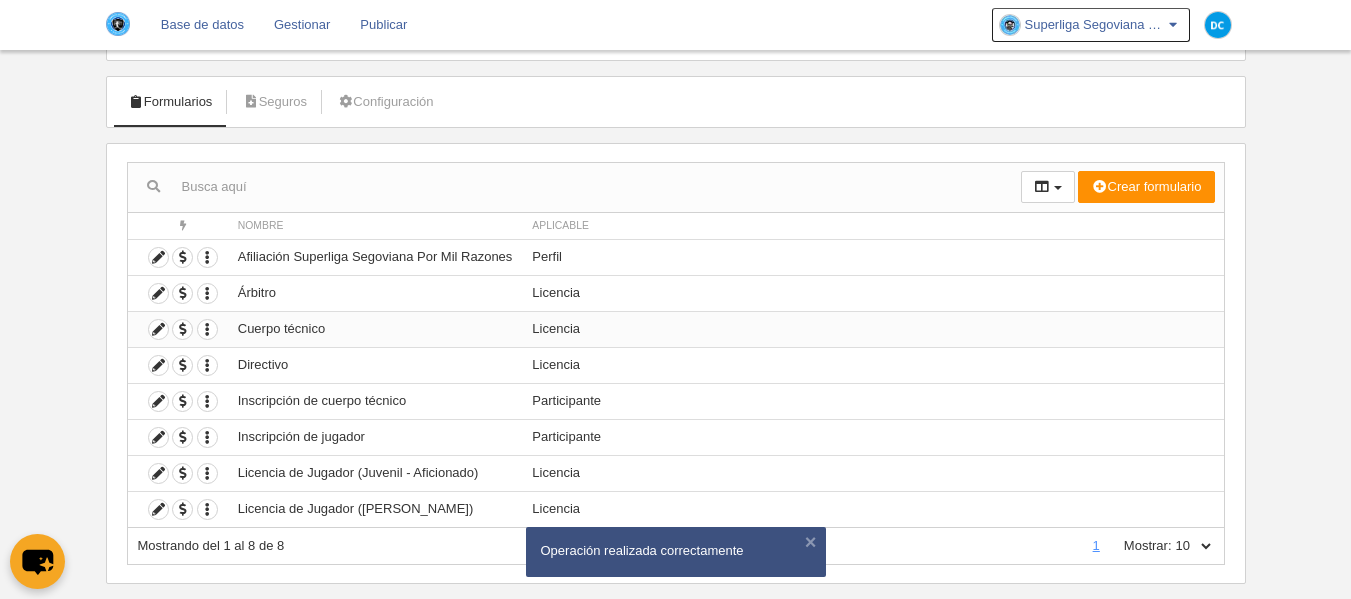 scroll, scrollTop: 127, scrollLeft: 0, axis: vertical 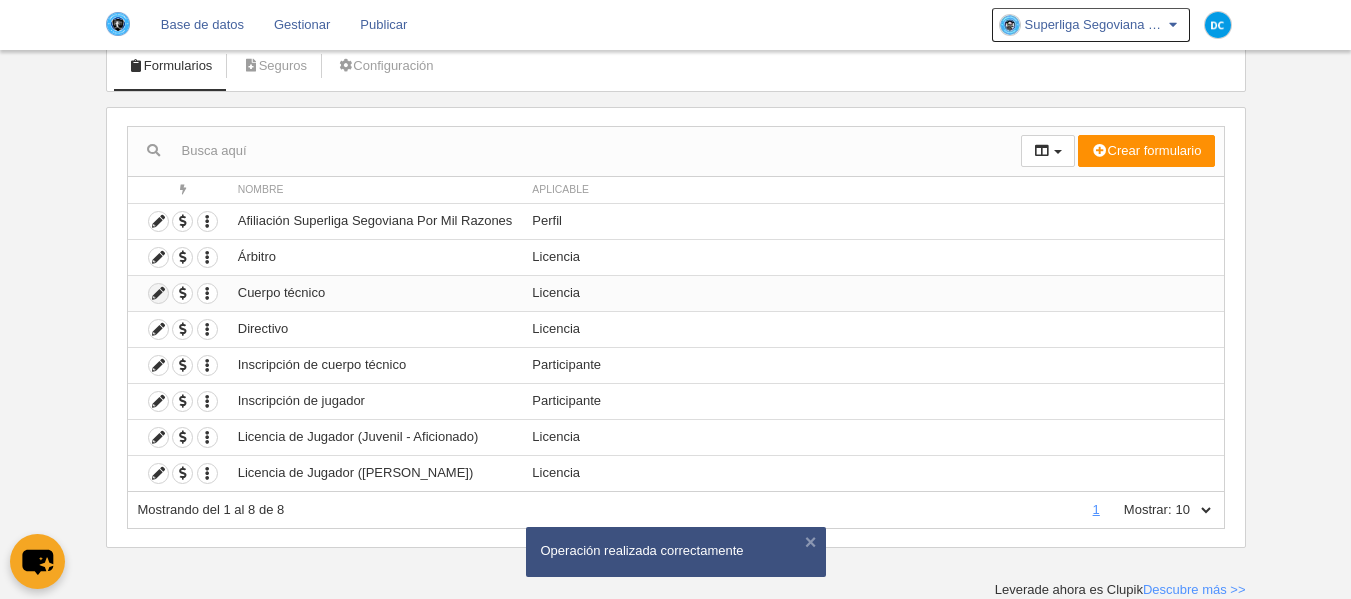 click at bounding box center [158, 293] 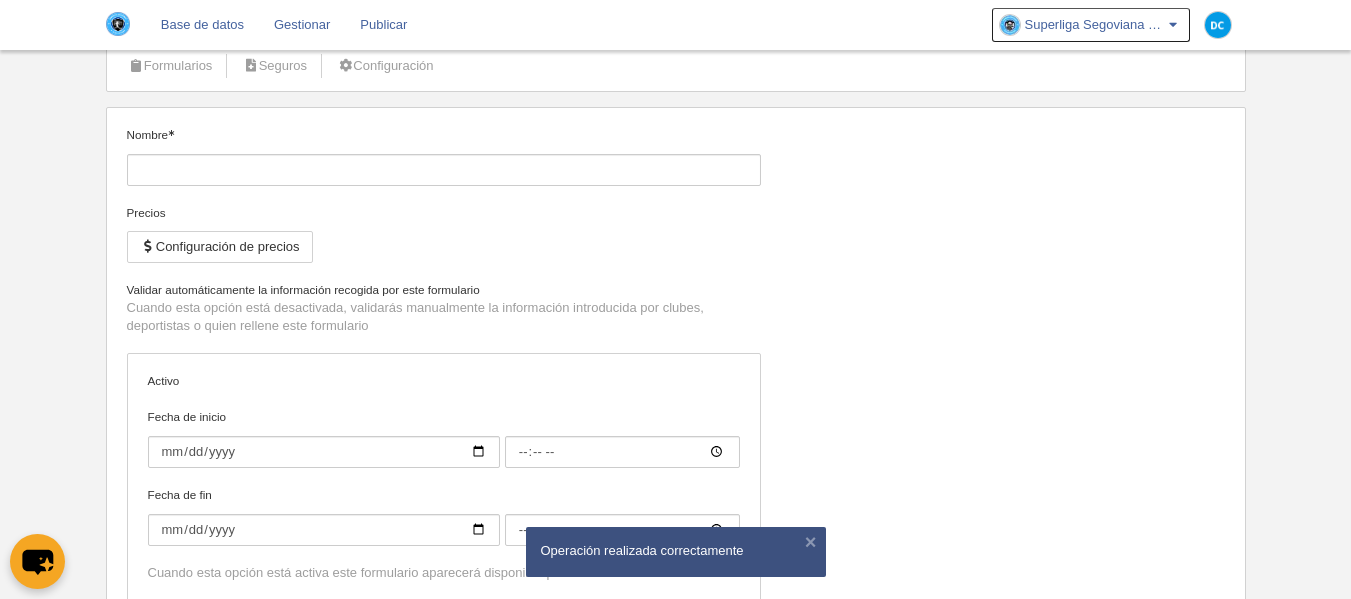 type on "Cuerpo técnico" 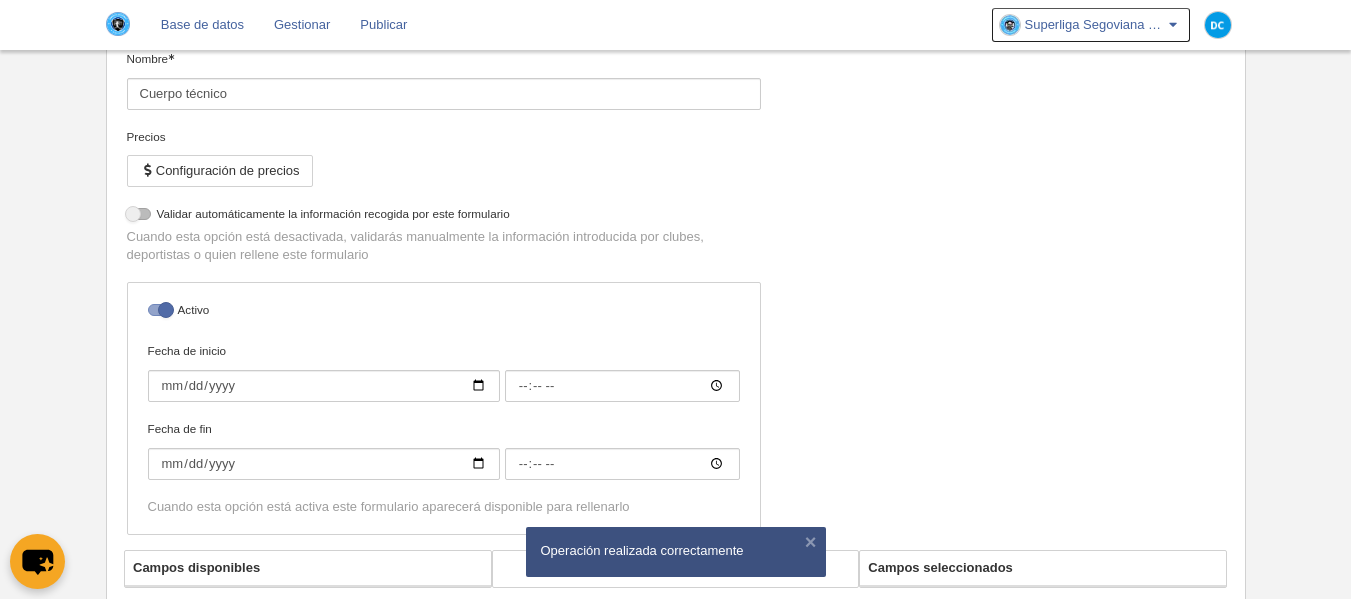 scroll, scrollTop: 176, scrollLeft: 0, axis: vertical 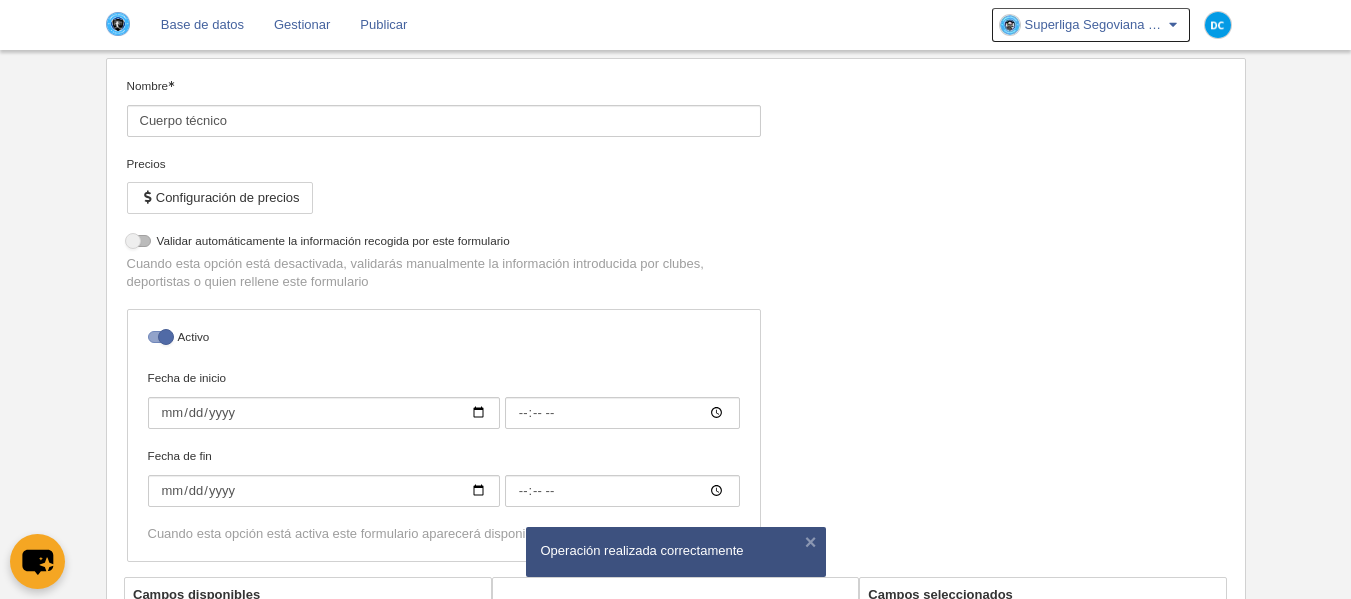 select on "selected" 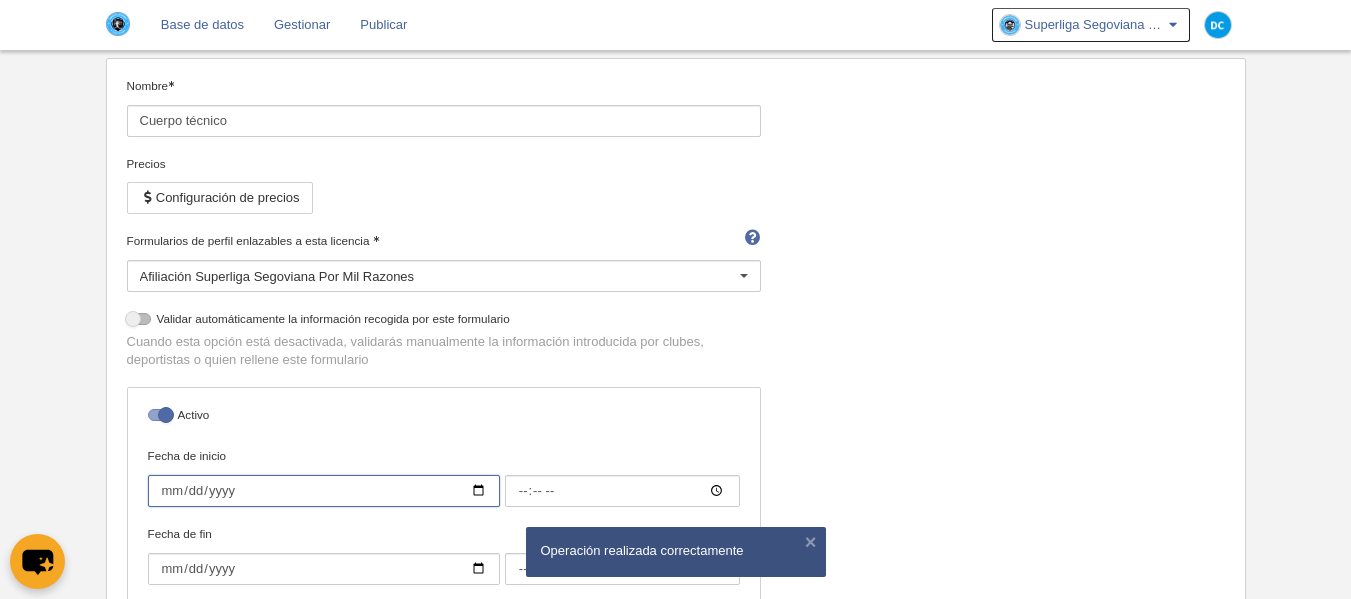 click on "Fecha de inicio" at bounding box center (324, 491) 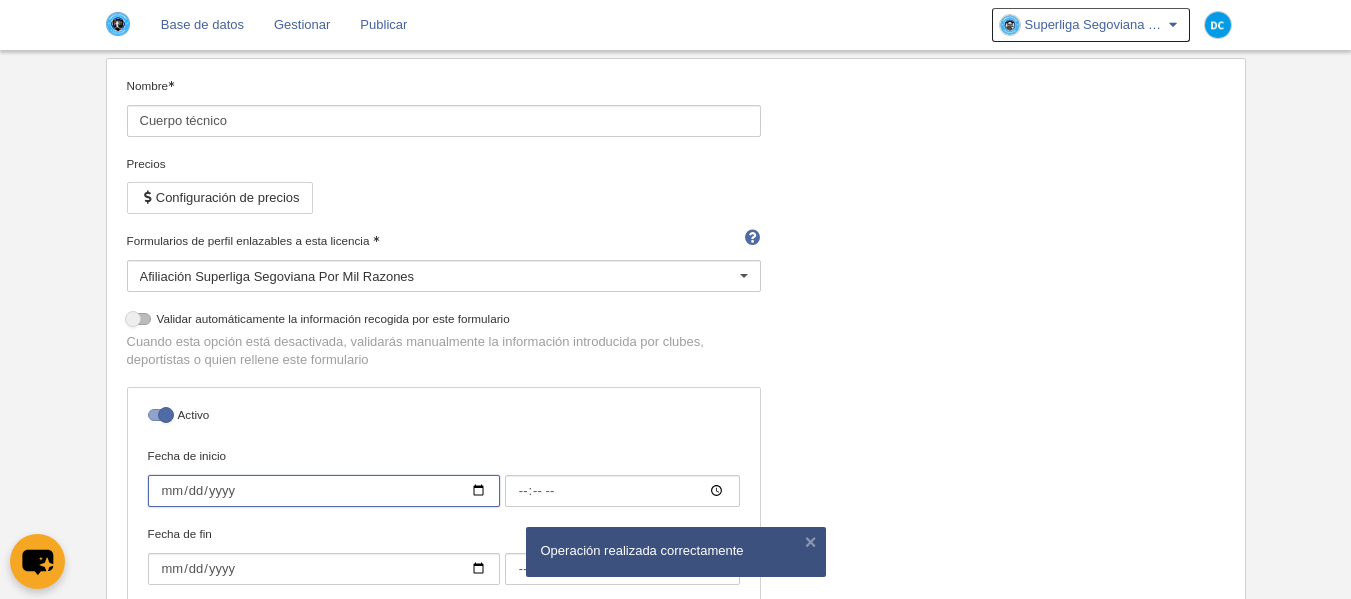 type on "[DATE]" 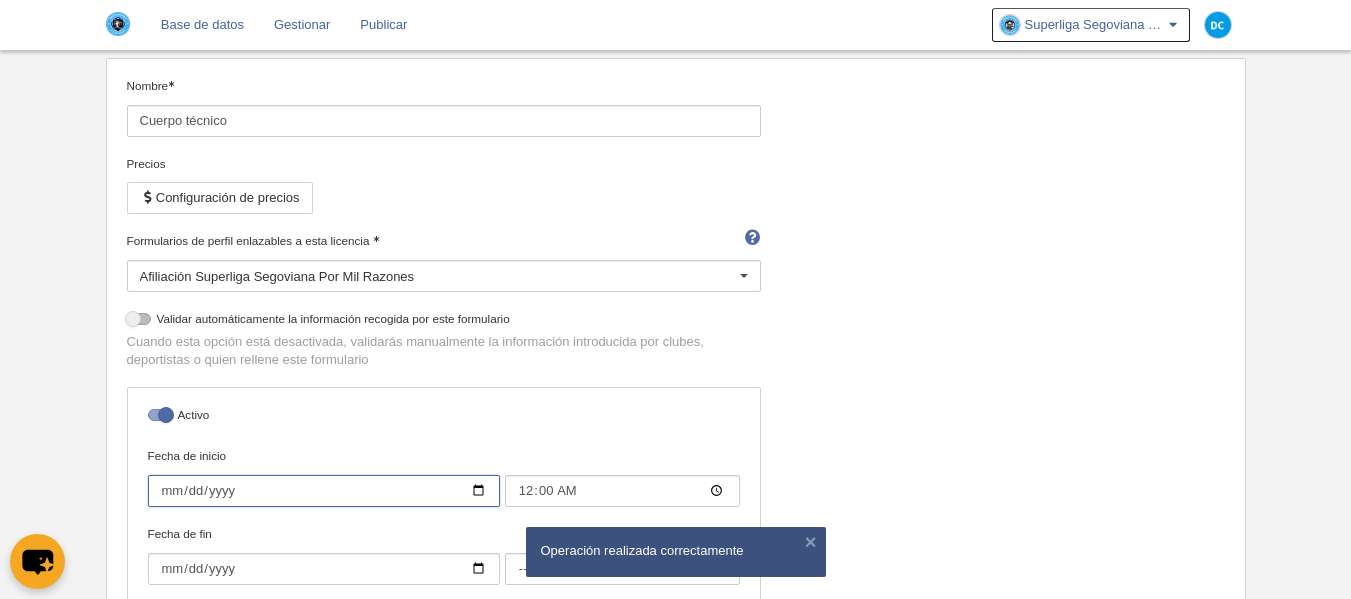 type on "[DATE]" 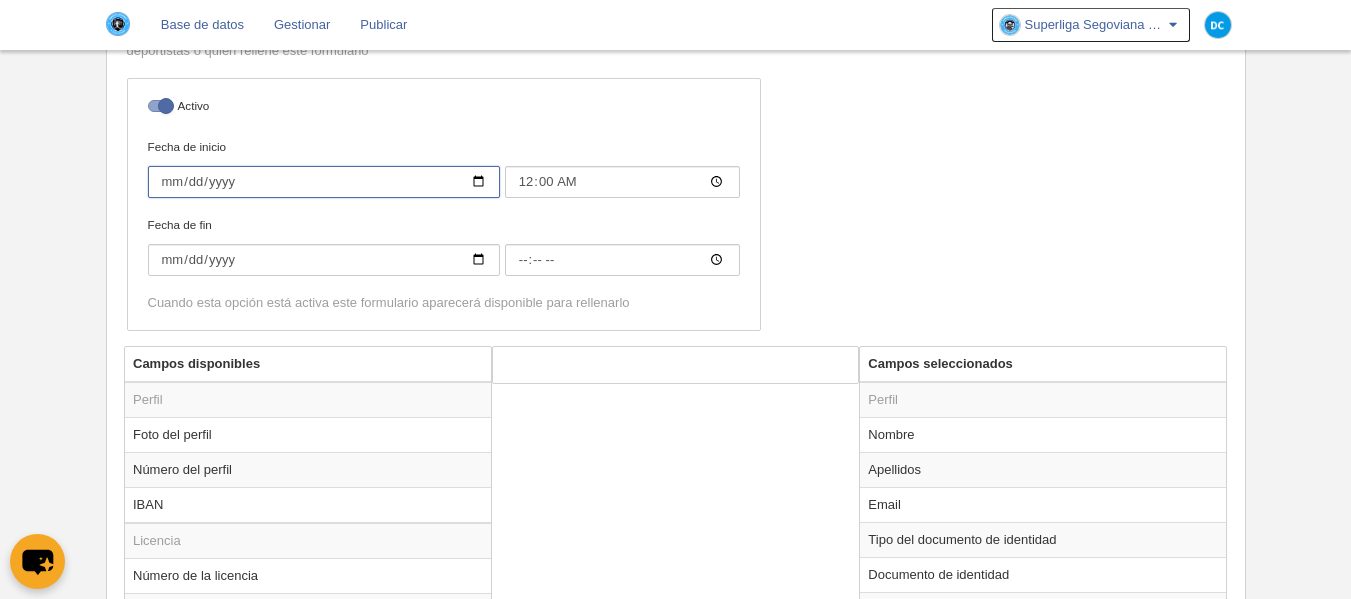 scroll, scrollTop: 442, scrollLeft: 0, axis: vertical 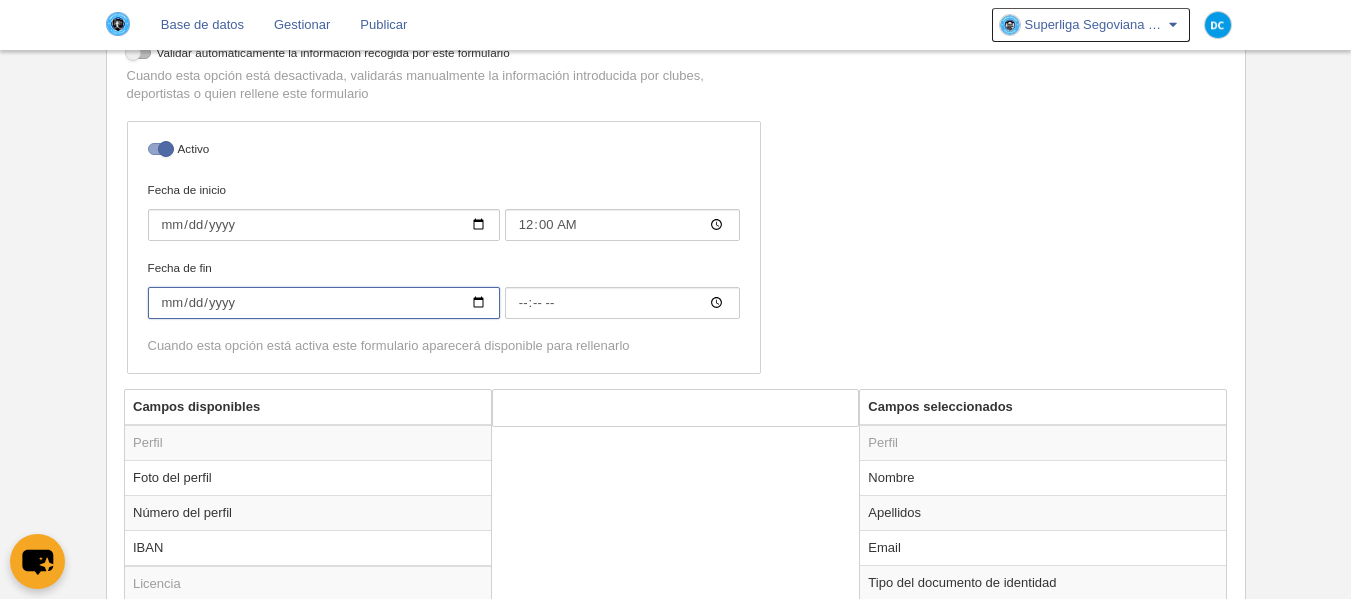 click on "Fecha de fin" at bounding box center (324, 303) 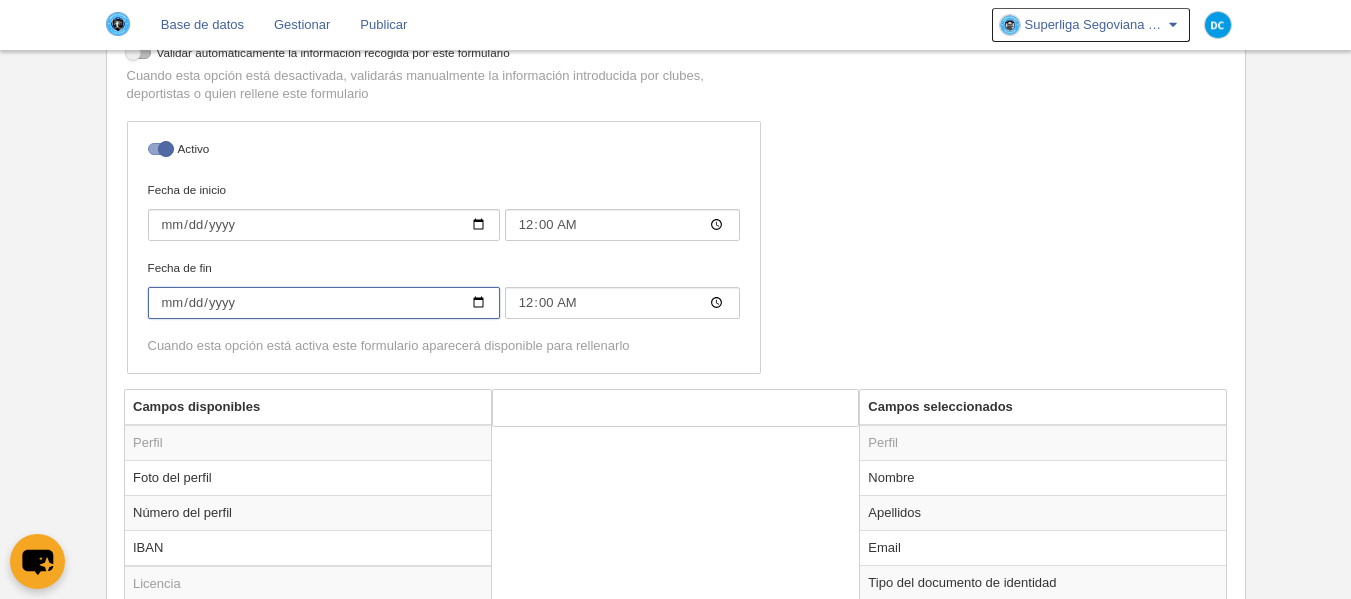 type on "[DATE]" 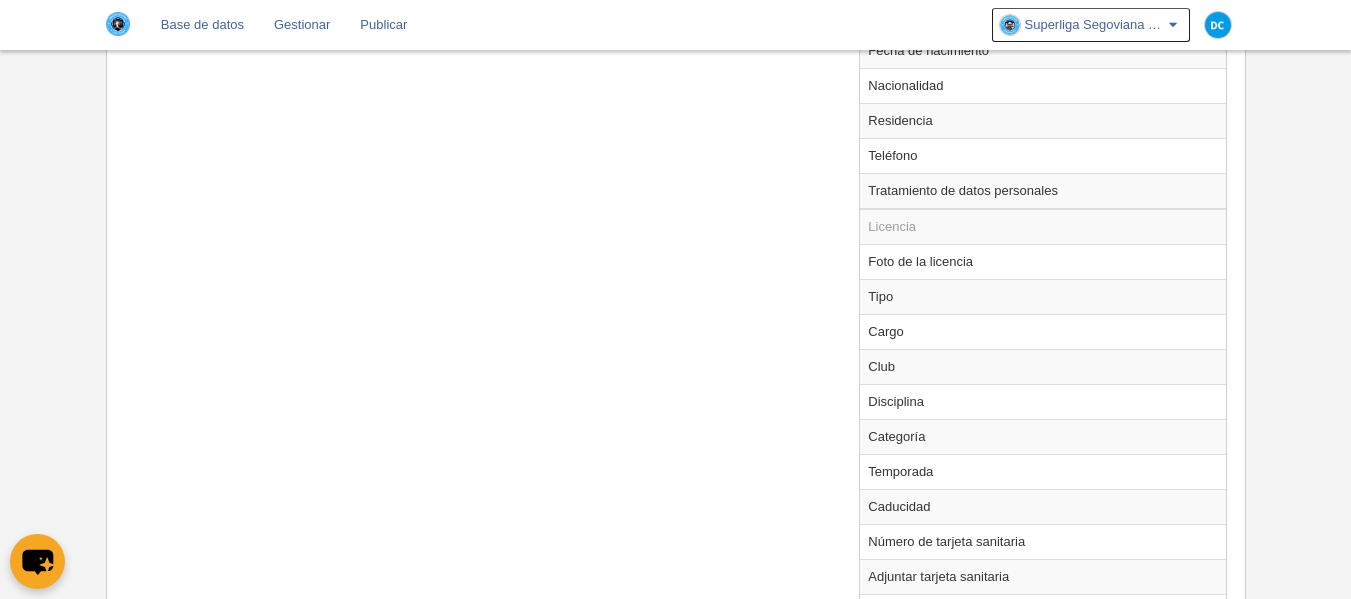 scroll, scrollTop: 1367, scrollLeft: 0, axis: vertical 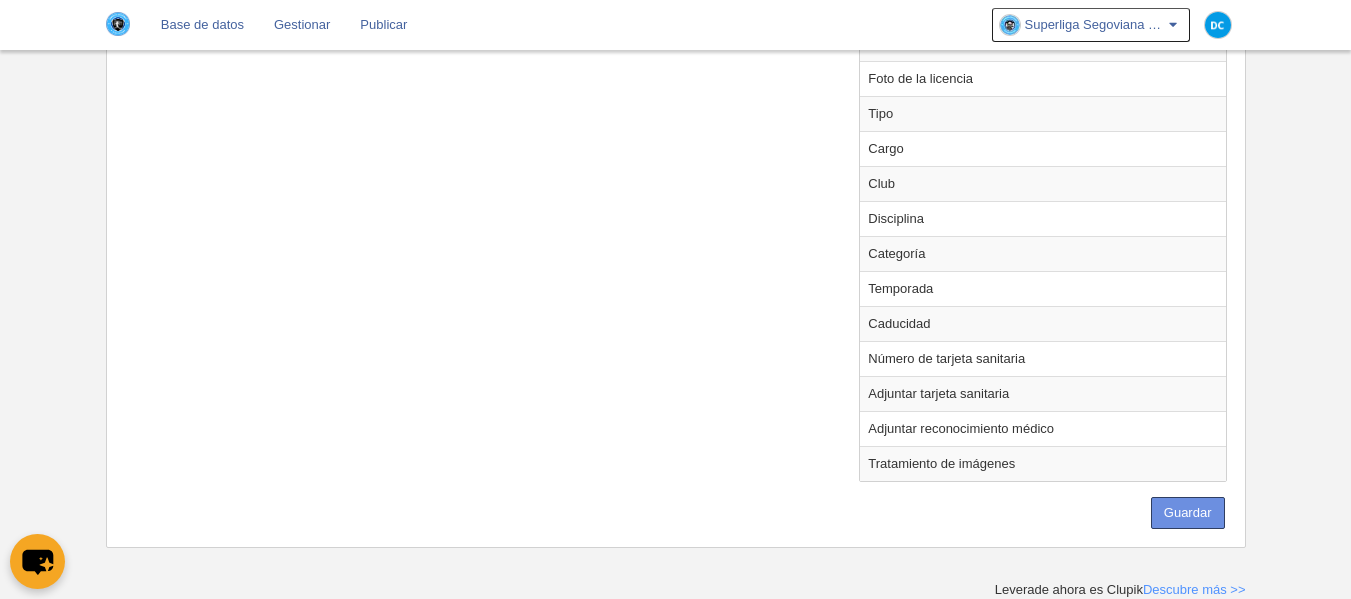 click on "Guardar" at bounding box center [1188, 513] 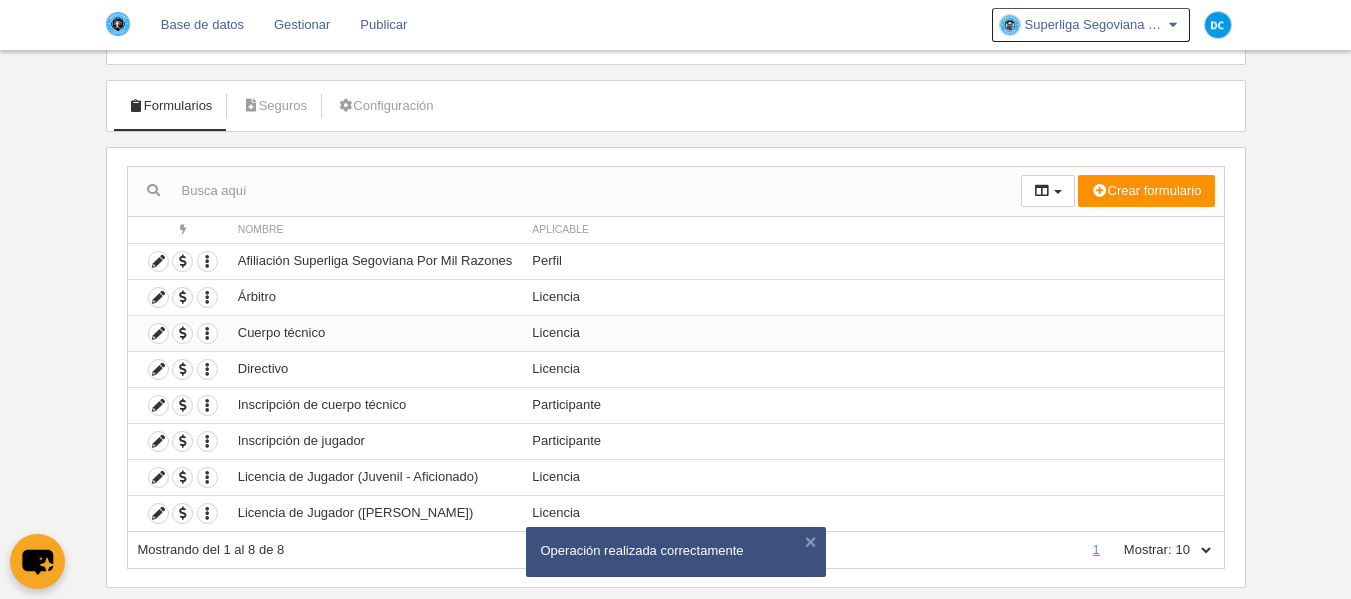scroll, scrollTop: 127, scrollLeft: 0, axis: vertical 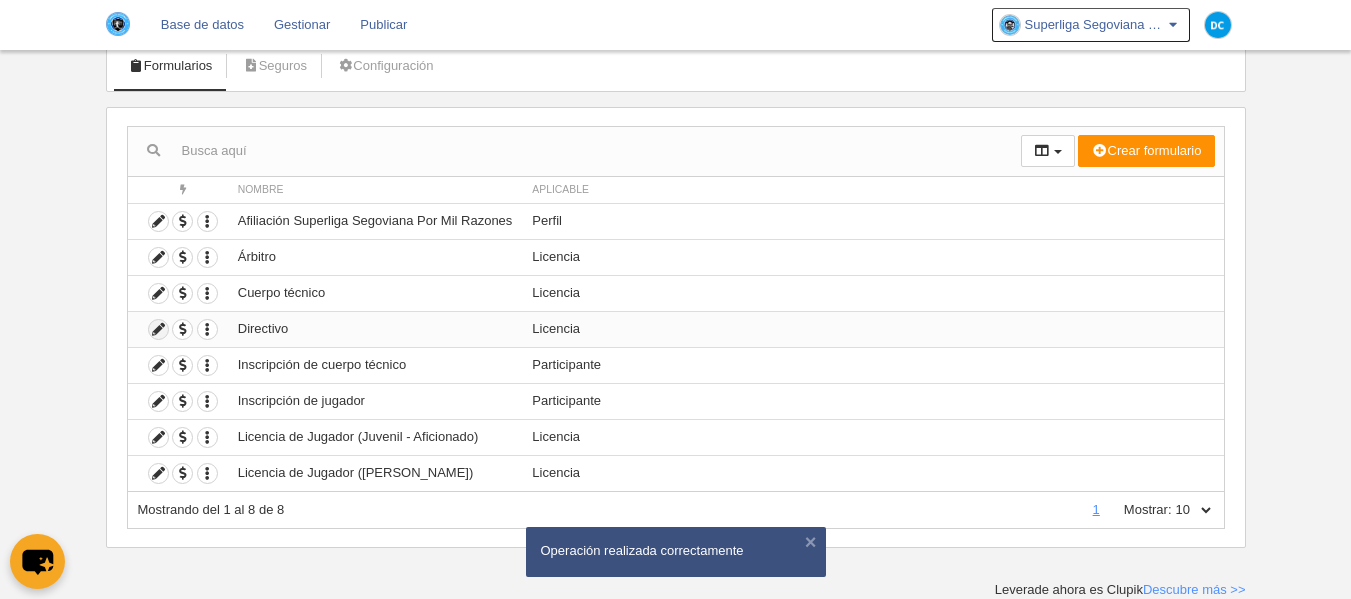 click at bounding box center [158, 329] 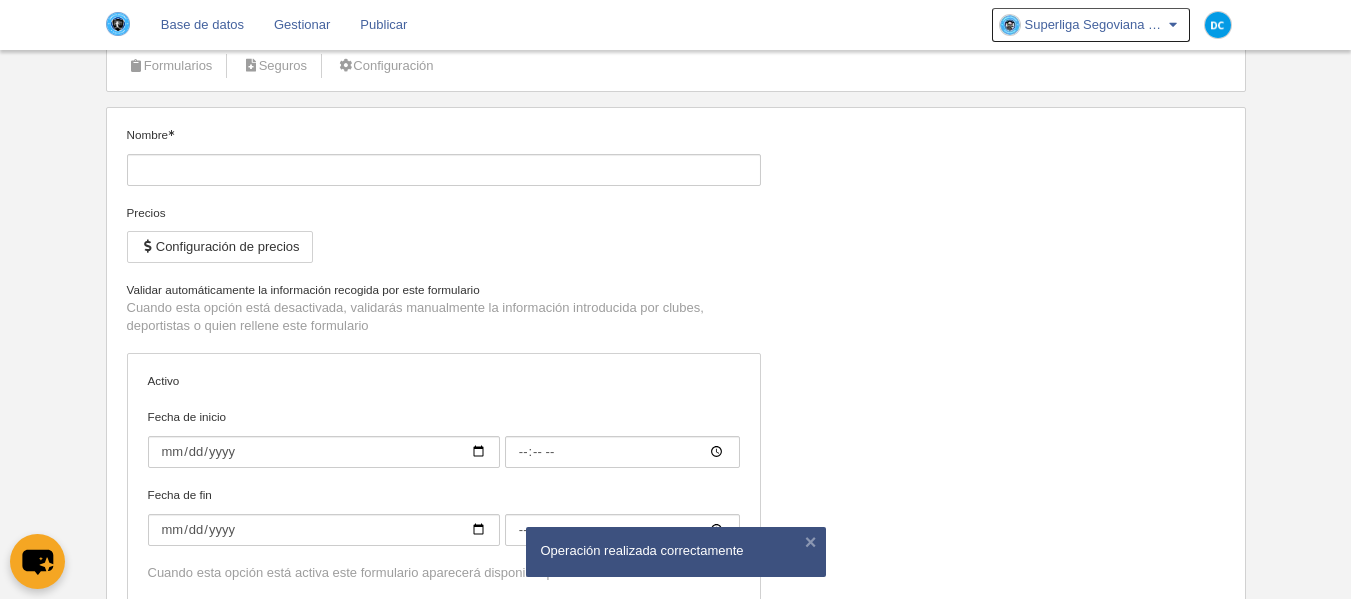 type on "Directivo" 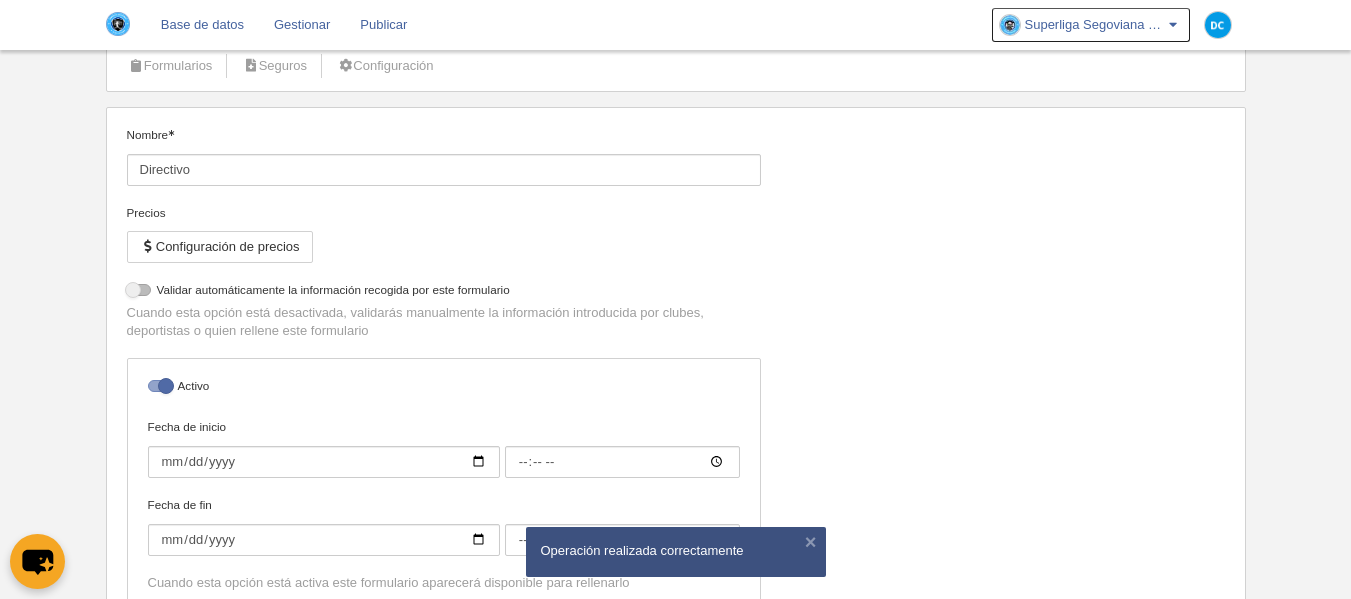 select on "selected" 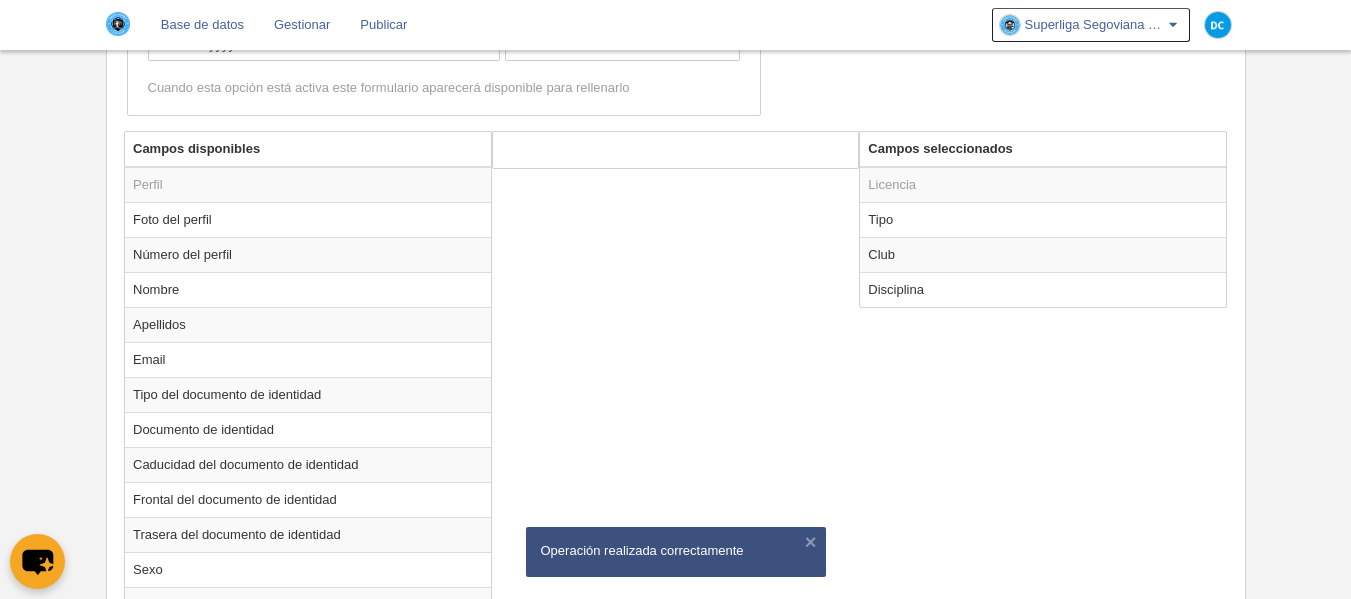 scroll, scrollTop: 709, scrollLeft: 0, axis: vertical 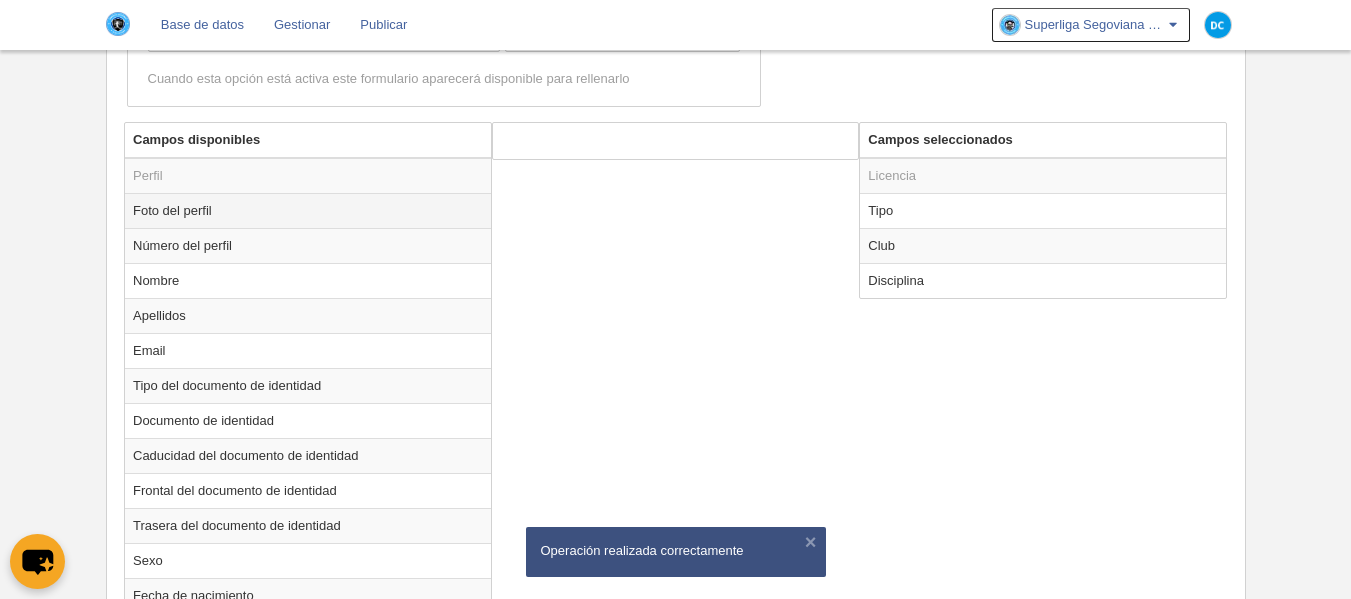 click on "Foto del perfil" at bounding box center (308, 210) 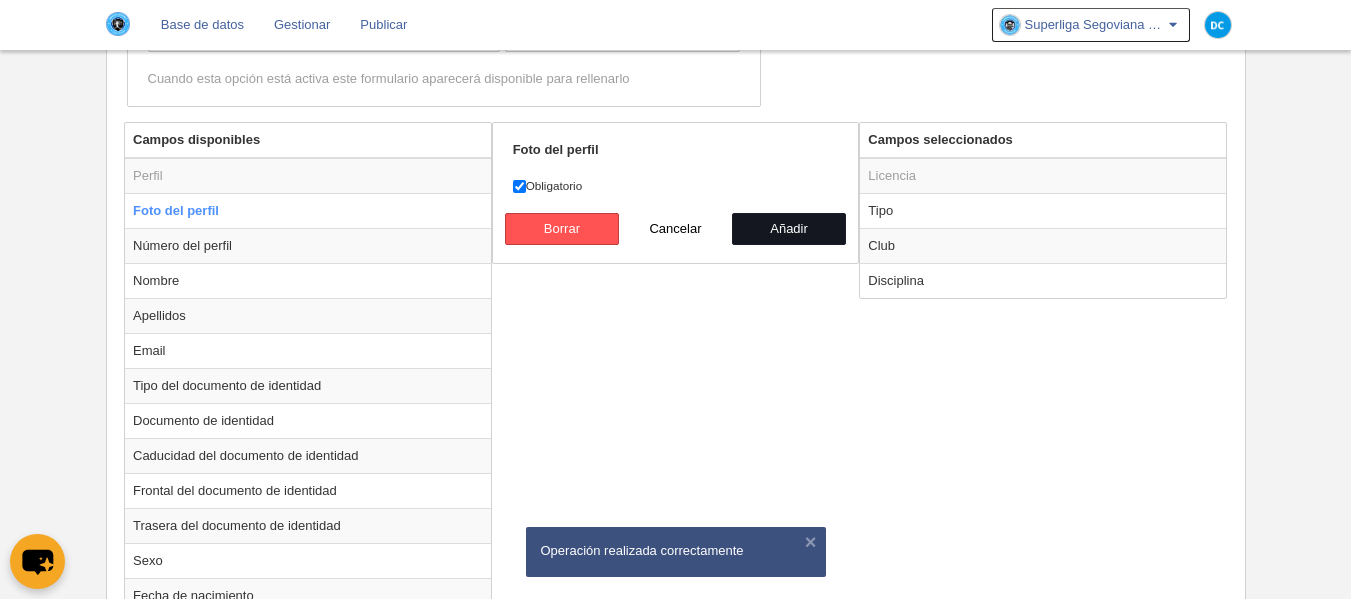 click on "Añadir" at bounding box center [789, 229] 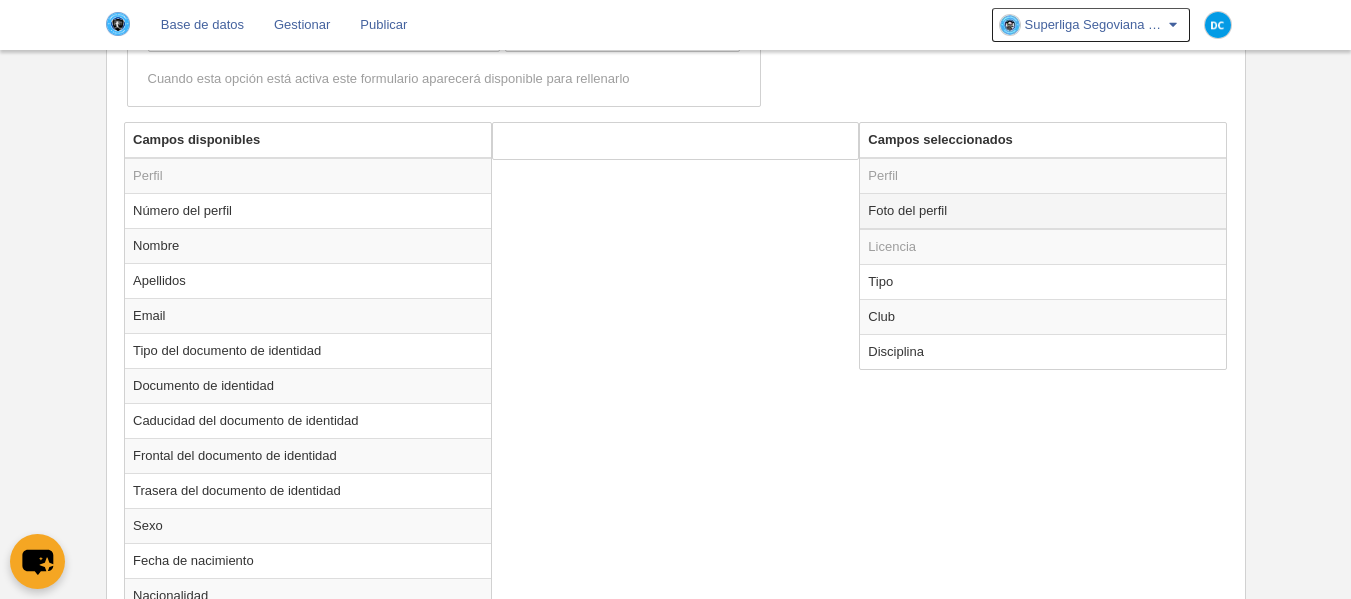 click on "Foto del perfil" at bounding box center (1043, 211) 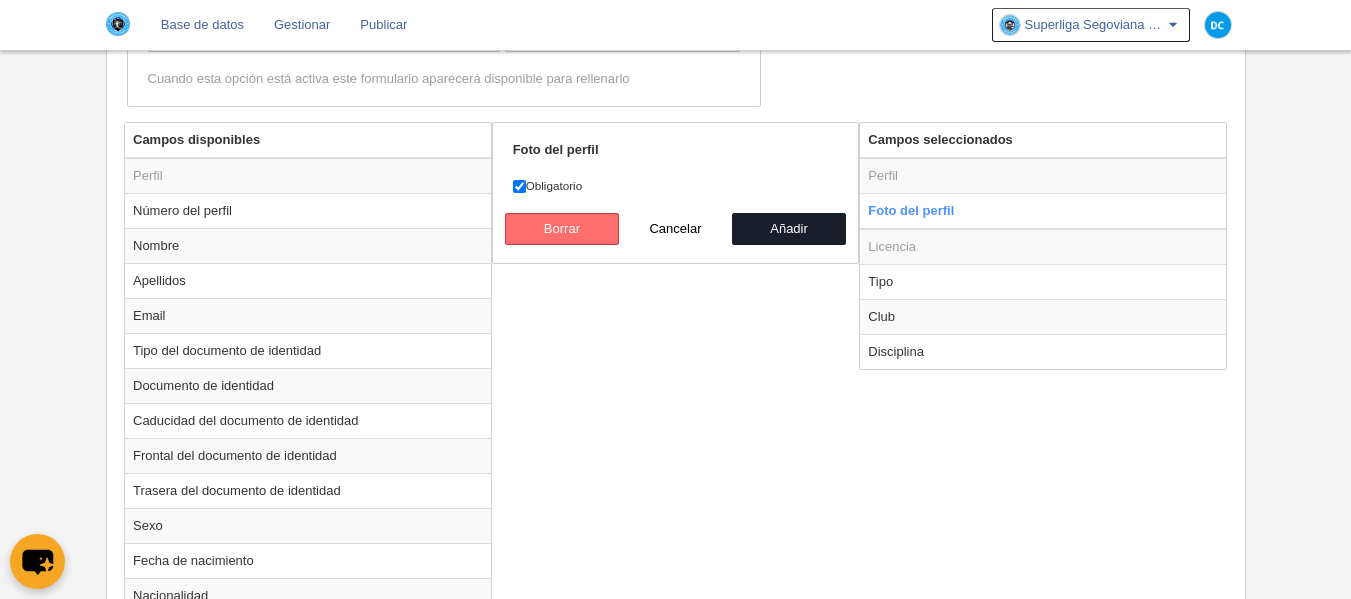 click on "Borrar" at bounding box center (562, 229) 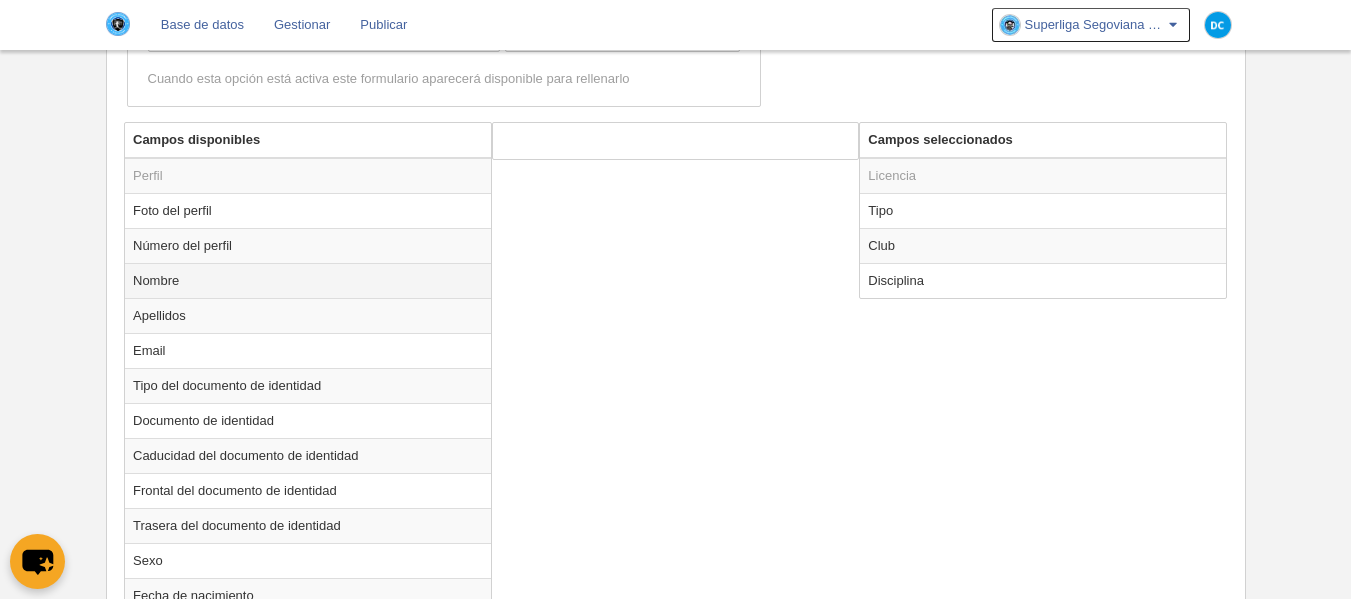 click on "Nombre" at bounding box center (308, 280) 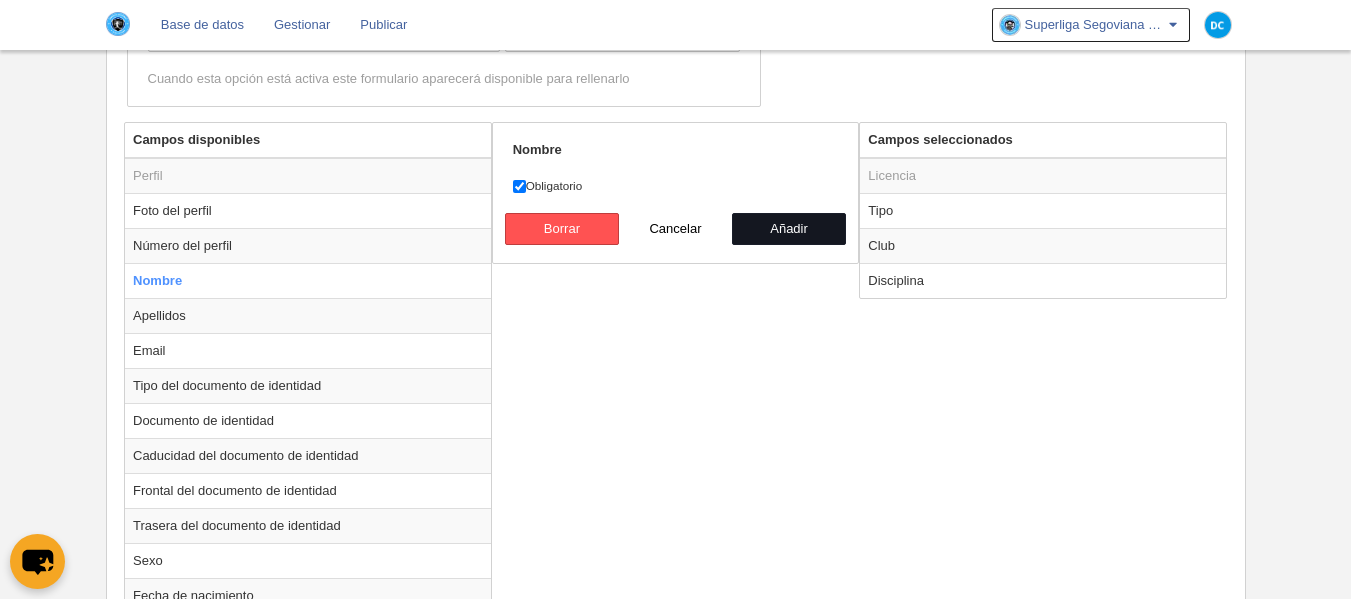 click on "Añadir" at bounding box center [789, 229] 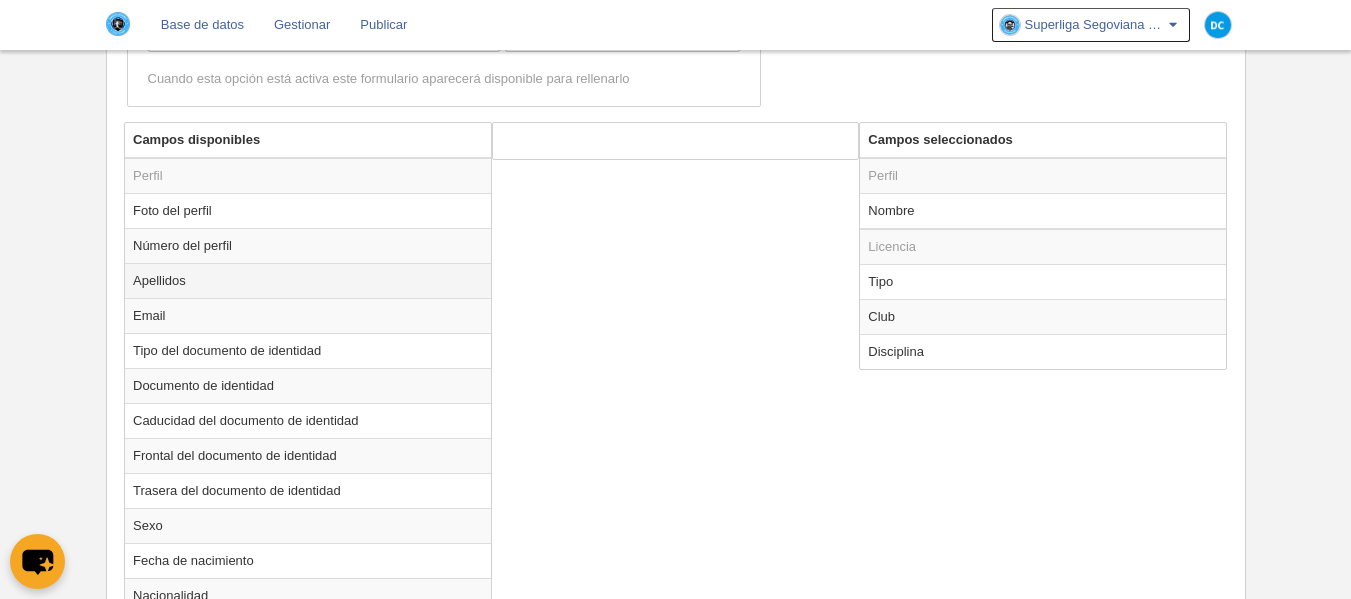 click on "Apellidos" at bounding box center [308, 280] 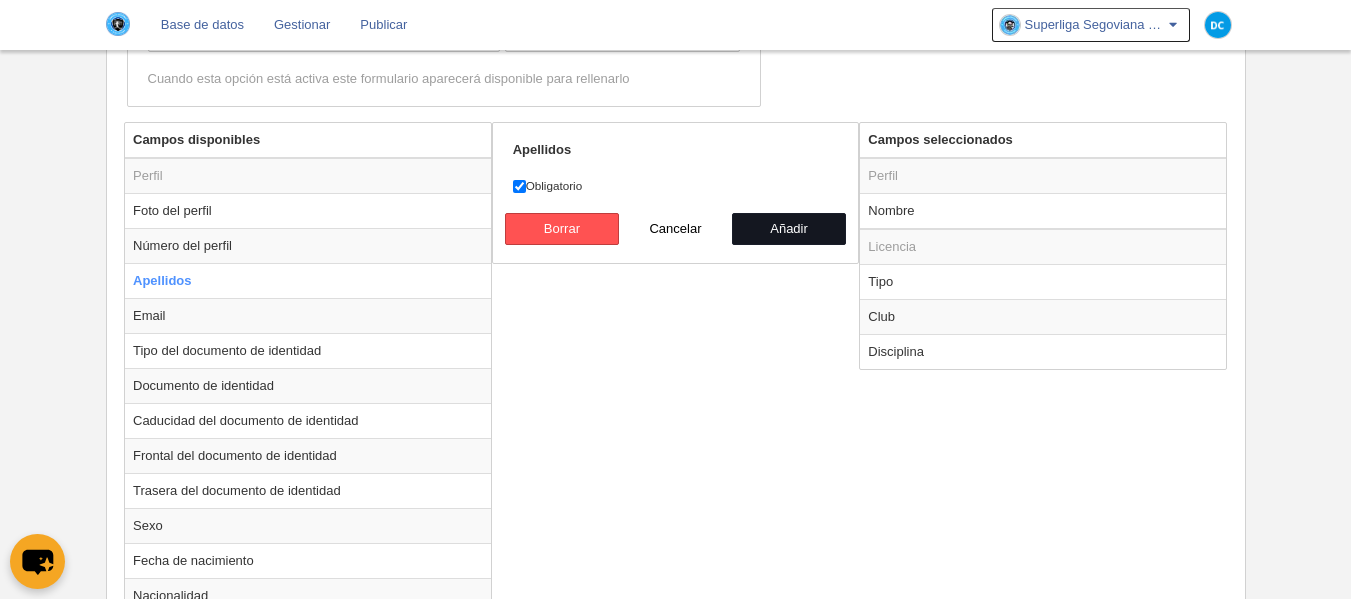 click on "Añadir" at bounding box center [789, 229] 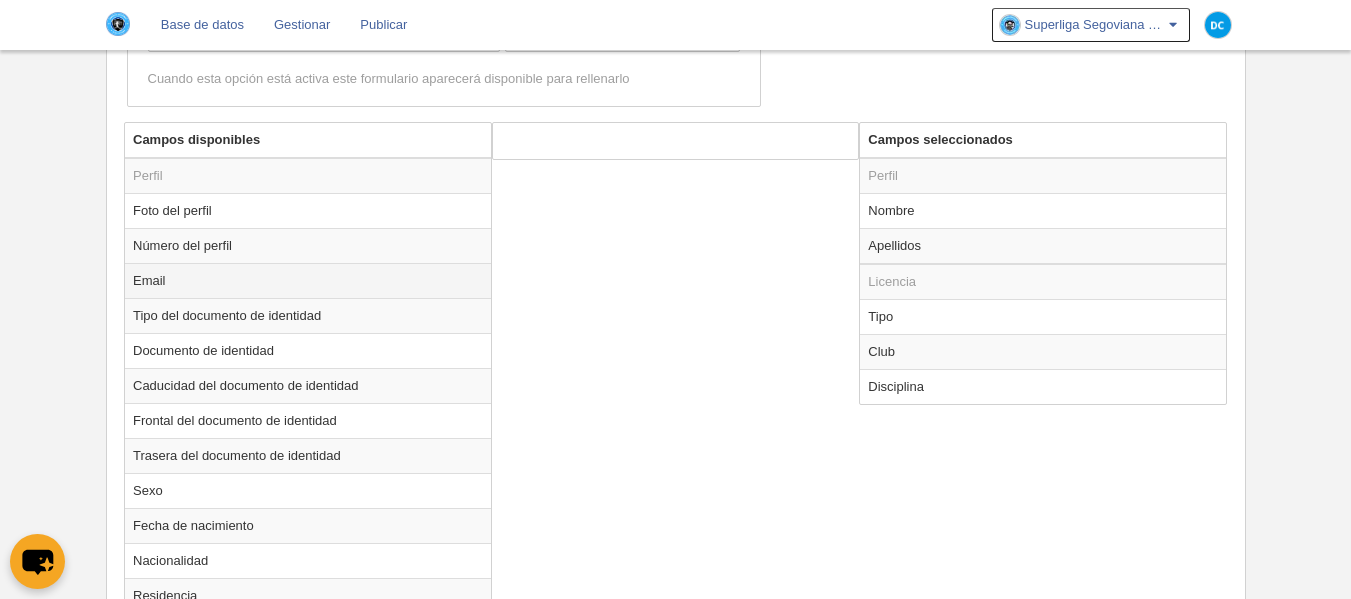 click on "Email" at bounding box center [308, 280] 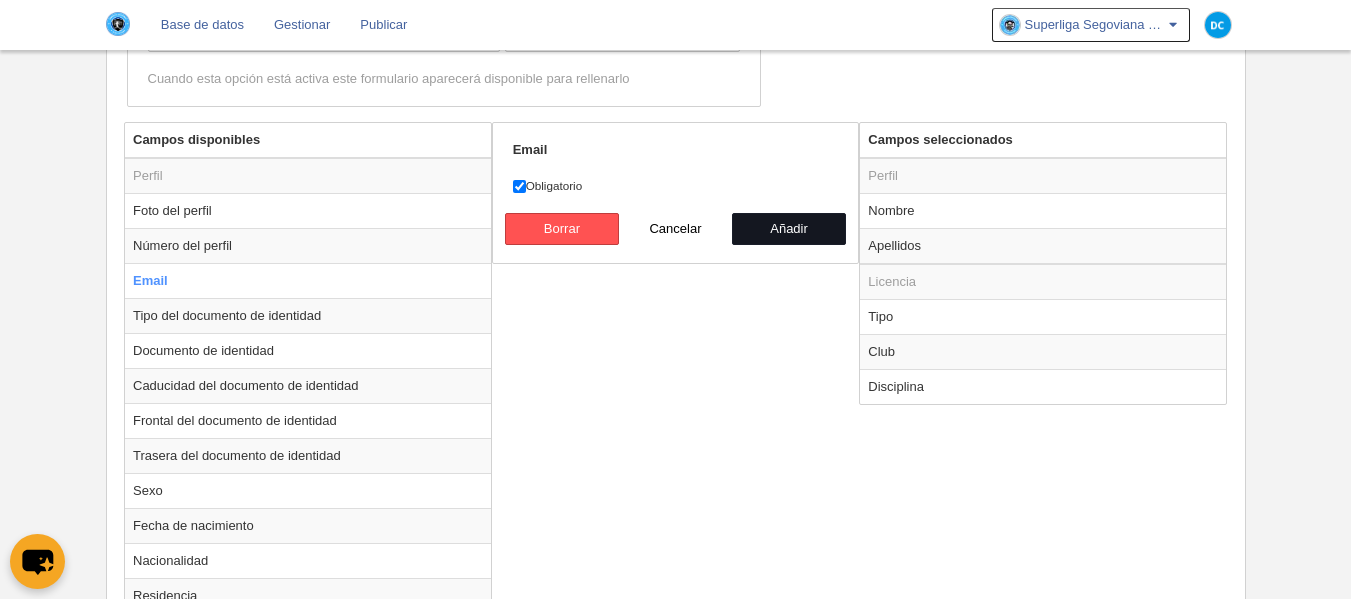 click on "Añadir" at bounding box center [789, 229] 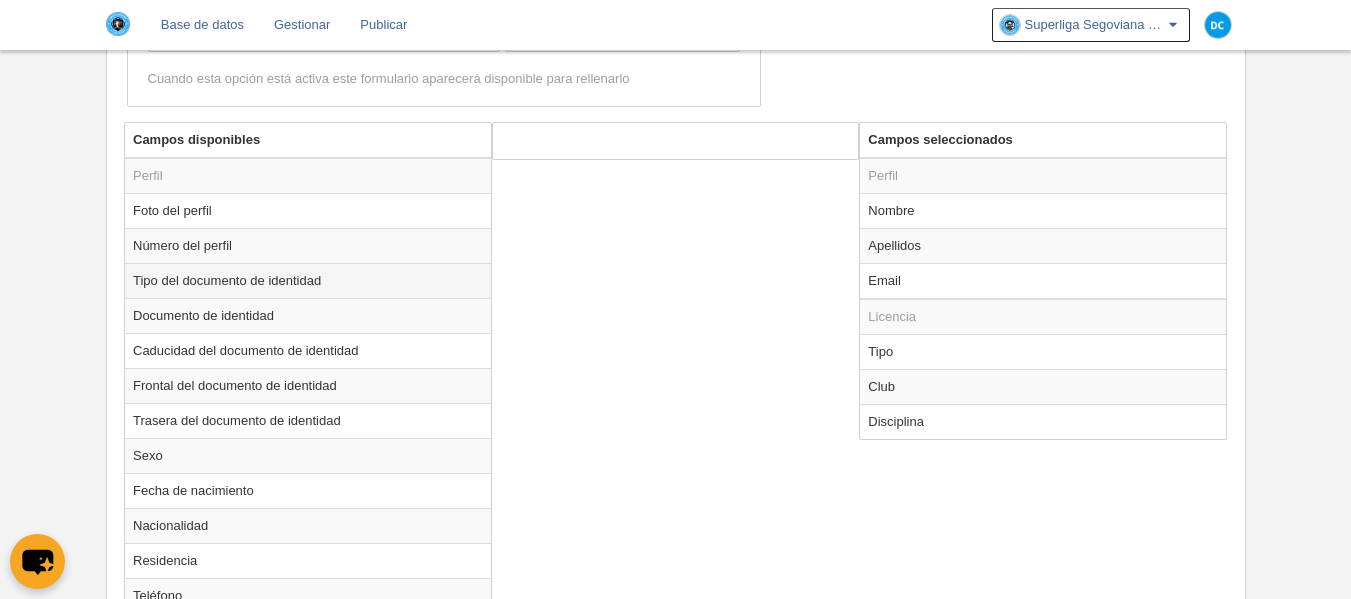 click on "Tipo del documento de identidad" at bounding box center (308, 280) 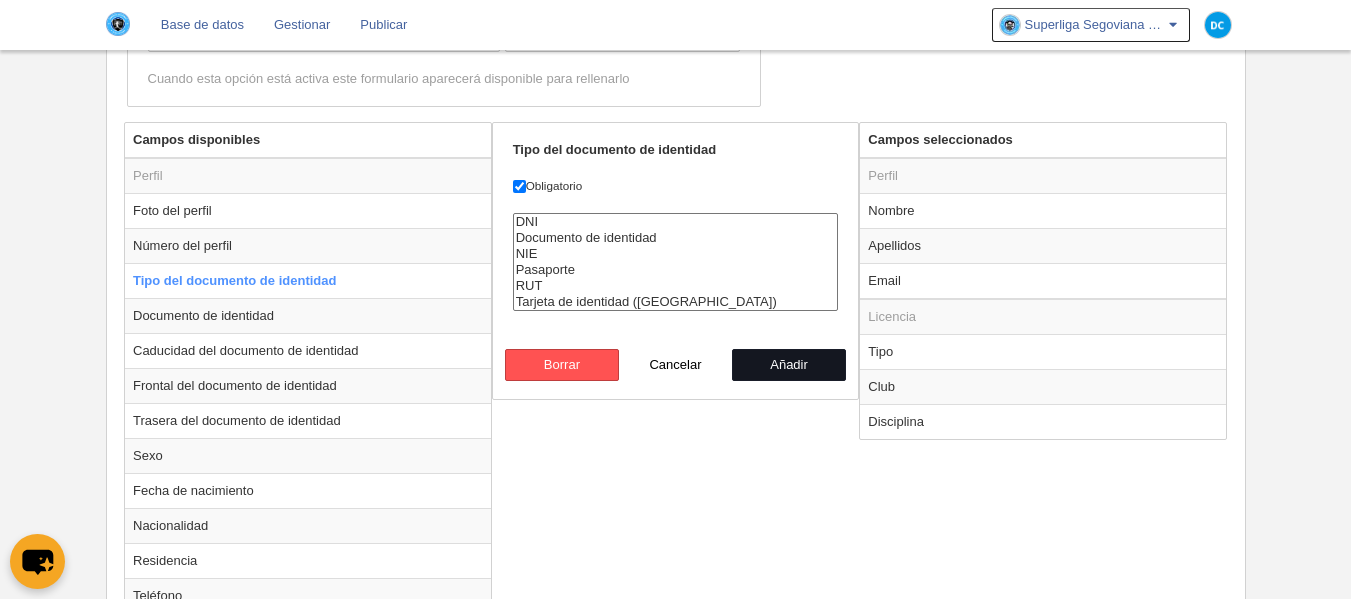 click on "Añadir" at bounding box center (789, 365) 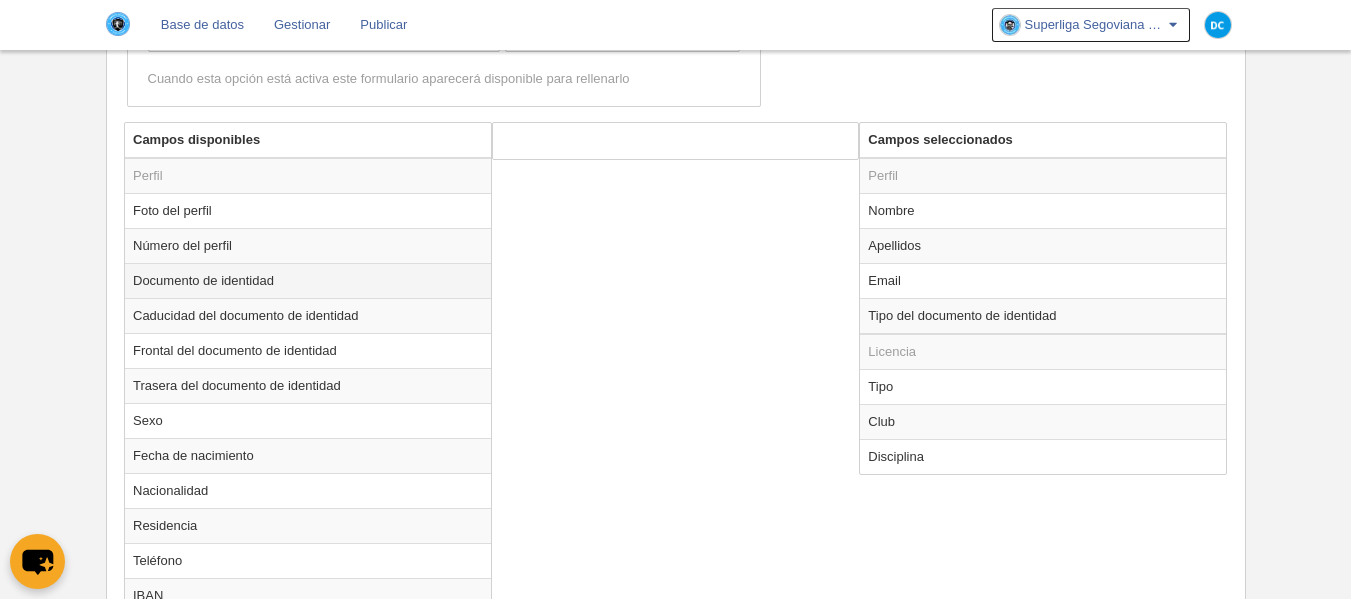 click on "Documento de identidad" at bounding box center (308, 280) 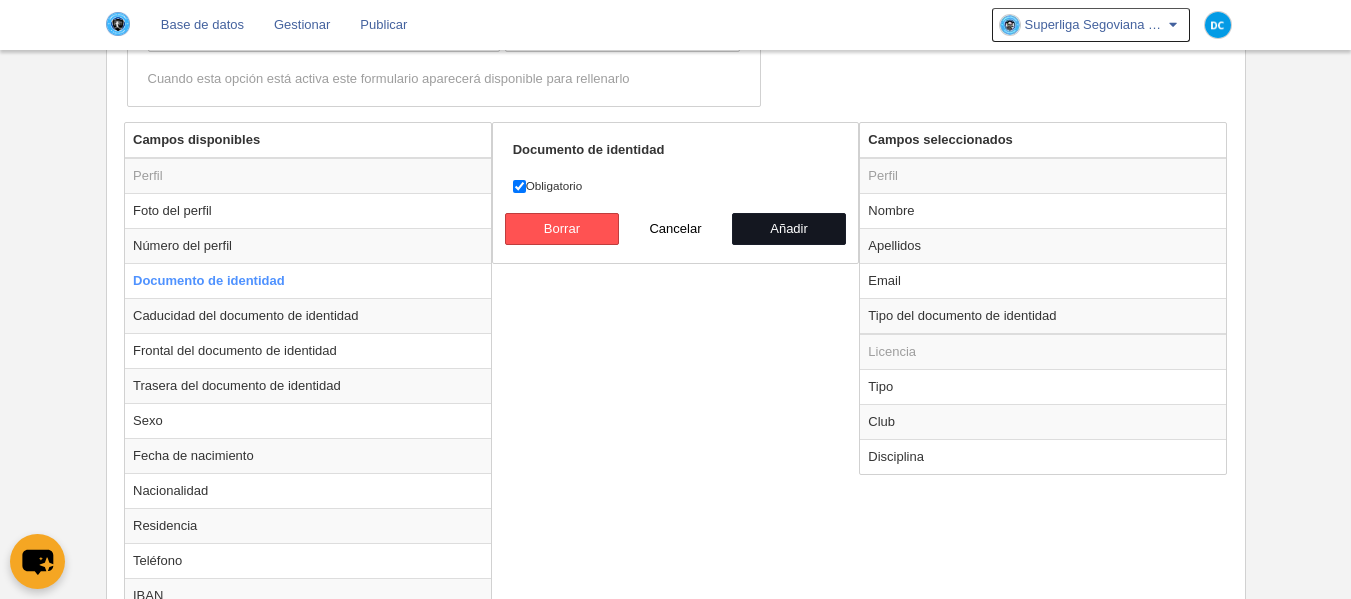 click on "Añadir" at bounding box center (789, 229) 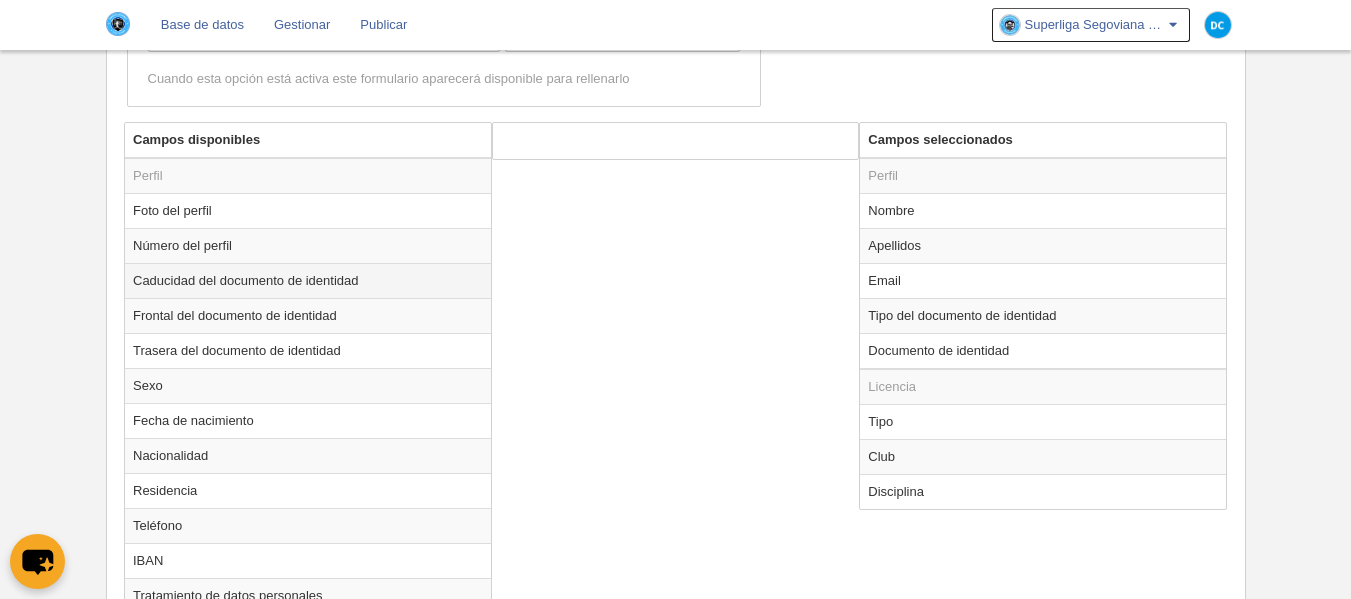 click on "Caducidad del documento de identidad" at bounding box center [308, 280] 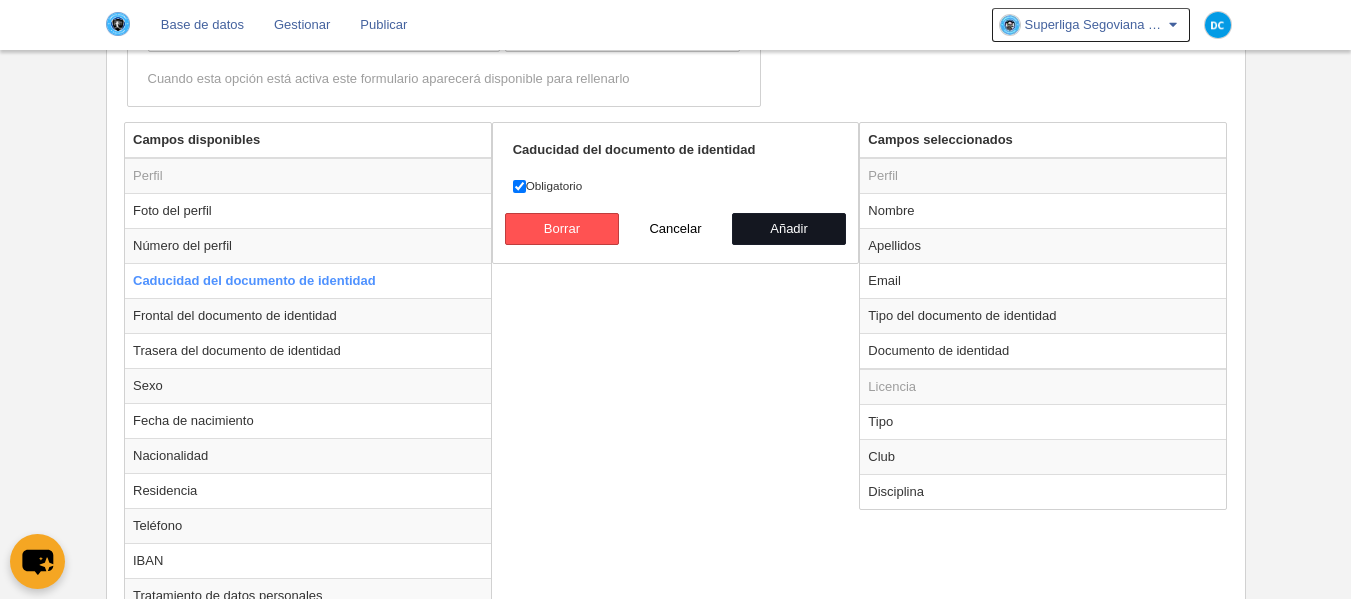 click on "Añadir" at bounding box center [789, 229] 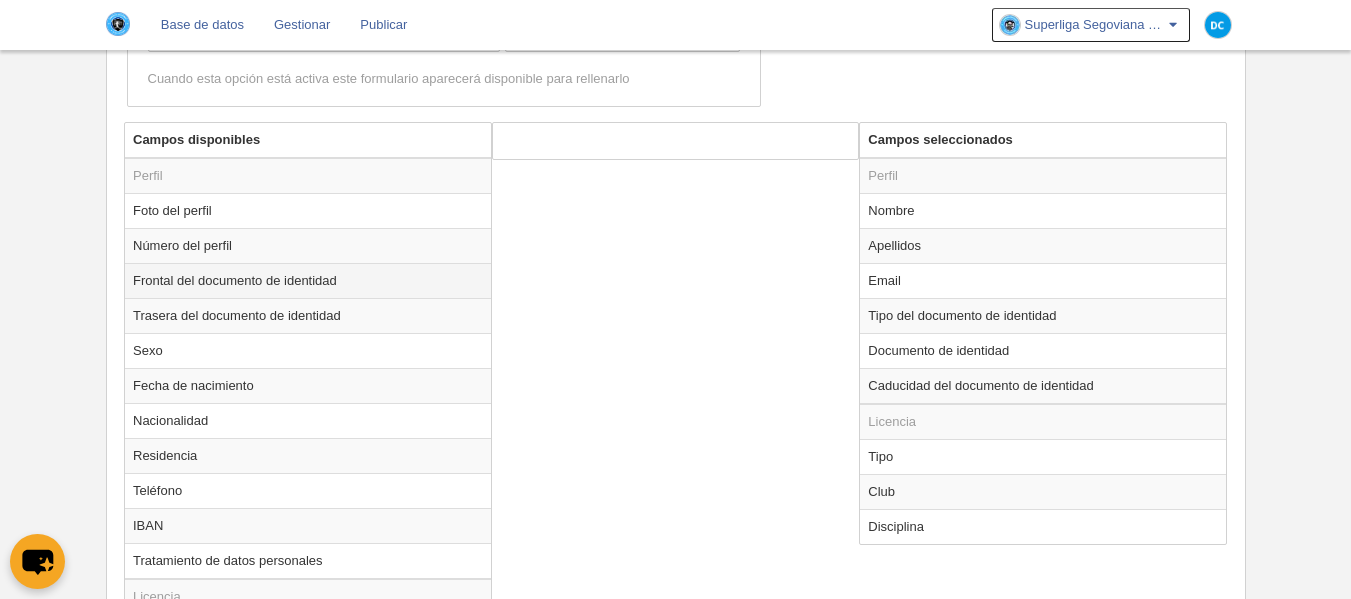 click on "Frontal del documento de identidad" at bounding box center [308, 280] 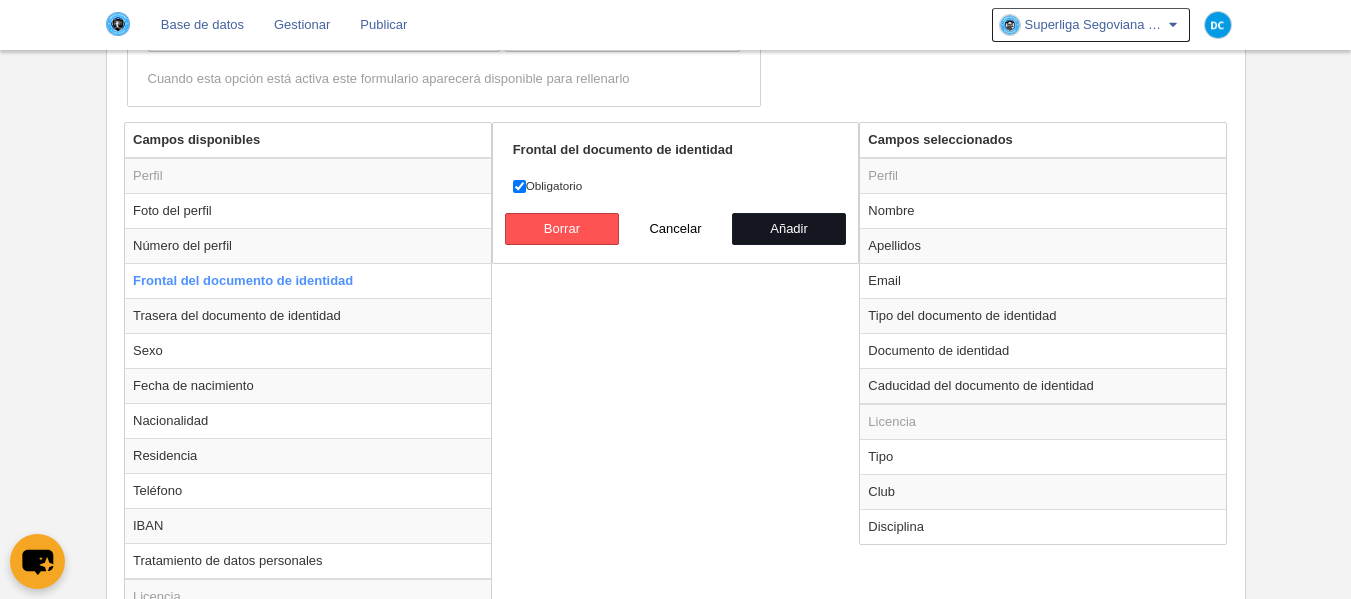 click on "Añadir" at bounding box center (789, 229) 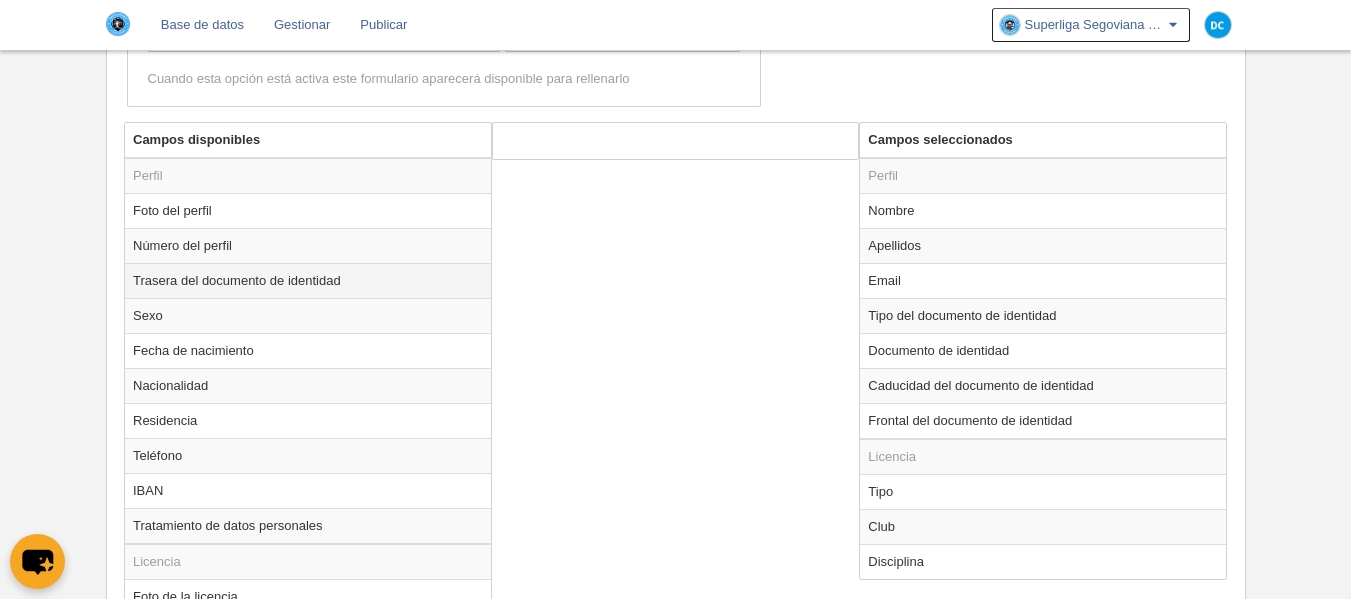 click on "Trasera del documento de identidad" at bounding box center [308, 280] 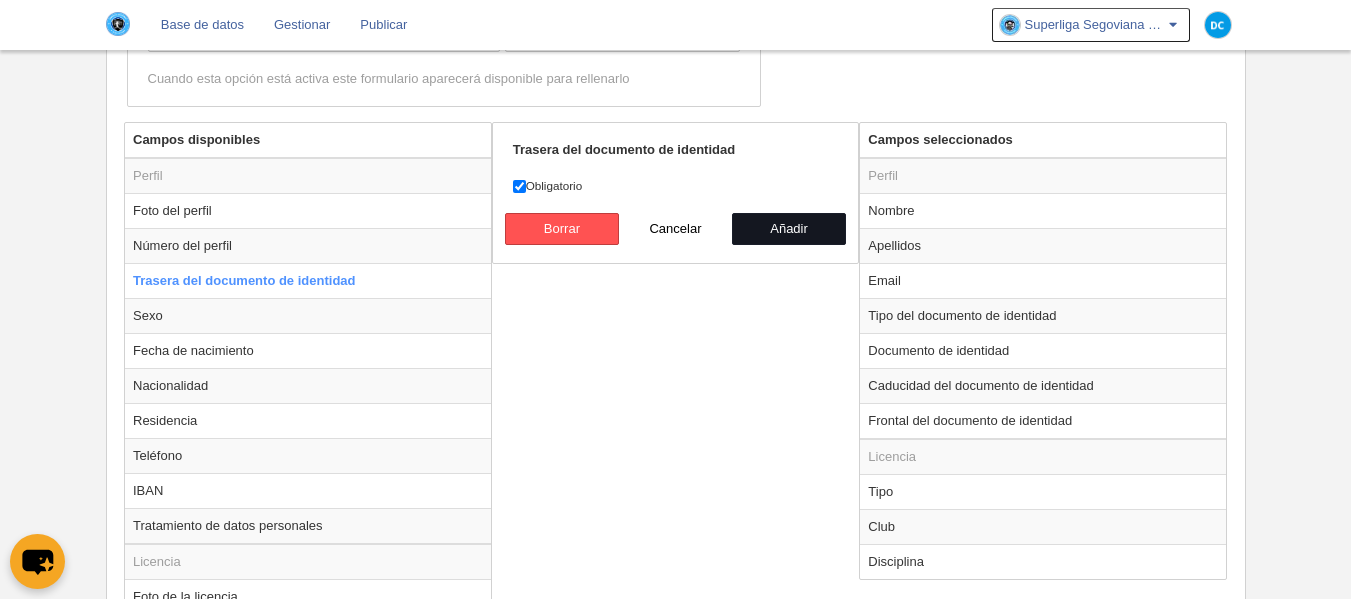 click on "Añadir" at bounding box center [789, 229] 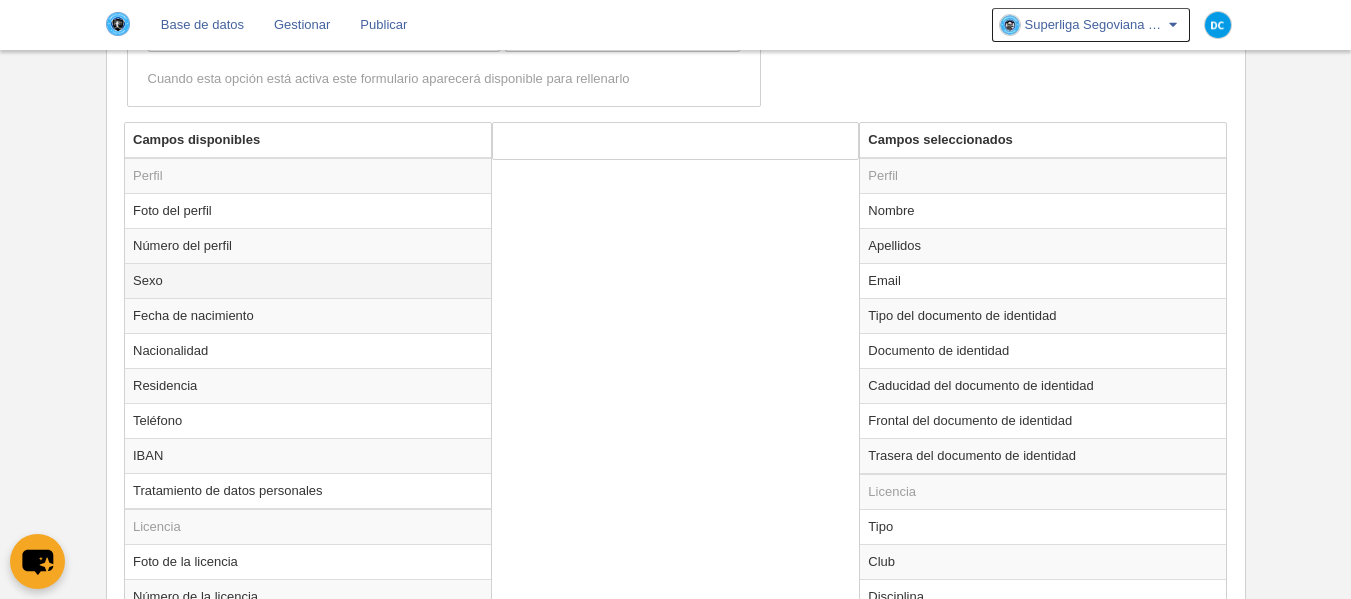 click on "Sexo" at bounding box center (308, 280) 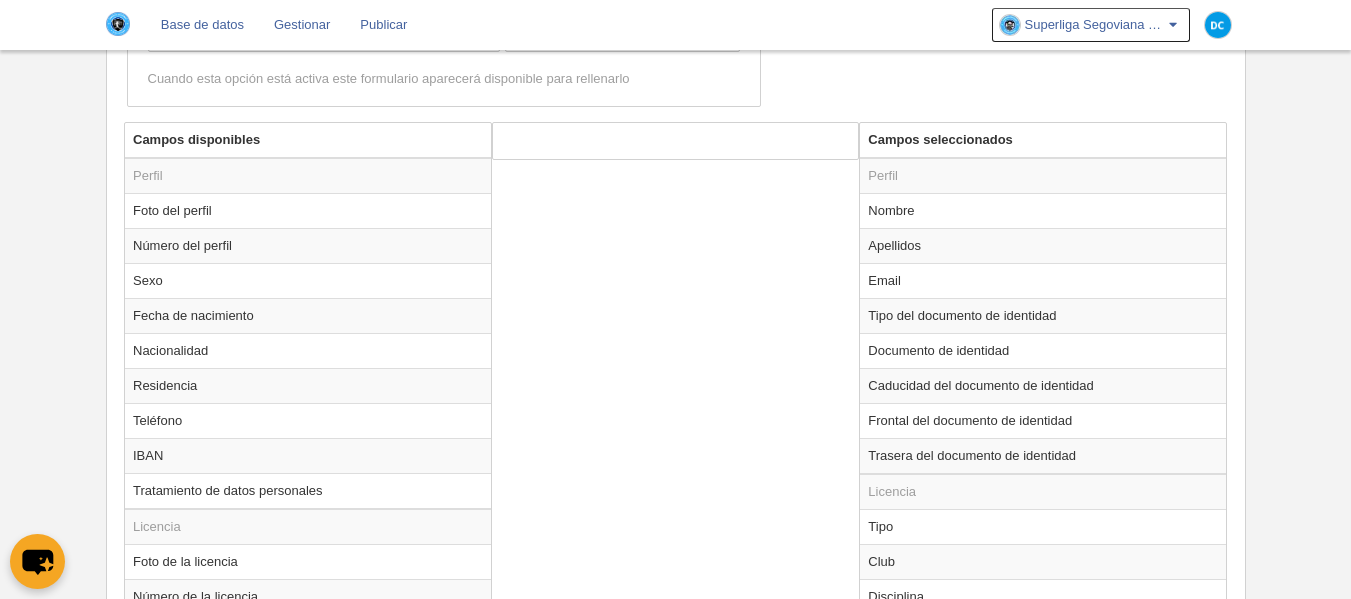 select 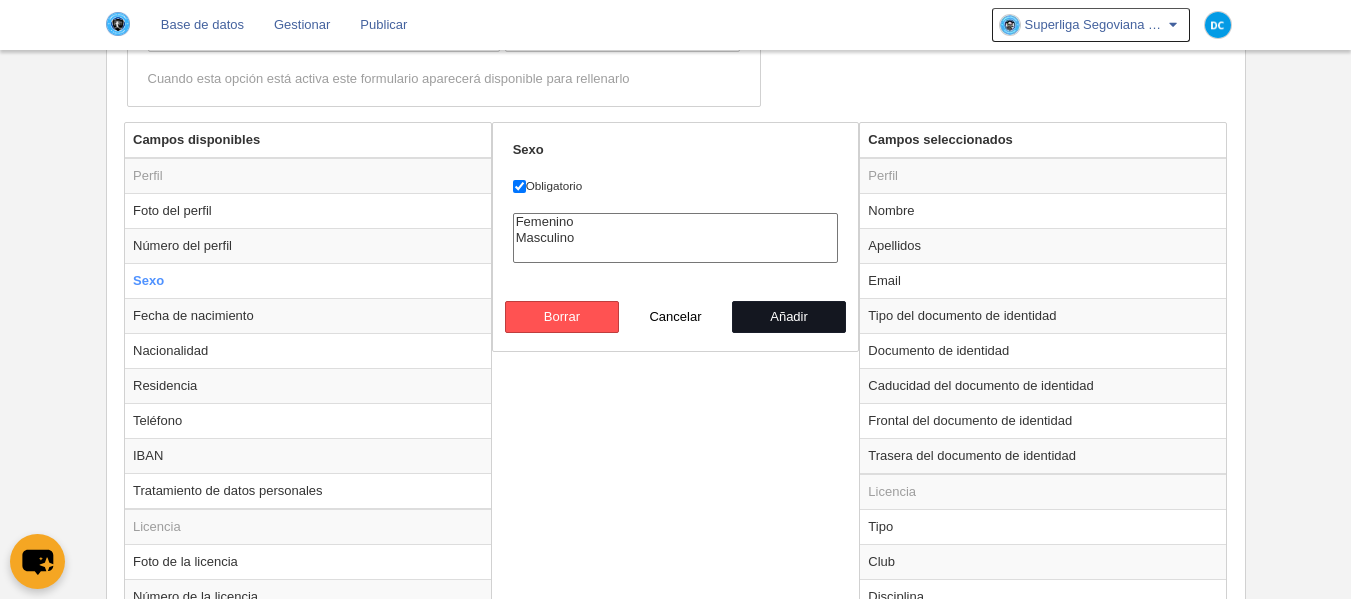 click on "Añadir" at bounding box center [789, 317] 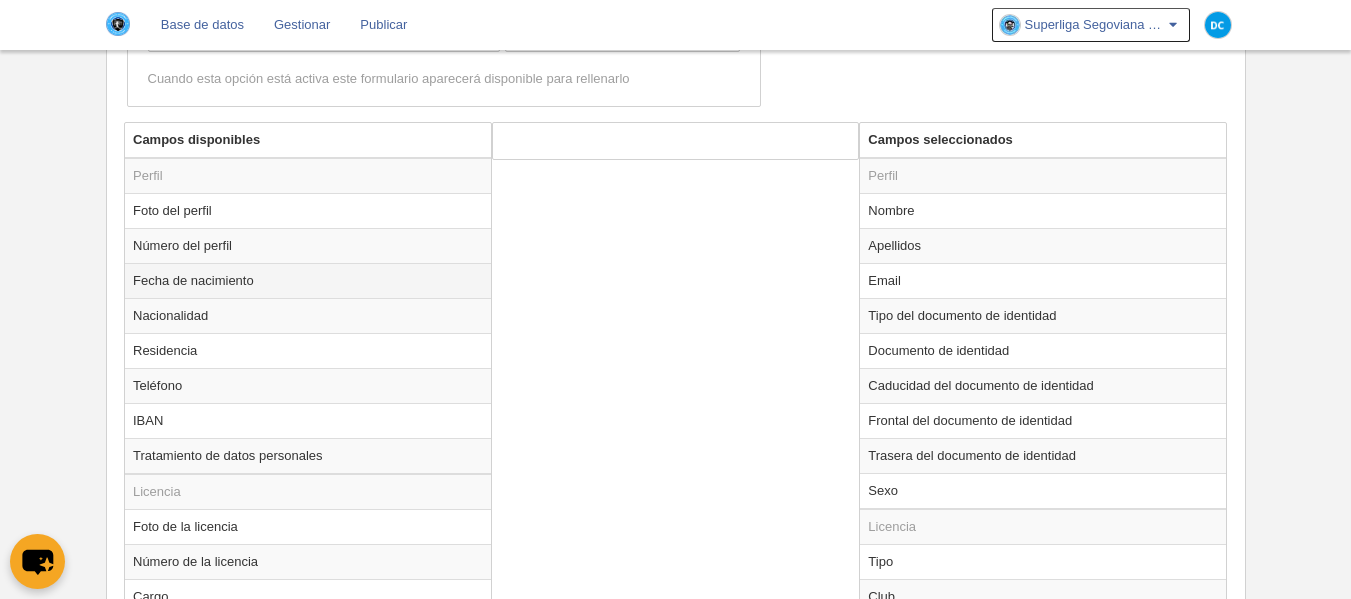 click on "Fecha de nacimiento" at bounding box center [308, 280] 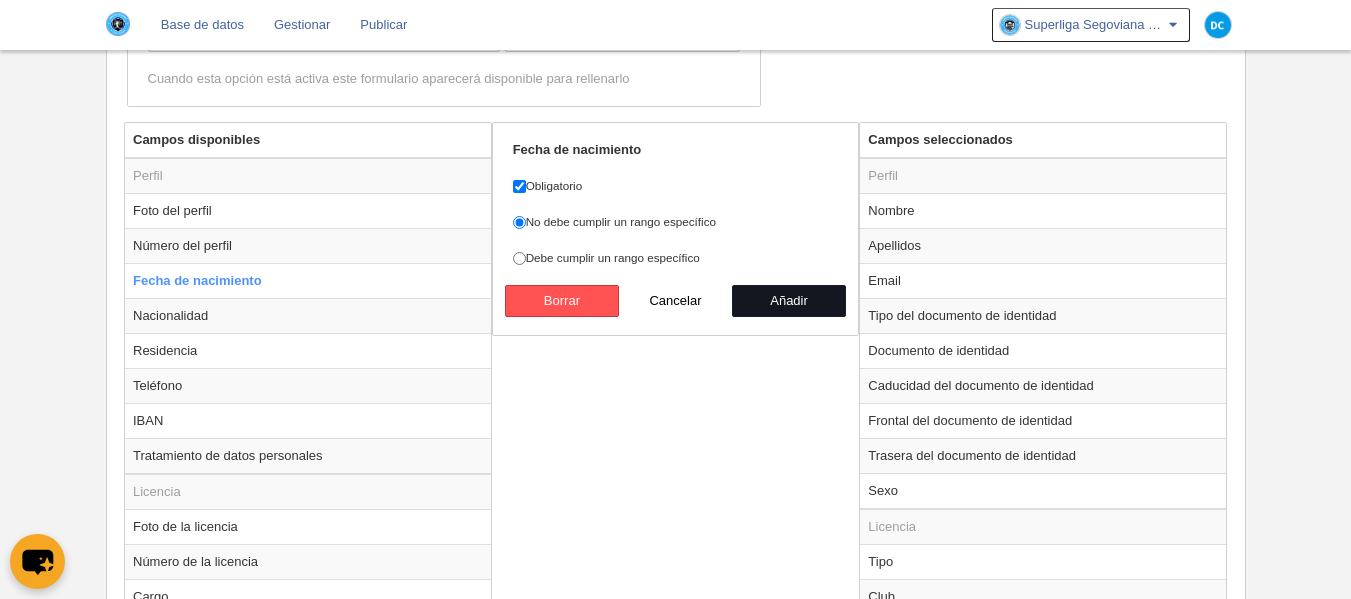 click on "Añadir" at bounding box center (789, 301) 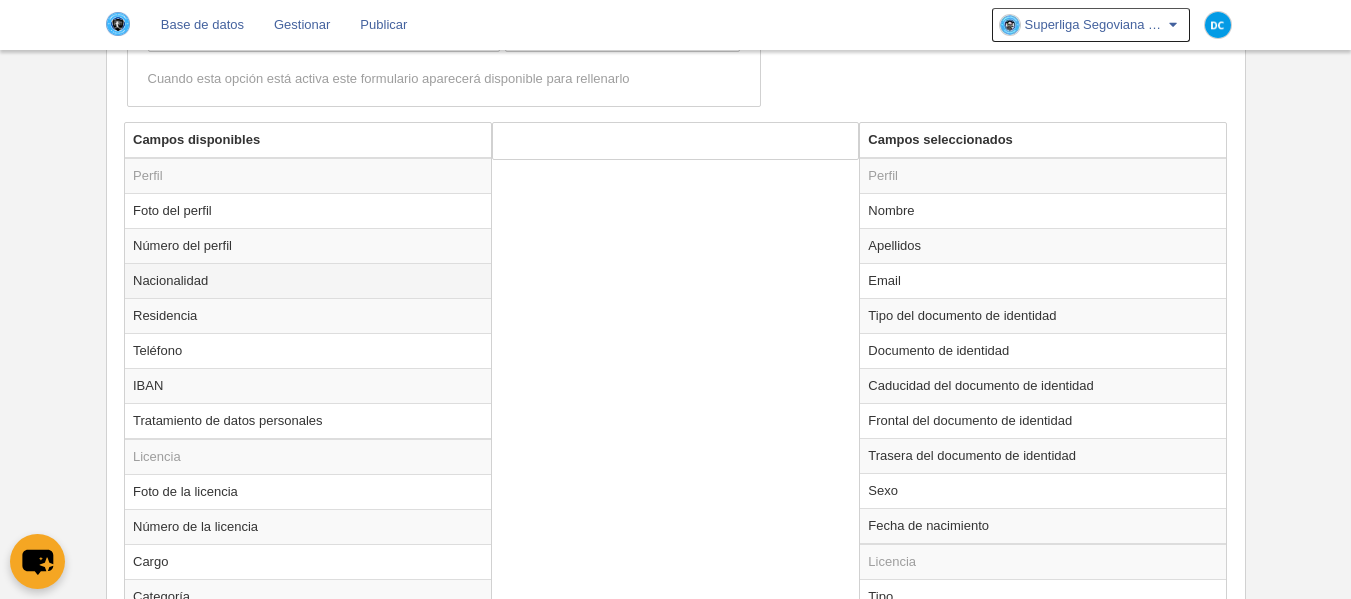 click on "Nacionalidad" at bounding box center [308, 280] 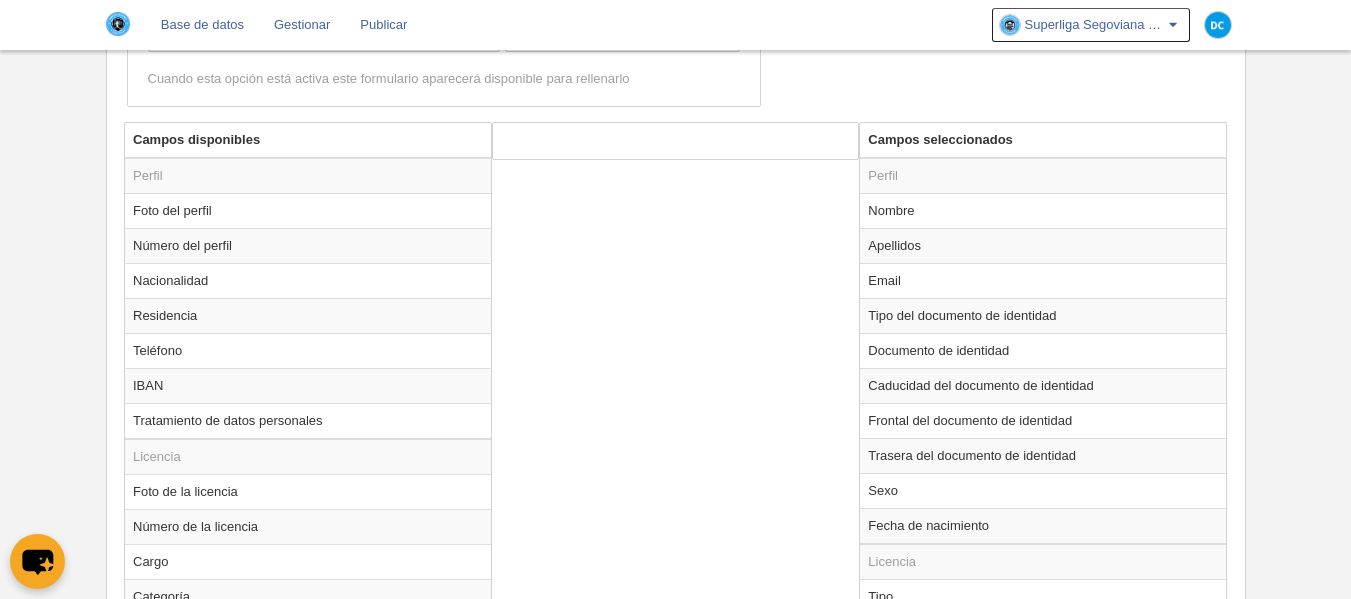select 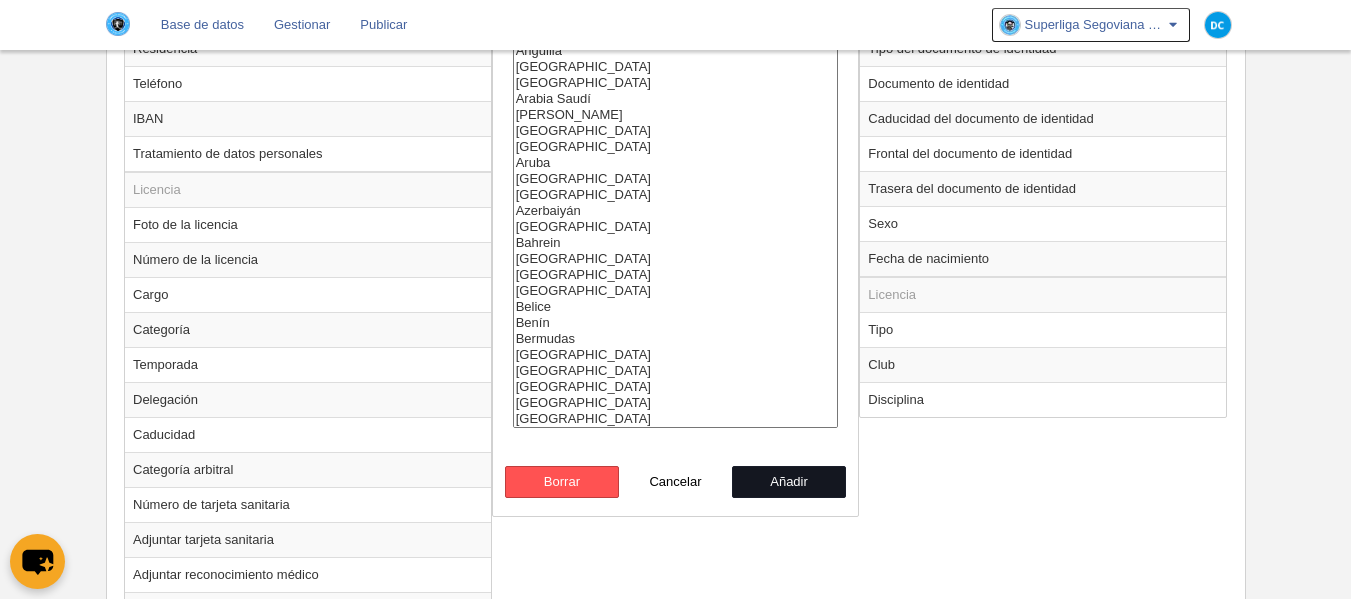 click on "Añadir" at bounding box center [789, 482] 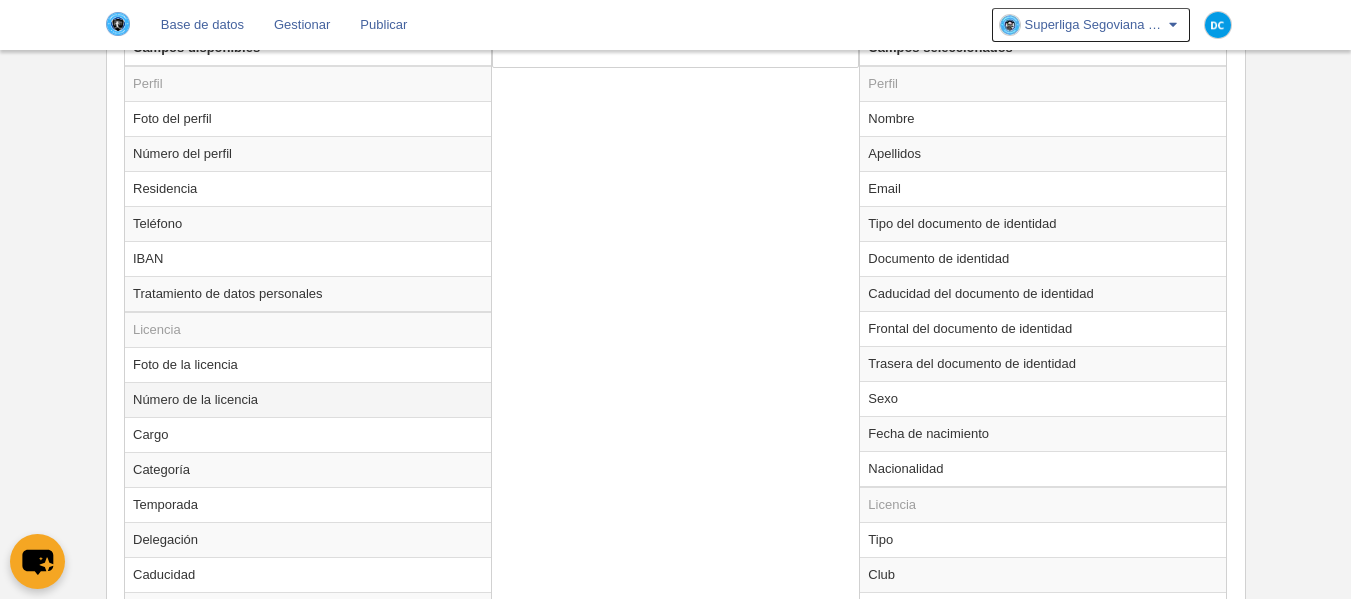 scroll, scrollTop: 842, scrollLeft: 0, axis: vertical 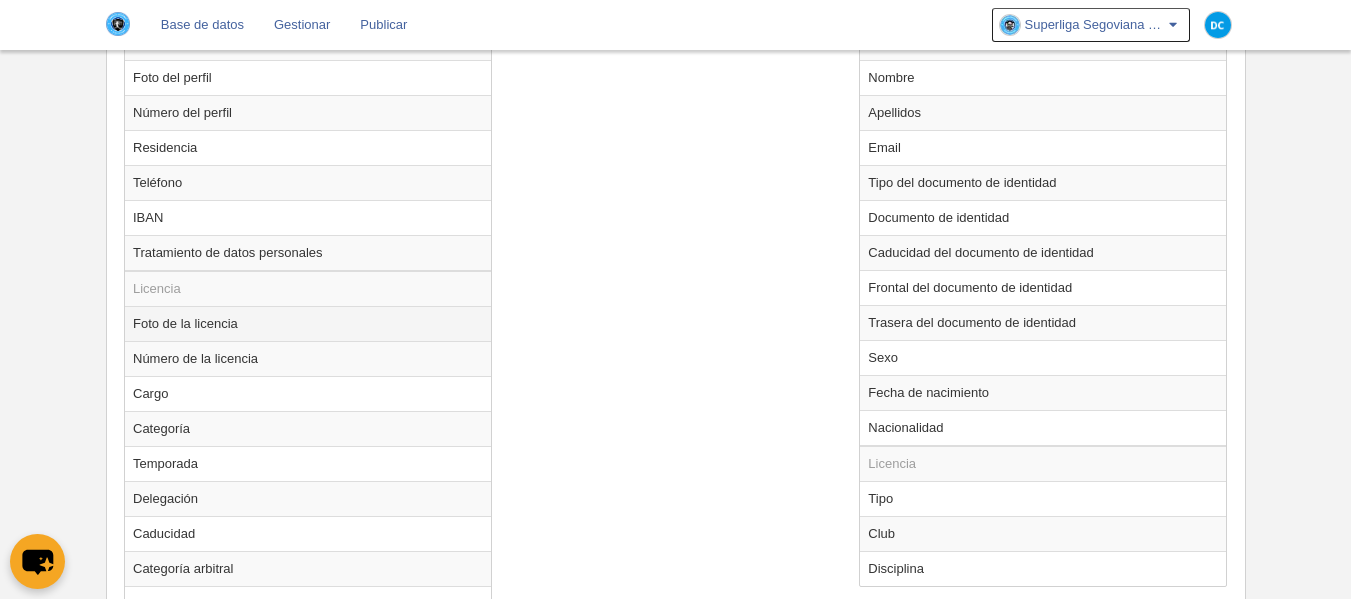 click on "Foto de la licencia" at bounding box center [308, 323] 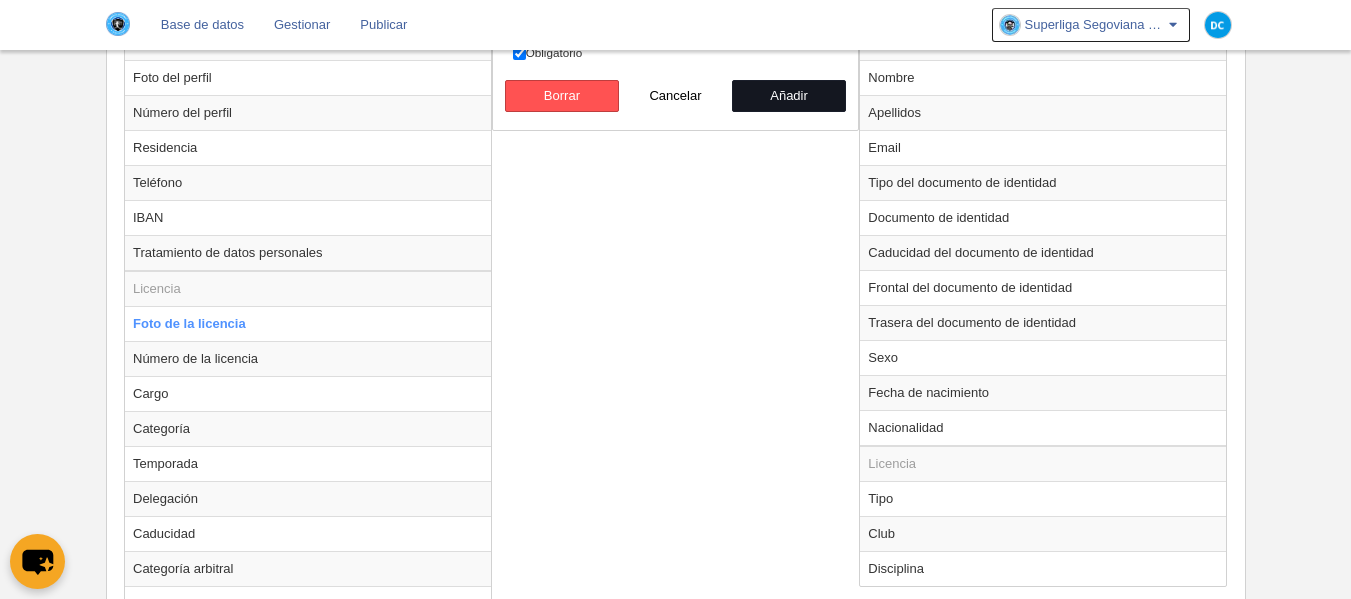 click on "Añadir" at bounding box center [789, 96] 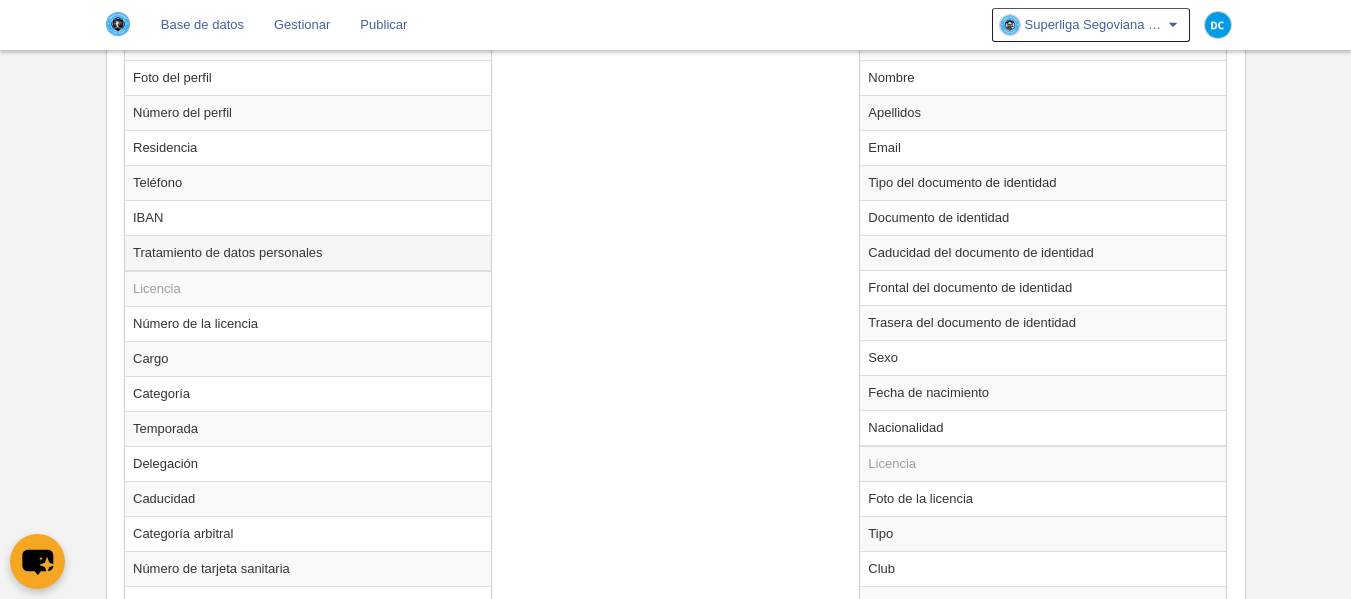 click on "Tratamiento de datos personales" at bounding box center (308, 253) 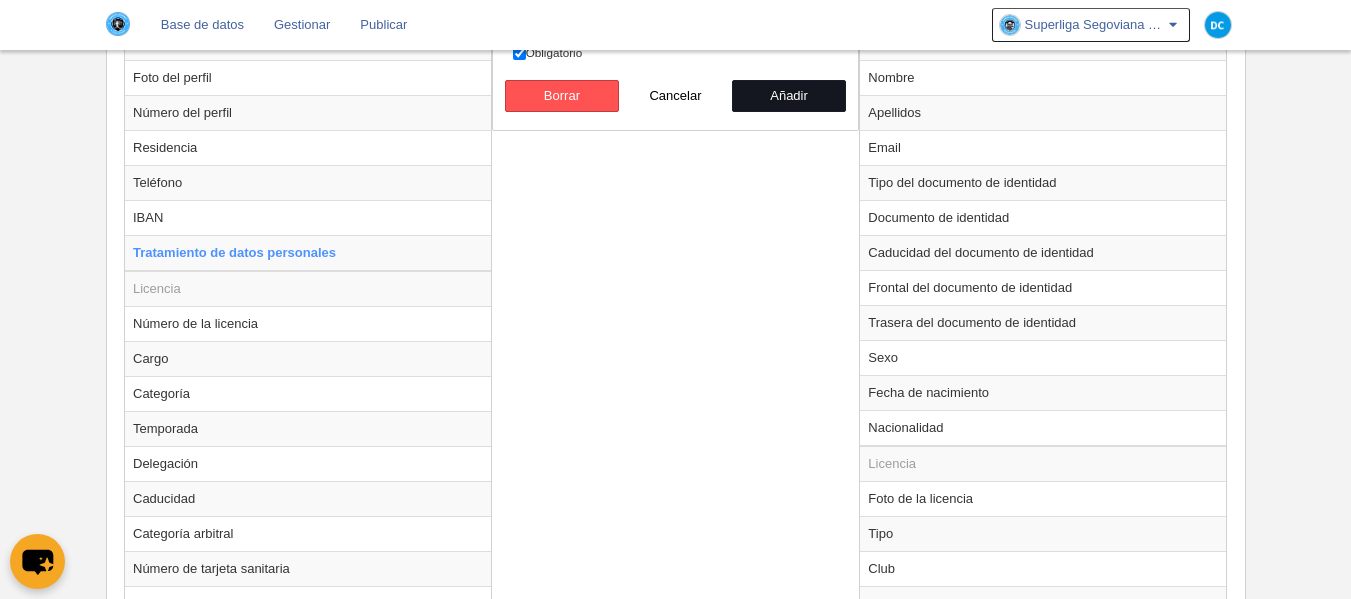 click on "Añadir" at bounding box center [789, 96] 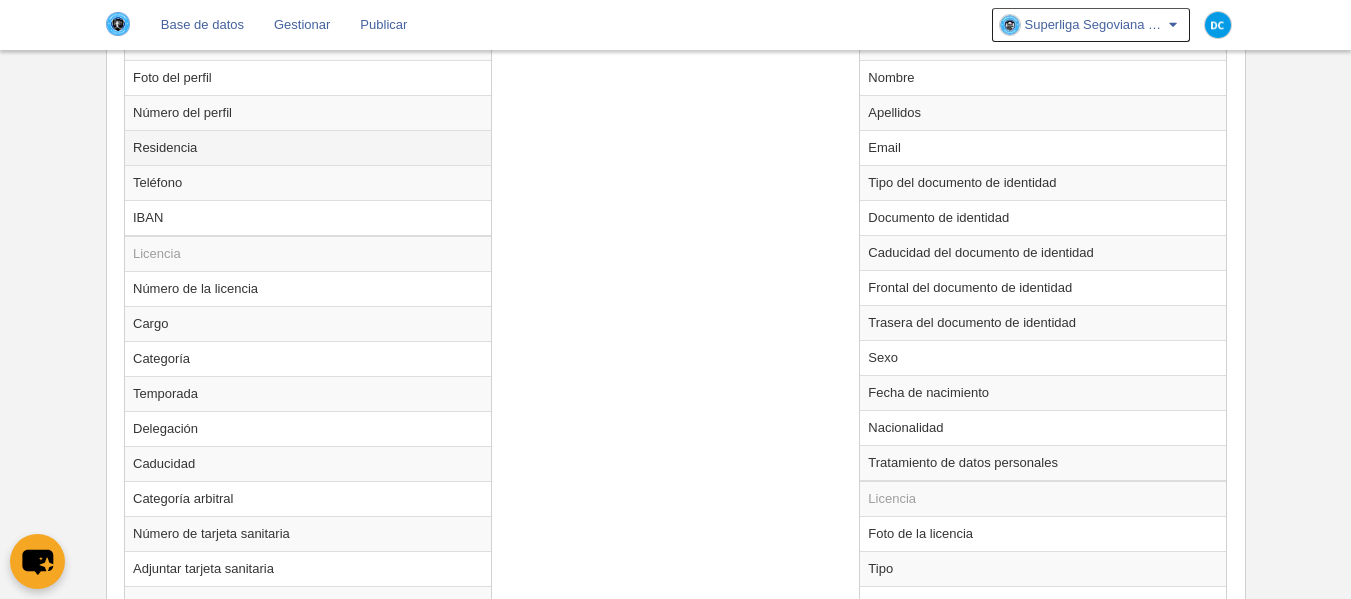 click on "Residencia" at bounding box center (308, 147) 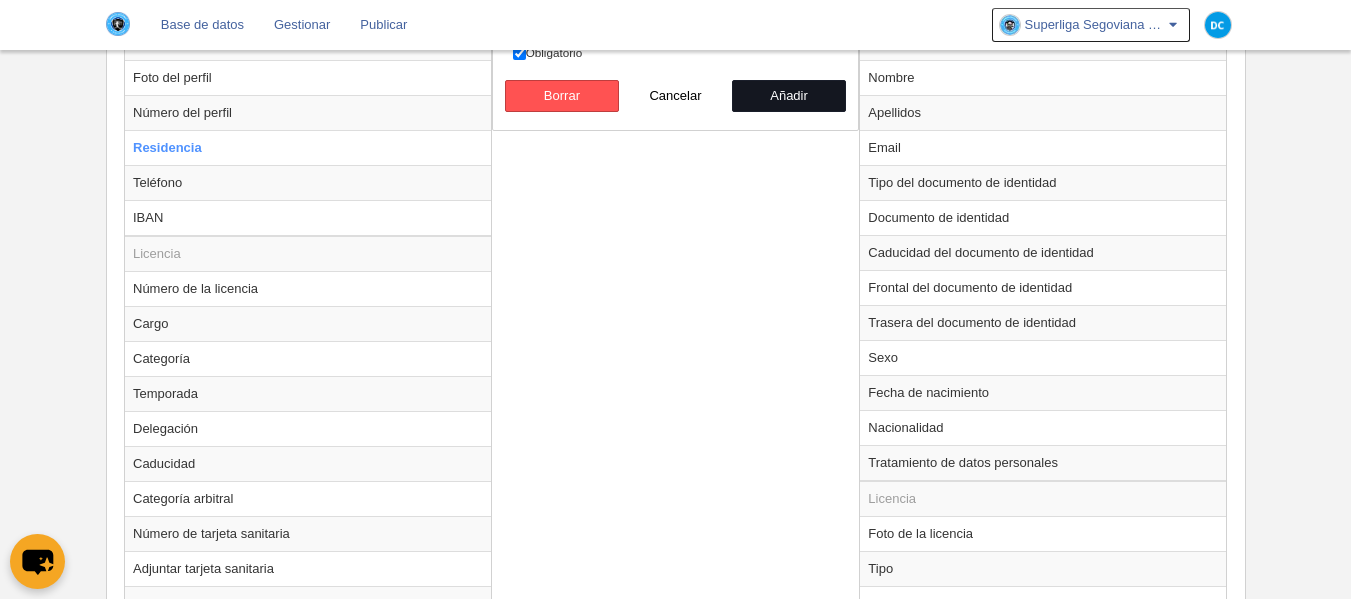 click on "Añadir" at bounding box center (789, 96) 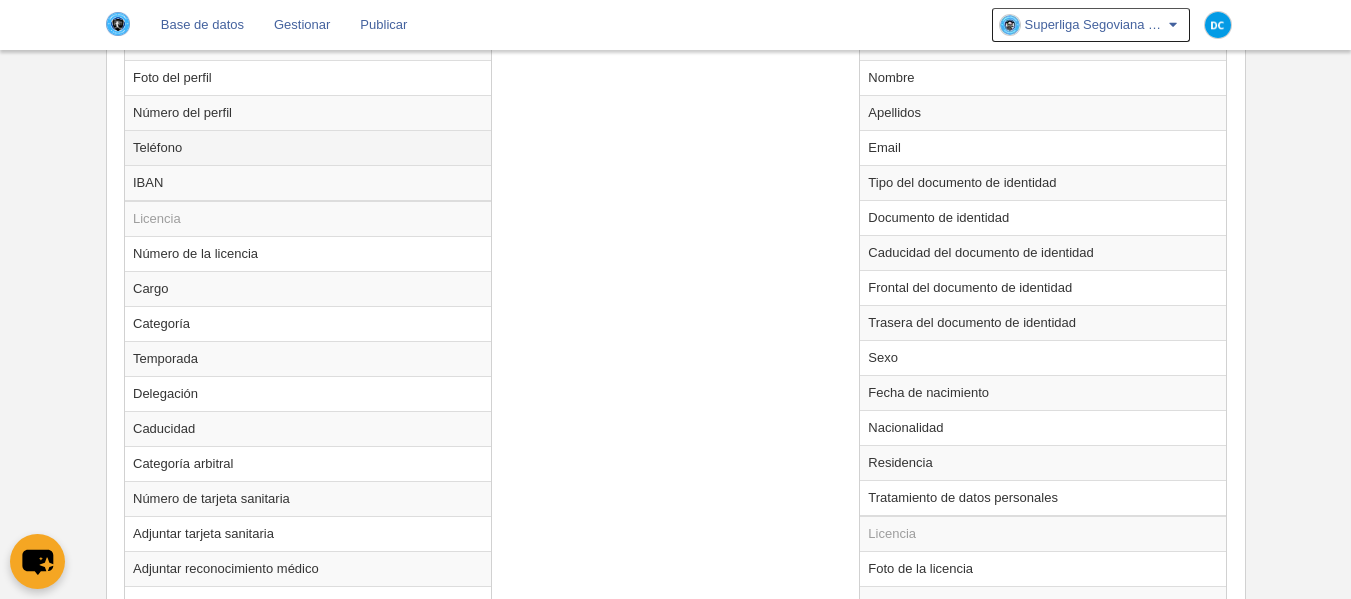 click on "Teléfono" at bounding box center (308, 147) 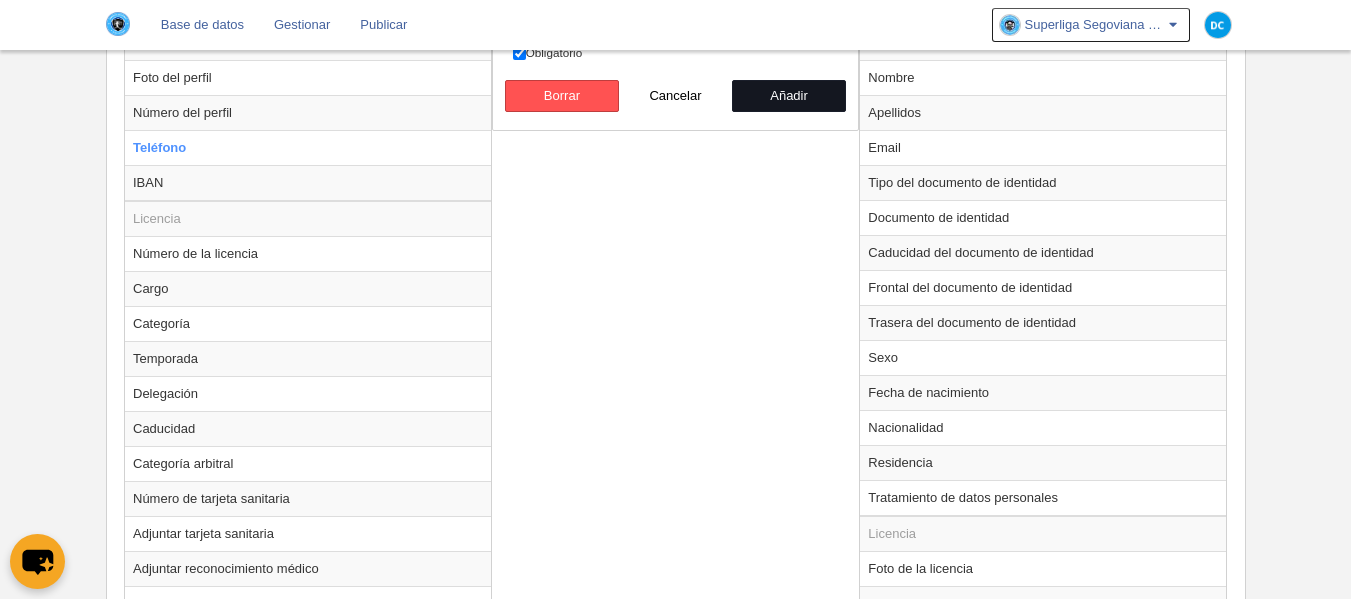 click on "Añadir" at bounding box center [789, 96] 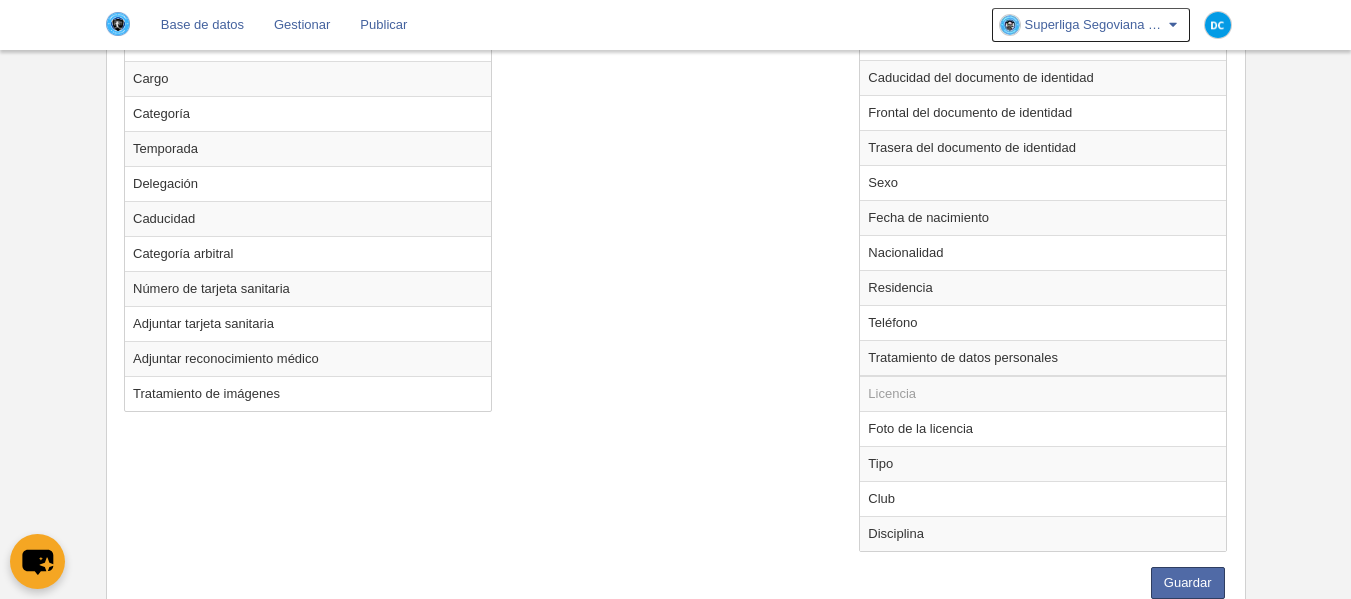 scroll, scrollTop: 687, scrollLeft: 0, axis: vertical 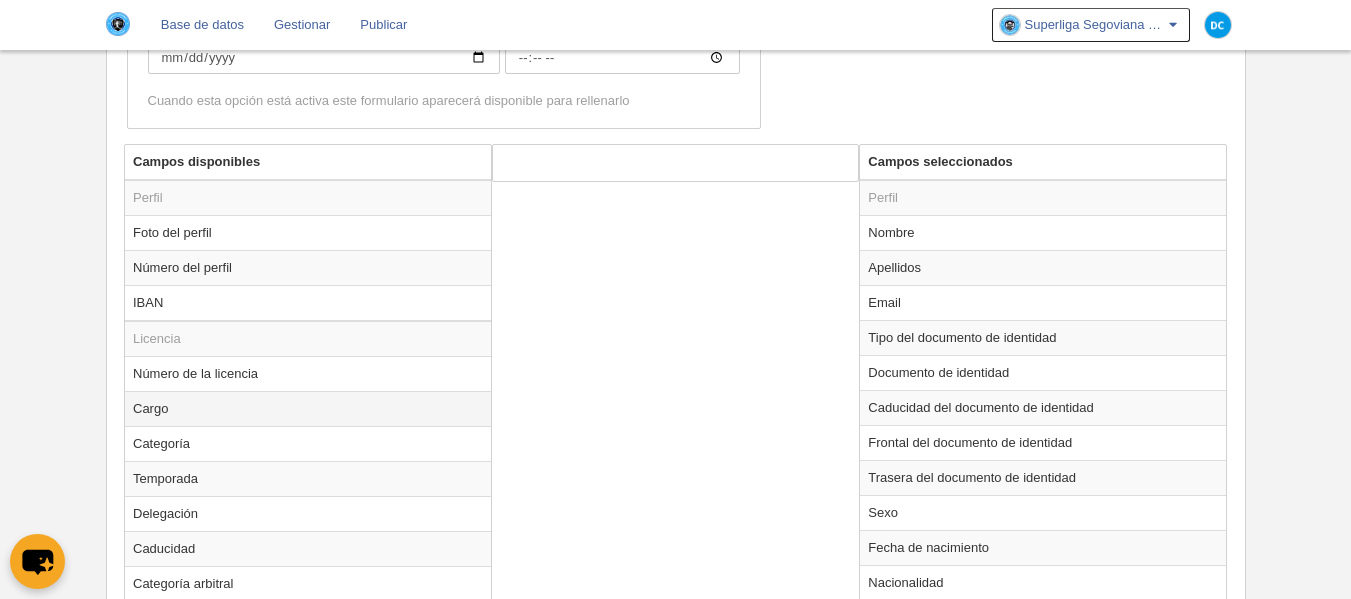 click on "Cargo" at bounding box center [308, 408] 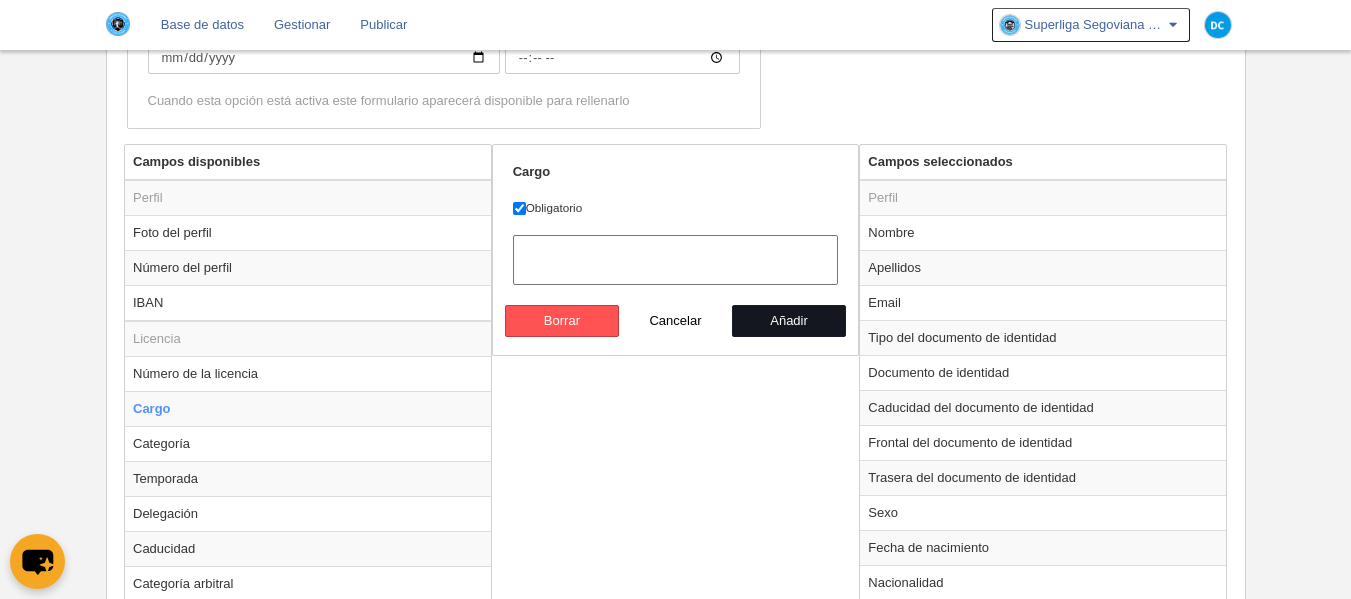 click on "Añadir" at bounding box center (789, 321) 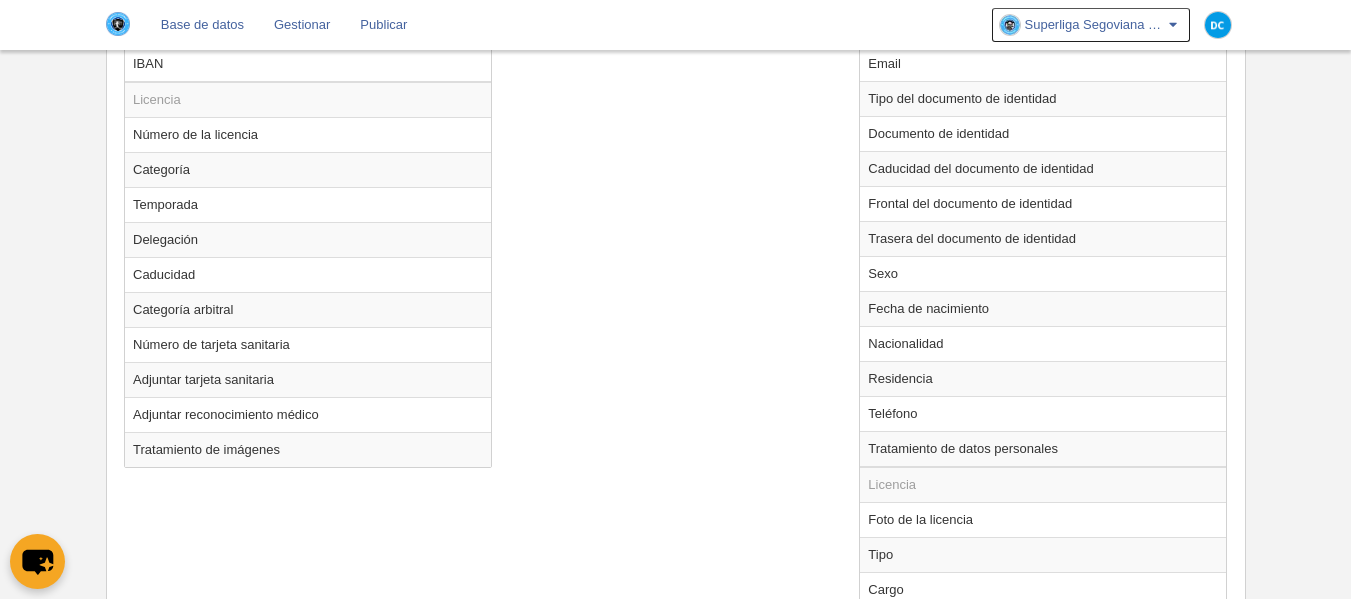 scroll, scrollTop: 954, scrollLeft: 0, axis: vertical 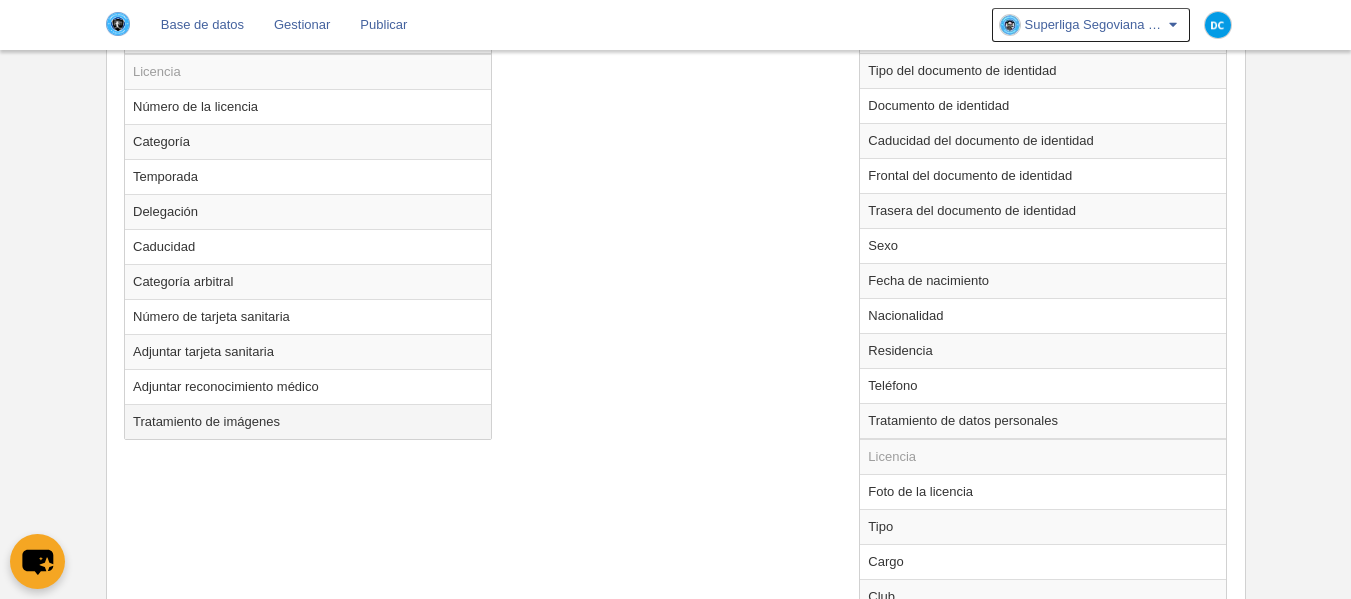click on "Tratamiento de imágenes" at bounding box center [308, 421] 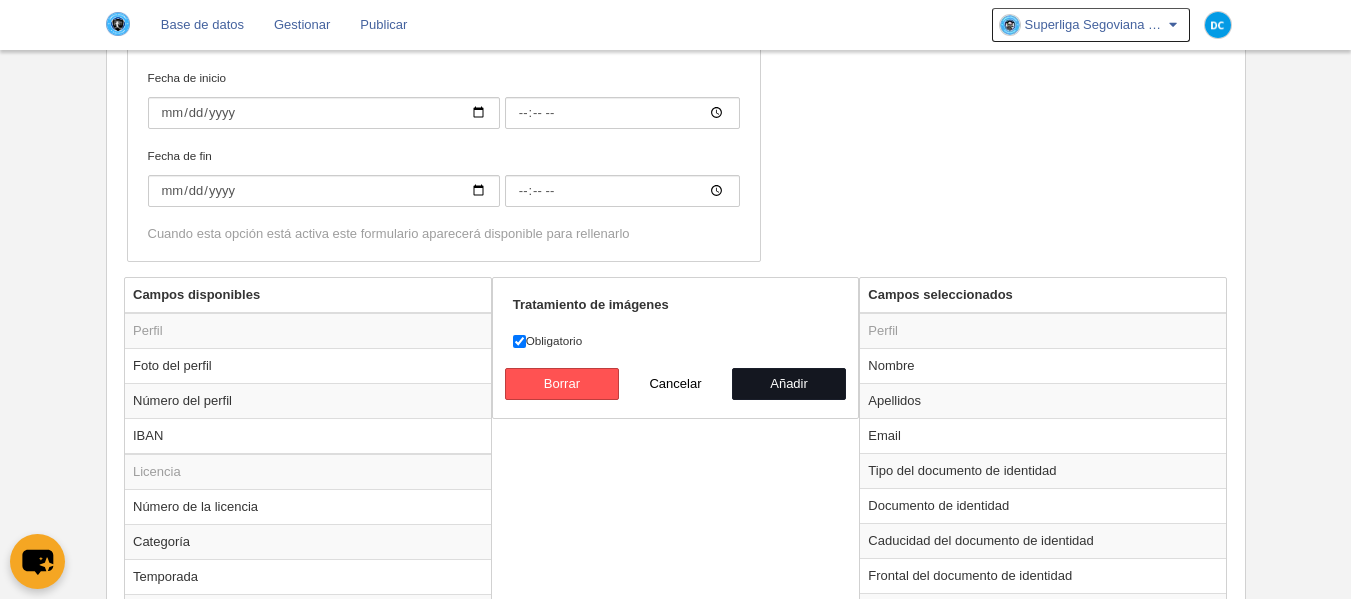 click on "Añadir" at bounding box center [789, 384] 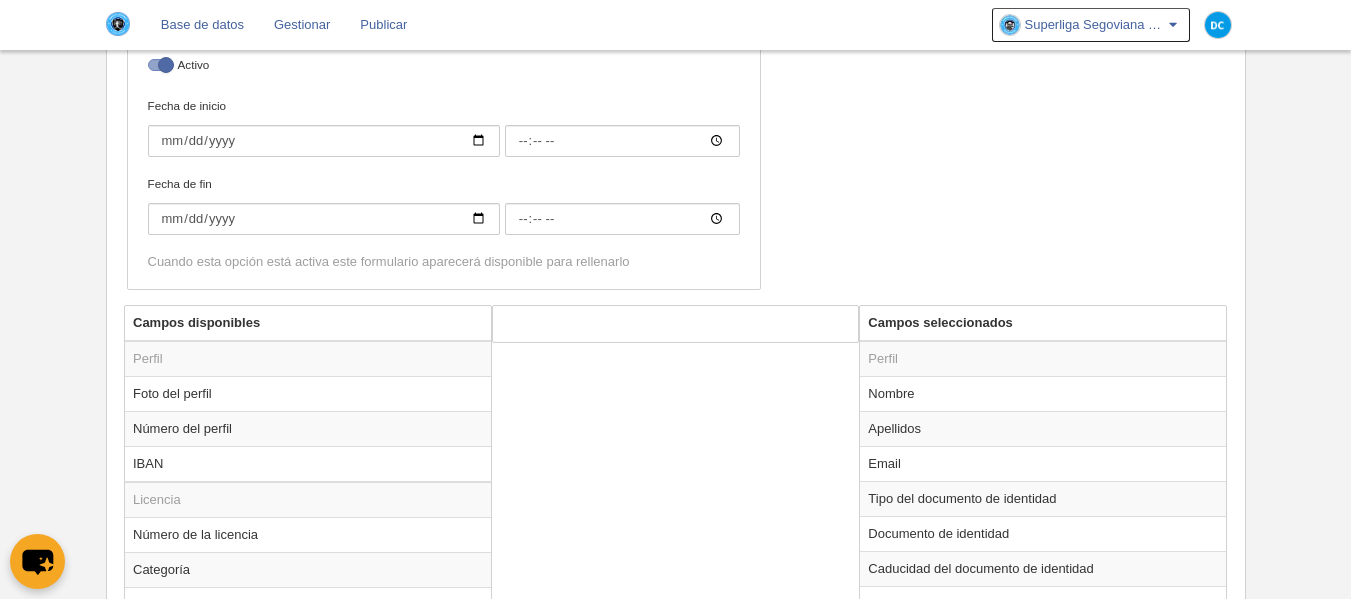 scroll, scrollTop: 154, scrollLeft: 0, axis: vertical 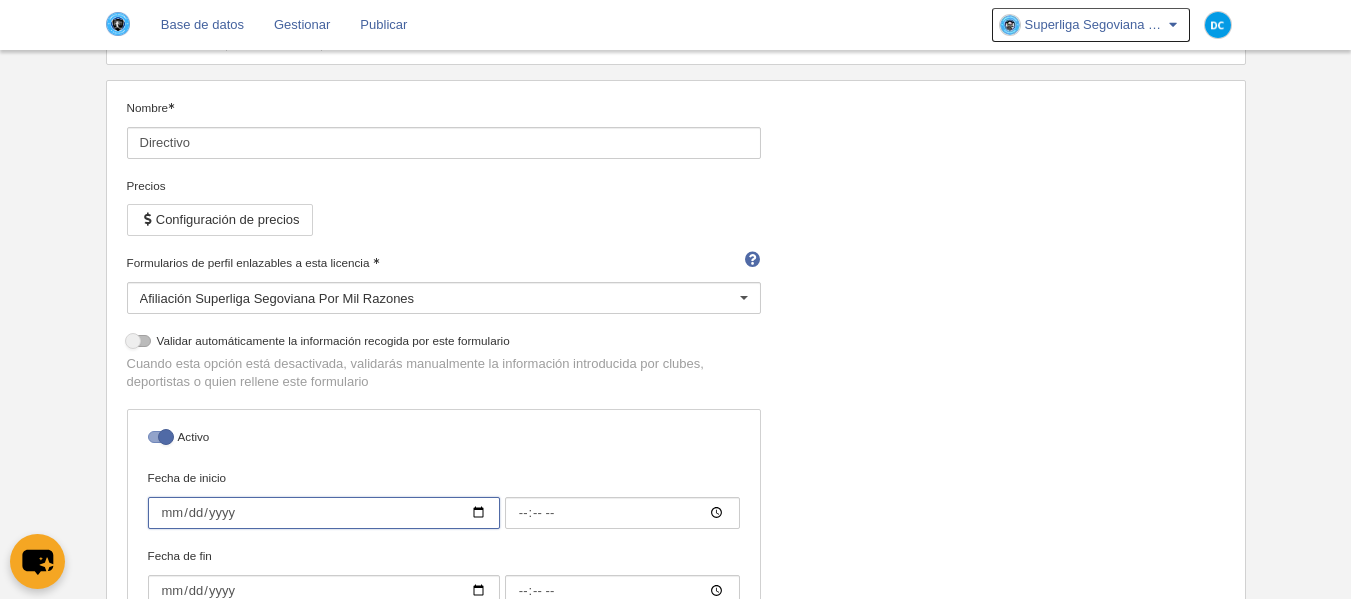 click on "Fecha de inicio" at bounding box center [324, 513] 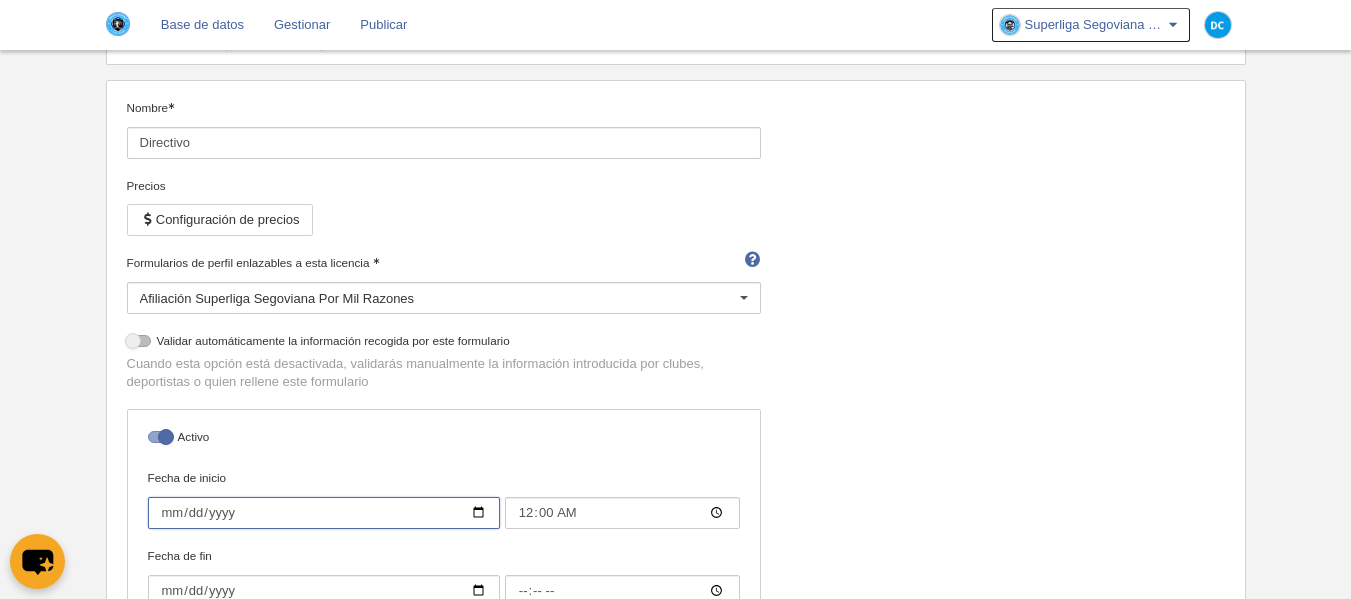 type on "[DATE]" 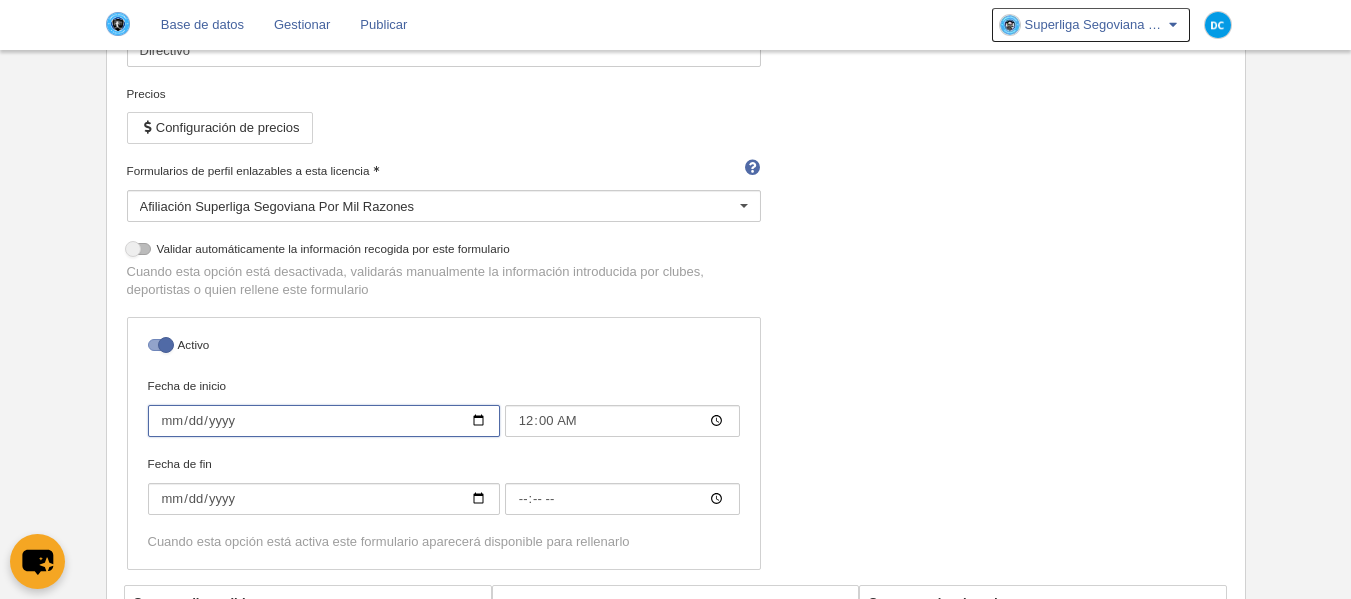 scroll, scrollTop: 287, scrollLeft: 0, axis: vertical 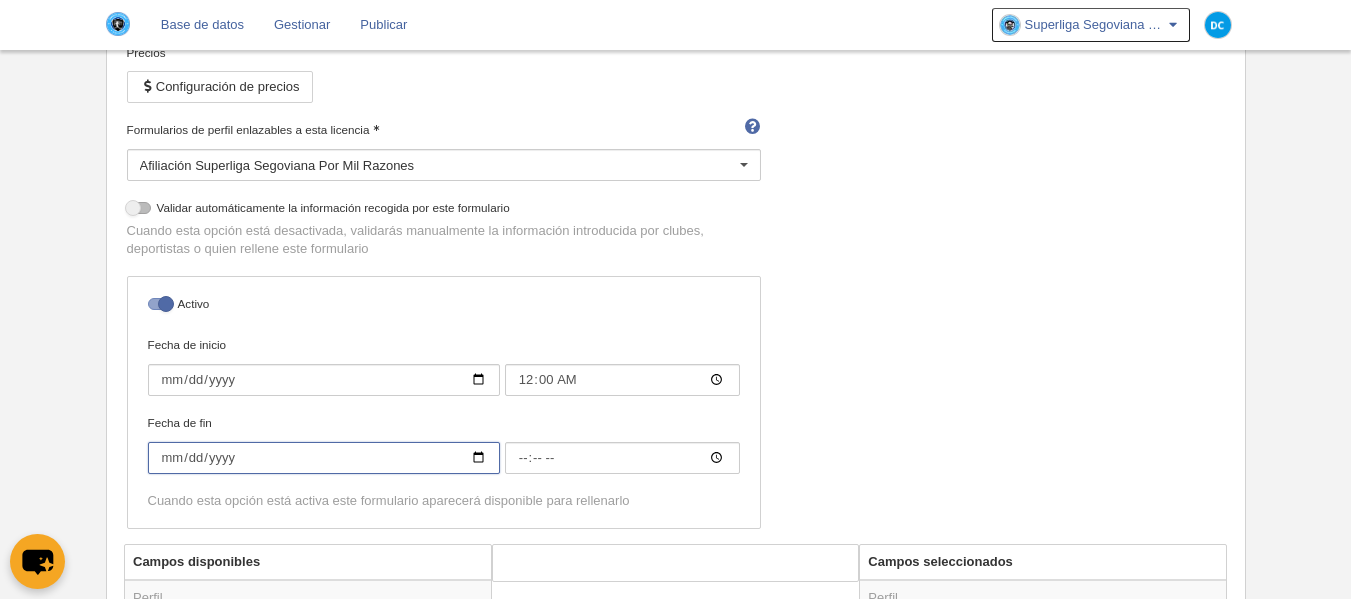 click on "Fecha de fin" at bounding box center (324, 458) 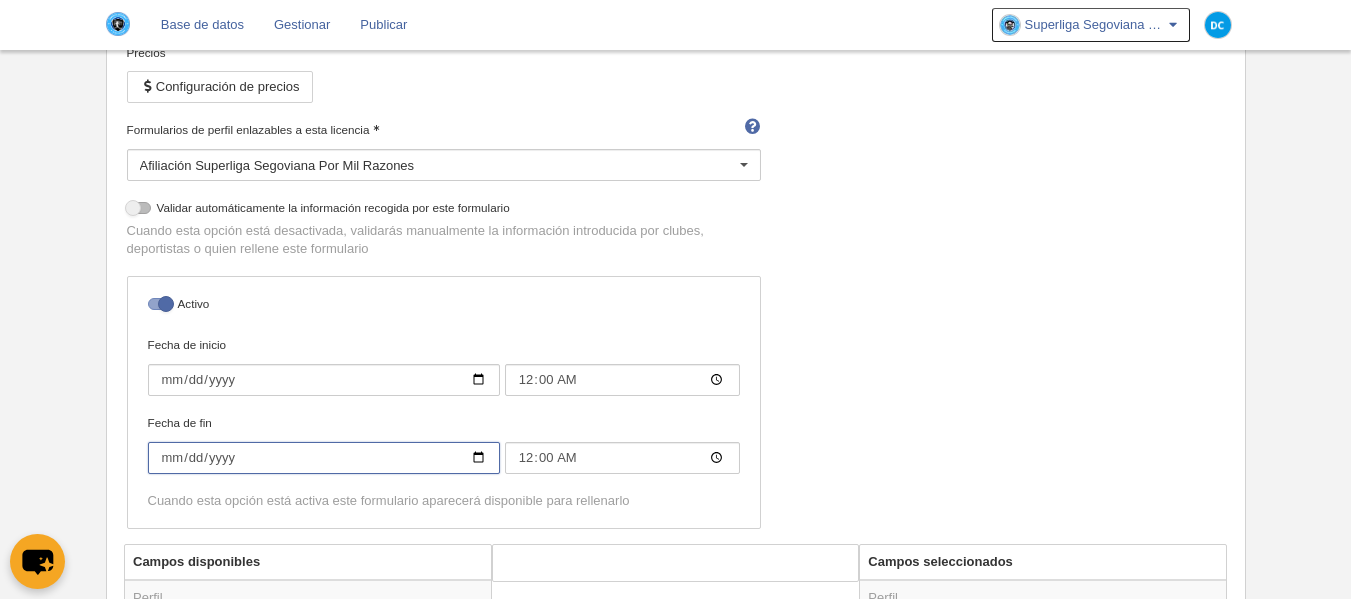 type on "[DATE]" 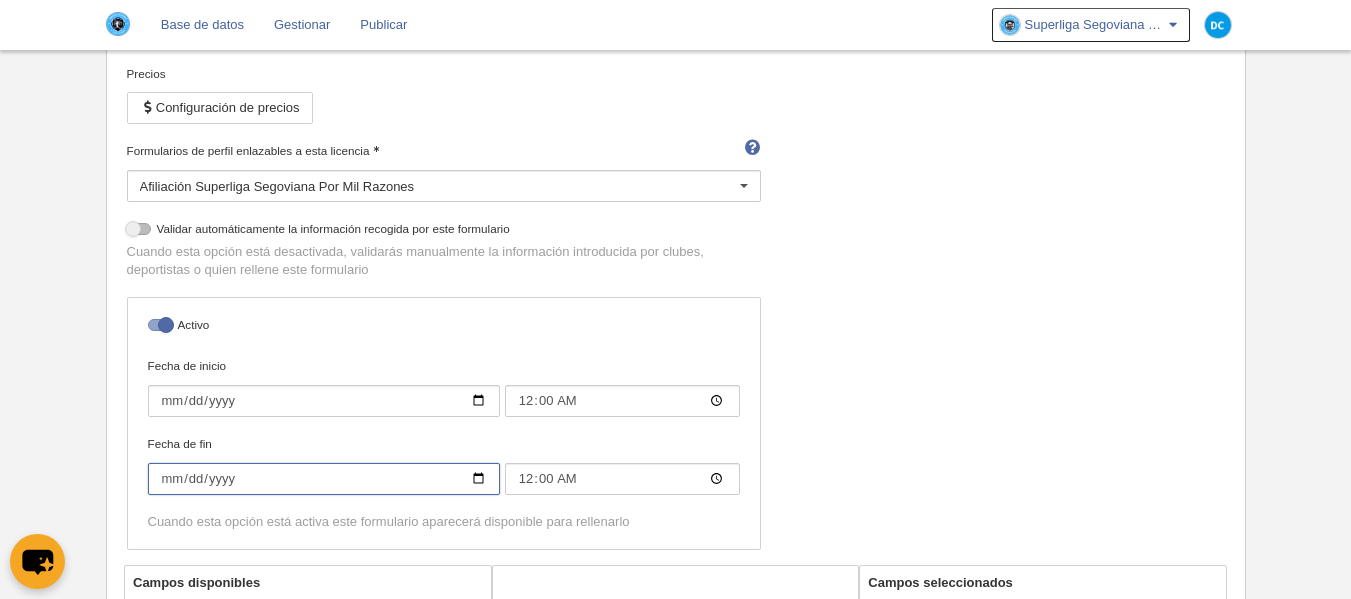 scroll, scrollTop: 267, scrollLeft: 0, axis: vertical 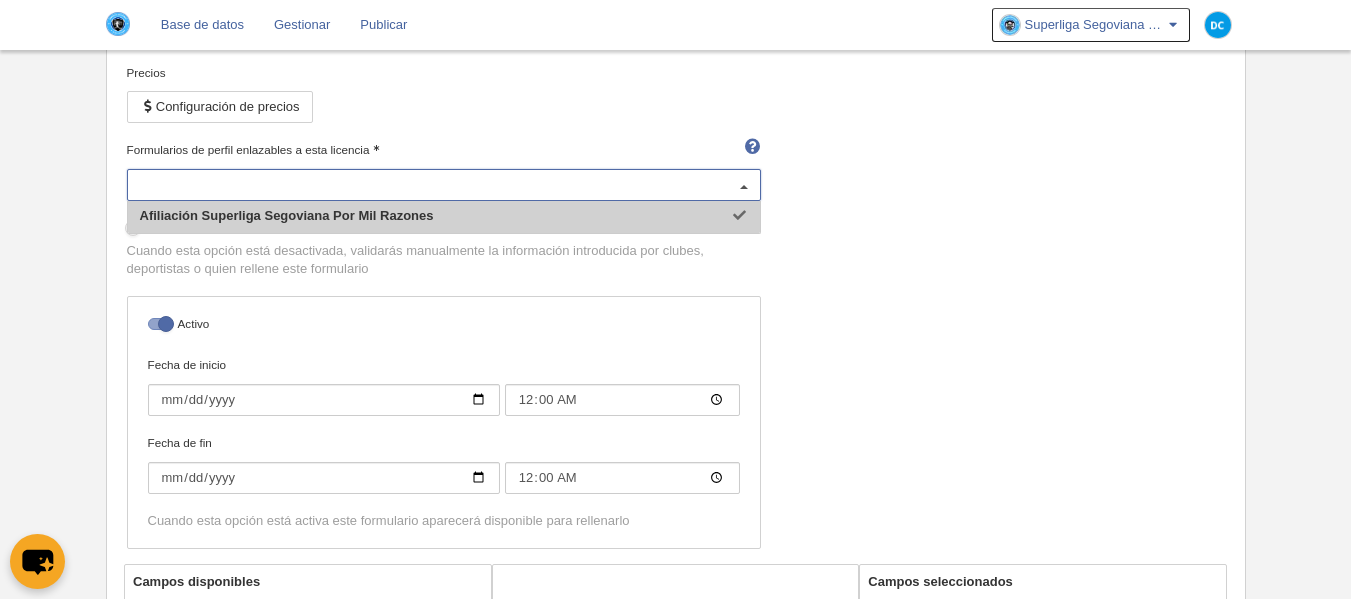 click on "Afiliación Superliga Segoviana Por Mil Razones" at bounding box center (444, 185) 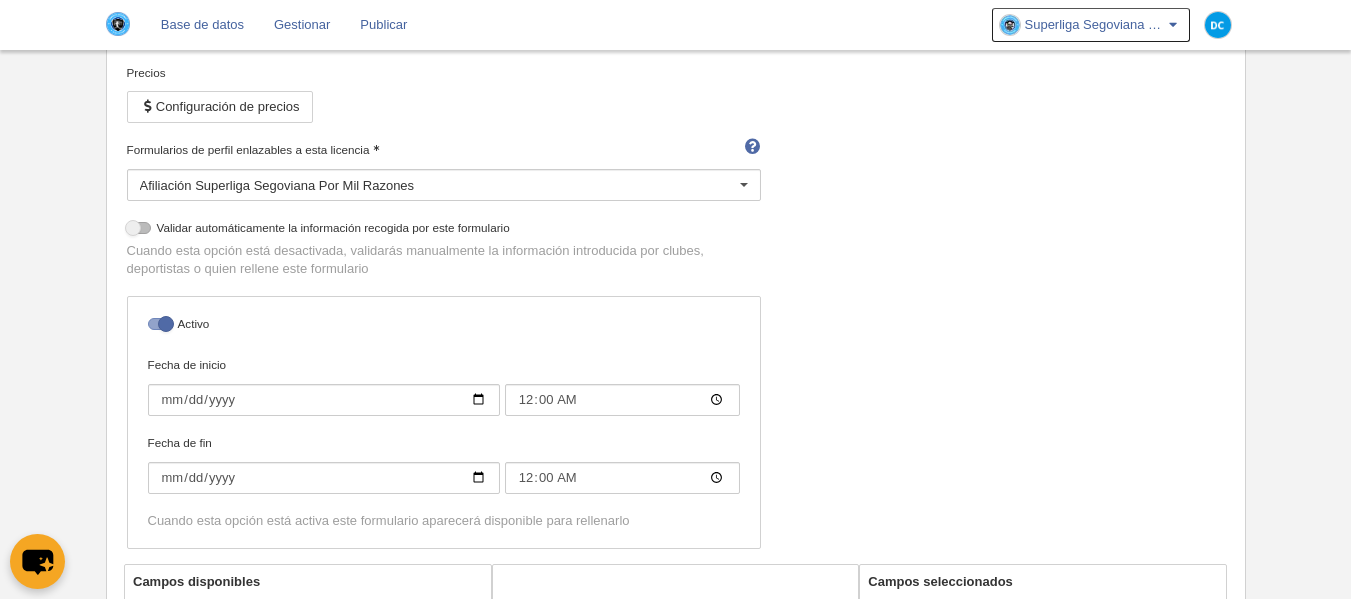 click on "Nombre
Directivo
Precios
Configuración de precios
Formularios de perfil enlazables a esta licencia
Afiliación Superliga Segoviana Por Mil Razones                   Afiliación Superliga Segoviana Por Mil Razones     No hay resultados para la búsqueda   No hay opciones
No permitir inscripción si la licencia no está pagada
Validar automáticamente la información recogida por este formulario
Cuando esta opción está desactivada, validarás manualmente la información introducida por clubes, deportistas o quien rellene este formulario
Activo
Fecha de inicio
[DATE]   00:00
Fecha de fin
[DATE]   00:00" at bounding box center [675, 275] 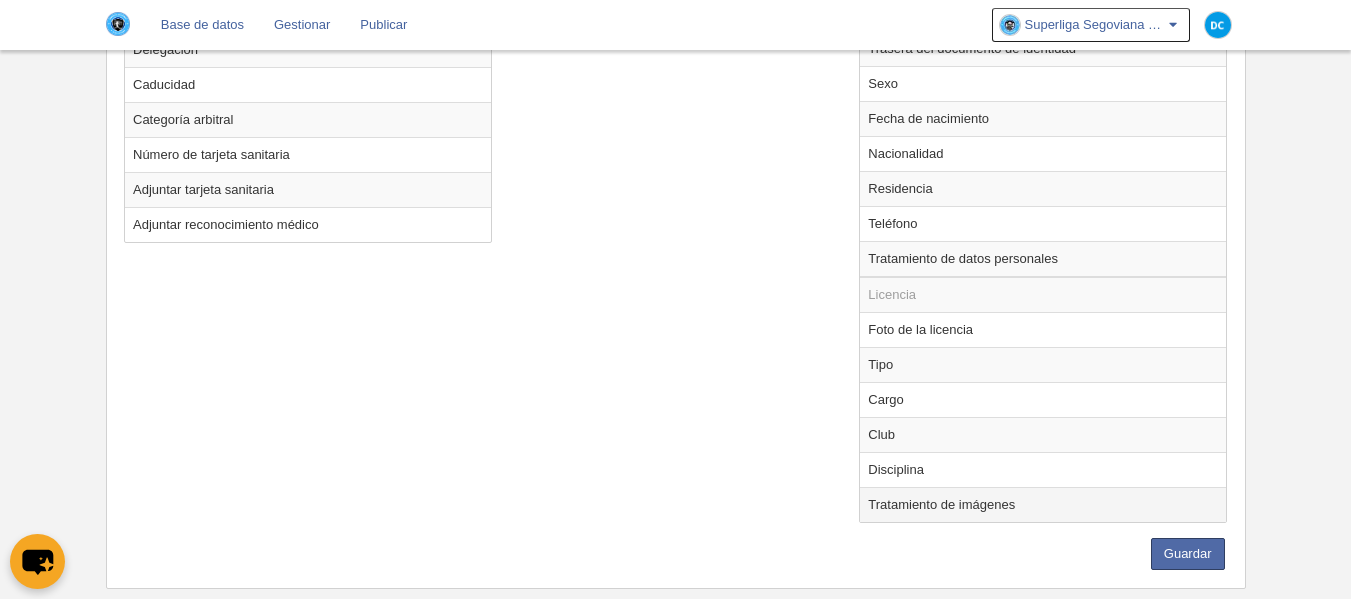 scroll, scrollTop: 1157, scrollLeft: 0, axis: vertical 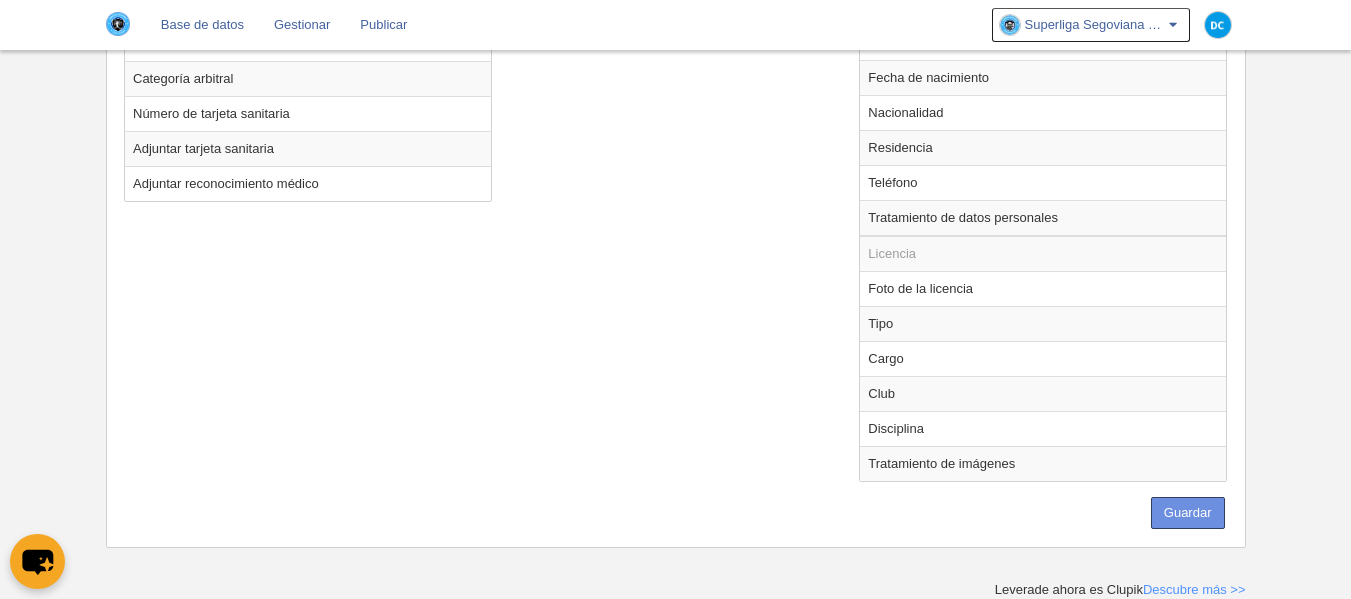 click on "Guardar" at bounding box center [1188, 513] 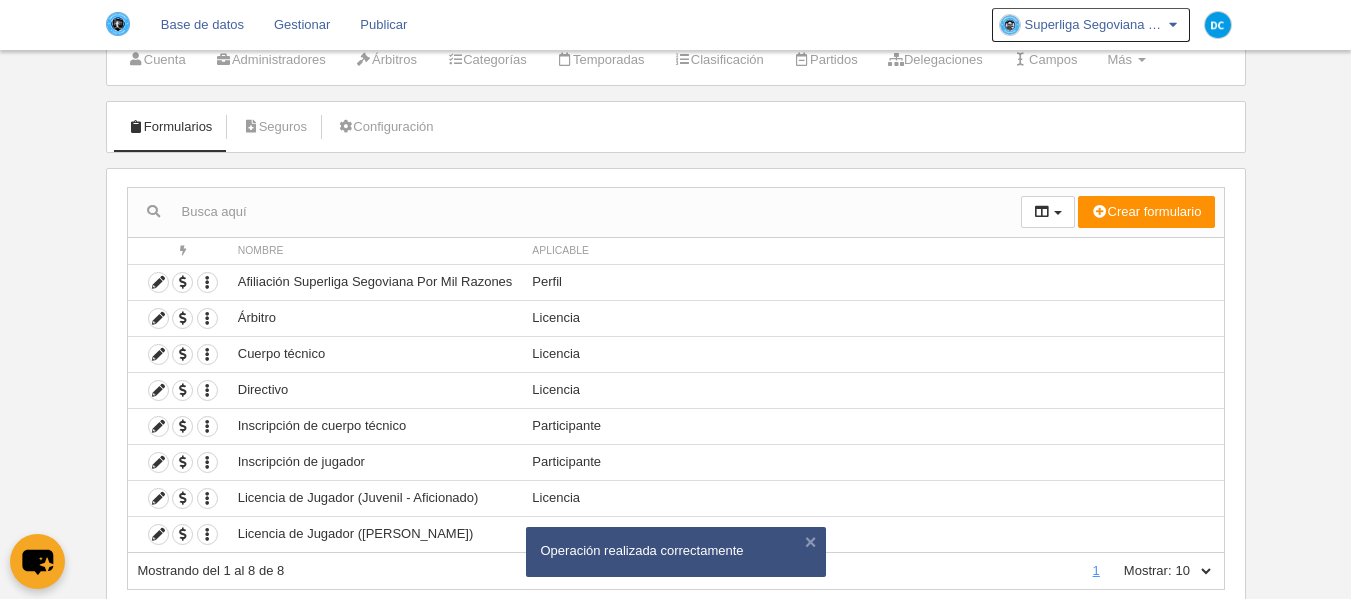 scroll, scrollTop: 127, scrollLeft: 0, axis: vertical 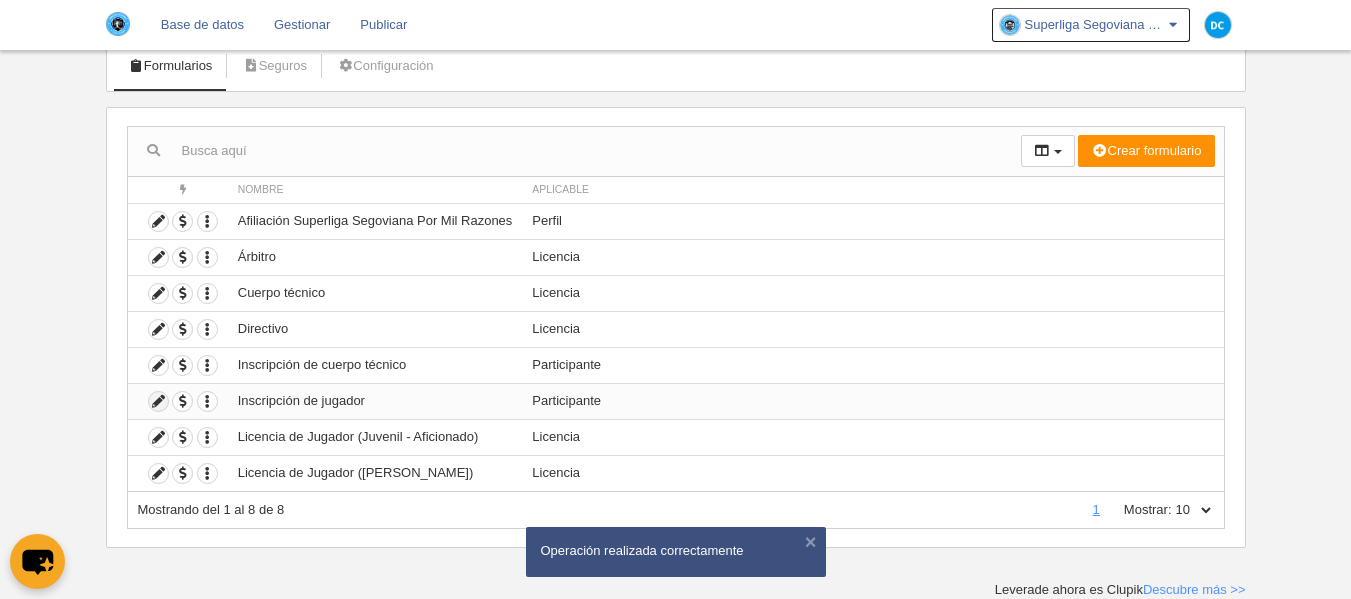 click at bounding box center [158, 401] 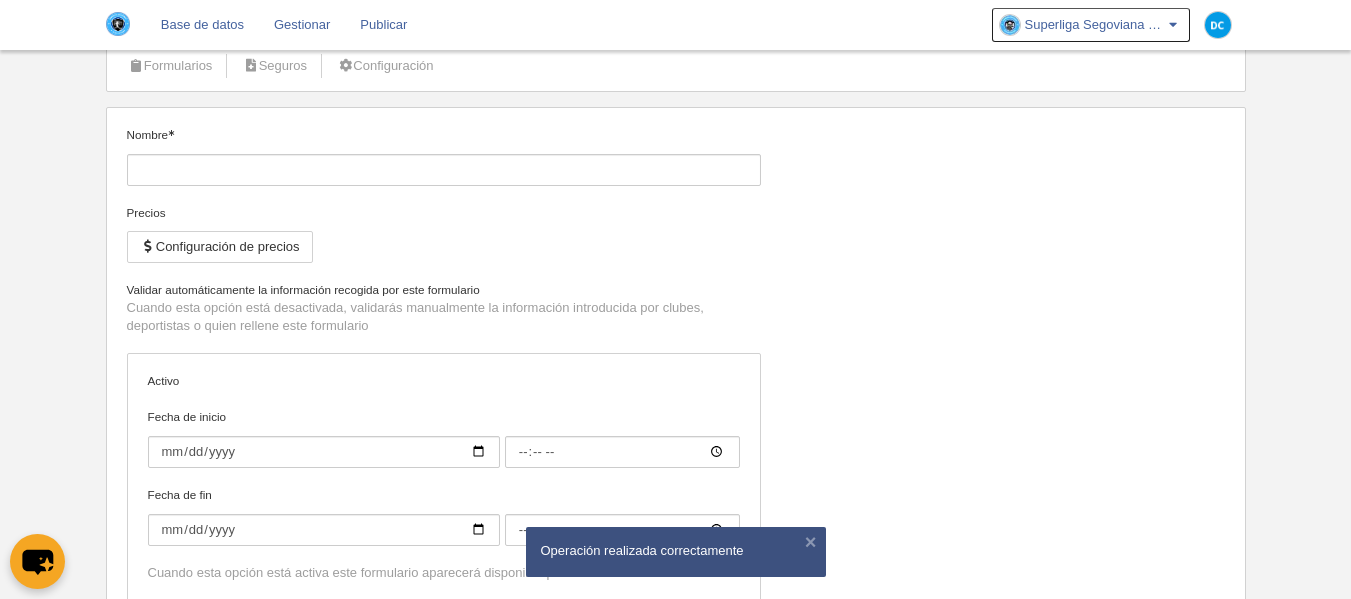 type on "Inscripción de jugador" 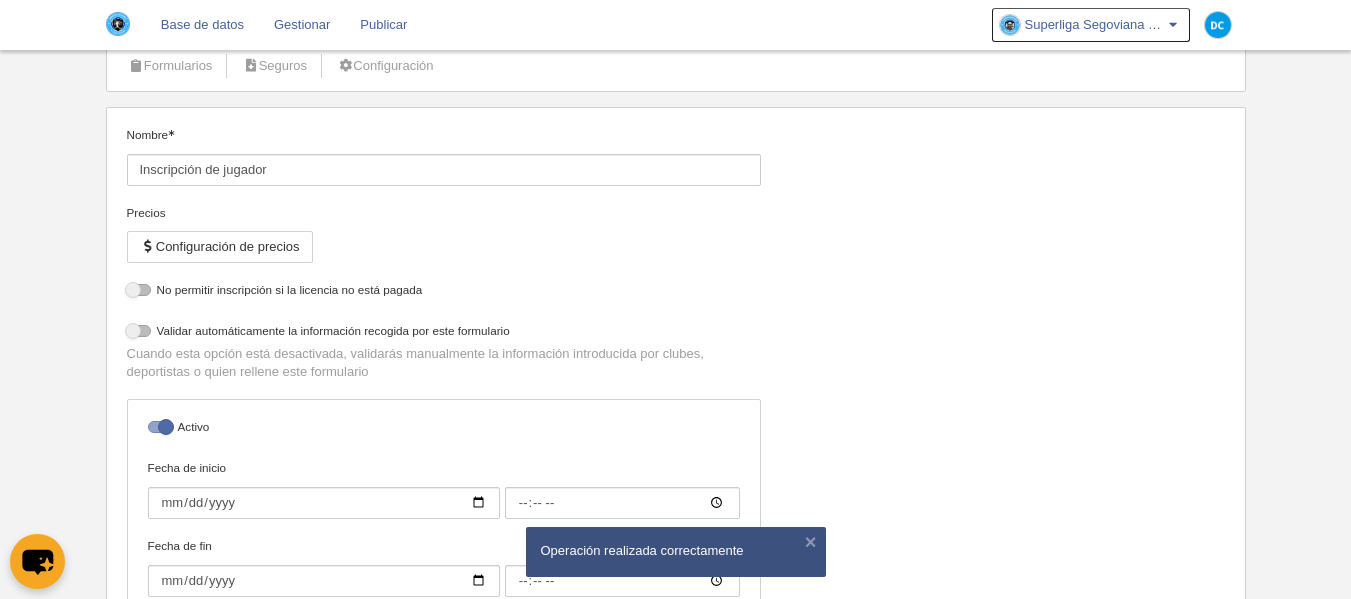 select on "selected" 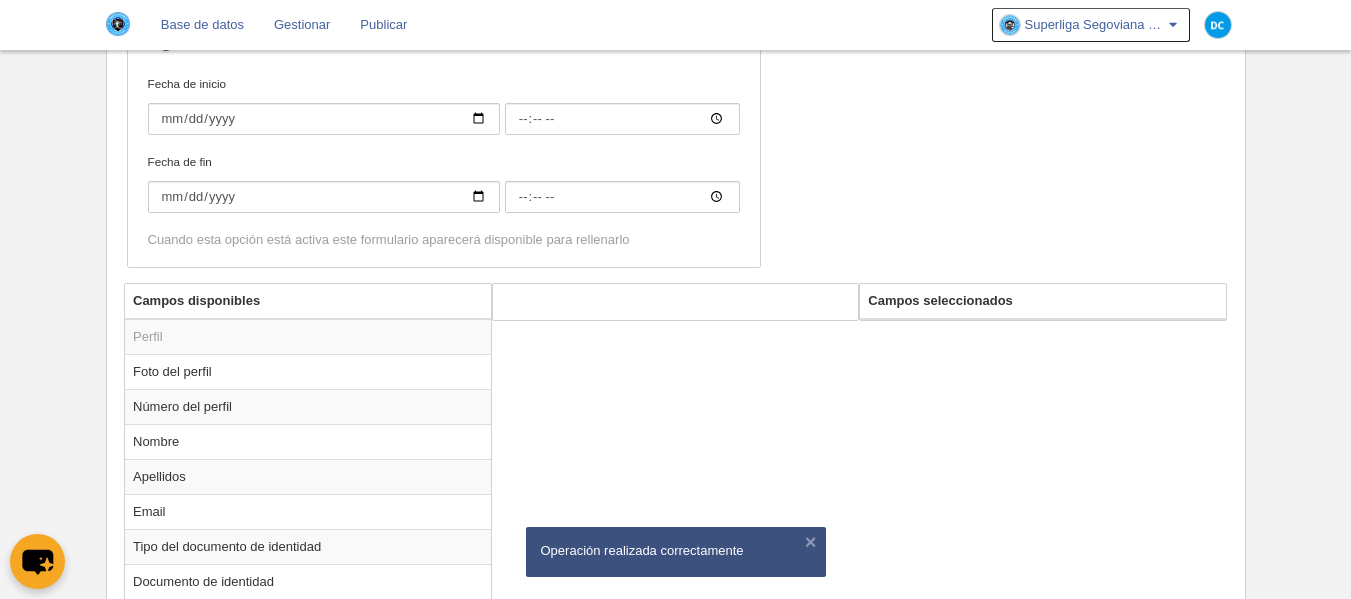 scroll, scrollTop: 89, scrollLeft: 0, axis: vertical 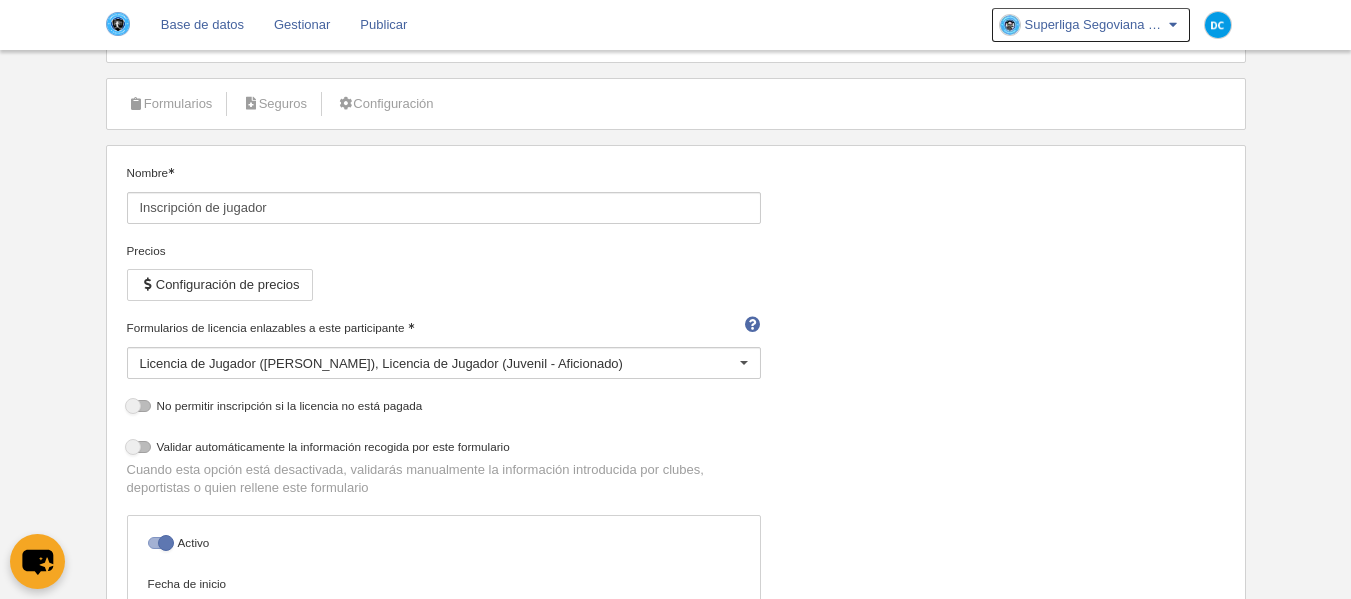 click at bounding box center (160, 543) 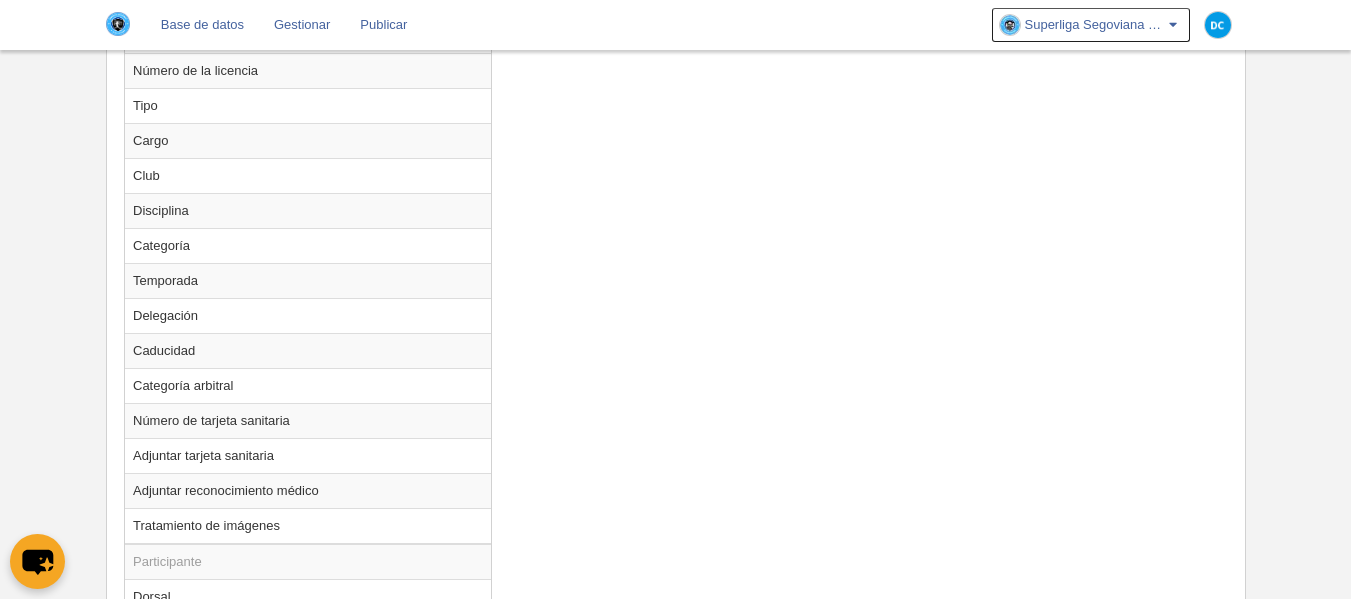 scroll, scrollTop: 1689, scrollLeft: 0, axis: vertical 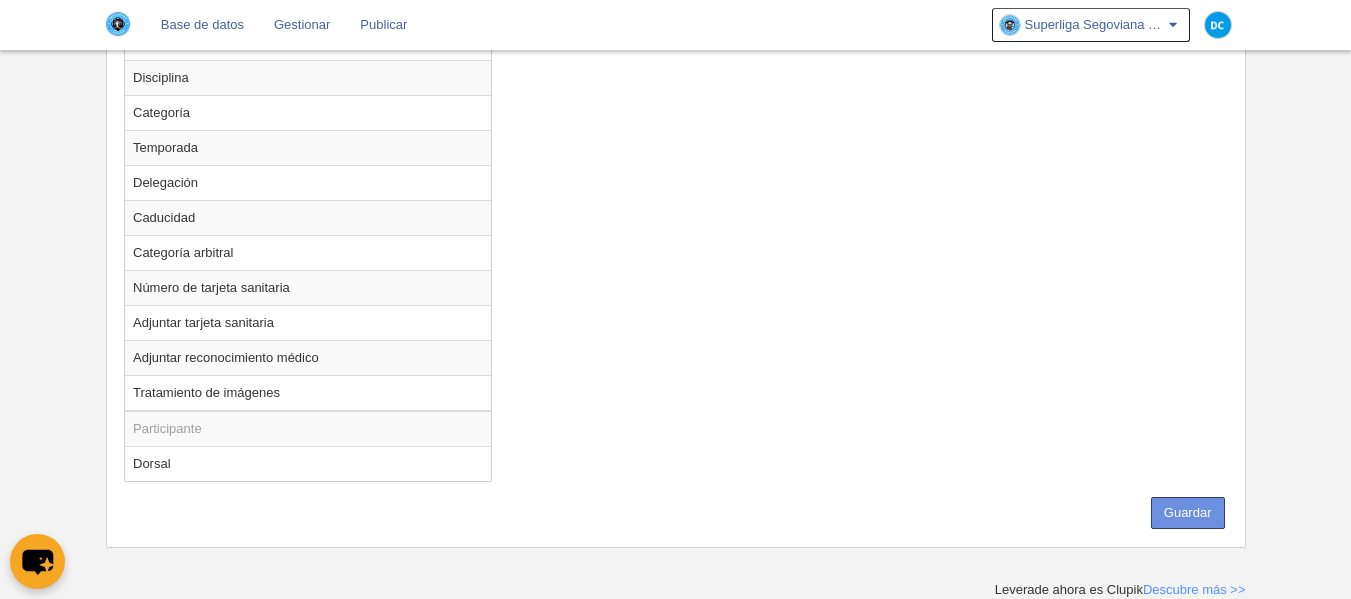 click on "Guardar" at bounding box center (1188, 513) 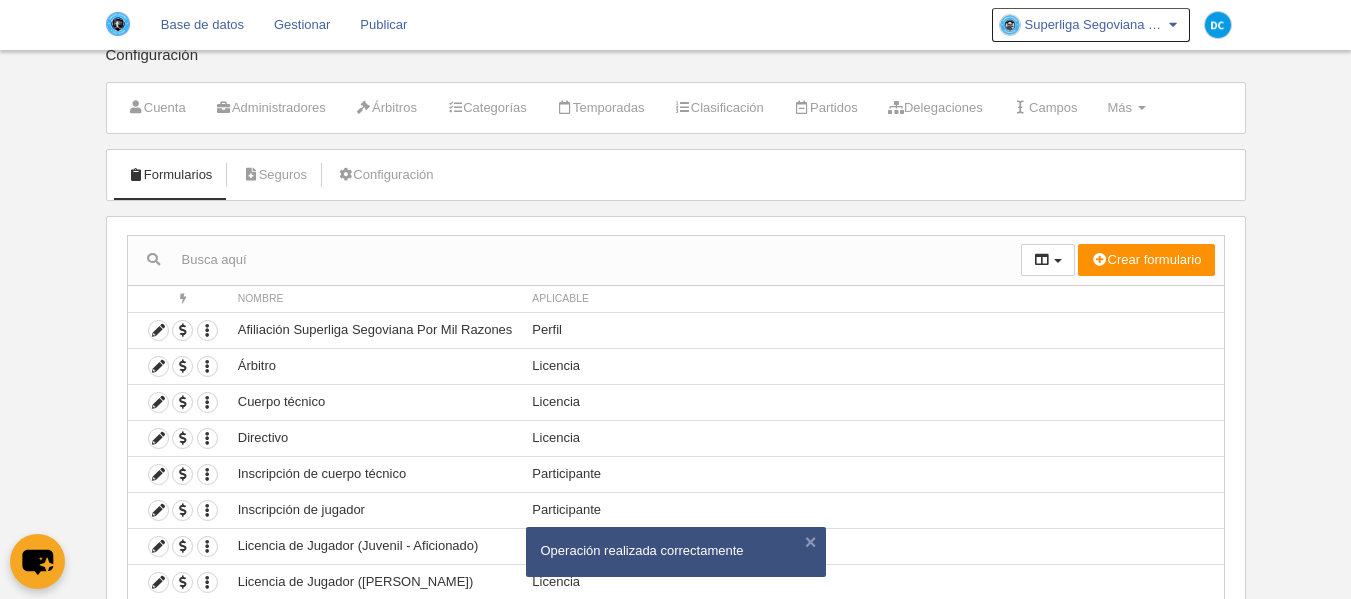 scroll, scrollTop: 127, scrollLeft: 0, axis: vertical 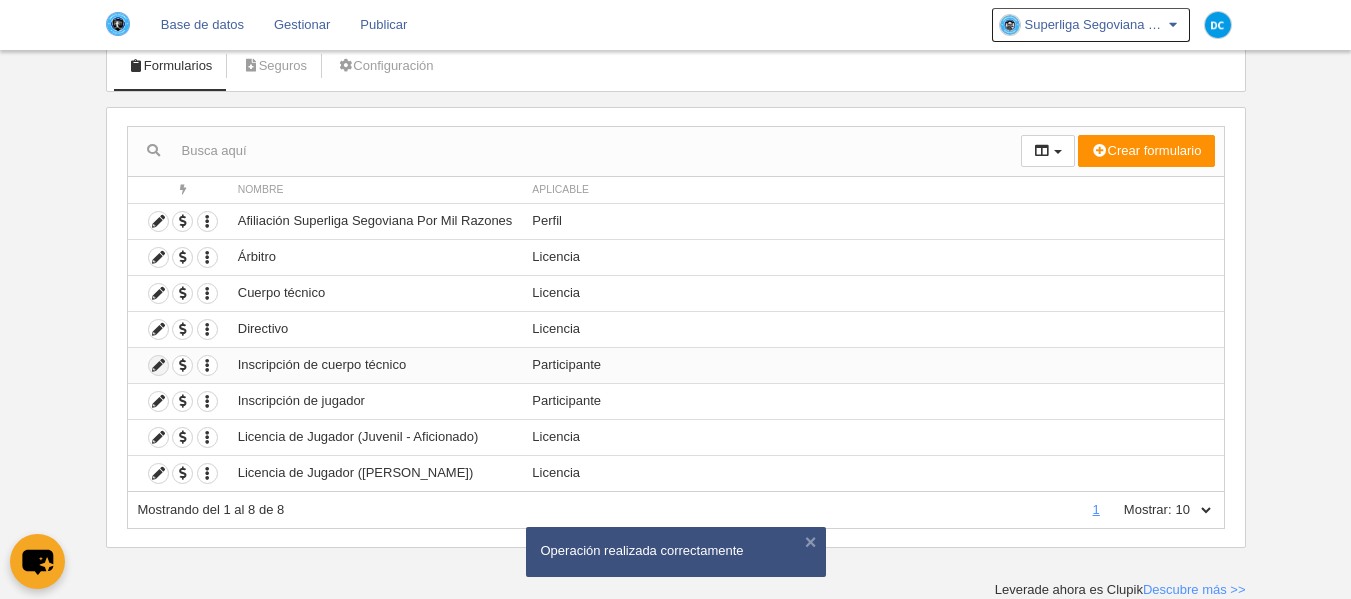 click at bounding box center [158, 365] 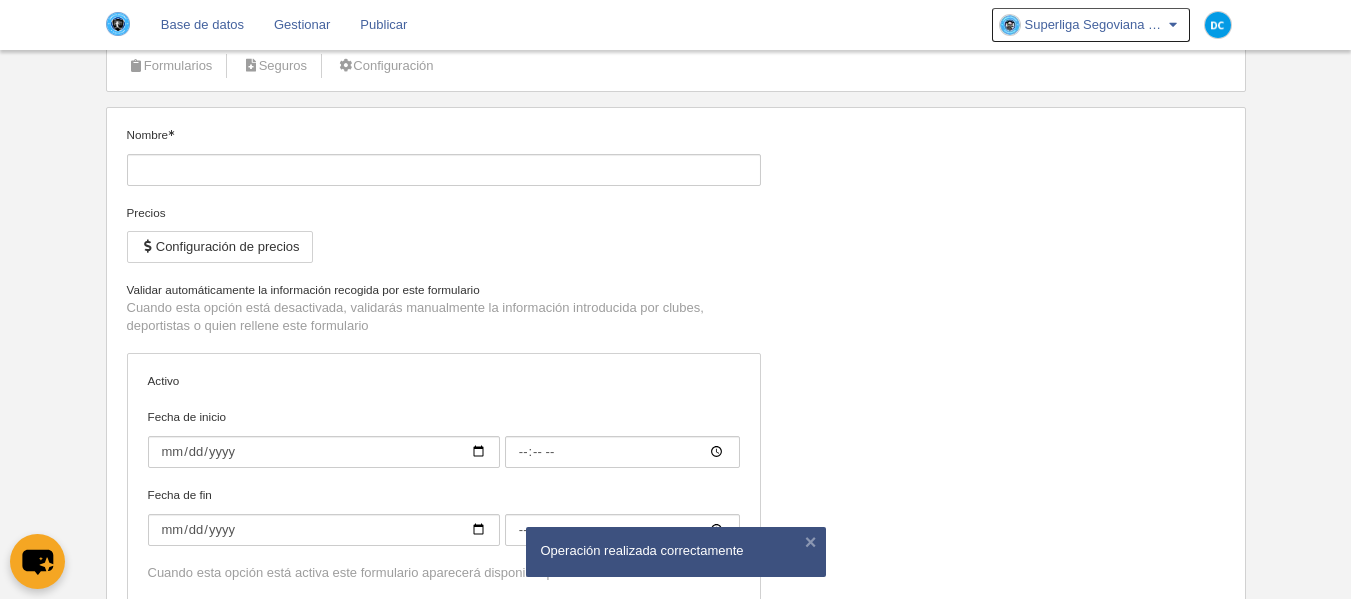 type on "Inscripción de cuerpo técnico" 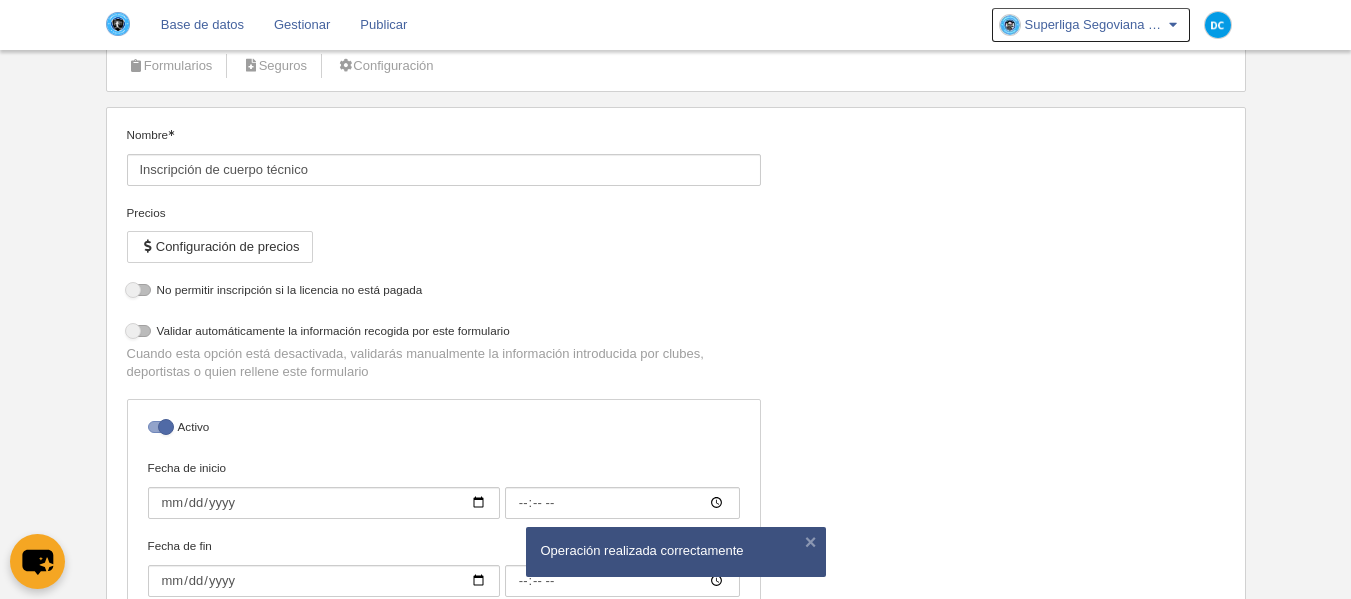 select on "selected" 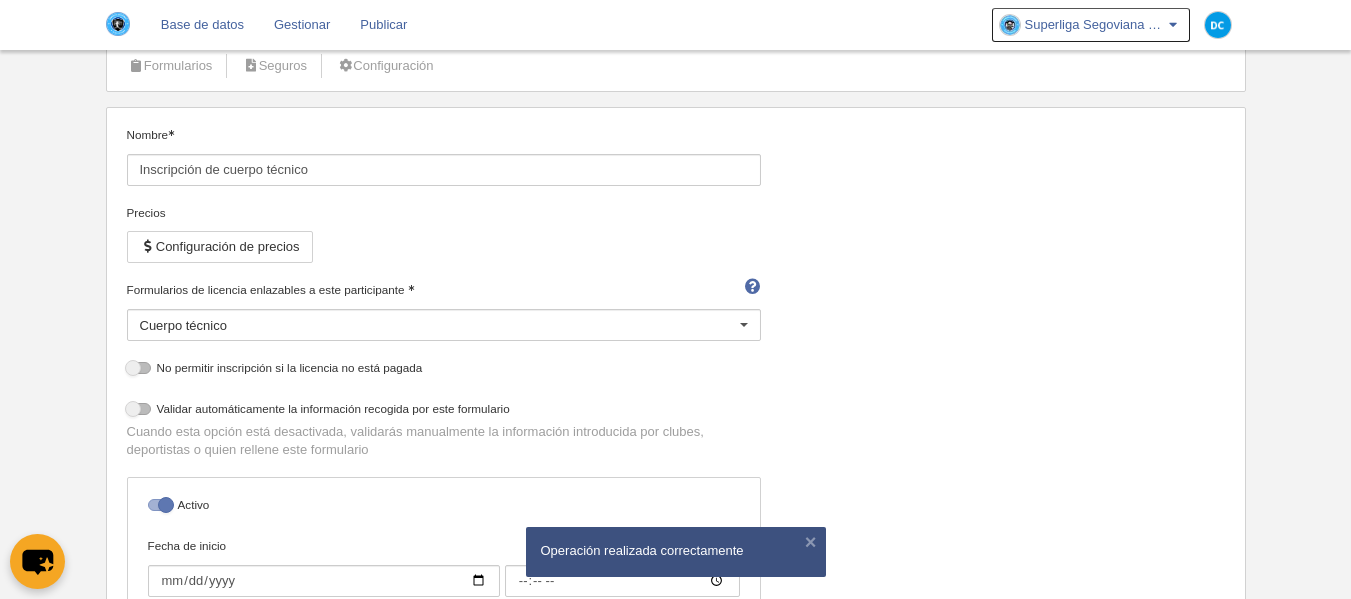 click at bounding box center (160, 505) 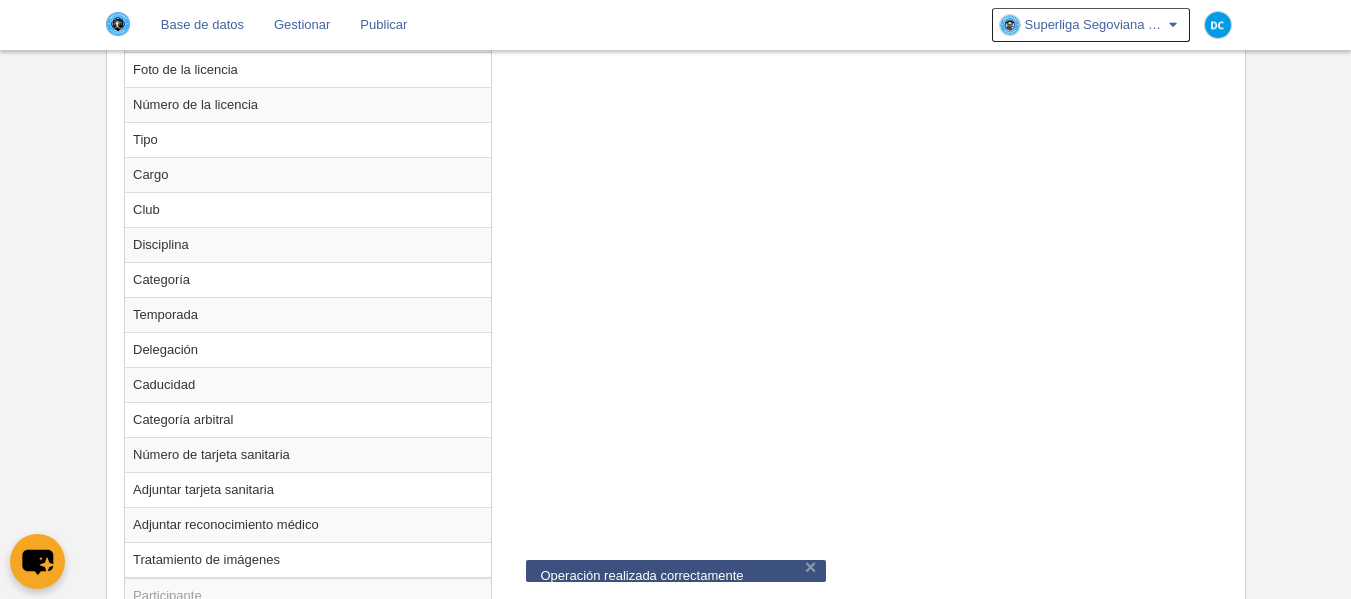 scroll, scrollTop: 1689, scrollLeft: 0, axis: vertical 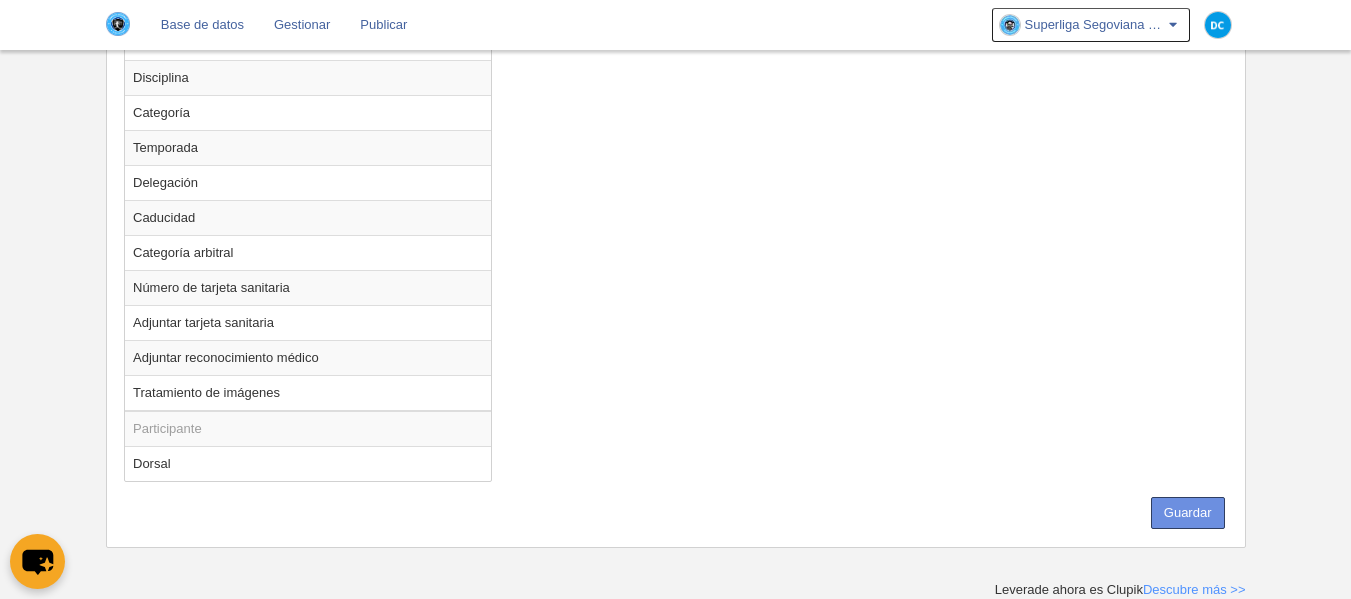 click on "Guardar" at bounding box center (1188, 513) 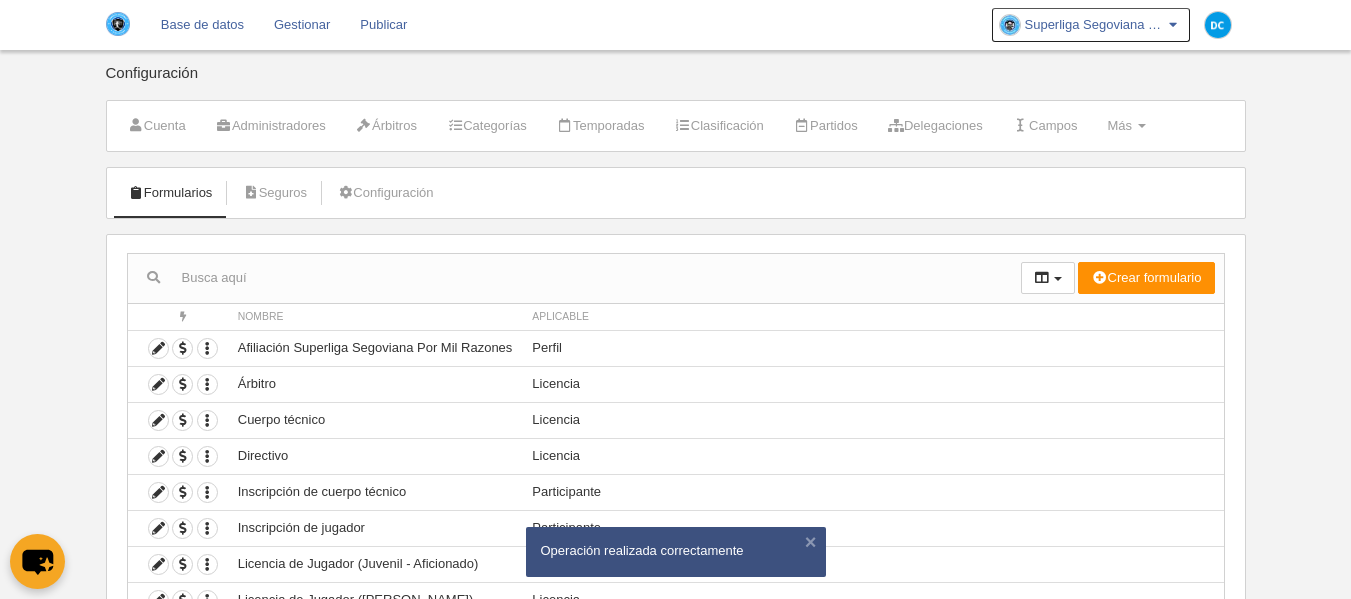 scroll, scrollTop: 127, scrollLeft: 0, axis: vertical 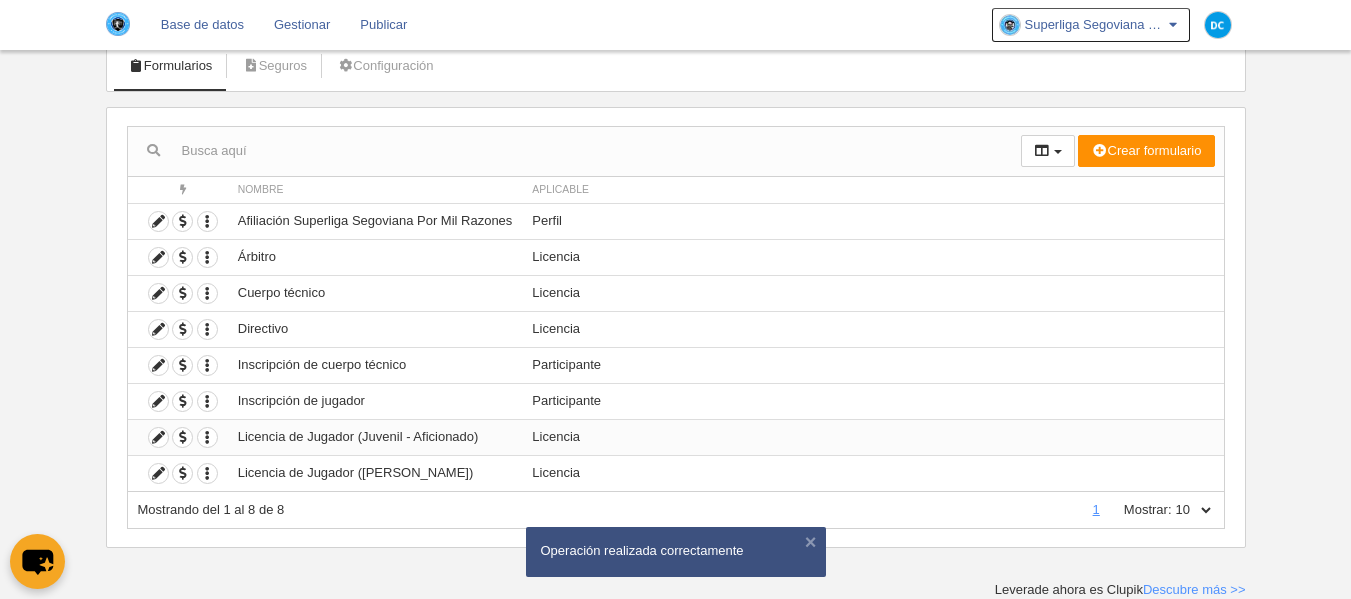 click on "Duplicar formulario
Borrar formulario" at bounding box center [178, 437] 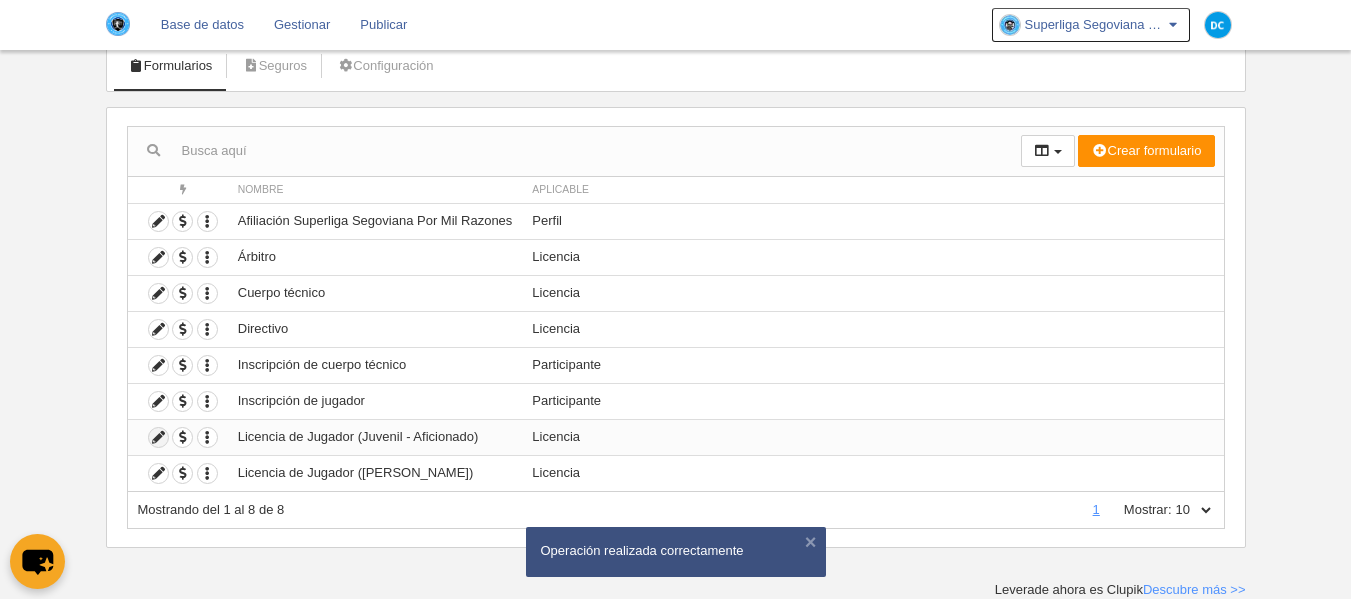 click at bounding box center [158, 437] 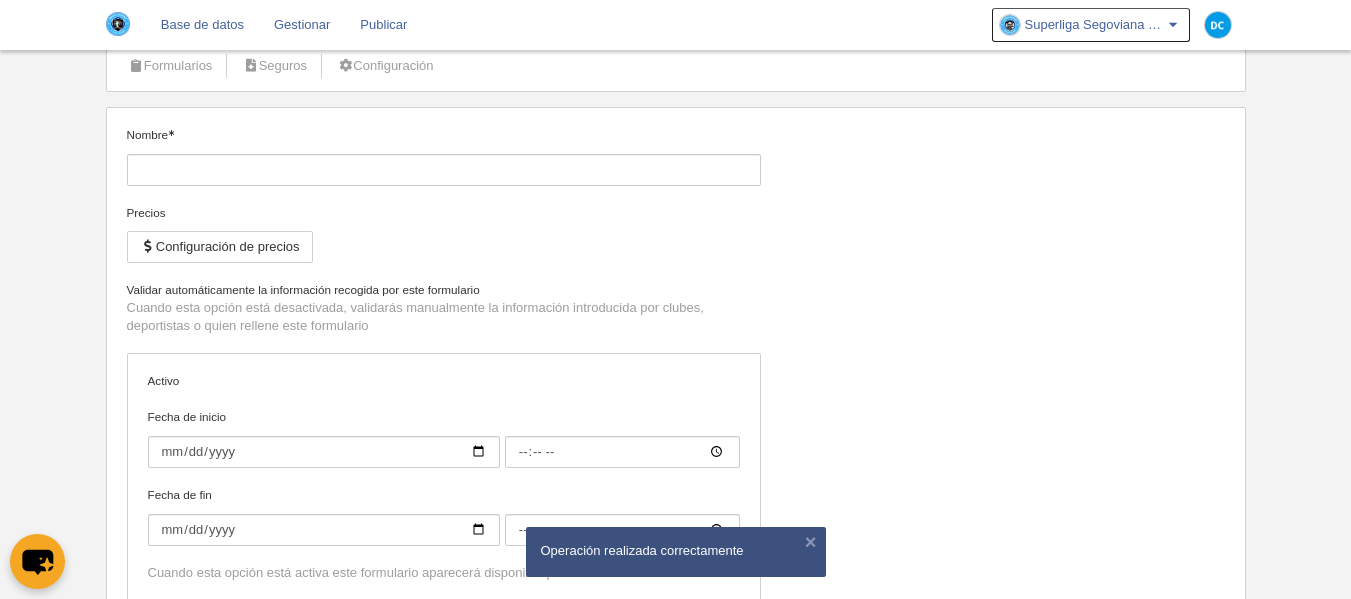 type on "Licencia de Jugador (Juvenil - Aficionado)" 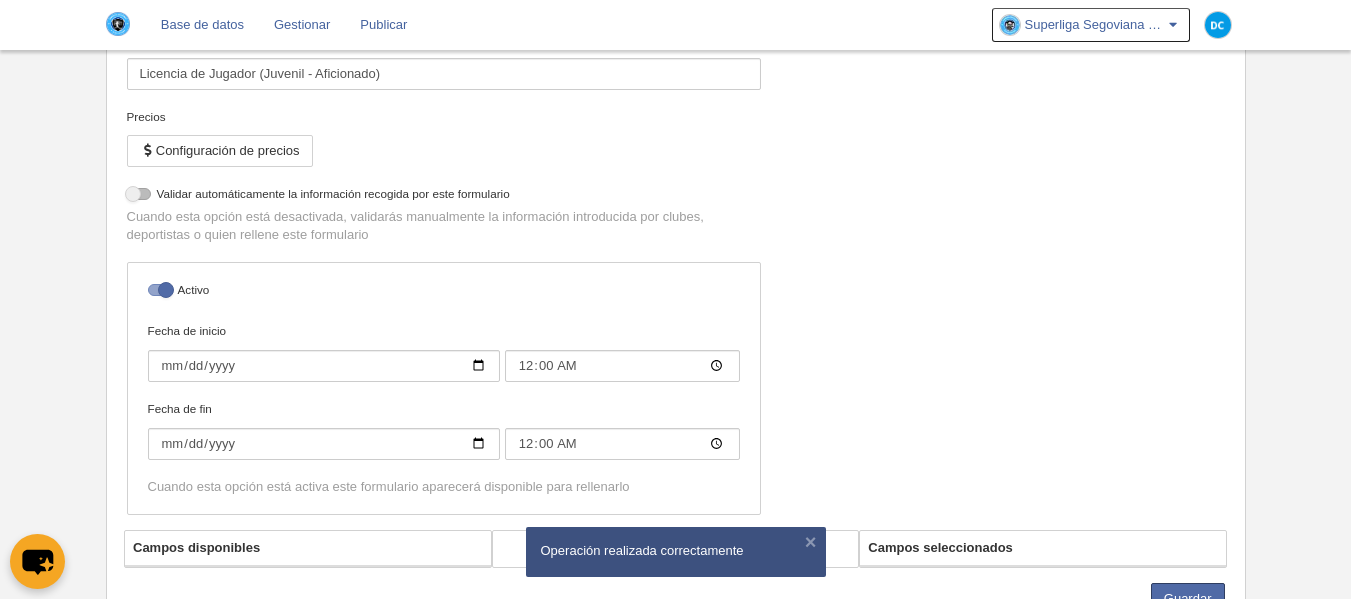 select on "selected" 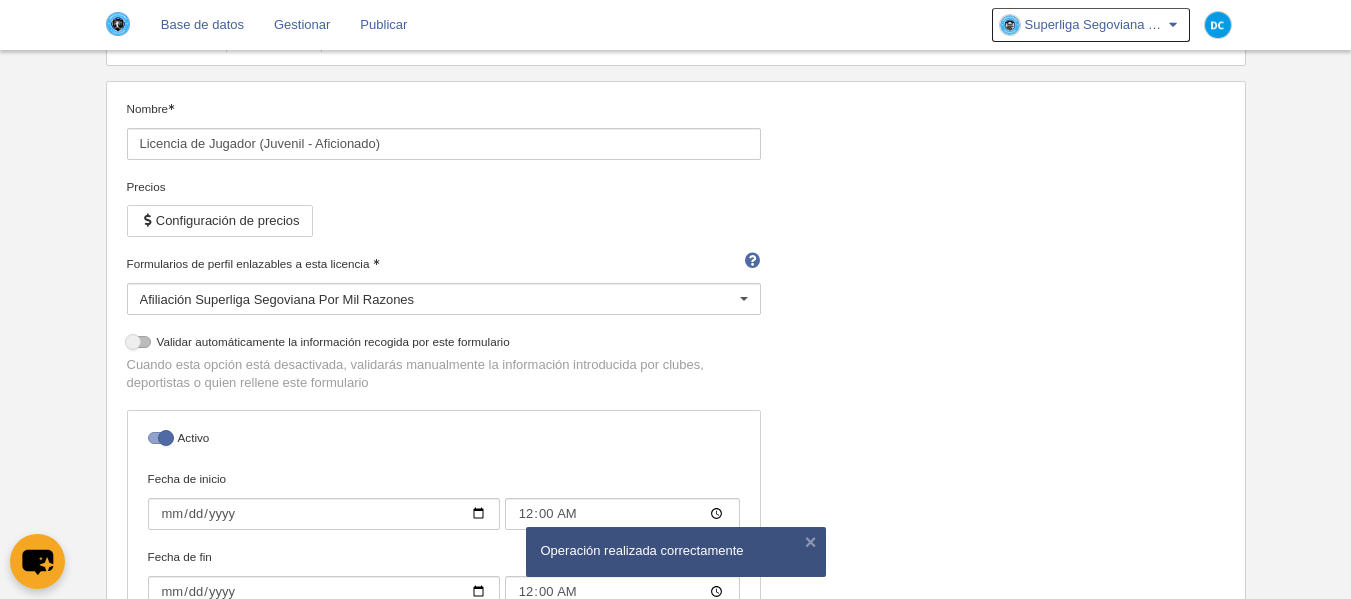 scroll, scrollTop: 0, scrollLeft: 0, axis: both 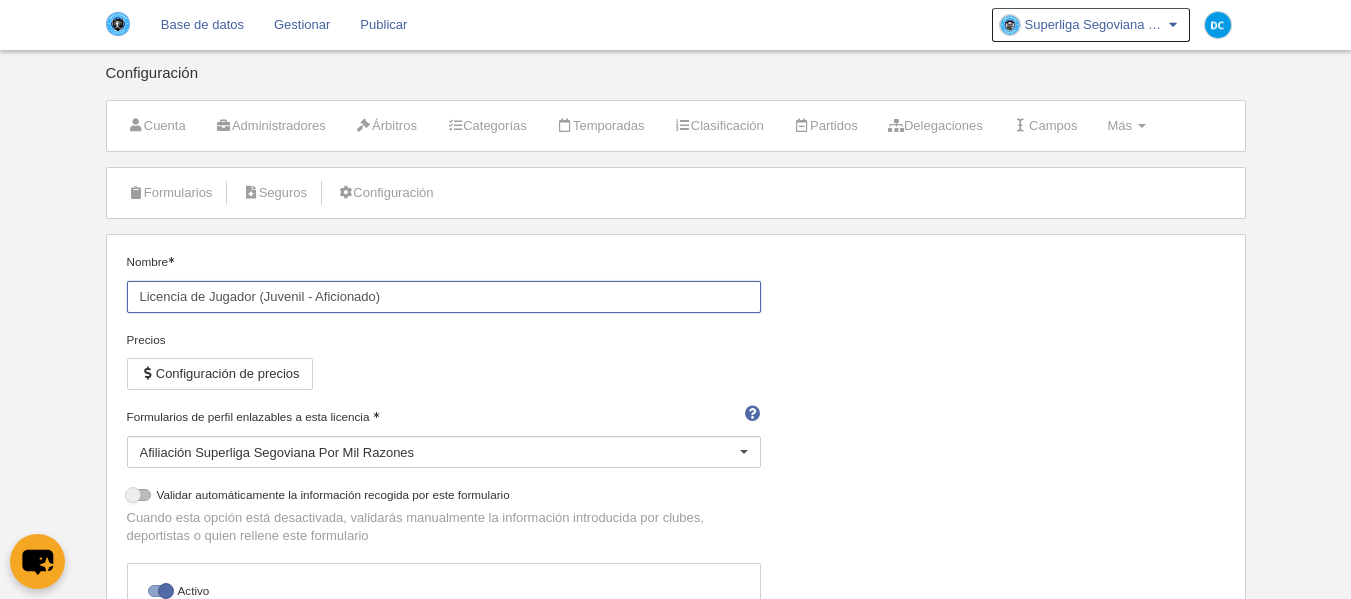 click on "Licencia de Jugador (Juvenil - Aficionado)" at bounding box center [444, 297] 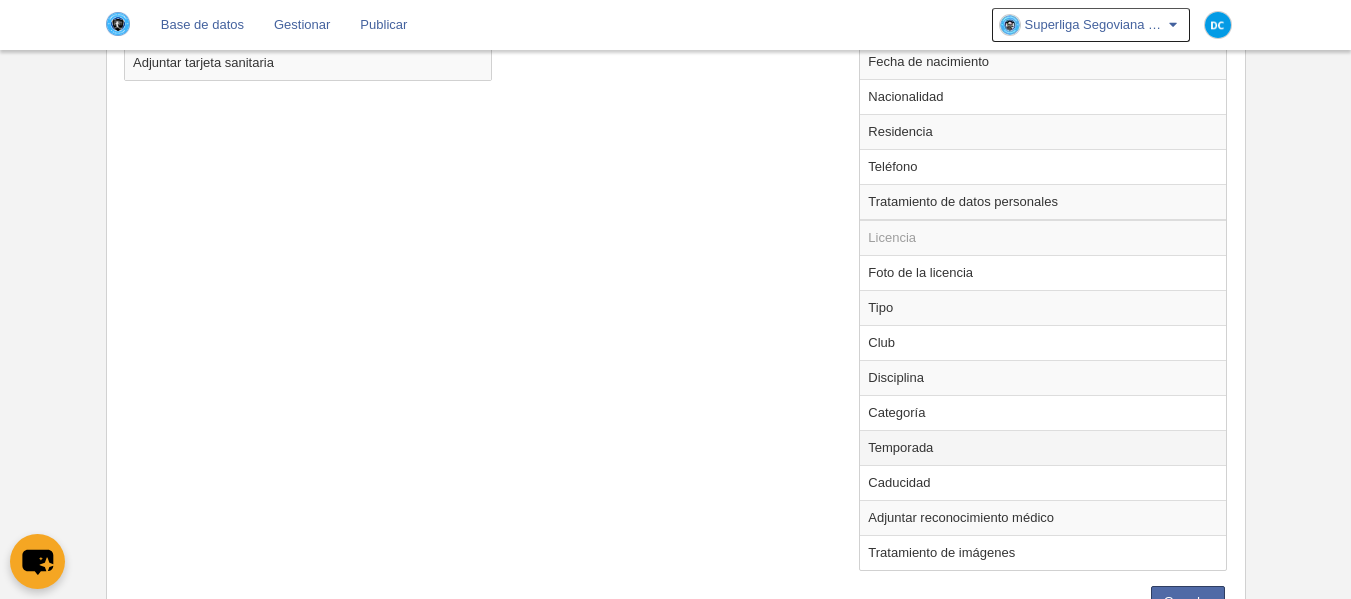 scroll, scrollTop: 1262, scrollLeft: 0, axis: vertical 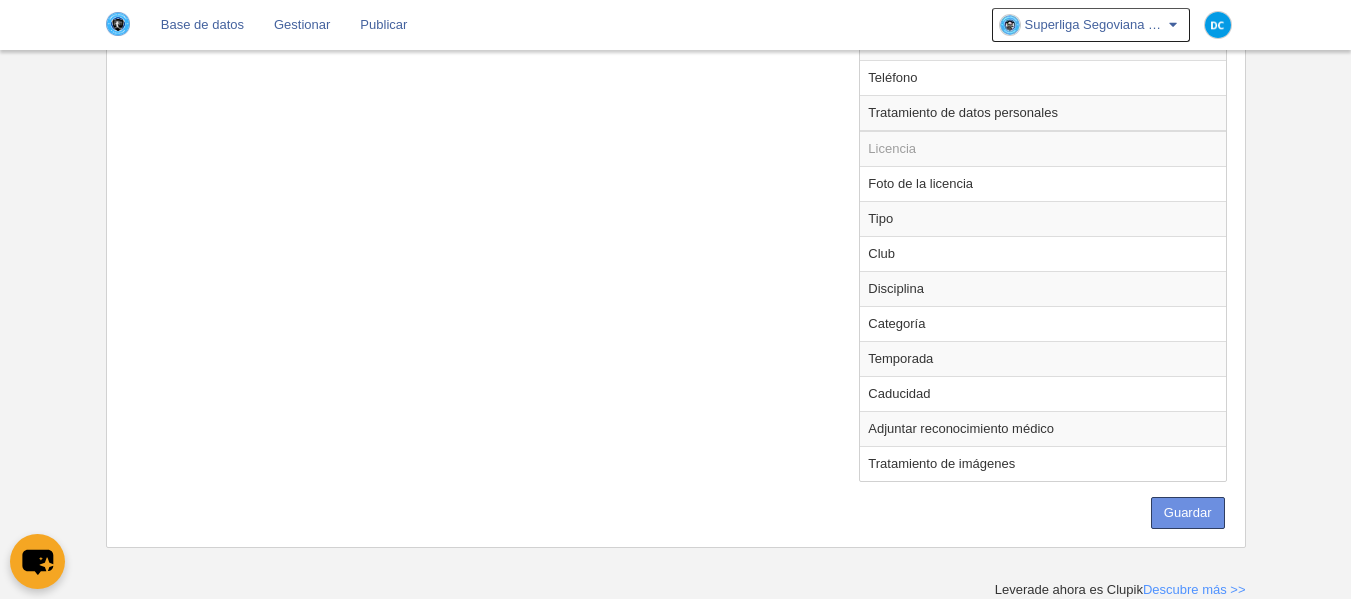 type on "Licencia de jugador (Juvenil - Aficionado)" 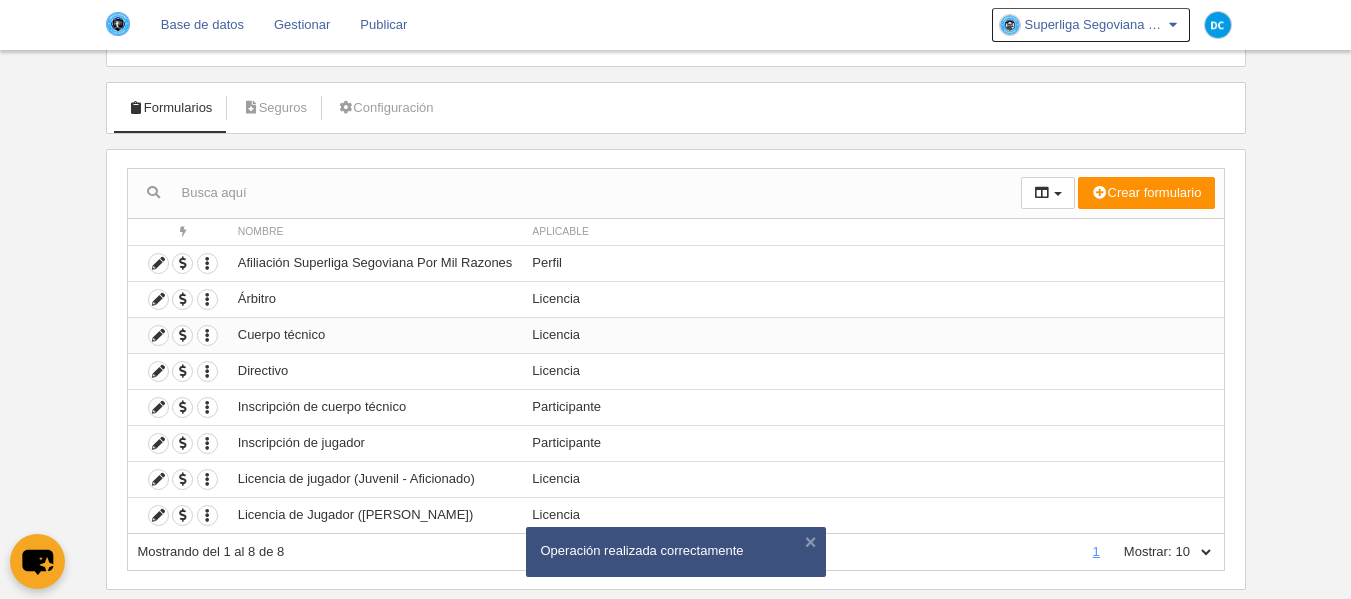 scroll, scrollTop: 127, scrollLeft: 0, axis: vertical 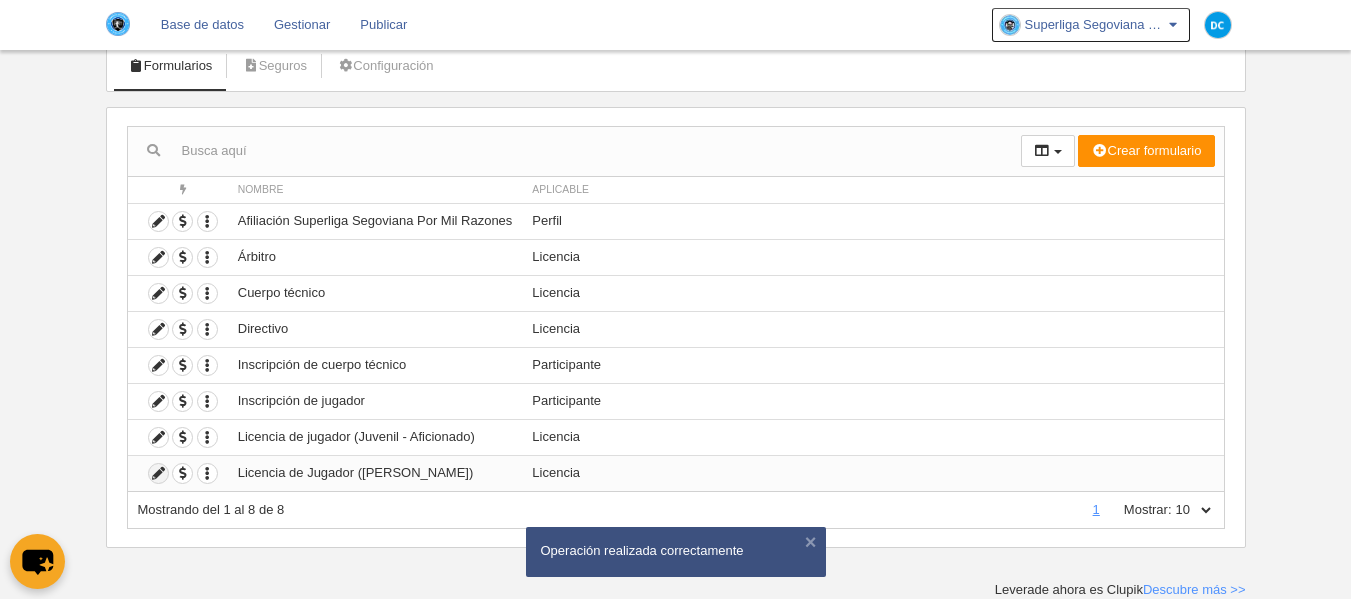 click at bounding box center (158, 473) 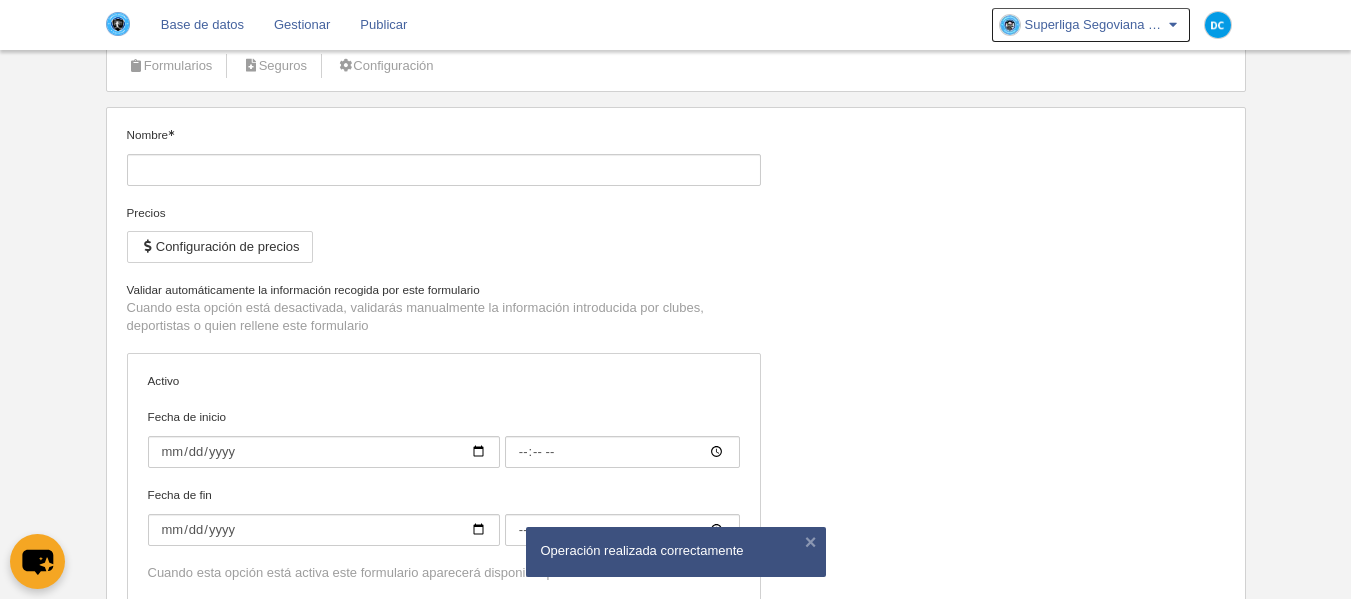 type on "Licencia de Jugador ([PERSON_NAME])" 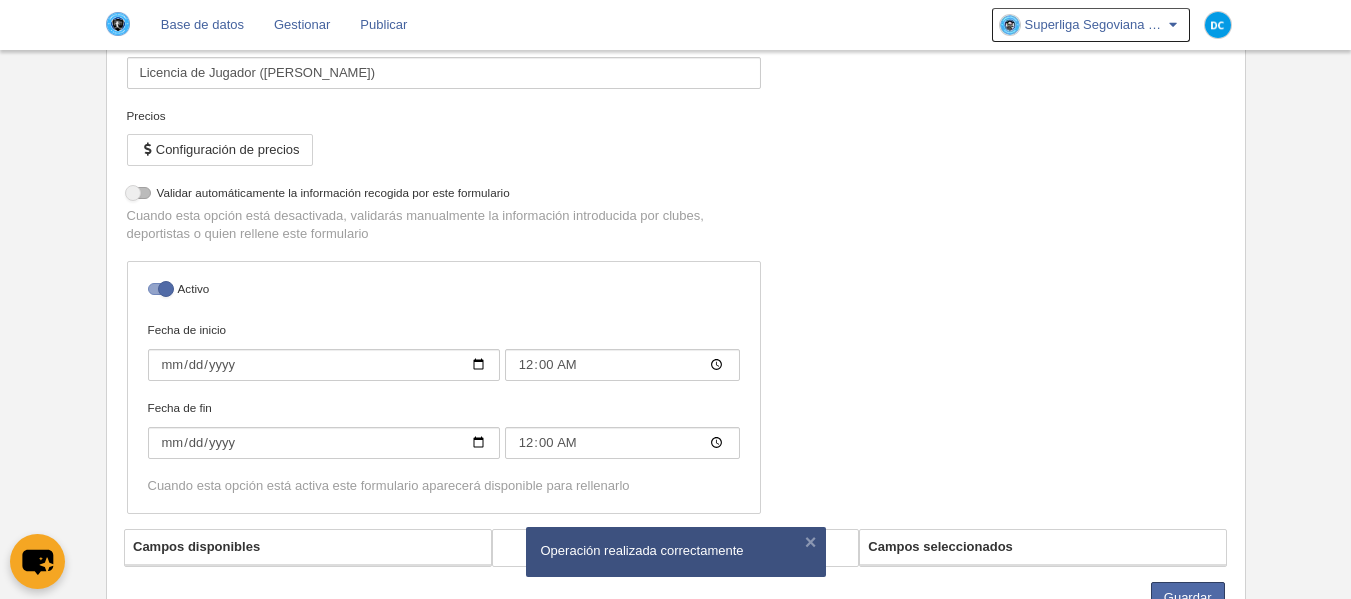 select on "selected" 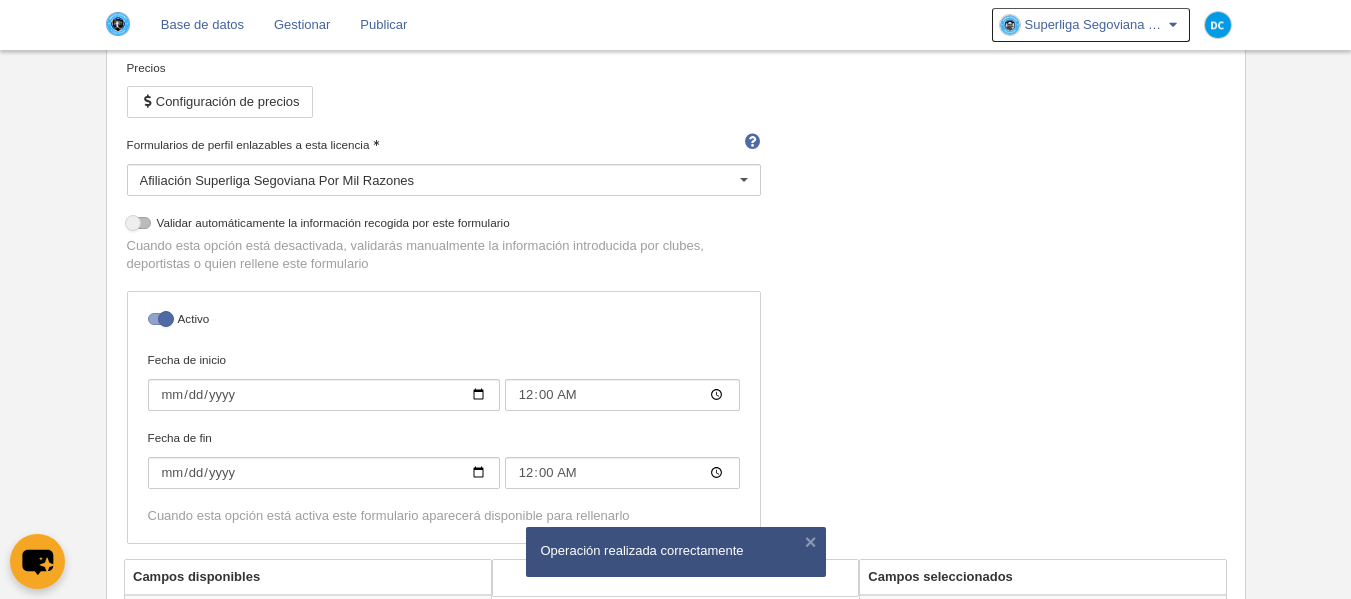 scroll, scrollTop: 120, scrollLeft: 0, axis: vertical 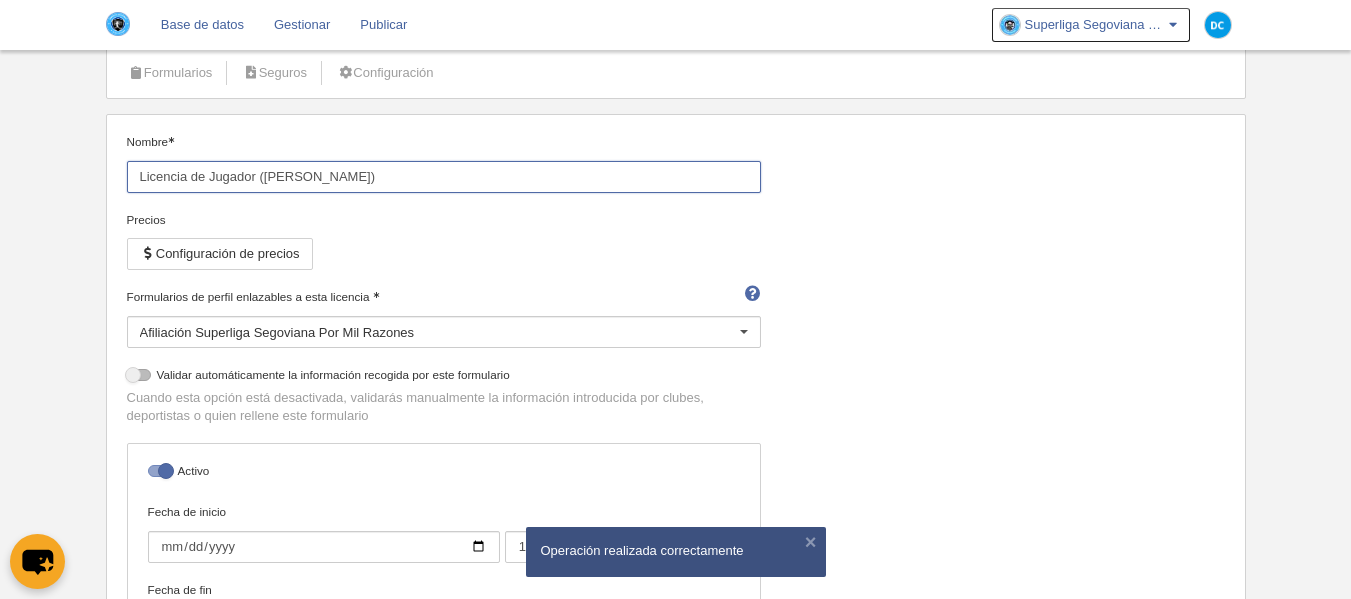 click on "Licencia de Jugador ([PERSON_NAME])" at bounding box center [444, 177] 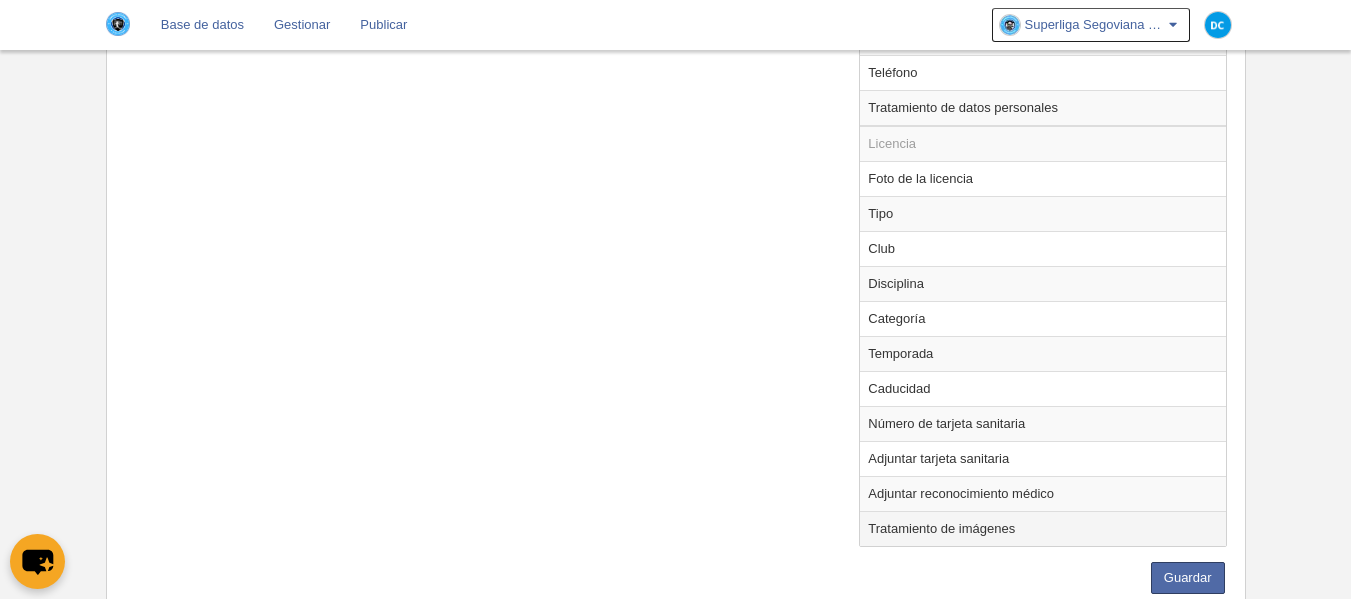 scroll, scrollTop: 1332, scrollLeft: 0, axis: vertical 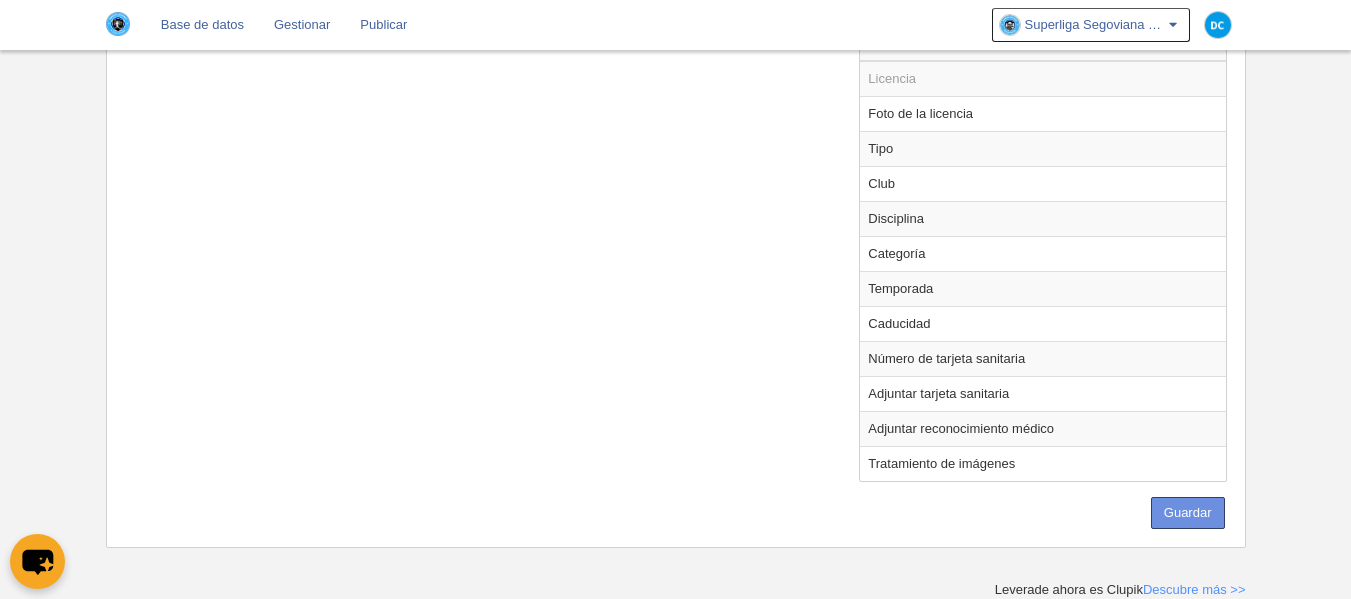 type on "Licencia de jugador ([PERSON_NAME])" 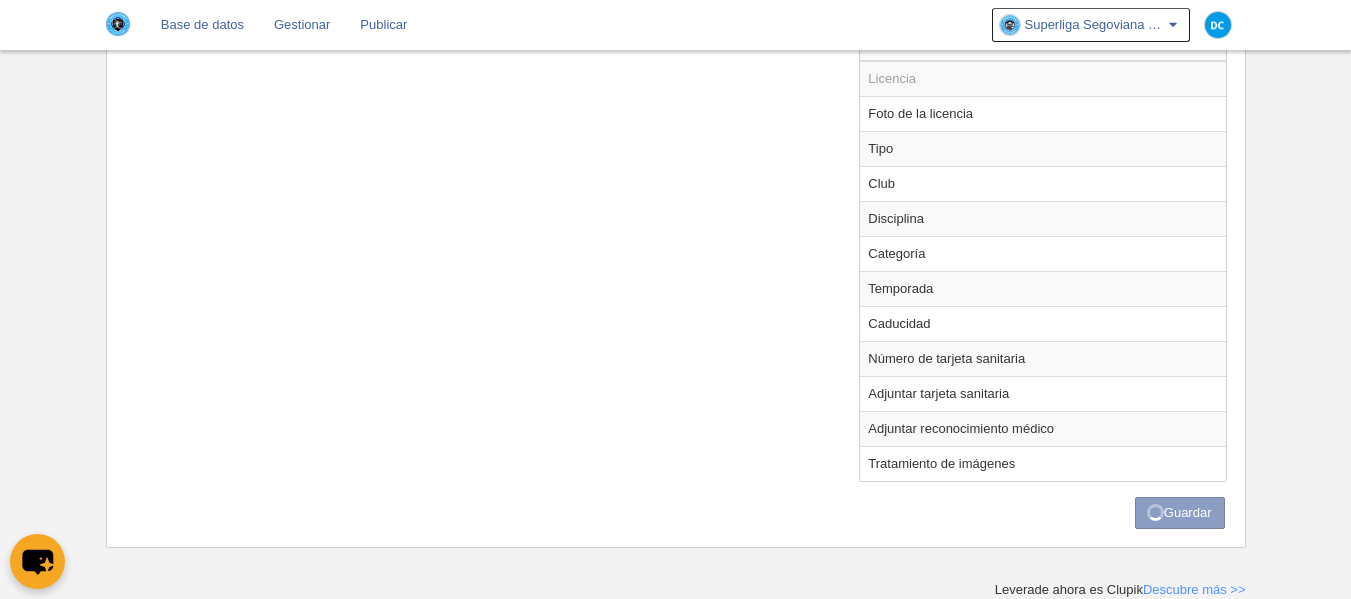 scroll, scrollTop: 0, scrollLeft: 0, axis: both 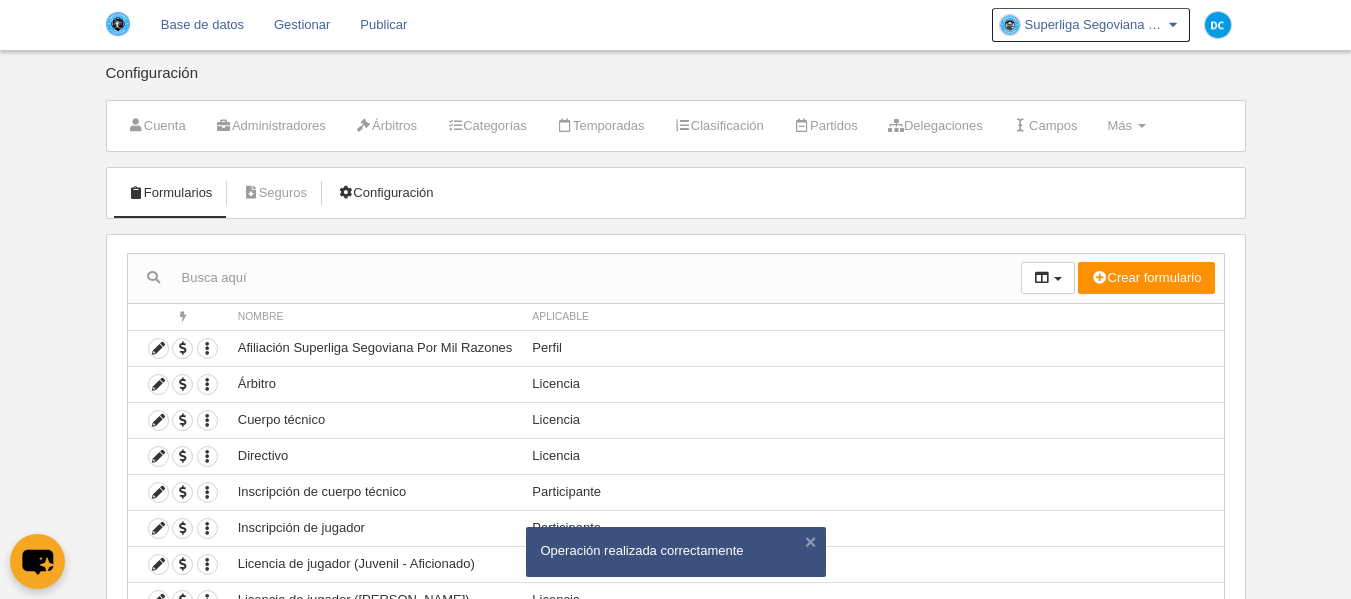 click on "Configuración" at bounding box center (385, 193) 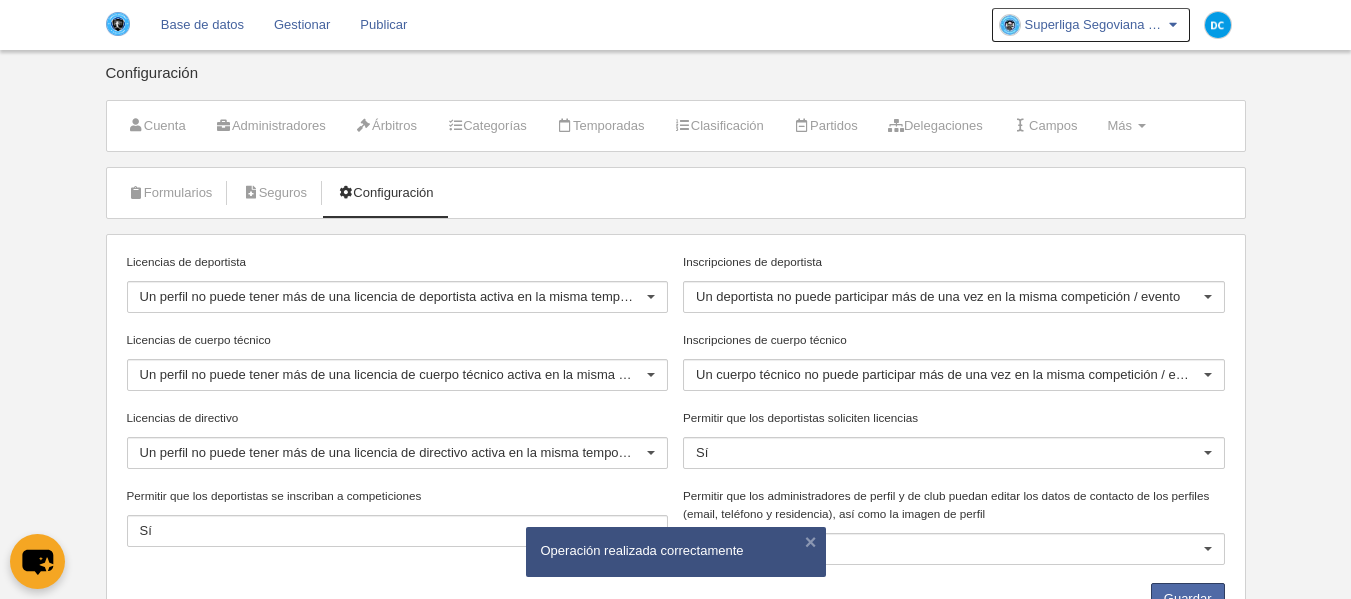 click on "Configuración" at bounding box center (385, 193) 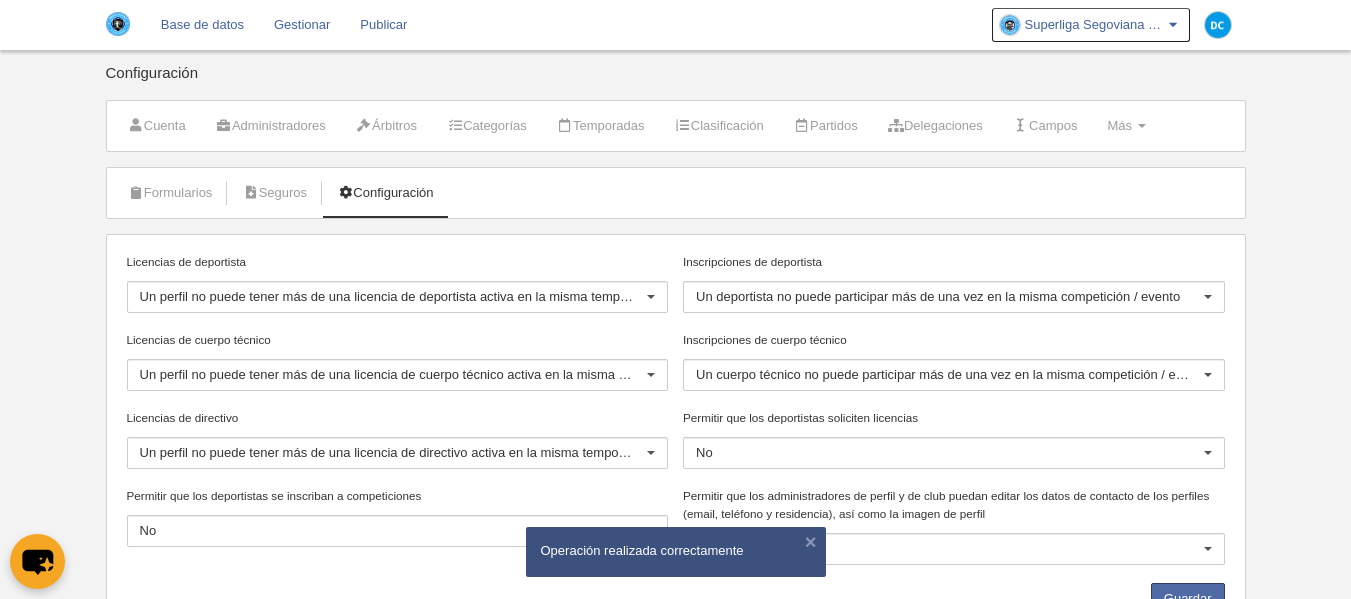 scroll, scrollTop: 95, scrollLeft: 0, axis: vertical 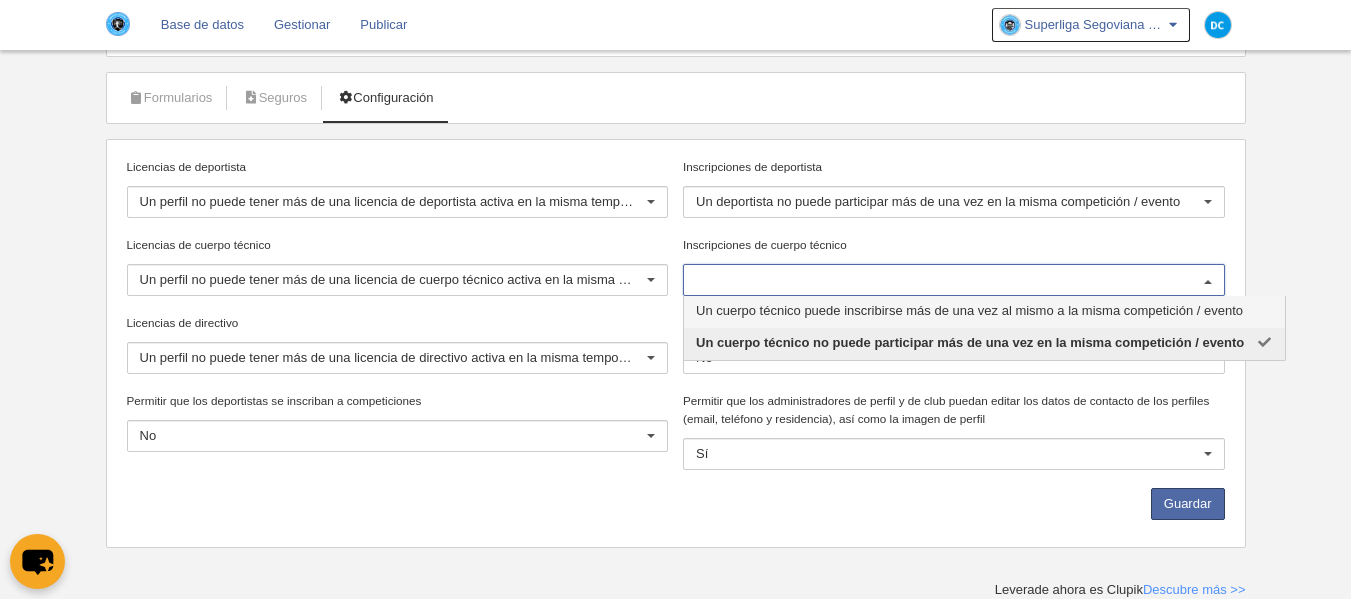 click on "Un cuerpo técnico puede inscribirse más de una vez al mismo a la misma competición / evento" at bounding box center (969, 310) 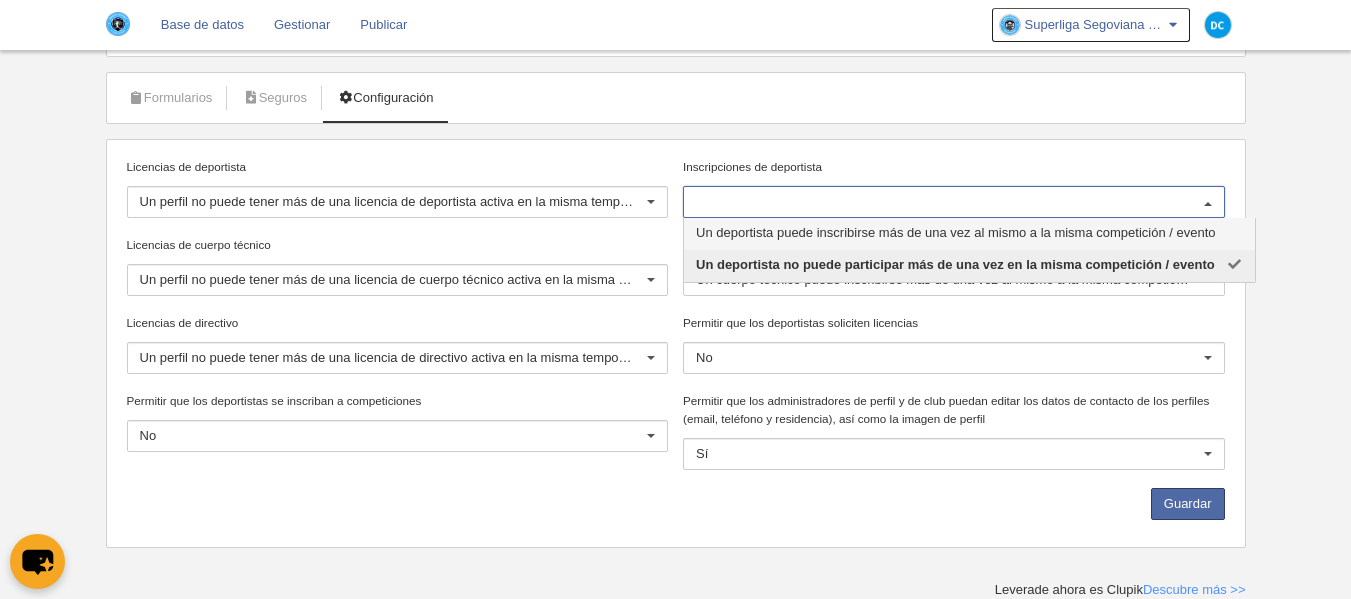 drag, startPoint x: 865, startPoint y: 231, endPoint x: 970, endPoint y: 143, distance: 137 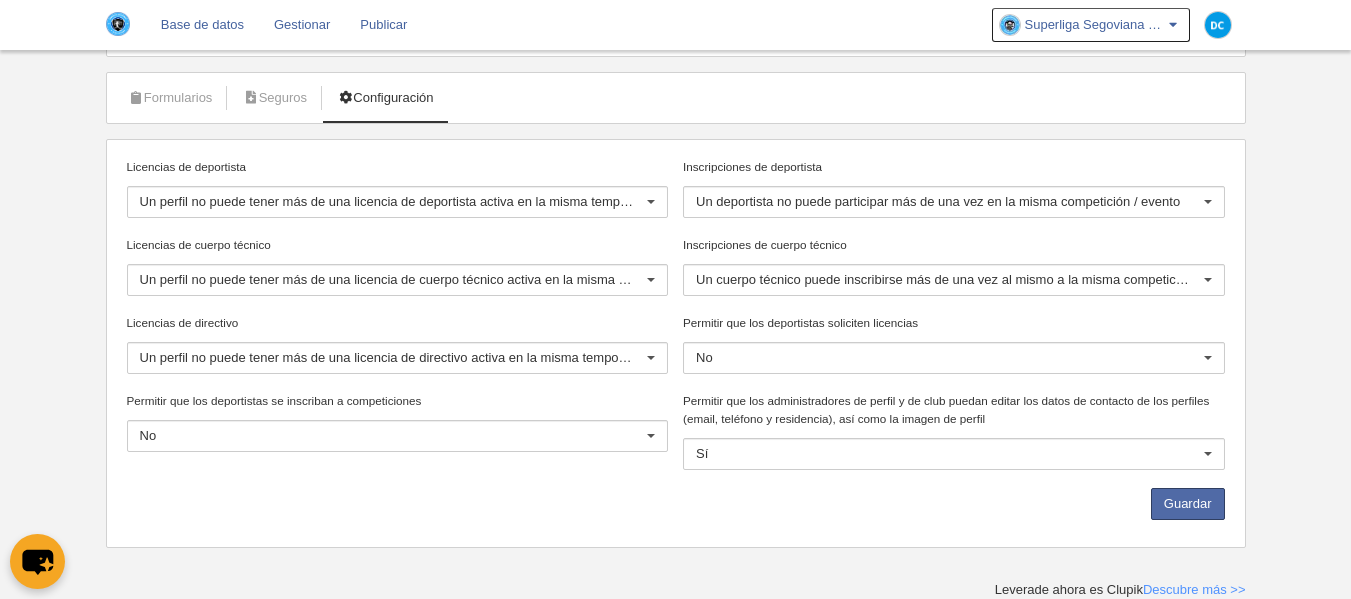 click on "Formularios
[GEOGRAPHIC_DATA]
Configuración" at bounding box center [676, 98] 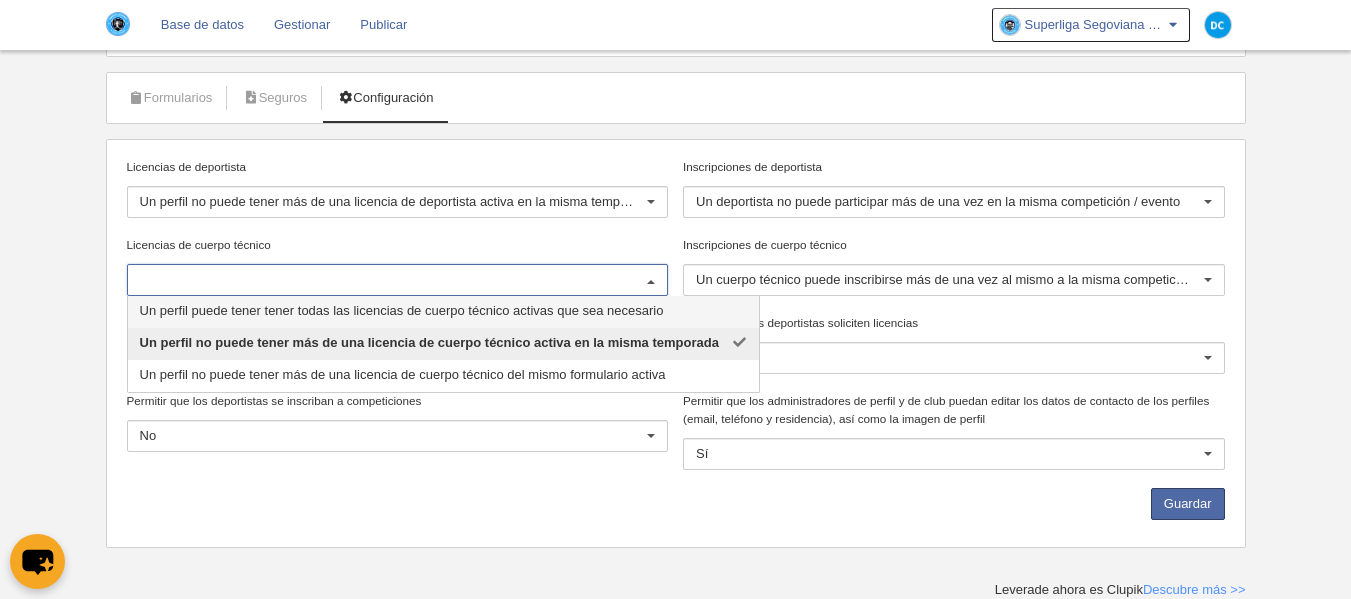 click on "Un perfil puede tener tener todas las licencias de cuerpo técnico activas que sea necesario" at bounding box center [402, 310] 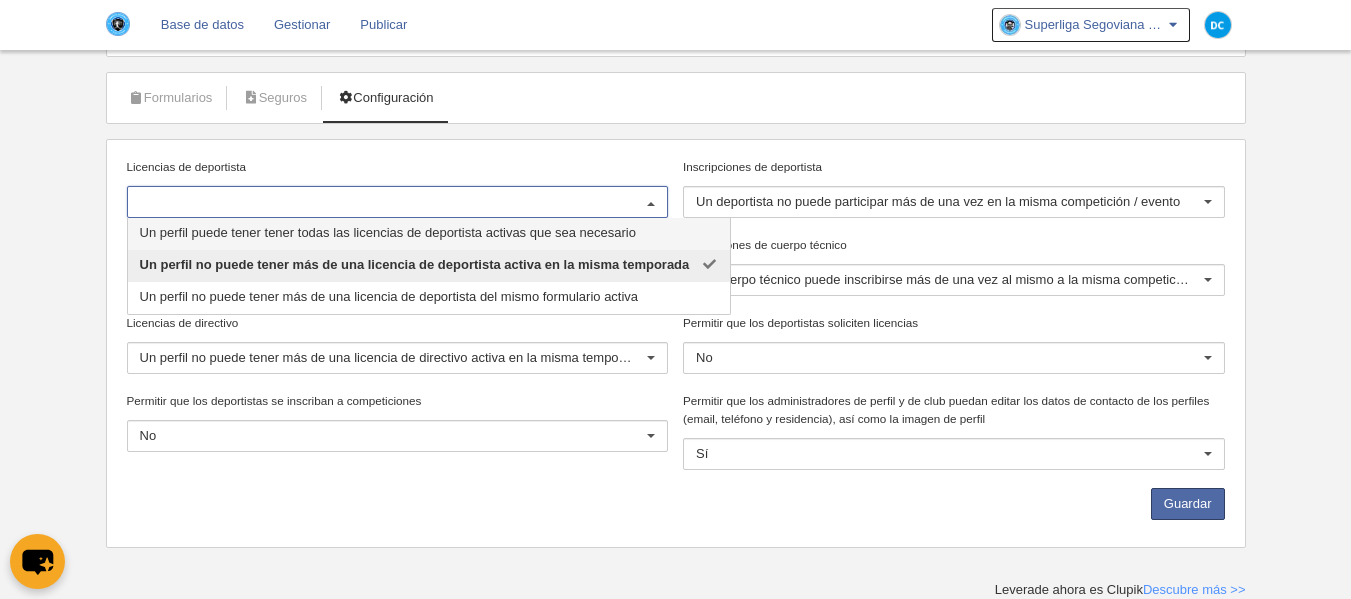 click on "Base de datos
Gestionar
Publicar
Superliga Segoviana Por Mil Razones
Ajustes generales
Ir a mi dominio
[PERSON_NAME]
Mi cuenta
Consultar importaciones y exportaciones
Comentarios
Centro de soporte
Idioma
Català [ca]
[PERSON_NAME] [de]" at bounding box center (675, 204) 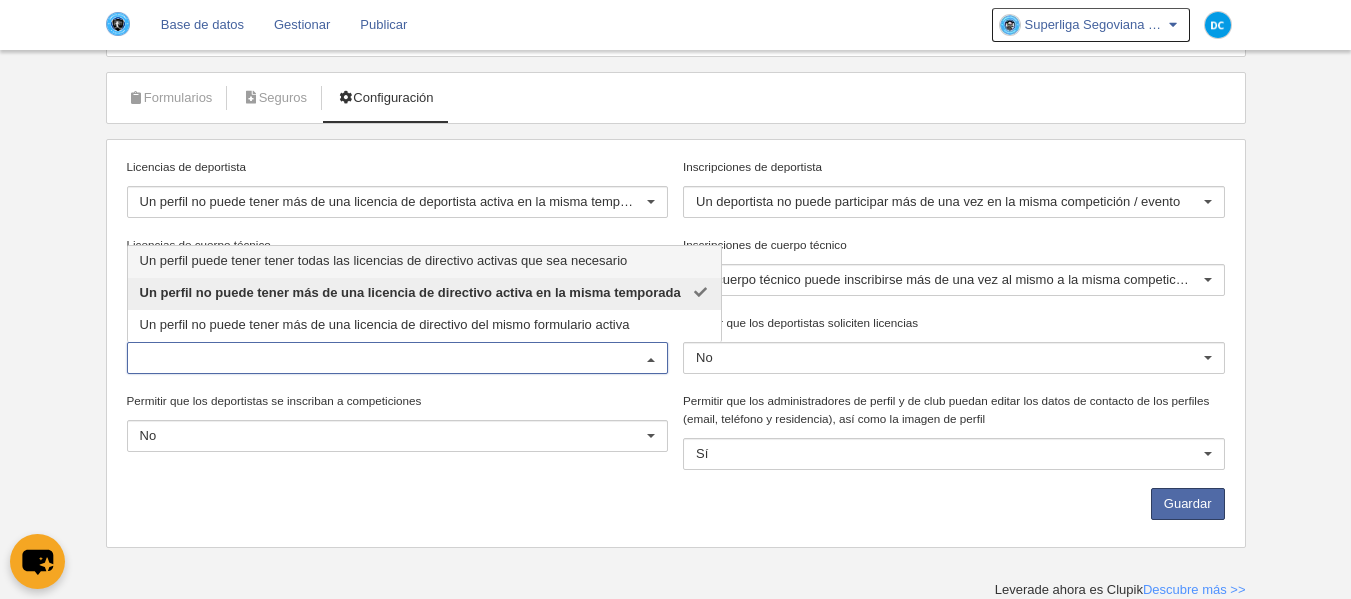 click on "Base de datos
Gestionar
Publicar
Superliga Segoviana Por Mil Razones
Ajustes generales
Ir a mi dominio
[PERSON_NAME]
Mi cuenta
Consultar importaciones y exportaciones
Comentarios
Centro de soporte
Idioma
Català [ca]
[PERSON_NAME] [de]" at bounding box center [675, 204] 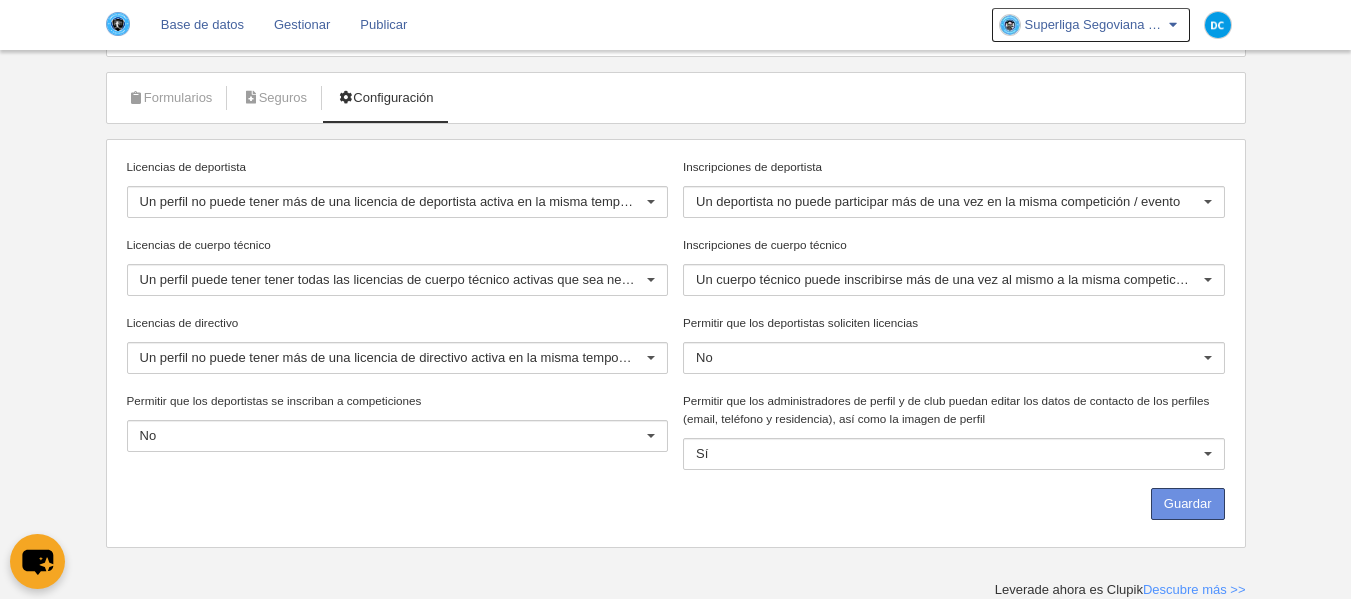click on "Guardar" at bounding box center [1188, 504] 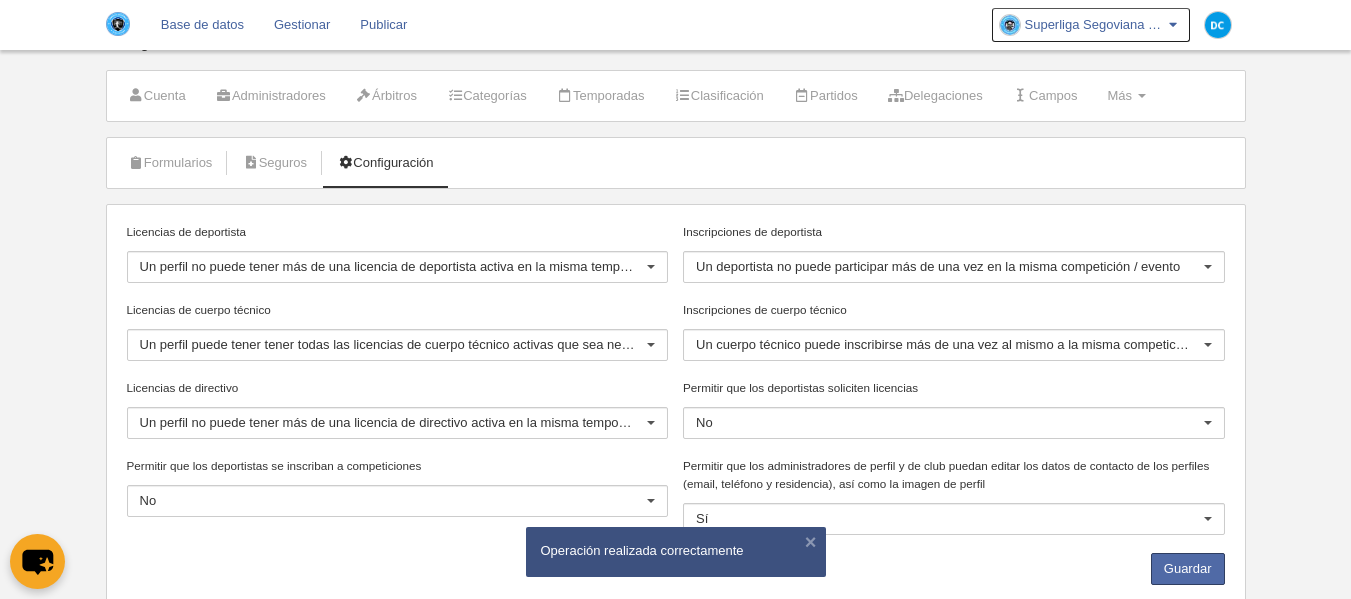 scroll, scrollTop: 0, scrollLeft: 0, axis: both 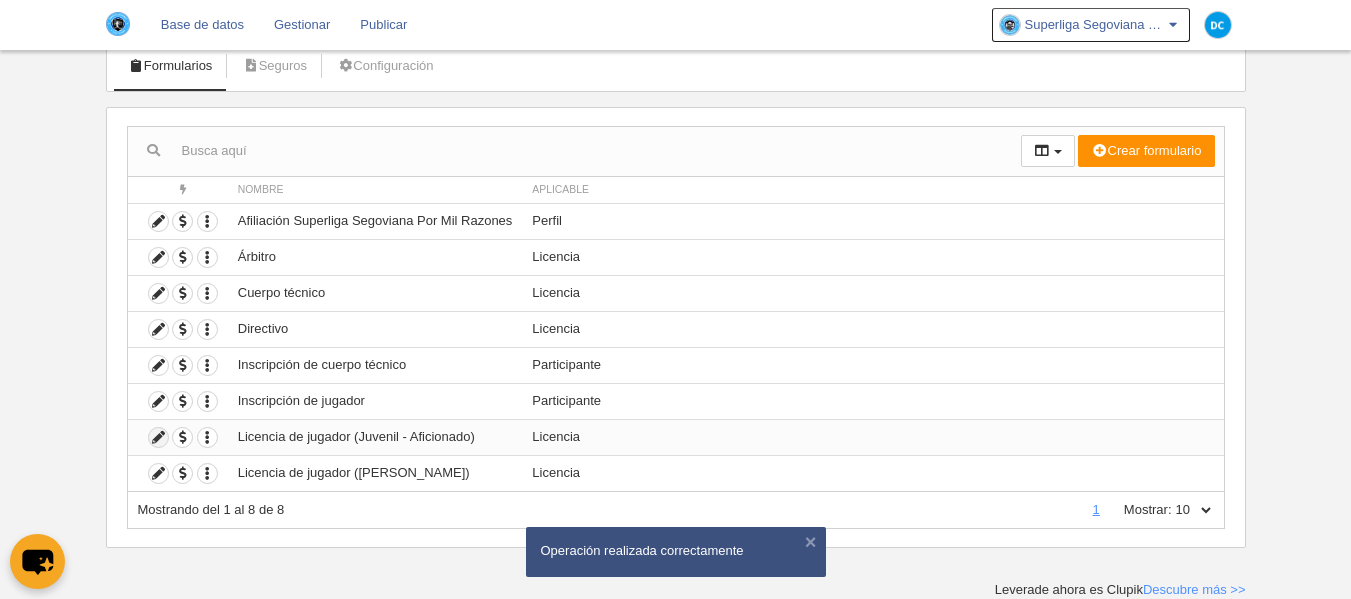 click at bounding box center (158, 437) 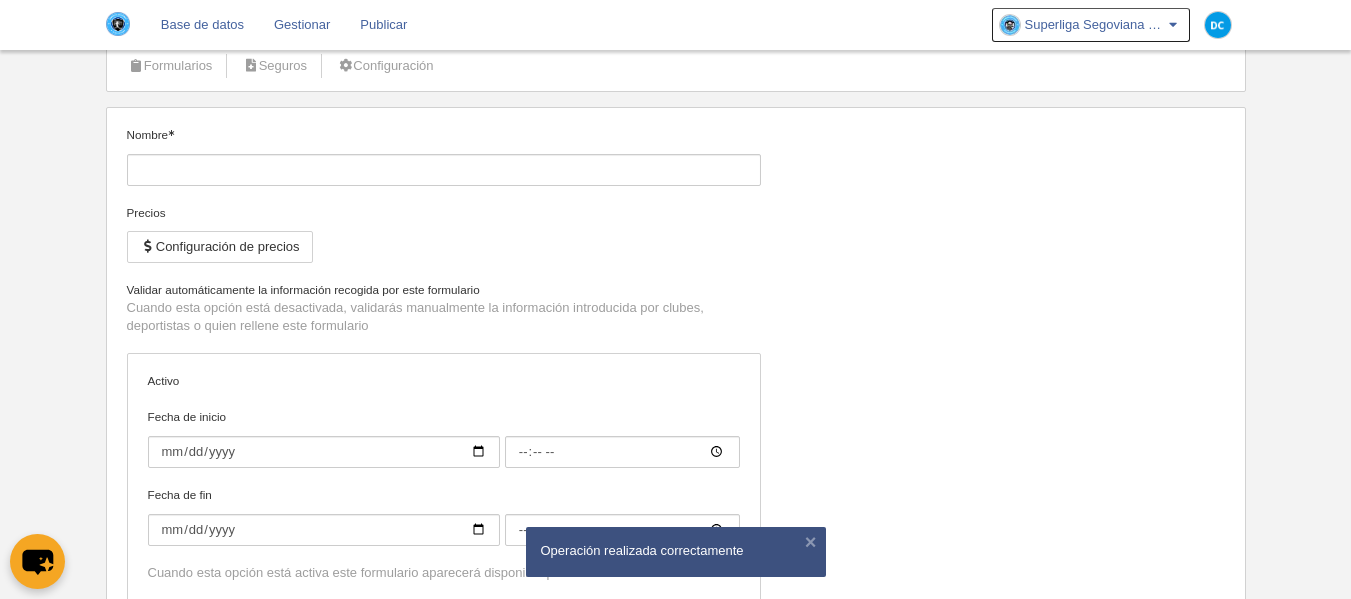 type on "Licencia de jugador (Juvenil - Aficionado)" 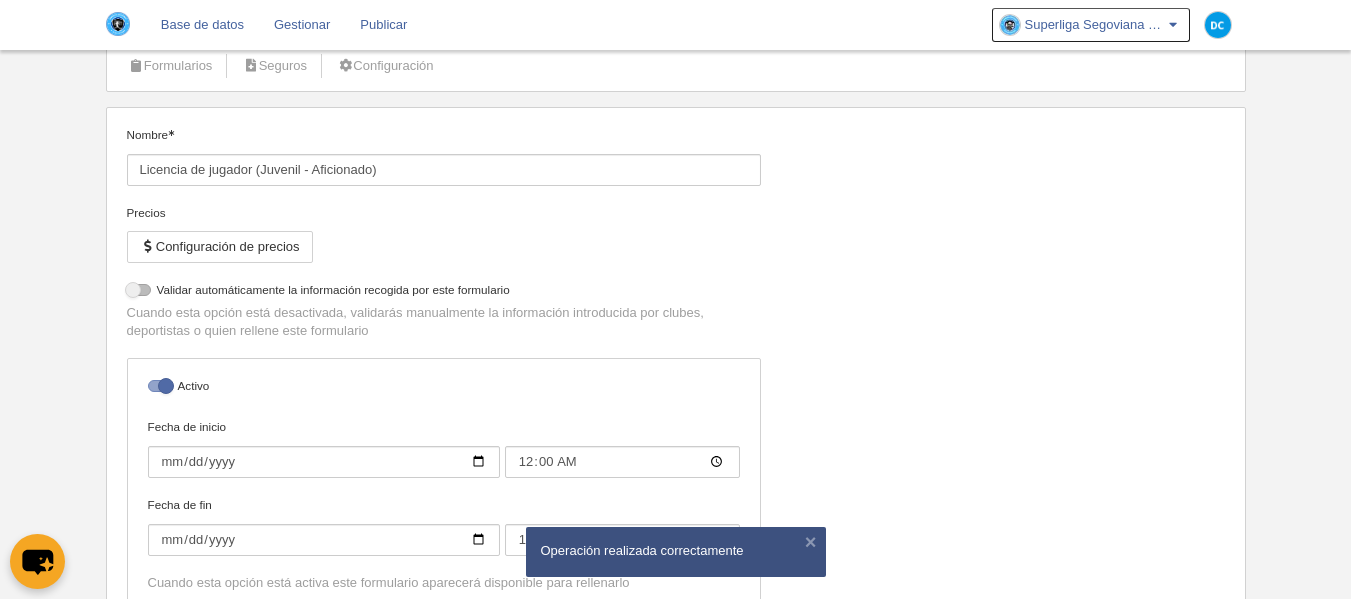 select on "selected" 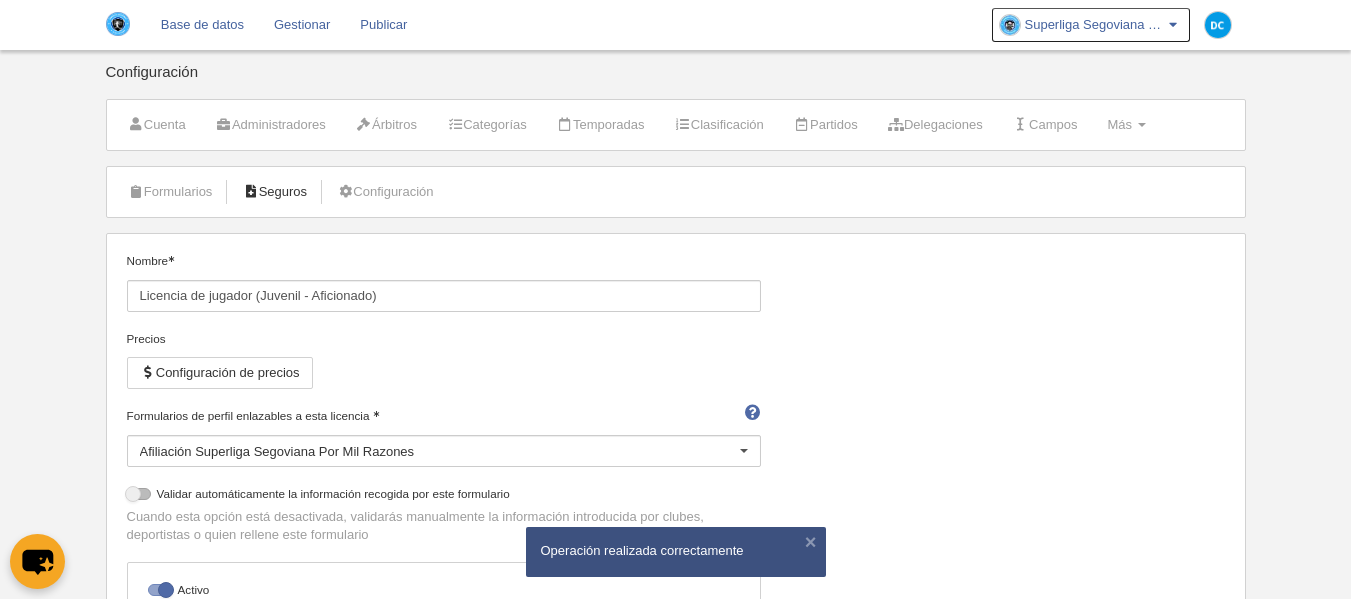 scroll, scrollTop: 0, scrollLeft: 0, axis: both 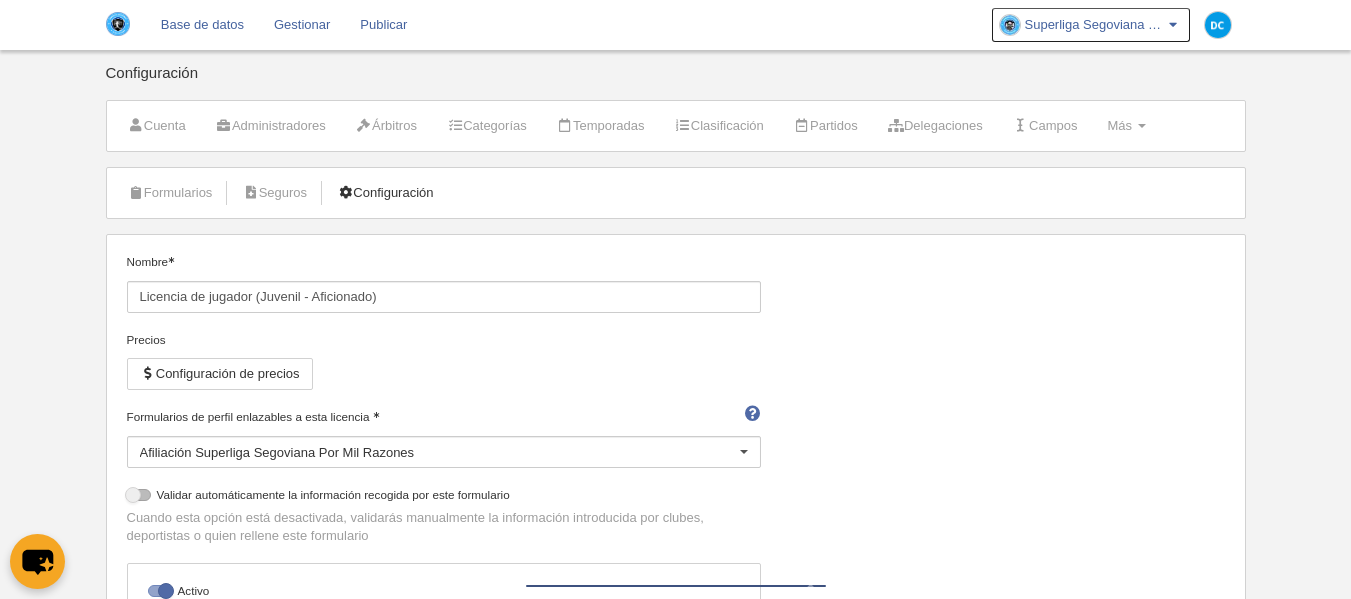click on "Configuración" at bounding box center [385, 193] 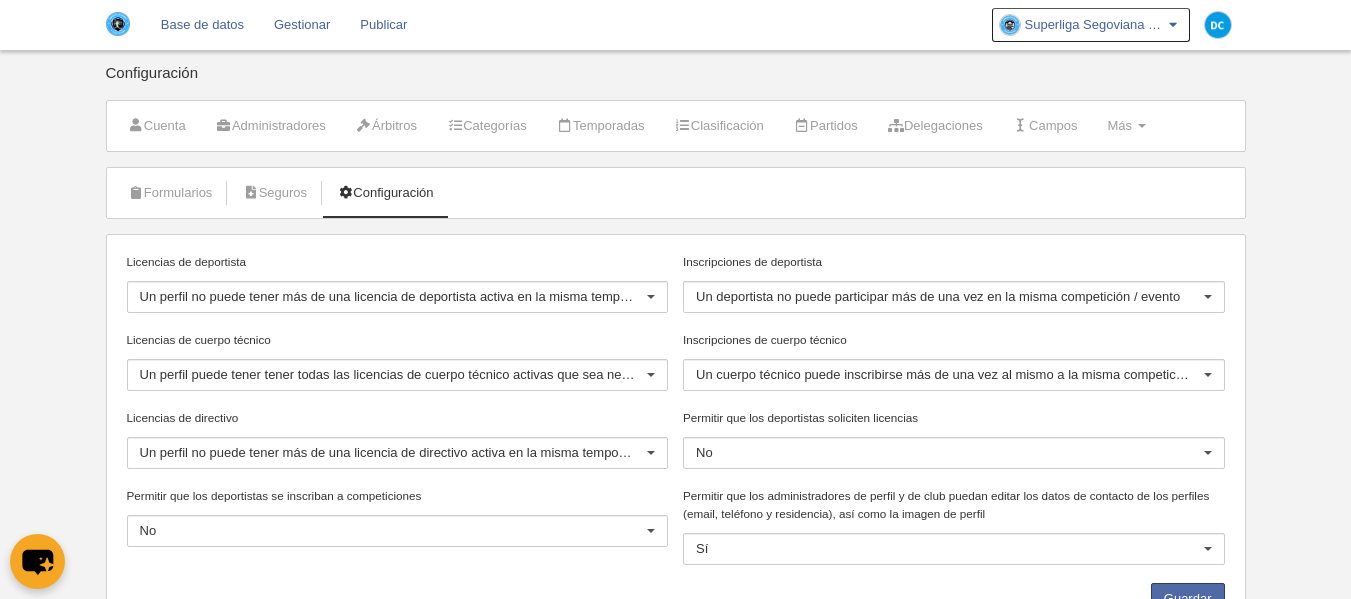click on "Un deportista no puede participar más de una vez en la misma competición / evento" at bounding box center [954, 297] 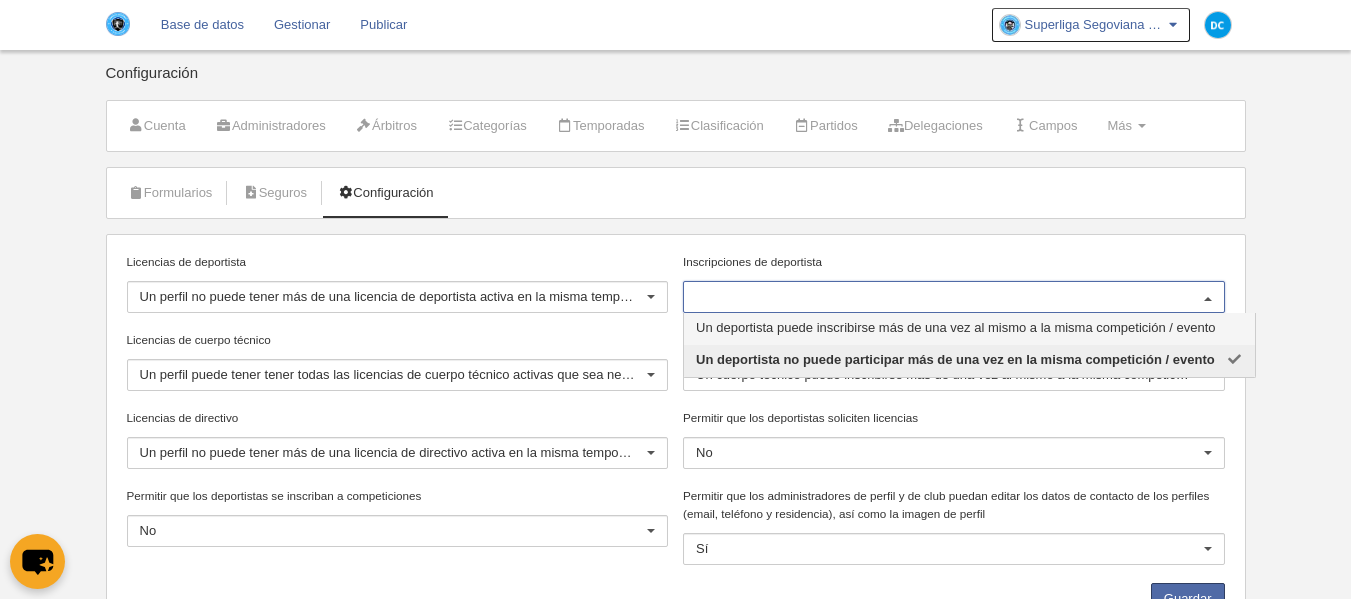 click on "Inscripciones de deportista" at bounding box center [954, 262] 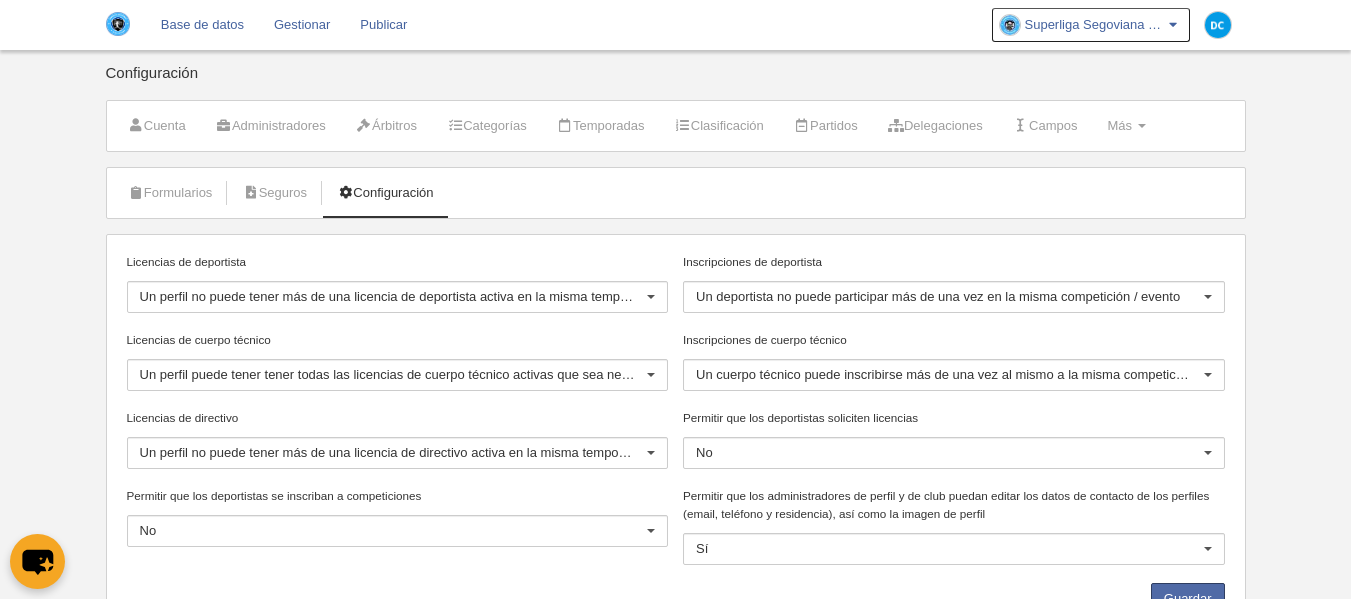 click on "Permitir que los deportistas soliciten licencias" at bounding box center [954, 418] 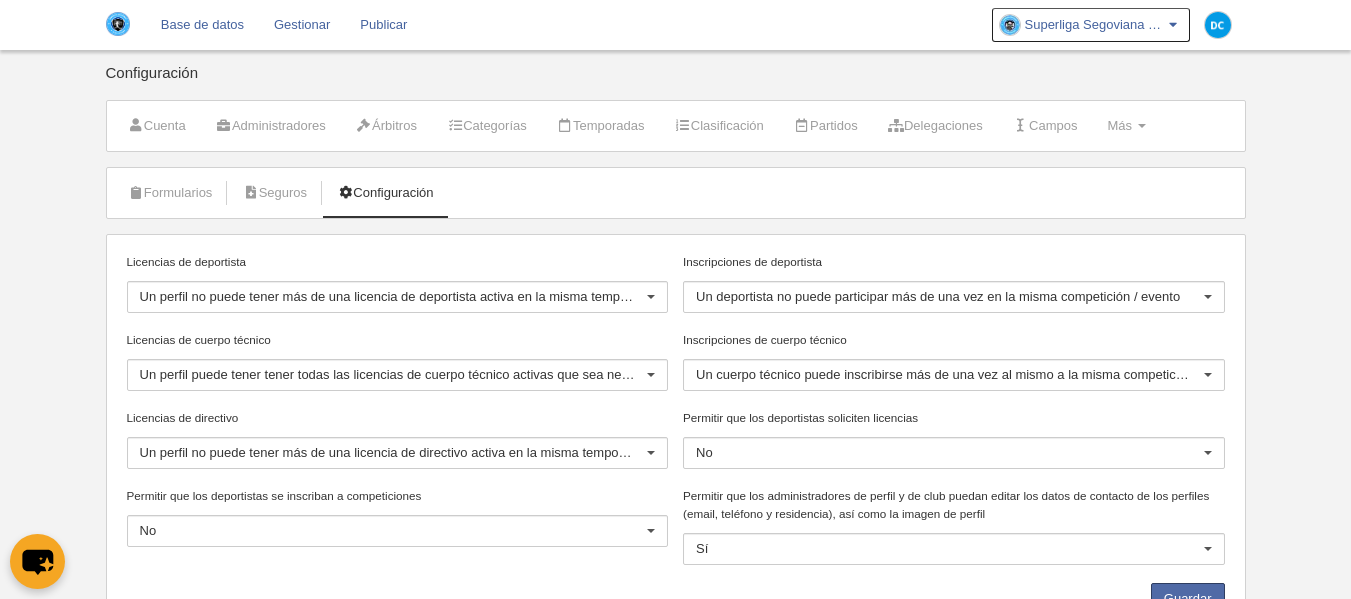click on "Base de datos
Gestionar
Publicar
Superliga Segoviana Por Mil Razones
Ajustes generales
Ir a mi dominio
[PERSON_NAME]
Mi cuenta
Consultar importaciones y exportaciones
Comentarios
Centro de soporte
Idioma
Català [ca]
[PERSON_NAME] [de]" at bounding box center (675, 299) 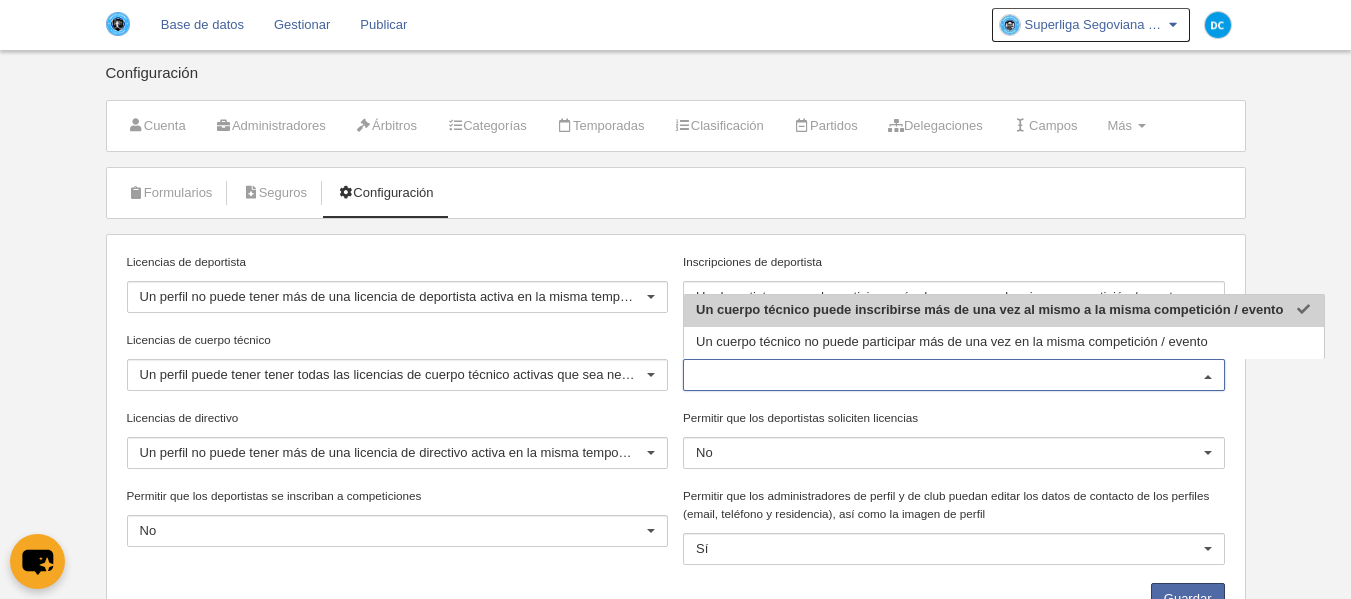 click on "Inscripciones de cuerpo técnico" at bounding box center [944, 375] 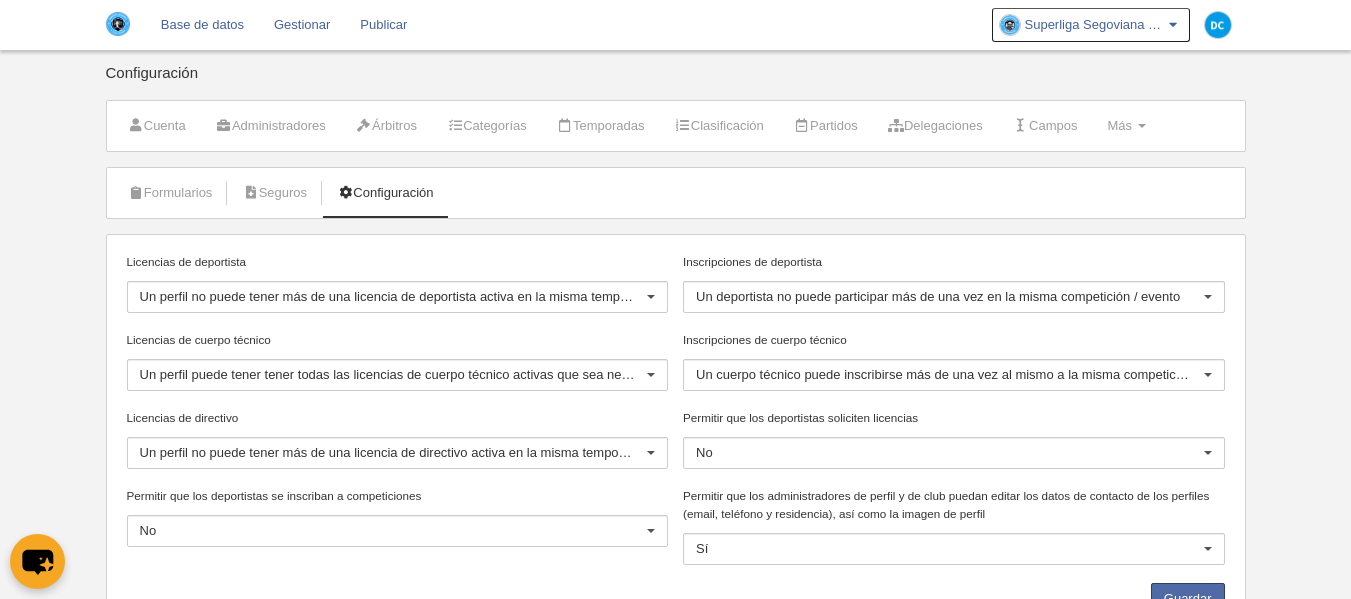click on "Base de datos
Gestionar
Publicar
Superliga Segoviana Por Mil Razones
Ajustes generales
Ir a mi dominio
[PERSON_NAME]
Mi cuenta
Consultar importaciones y exportaciones
Comentarios
Centro de soporte
Idioma
Català [ca]
[PERSON_NAME] [de]" at bounding box center (675, 299) 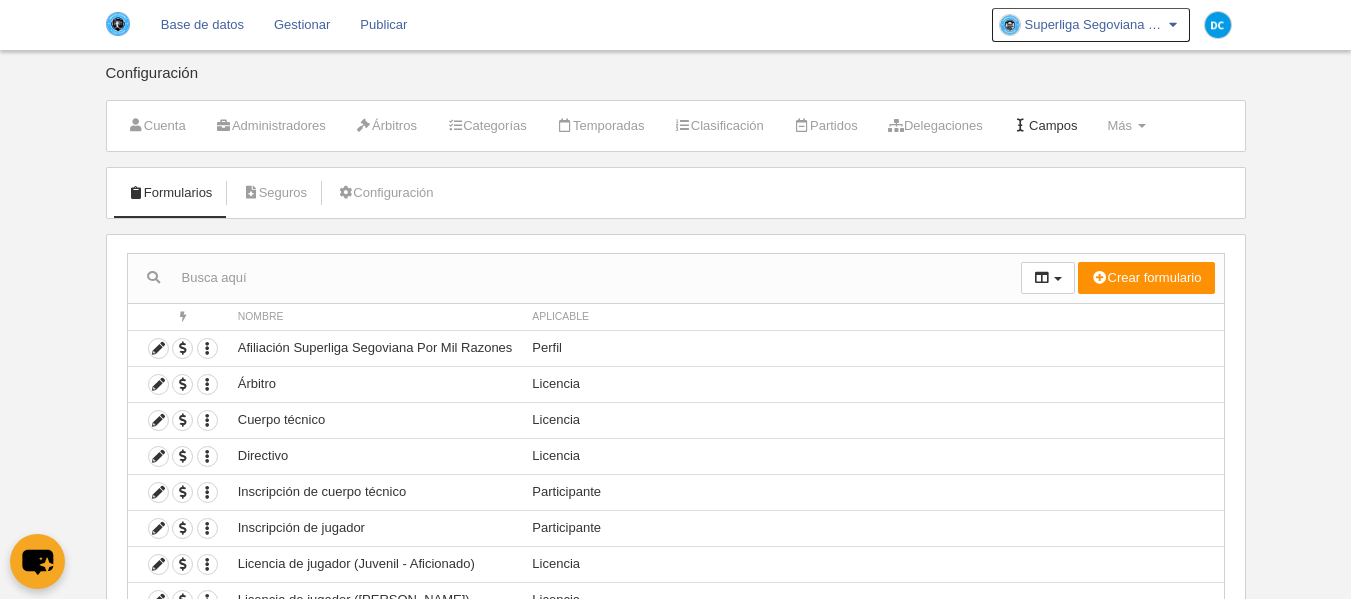 click on "Campos" at bounding box center (1045, 126) 